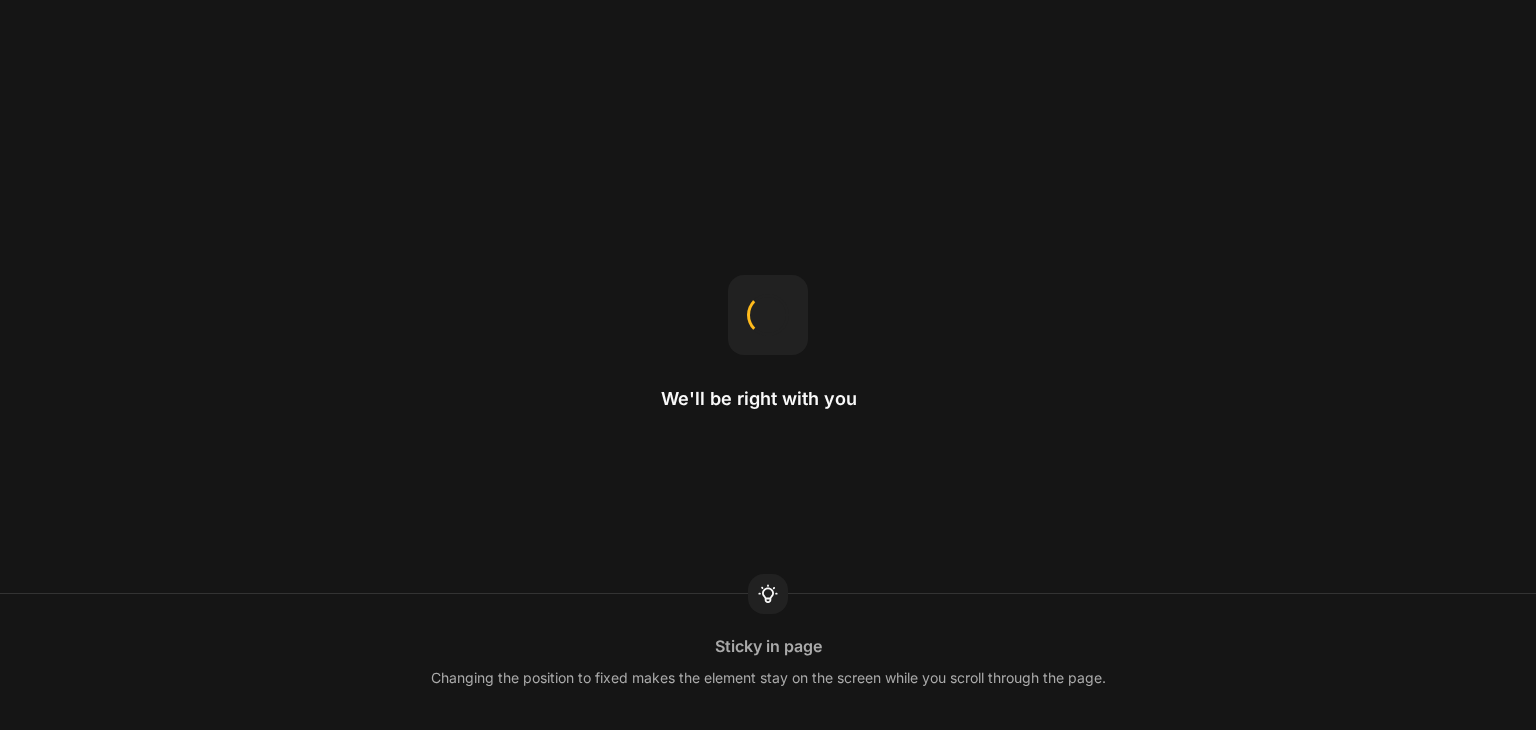 scroll, scrollTop: 0, scrollLeft: 0, axis: both 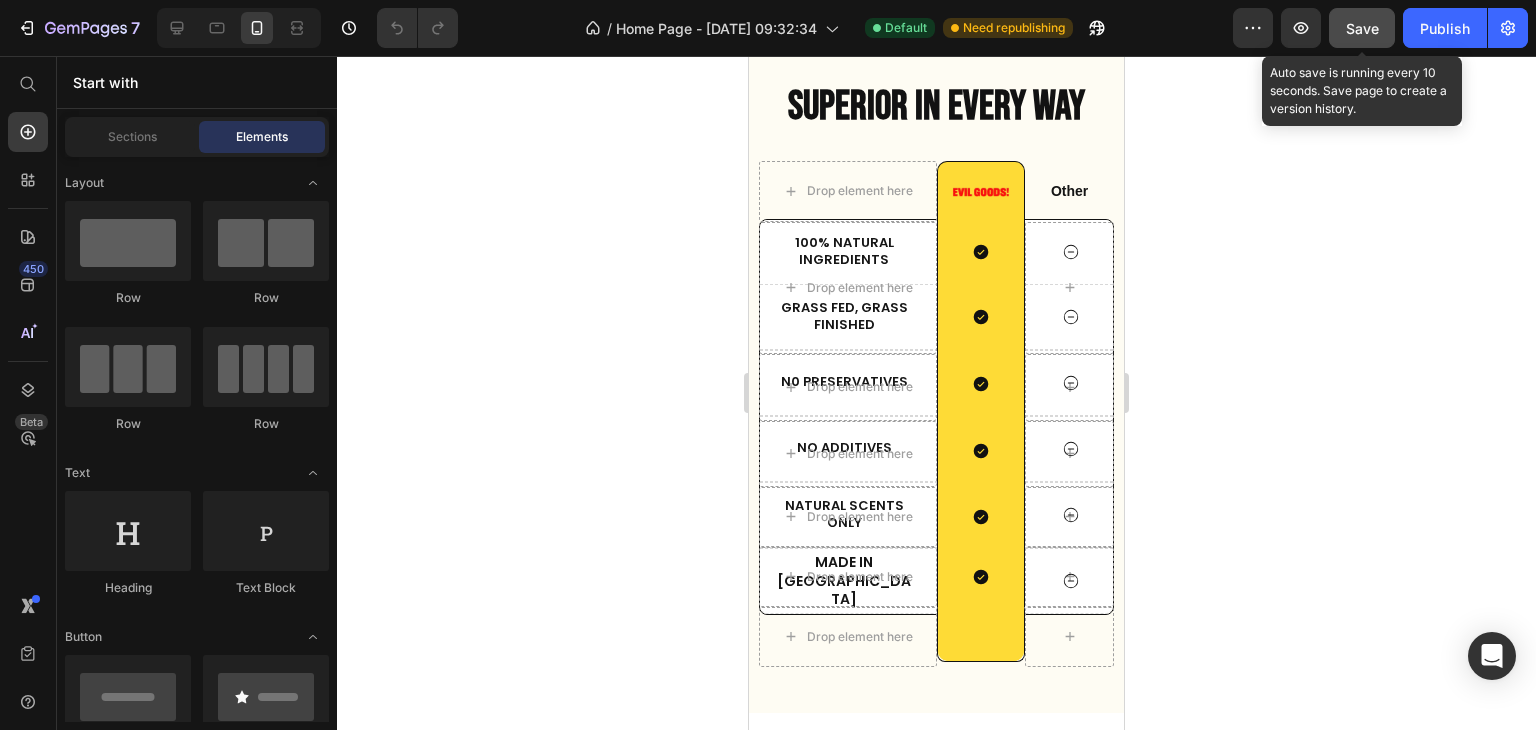 click on "Save" 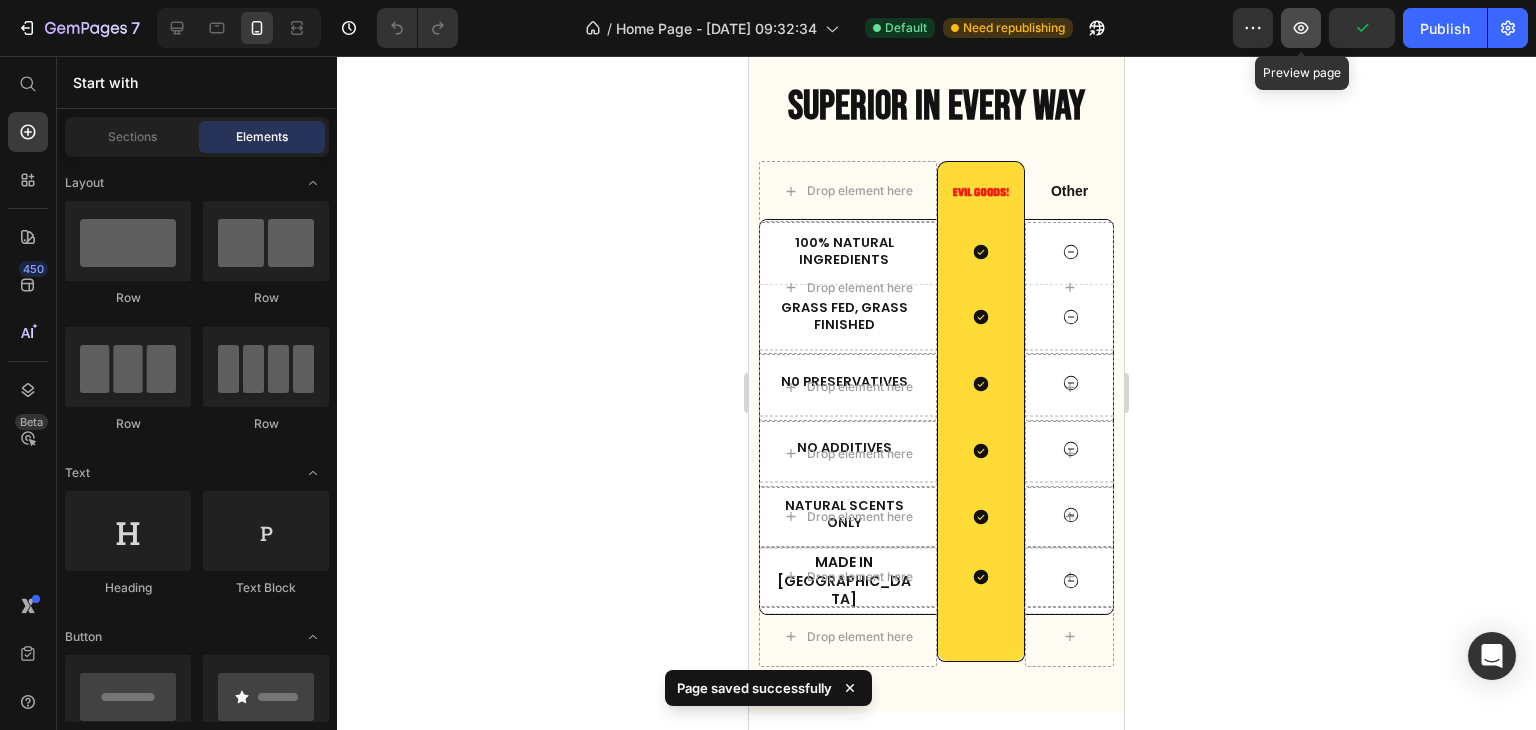 click 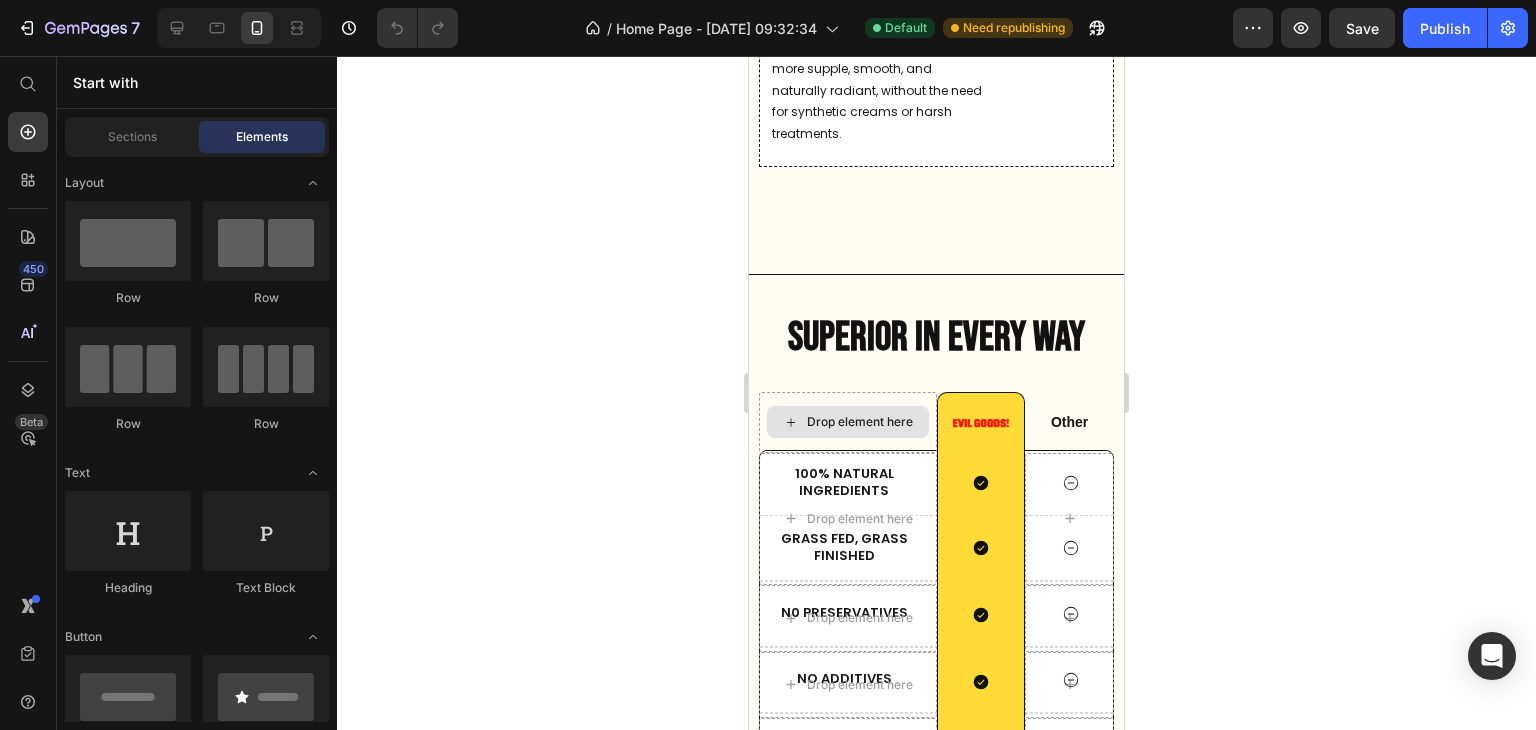 scroll, scrollTop: 10754, scrollLeft: 0, axis: vertical 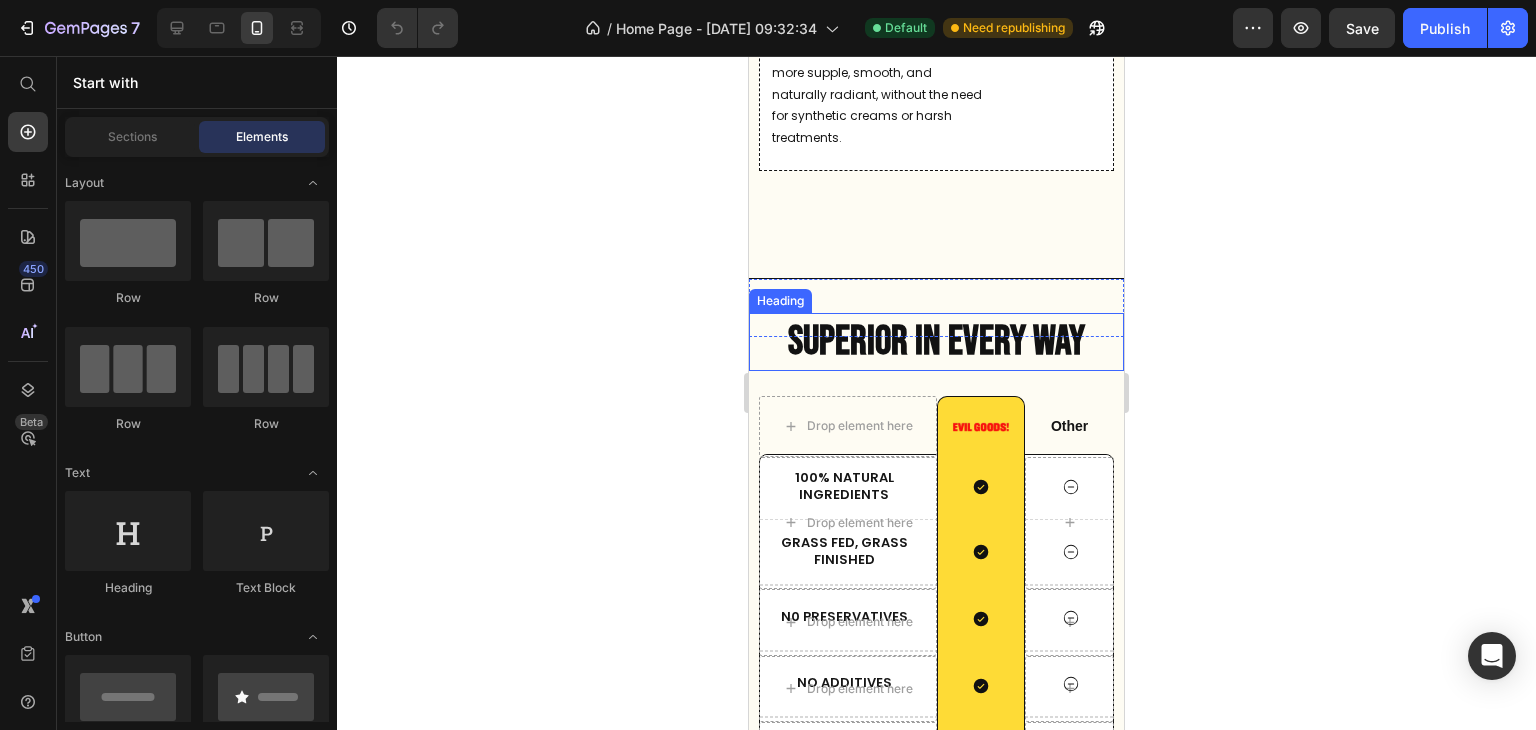 click on "SUPERIOR IN EVERY WAY" at bounding box center [936, 341] 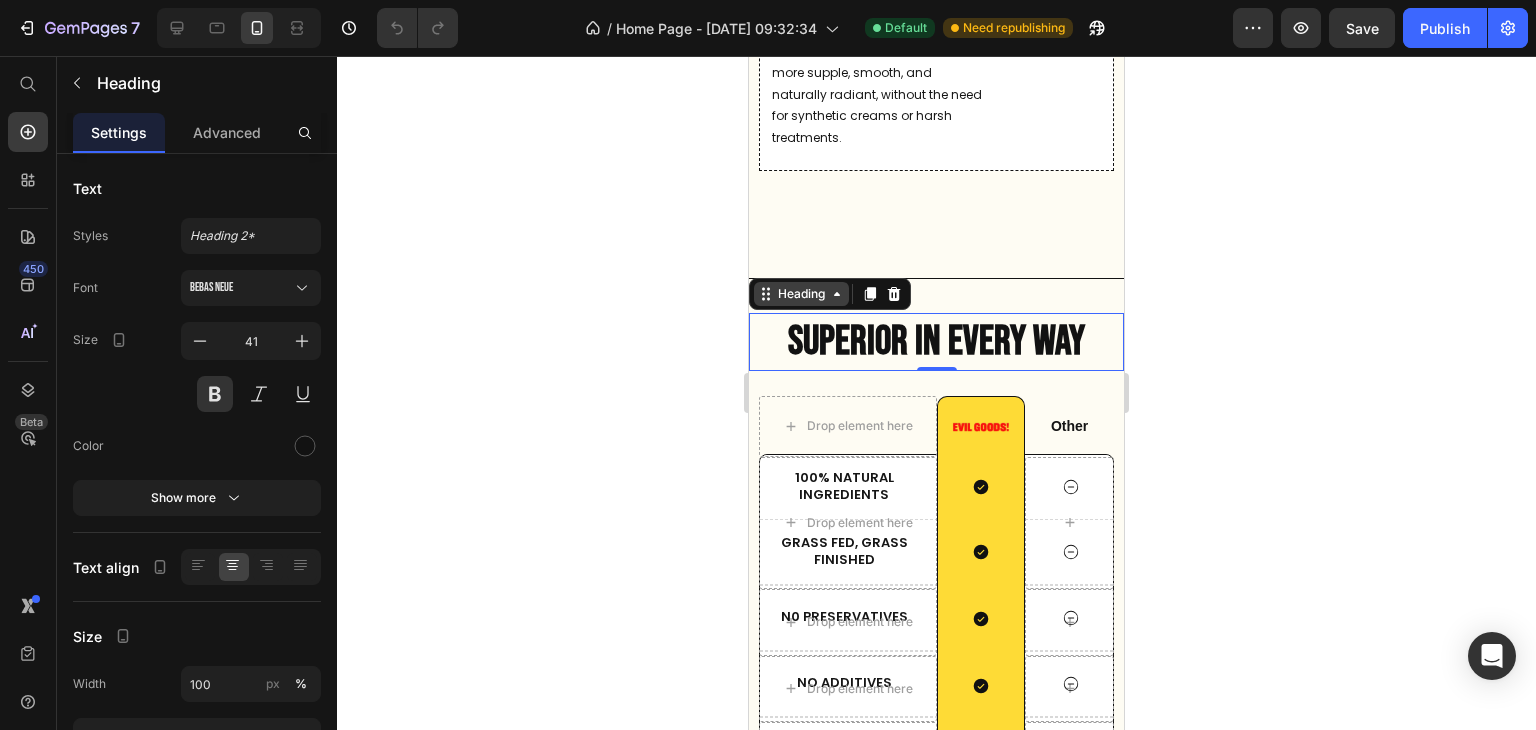 click on "Heading" at bounding box center [801, 294] 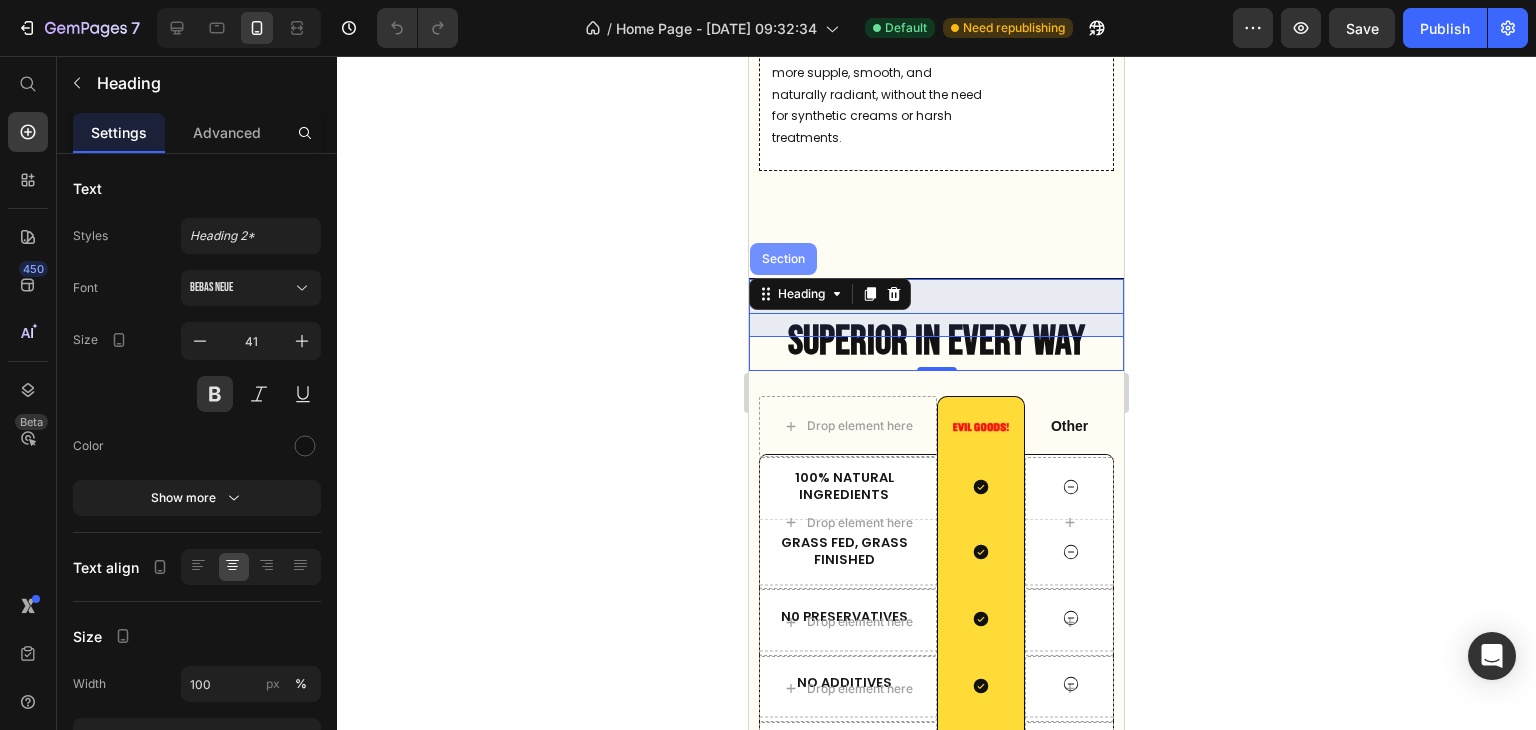 click on "Section" at bounding box center (783, 259) 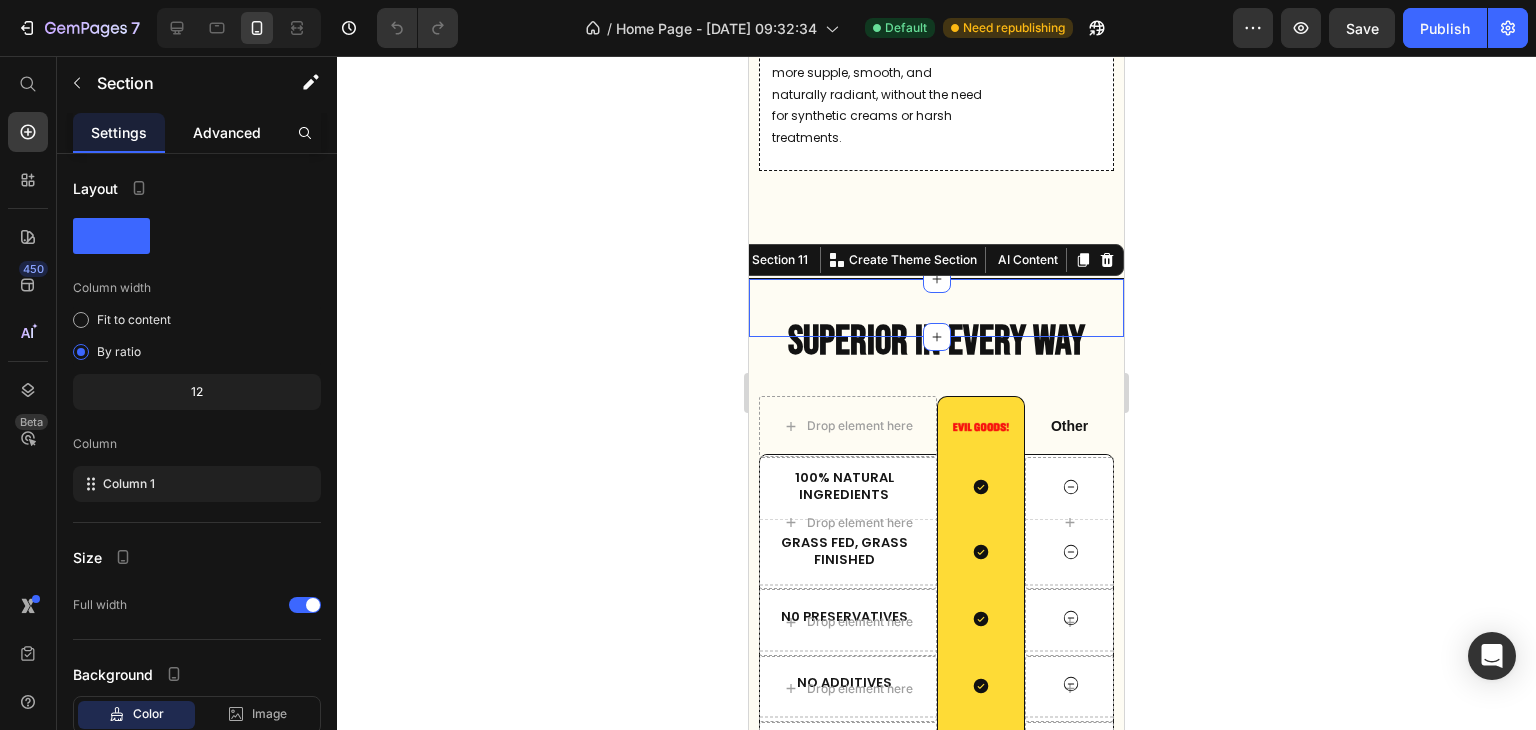 click on "Advanced" at bounding box center [227, 132] 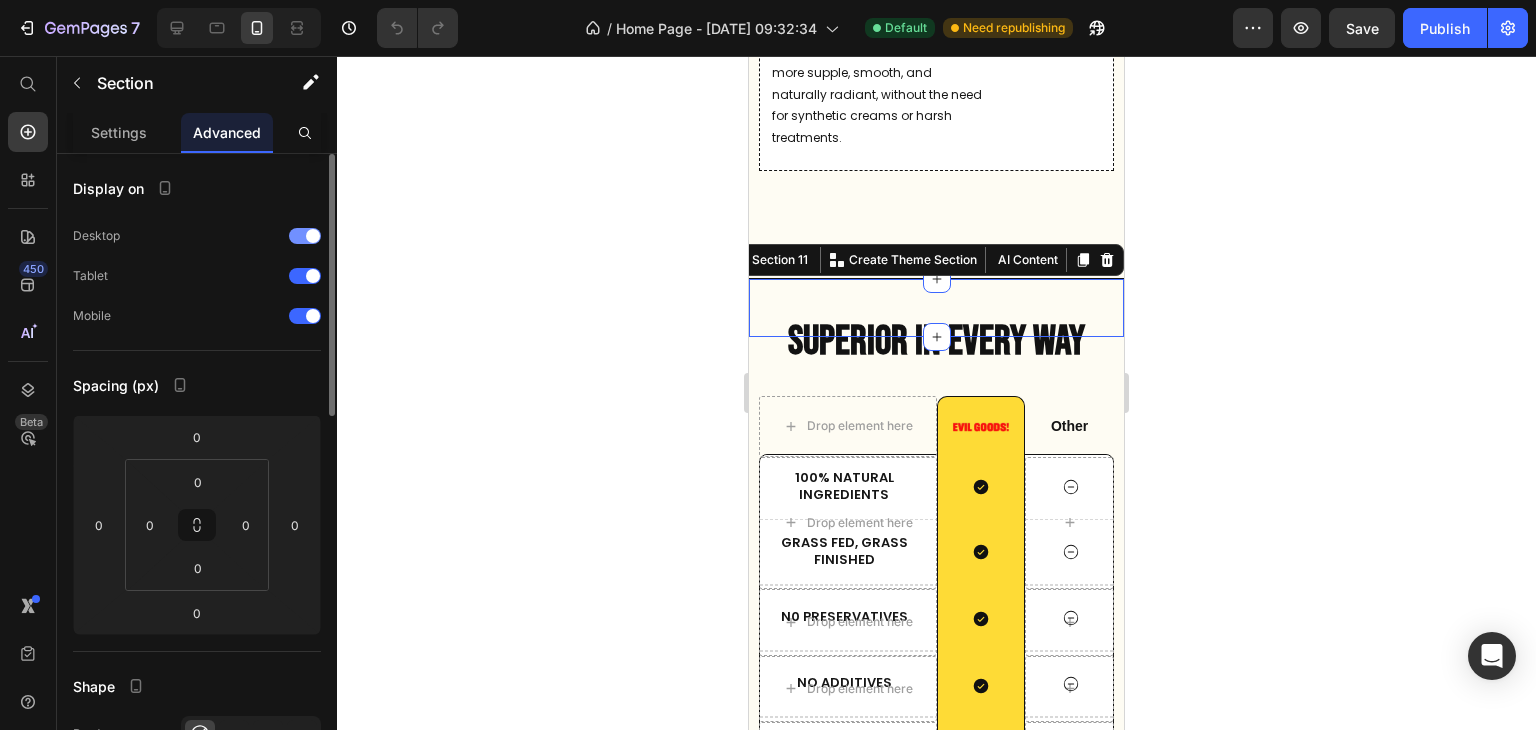 click at bounding box center [305, 236] 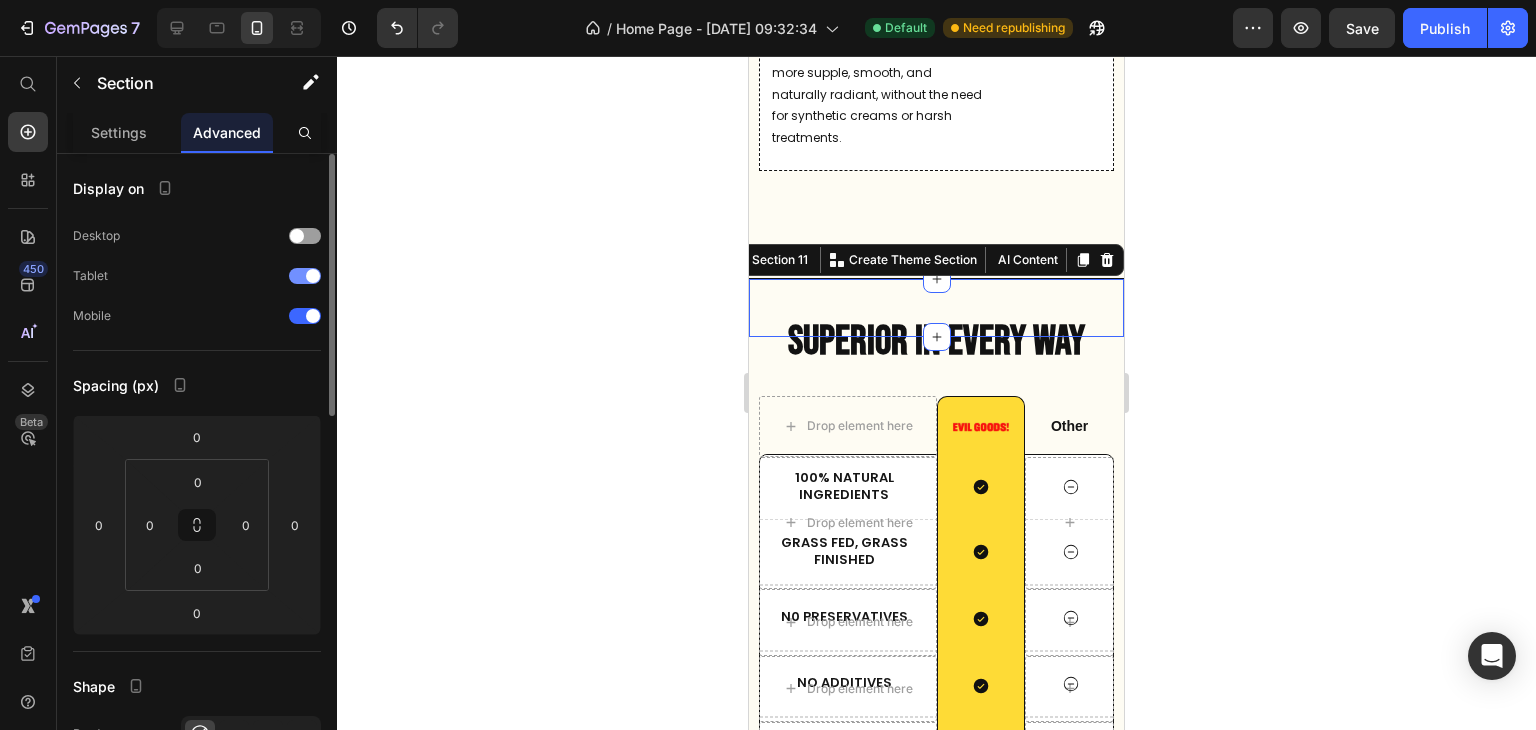 click at bounding box center (313, 276) 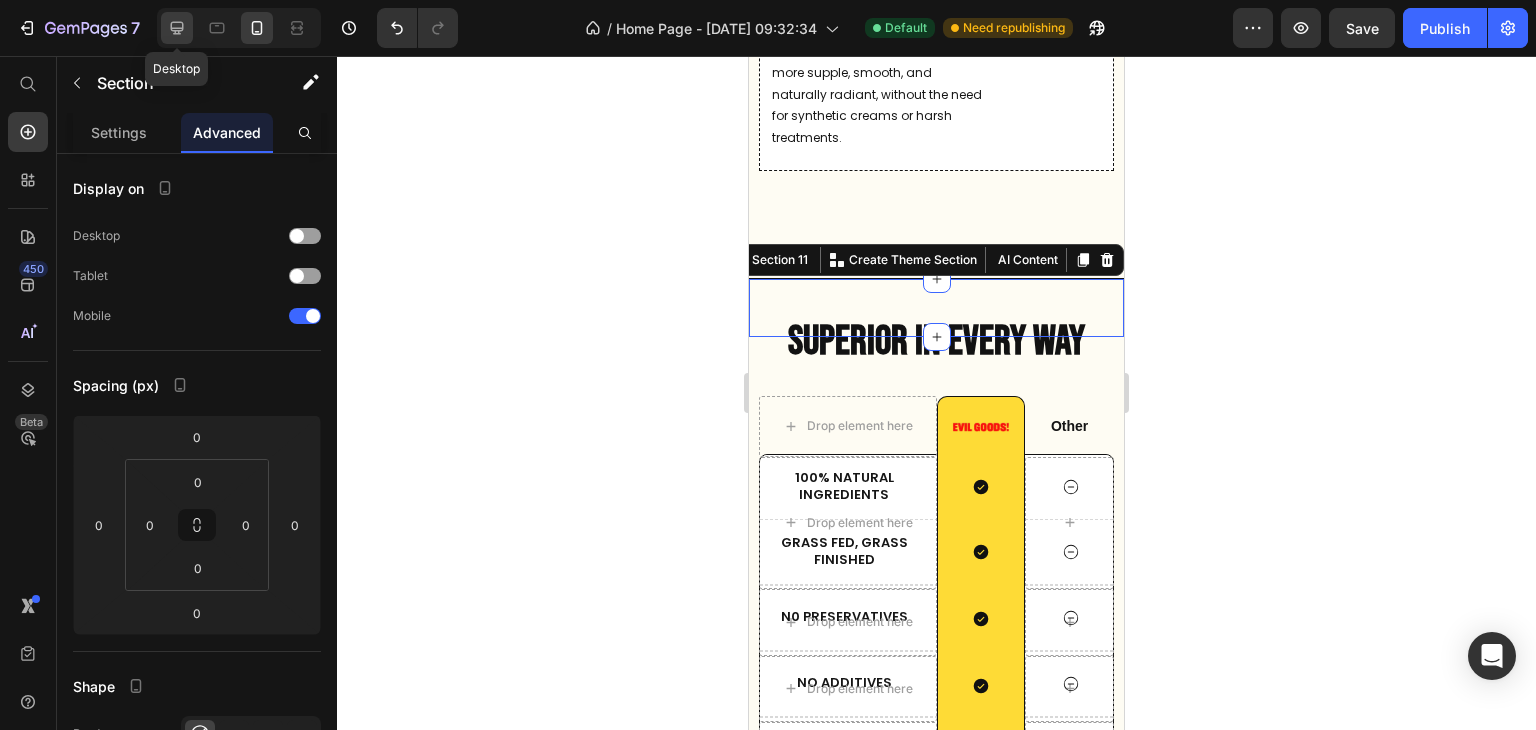click 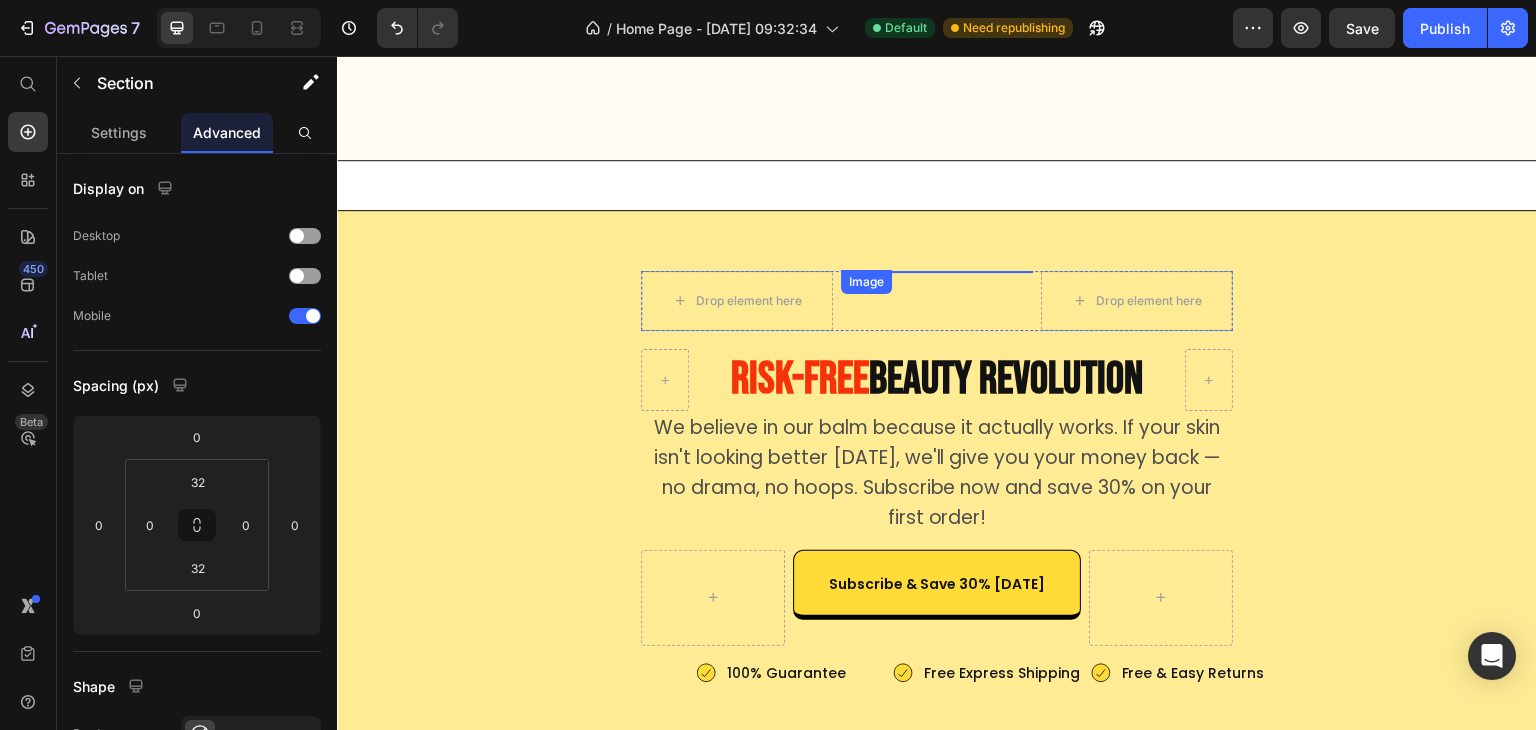scroll, scrollTop: 10451, scrollLeft: 0, axis: vertical 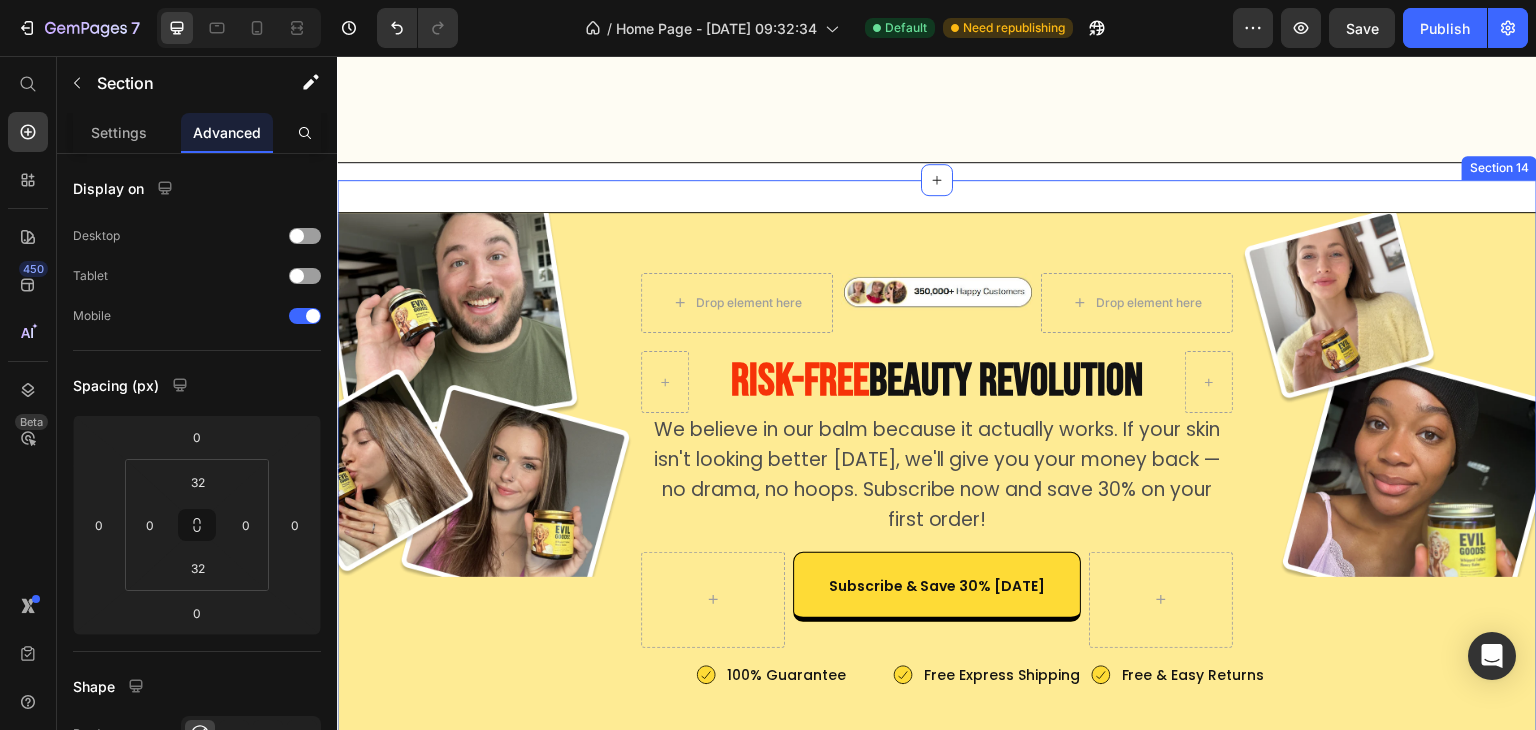 click on "Image Image
Drop element here Image
Drop element here Row
RISK-FREE  BEAUTY REVOLUTION Heading
Row We believe in our balm because it actually works. If your skin isn't looking better in 30 days, we'll give you your money back — no drama, no hoops. Subscribe now and save 30% on your first order! Text Block
Subscribe & Save 30% Today Button
Row Row
100% Guarantee  Item List
Free Express Shipping Item List Row
100% Guarantee  Item List Row
Free Express Shipping Item List Row
Free & Easy Returns Item List Row
Free & Easy Returns Item List Image Row Section 14" at bounding box center [937, 474] 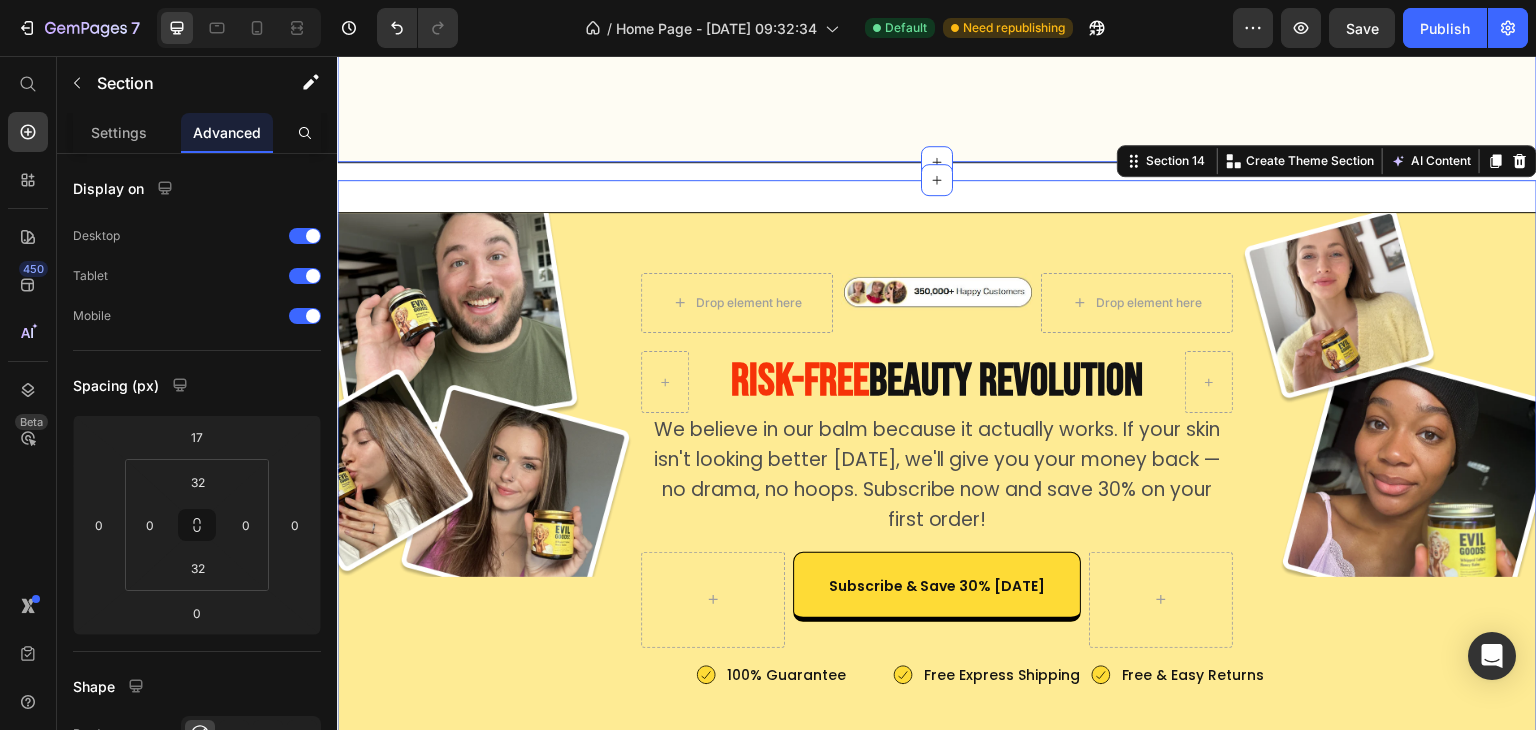 click on "Image
Drop element here Your body's favorite 30-second ritual Text Block
Drop element here Row
Drop element here Here’s What Happens to Your Skin Once You Start Using Our Tallow Balm Heading
Drop element here Row
Drop element here See what happens when you ditch the chemicals and let nature take over. With grass-fed tallow, Manuka honey, and zero toxins, stronger, smoother, and actually healthier — week by week. Text Block
Drop element here Row Image
Drop element here
Drop element here Row Image Deep Hydration & Calming Irritation Heading Your skin will feel more nourished as the natural fats in beef tallow start to restore moisture. [MEDICAL_DATA], irritation, and redness begin to subside, especially if your skin has been exposed to harsh skincare products. Text Block Row Row
Icon
Drop element here Row" at bounding box center (937, -679) 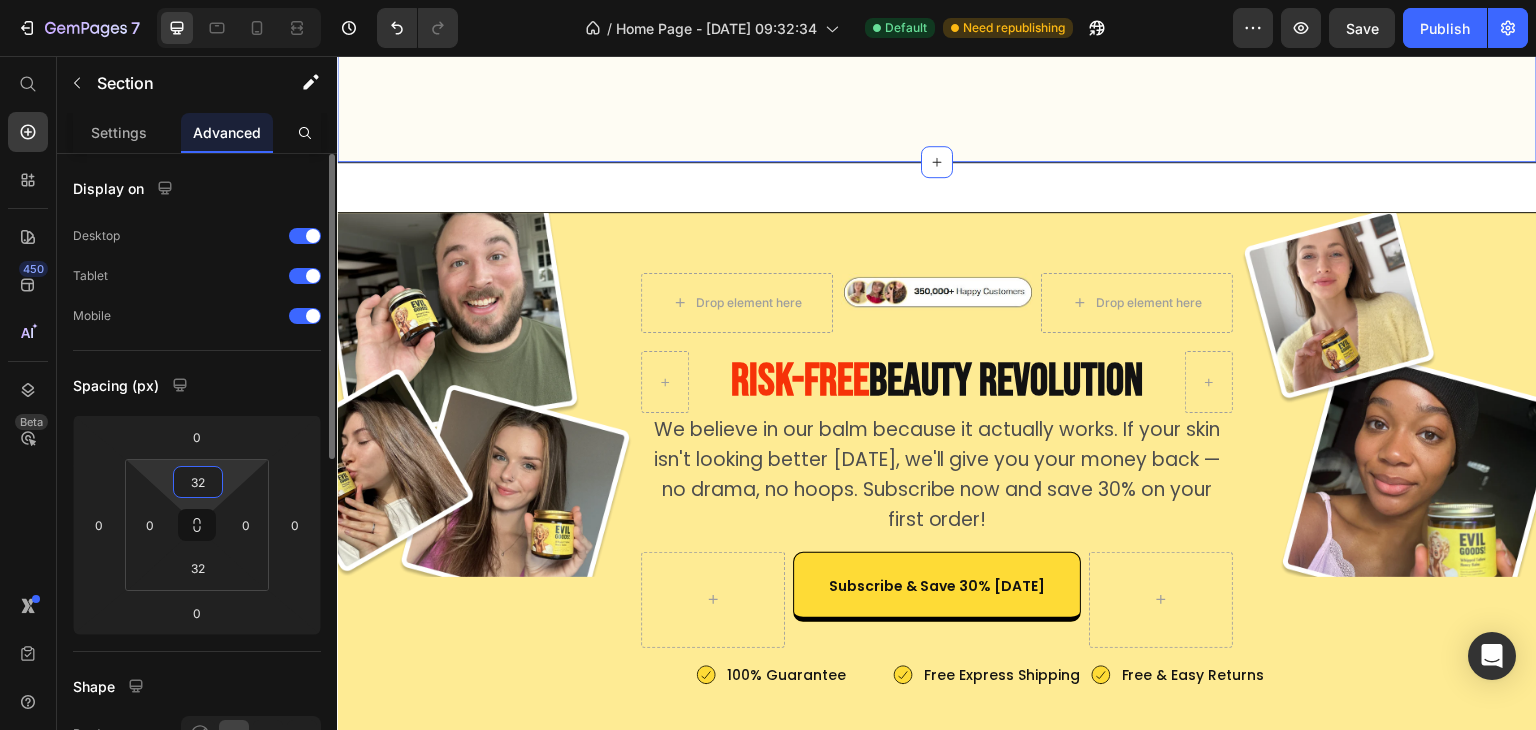 click on "32" at bounding box center [198, 482] 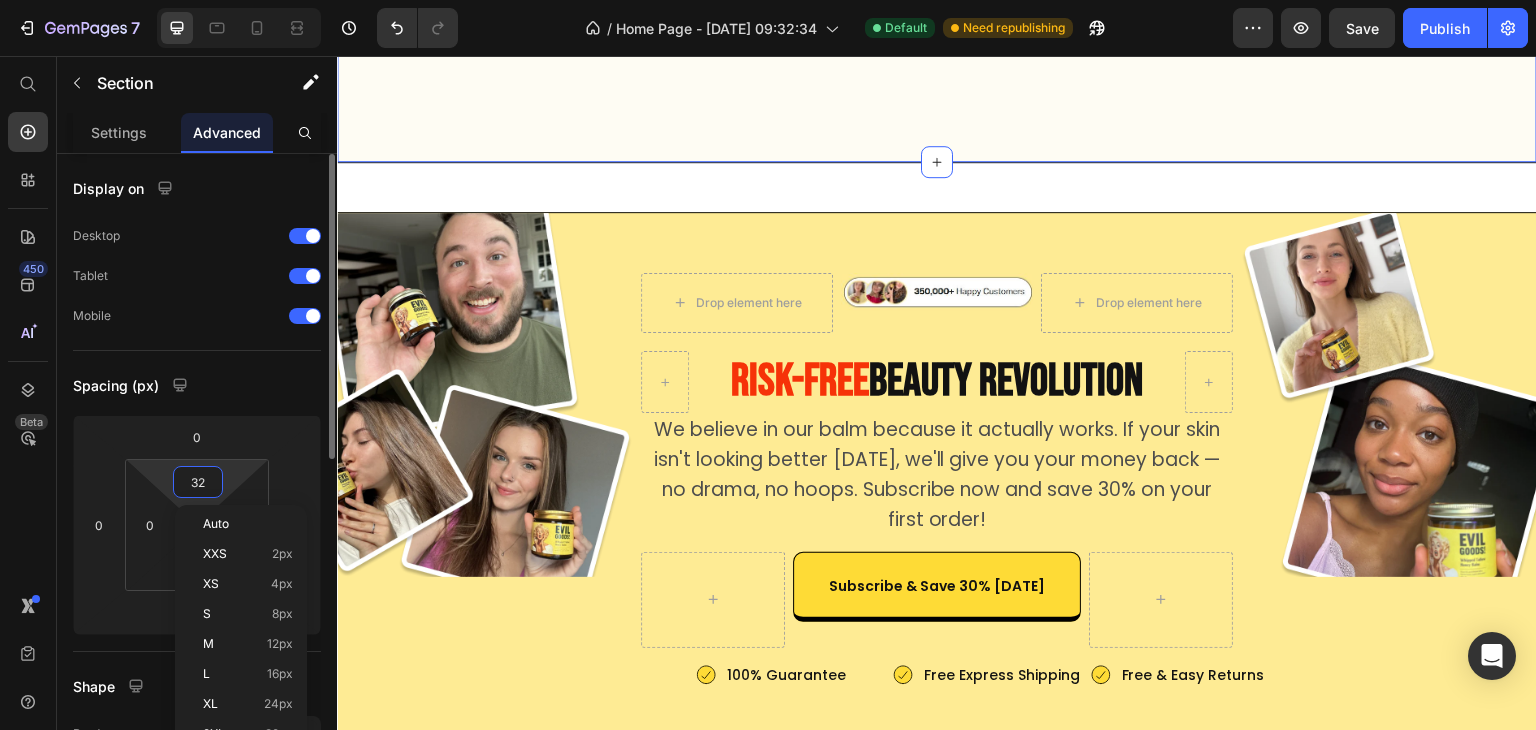 type on "0" 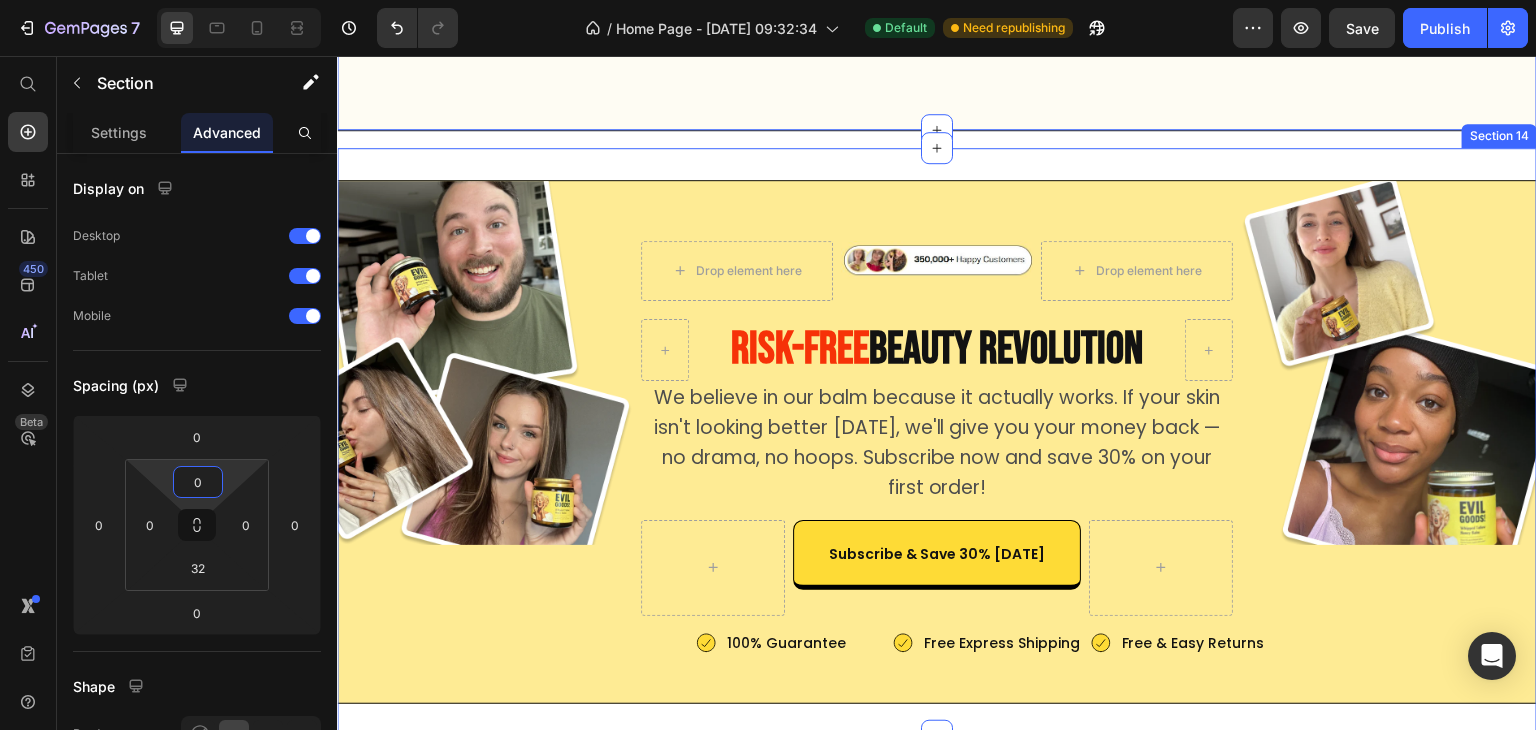click on "Image Image
Drop element here Image
Drop element here Row
RISK-FREE  BEAUTY REVOLUTION Heading
Row We believe in our balm because it actually works. If your skin isn't looking better in 30 days, we'll give you your money back — no drama, no hoops. Subscribe now and save 30% on your first order! Text Block
Subscribe & Save 30% Today Button
Row Row
100% Guarantee  Item List
Free Express Shipping Item List Row
100% Guarantee  Item List Row
Free Express Shipping Item List Row
Free & Easy Returns Item List Row
Free & Easy Returns Item List Image Row Section 14" at bounding box center (937, 442) 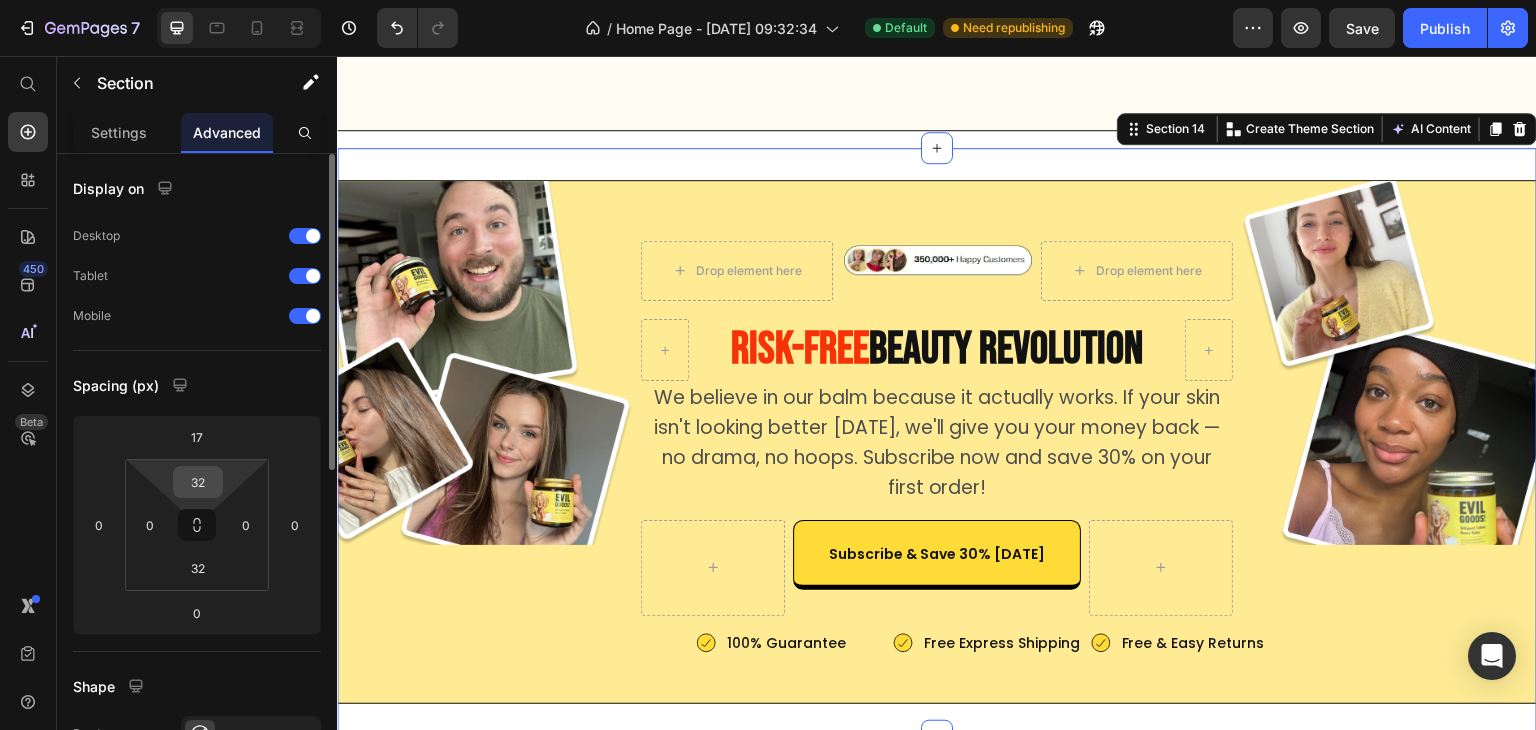 click on "32" at bounding box center (198, 482) 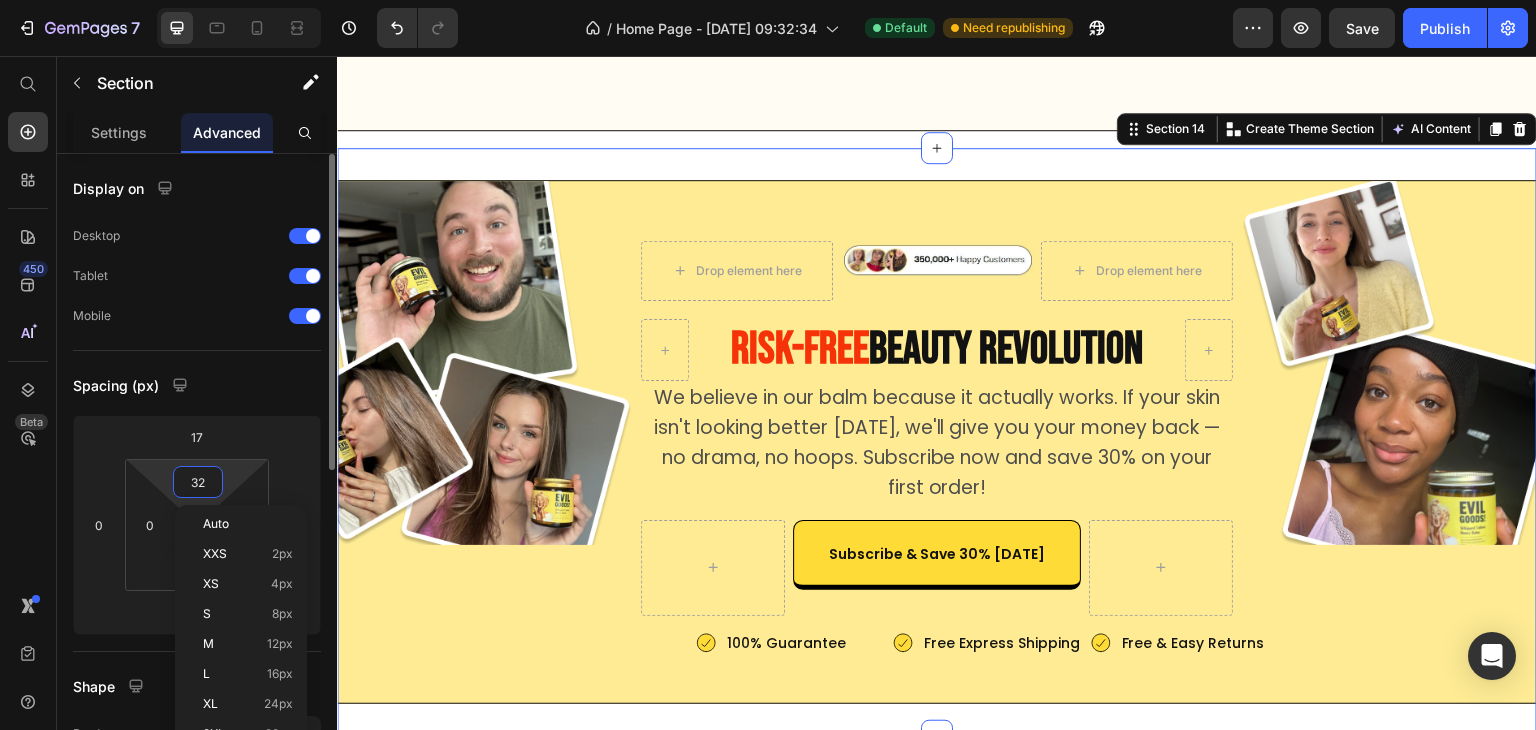 type on "0" 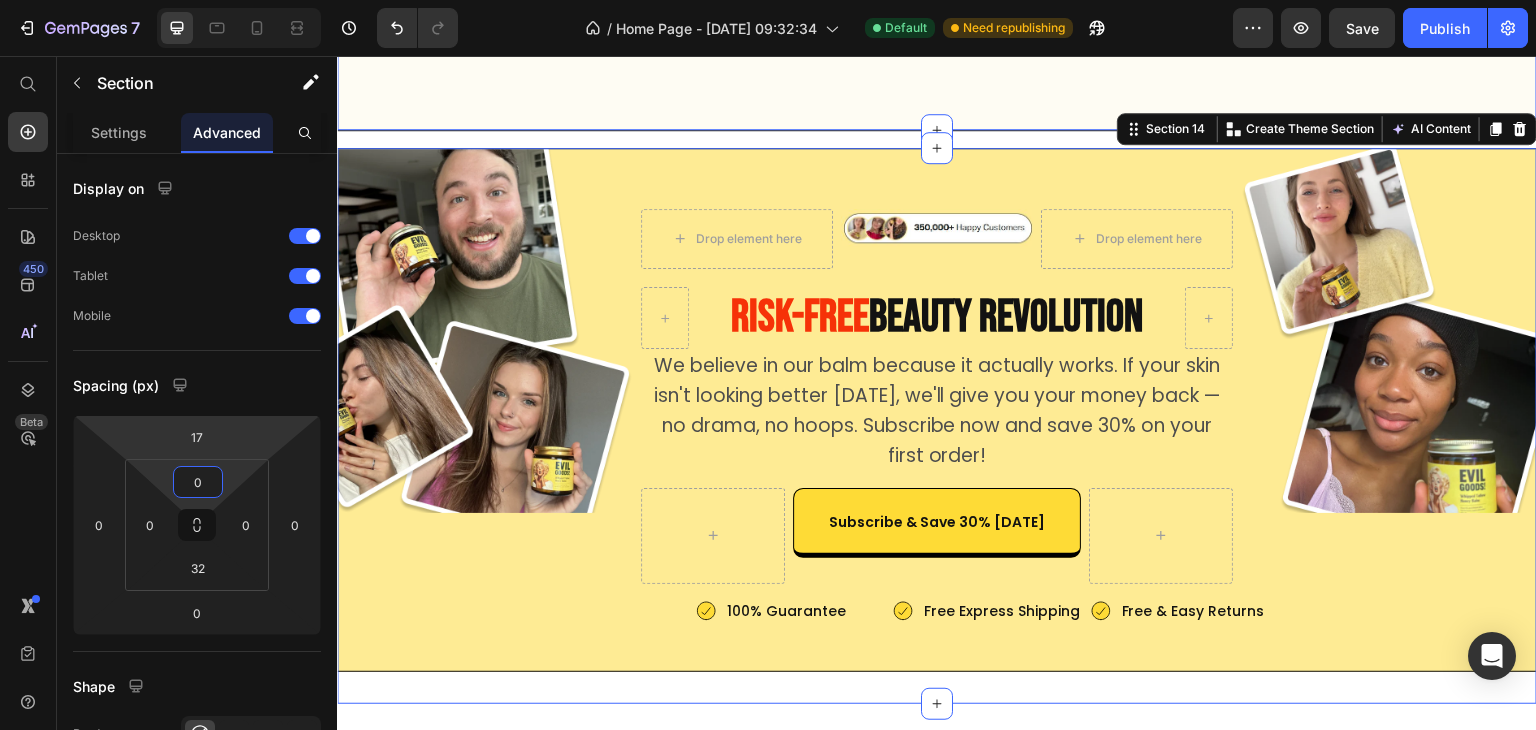 click on "Image
Drop element here Your body's favorite 30-second ritual Text Block
Drop element here Row
Drop element here Here’s What Happens to Your Skin Once You Start Using Our Tallow Balm Heading
Drop element here Row
Drop element here See what happens when you ditch the chemicals and let nature take over. With grass-fed tallow, Manuka honey, and zero toxins, stronger, smoother, and actually healthier — week by week. Text Block
Drop element here Row Image
Drop element here
Drop element here Row Image Deep Hydration & Calming Irritation Heading Your skin will feel more nourished as the natural fats in beef tallow start to restore moisture. [MEDICAL_DATA], irritation, and redness begin to subside, especially if your skin has been exposed to harsh skincare products. Text Block Row Row
Icon
Drop element here Row" at bounding box center [937, -695] 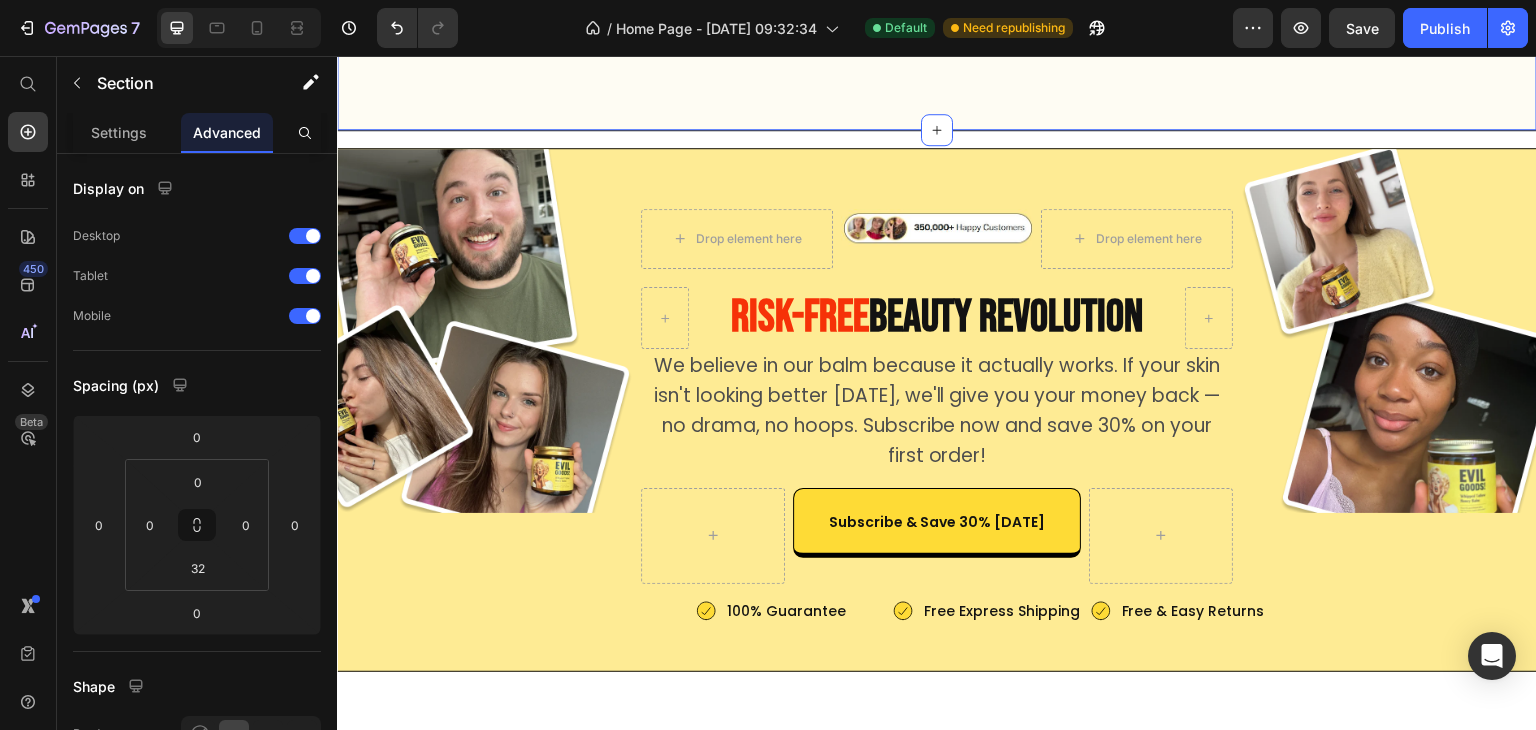 click on "Image
Drop element here Your body's favorite 30-second ritual Text Block
Drop element here Row
Drop element here Here’s What Happens to Your Skin Once You Start Using Our Tallow Balm Heading
Drop element here Row
Drop element here See what happens when you ditch the chemicals and let nature take over. With grass-fed tallow, Manuka honey, and zero toxins, stronger, smoother, and actually healthier — week by week. Text Block
Drop element here Row Image
Drop element here
Drop element here Row Image Deep Hydration & Calming Irritation Heading Your skin will feel more nourished as the natural fats in beef tallow start to restore moisture. [MEDICAL_DATA], irritation, and redness begin to subside, especially if your skin has been exposed to harsh skincare products. Text Block Row Row
Icon
Drop element here Row" at bounding box center (937, -695) 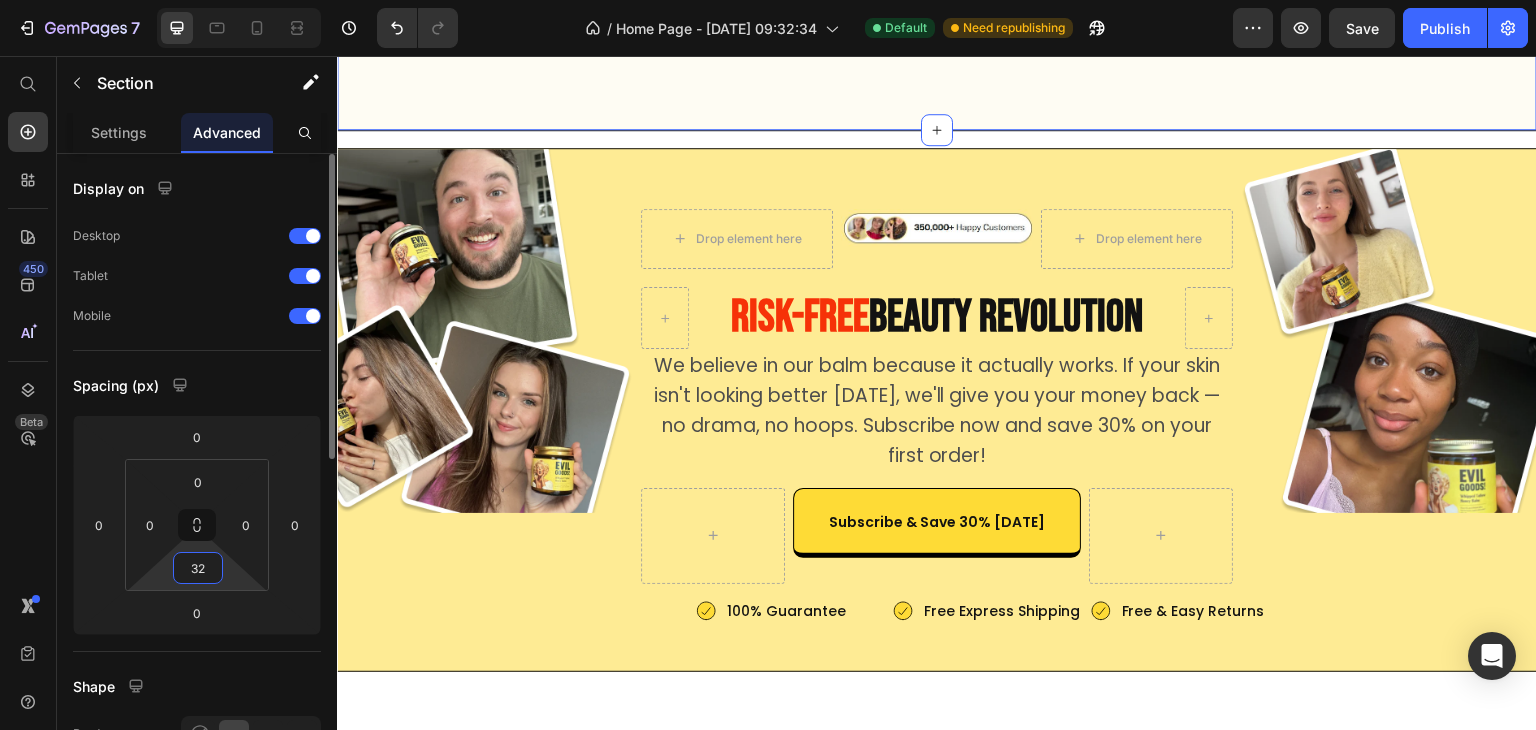 click on "32" at bounding box center (198, 568) 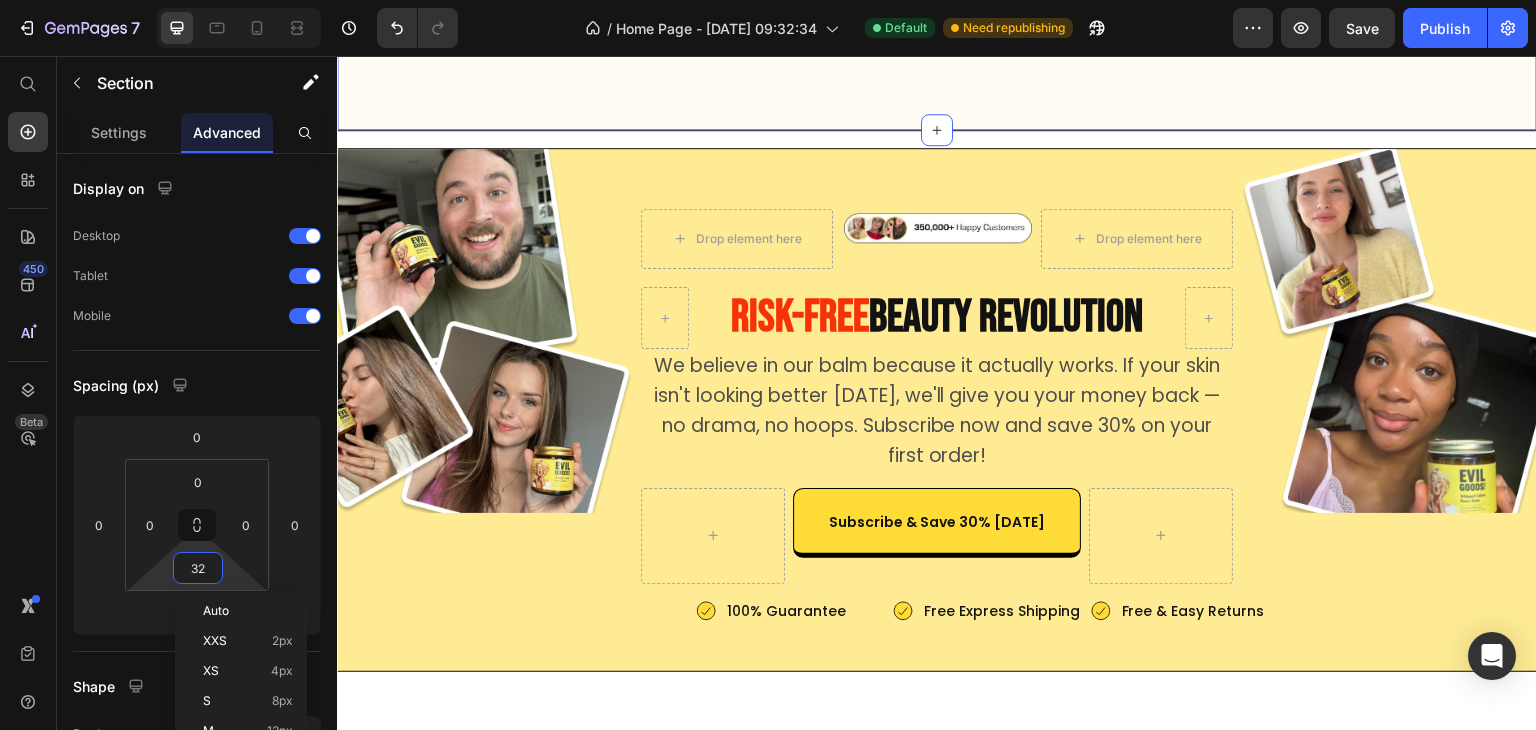 click on "Image
Drop element here Your body's favorite 30-second ritual Text Block
Drop element here Row
Drop element here Here’s What Happens to Your Skin Once You Start Using Our Tallow Balm Heading
Drop element here Row
Drop element here See what happens when you ditch the chemicals and let nature take over. With grass-fed tallow, Manuka honey, and zero toxins, stronger, smoother, and actually healthier — week by week. Text Block
Drop element here Row Image
Drop element here
Drop element here Row Image Deep Hydration & Calming Irritation Heading Your skin will feel more nourished as the natural fats in beef tallow start to restore moisture. [MEDICAL_DATA], irritation, and redness begin to subside, especially if your skin has been exposed to harsh skincare products. Text Block Row Row
Icon
Drop element here Row" at bounding box center (937, -4825) 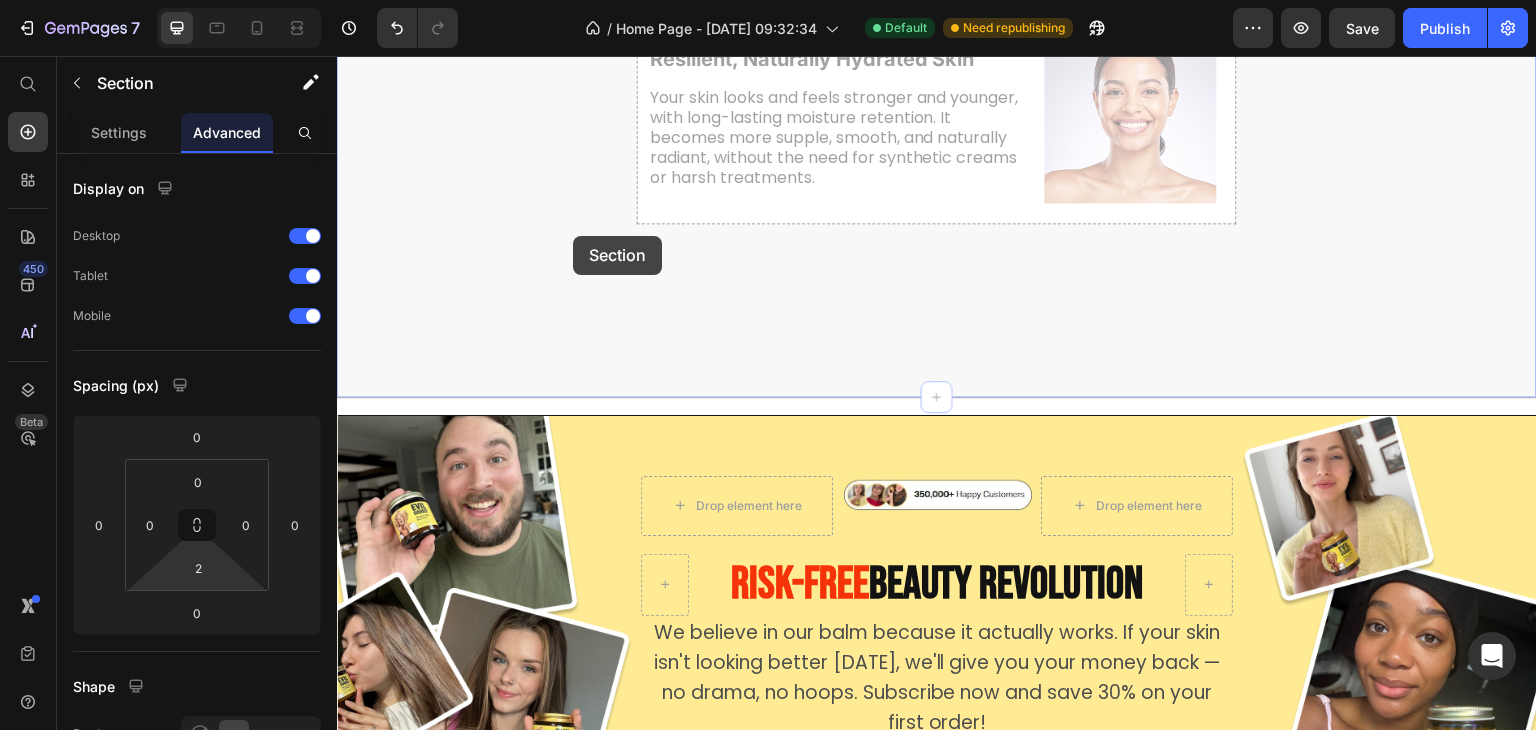 scroll, scrollTop: 10215, scrollLeft: 0, axis: vertical 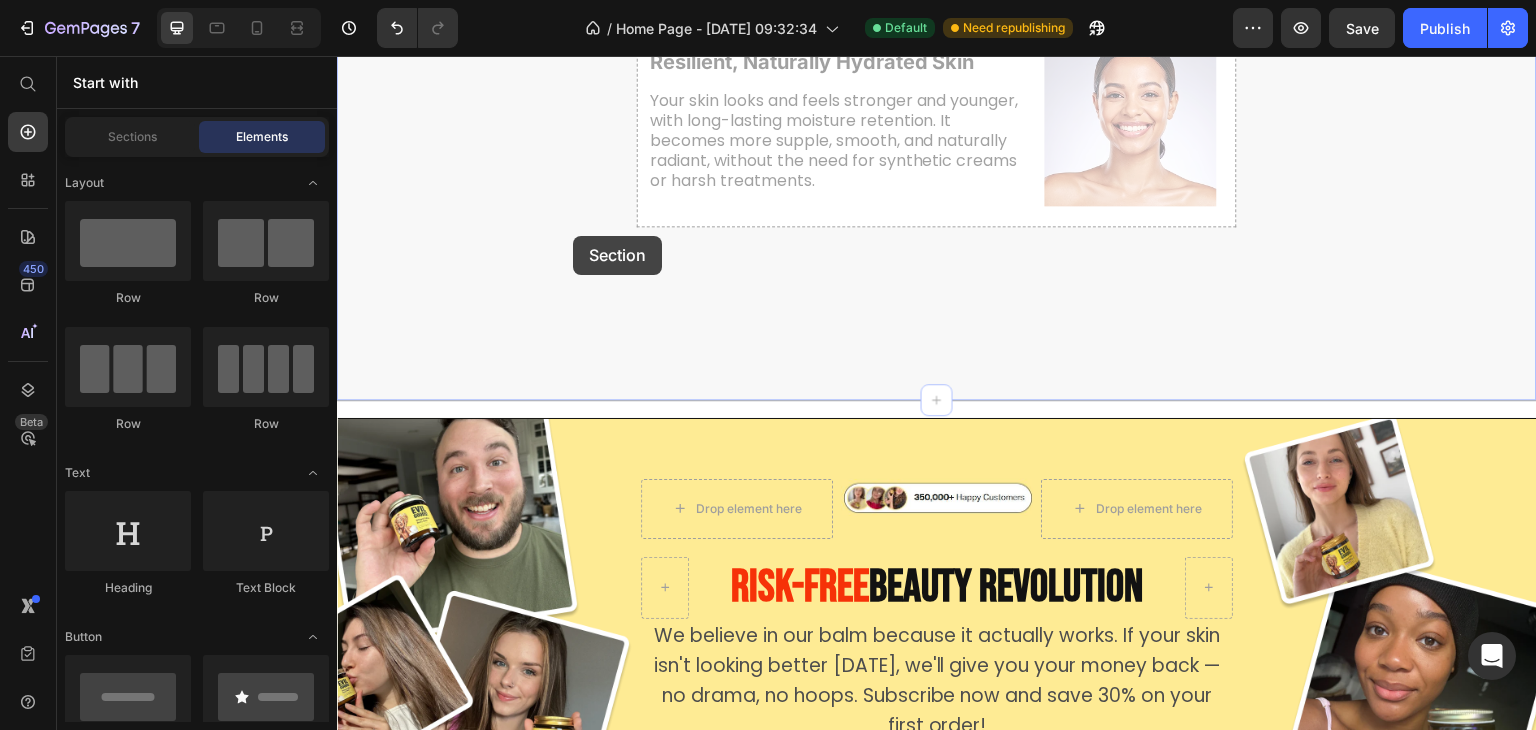 click at bounding box center (937, -4449) 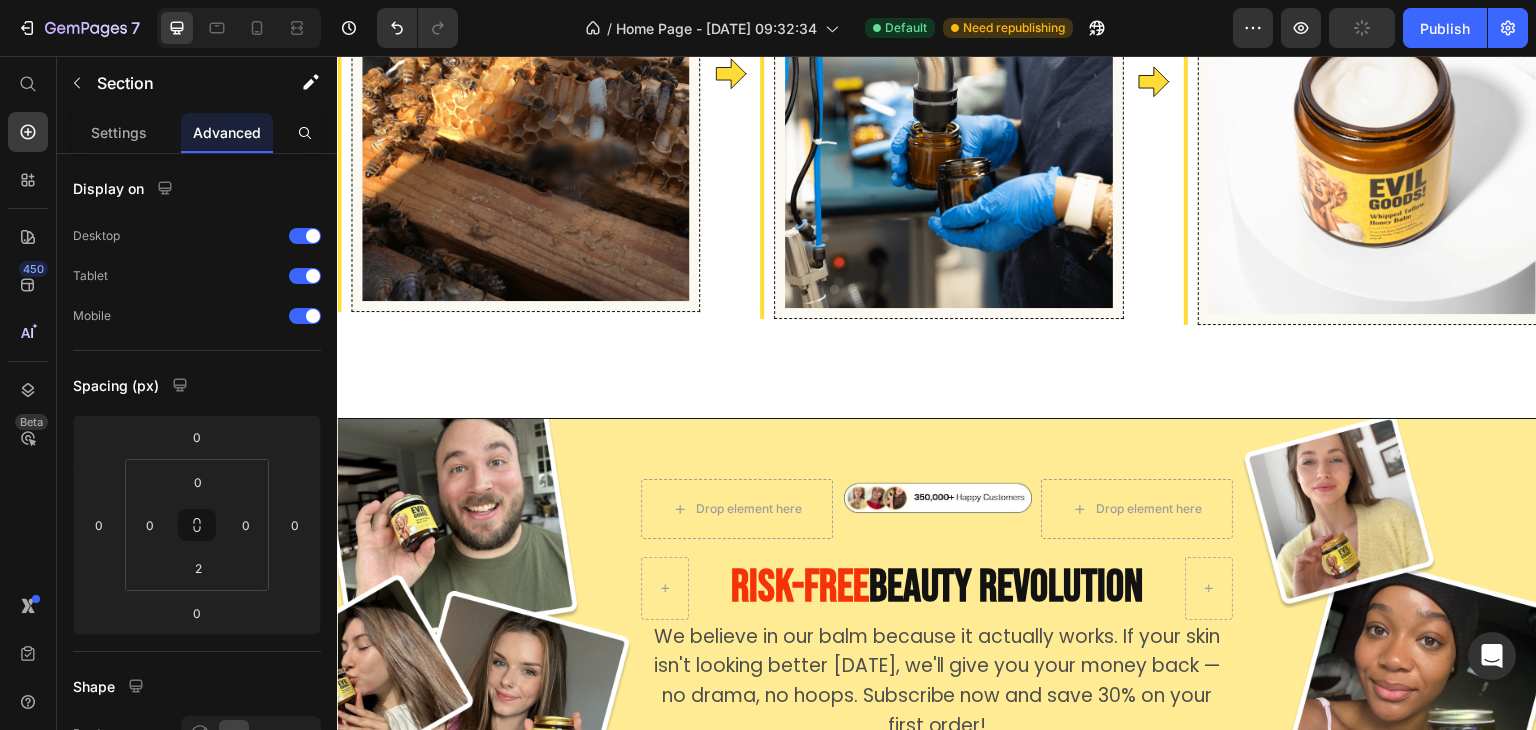 scroll, scrollTop: 7386, scrollLeft: 0, axis: vertical 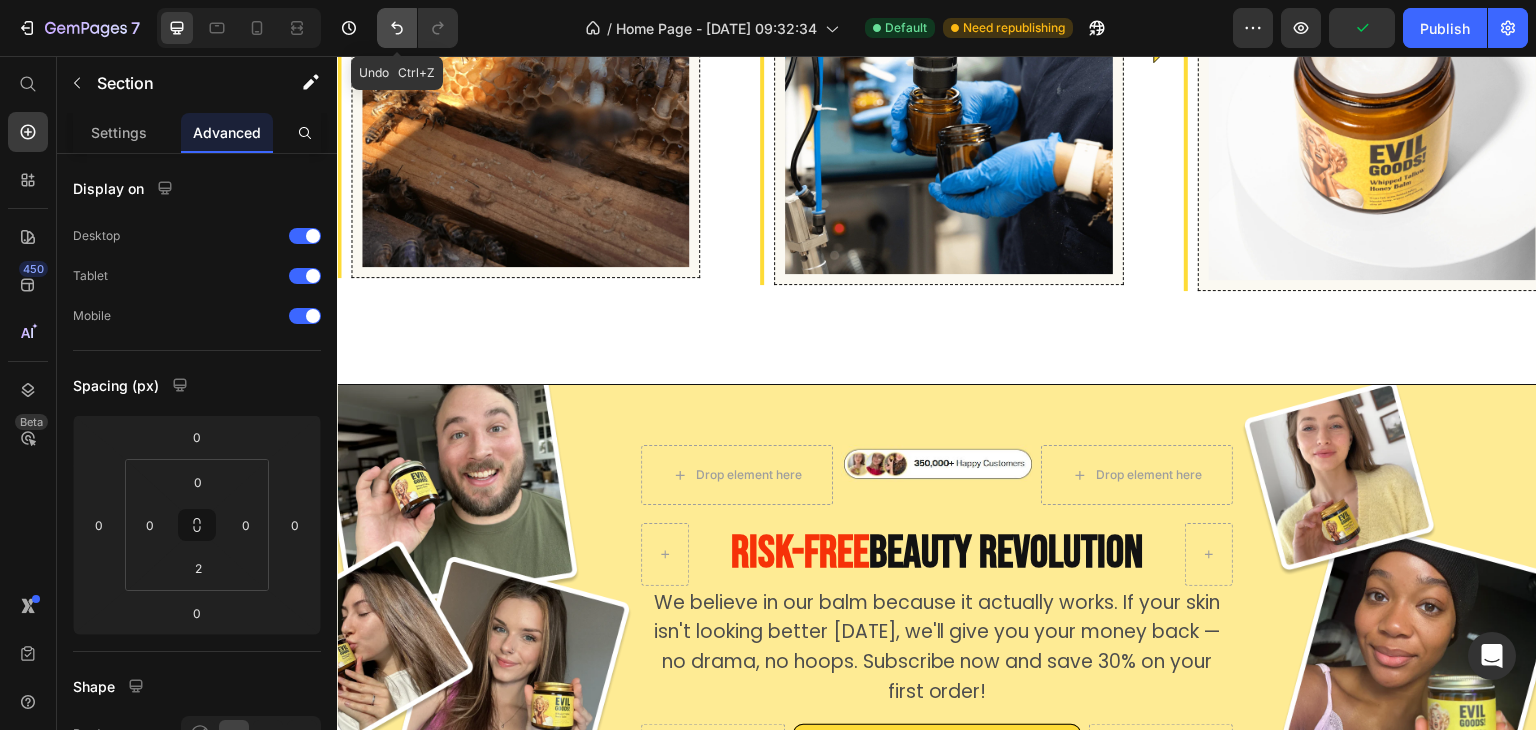 click 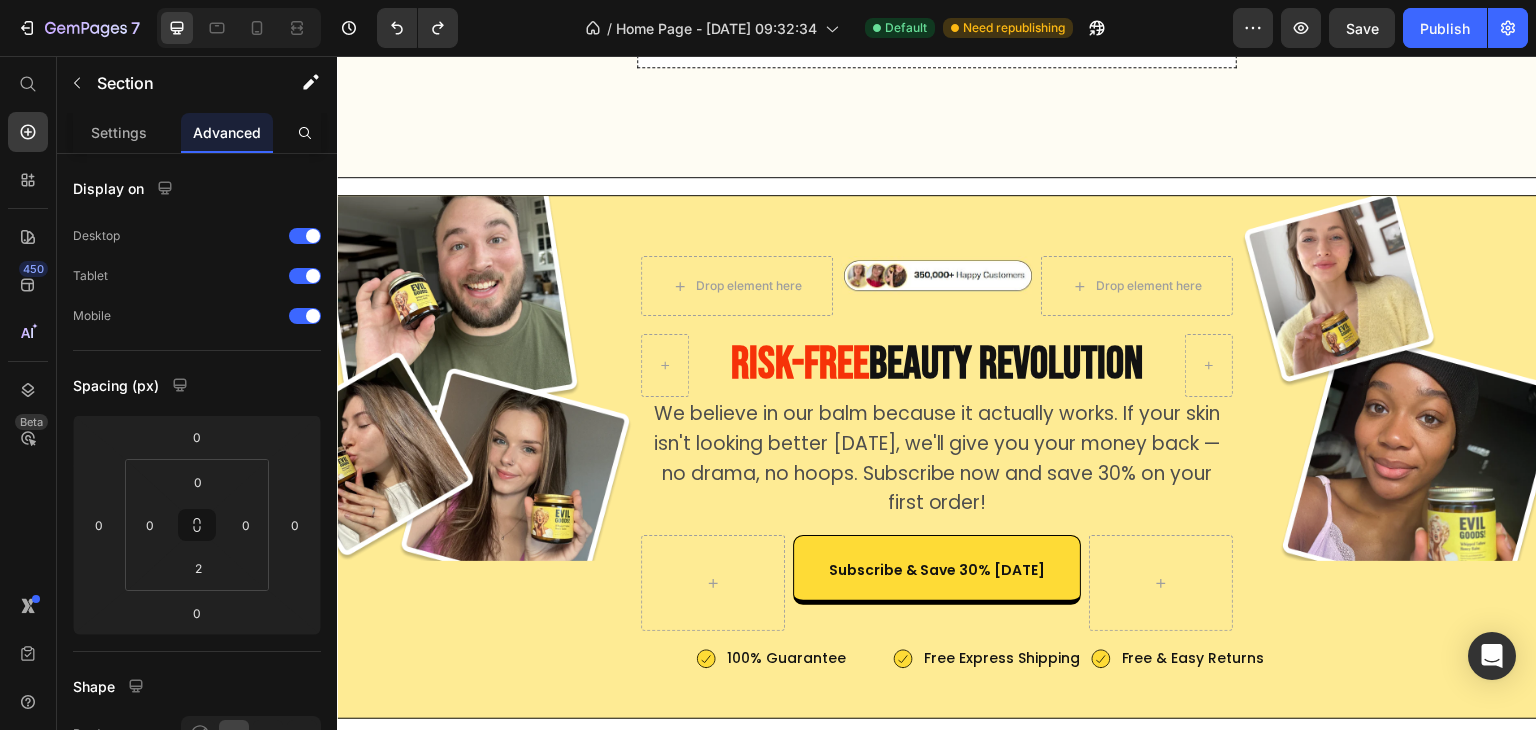 scroll, scrollTop: 9160, scrollLeft: 0, axis: vertical 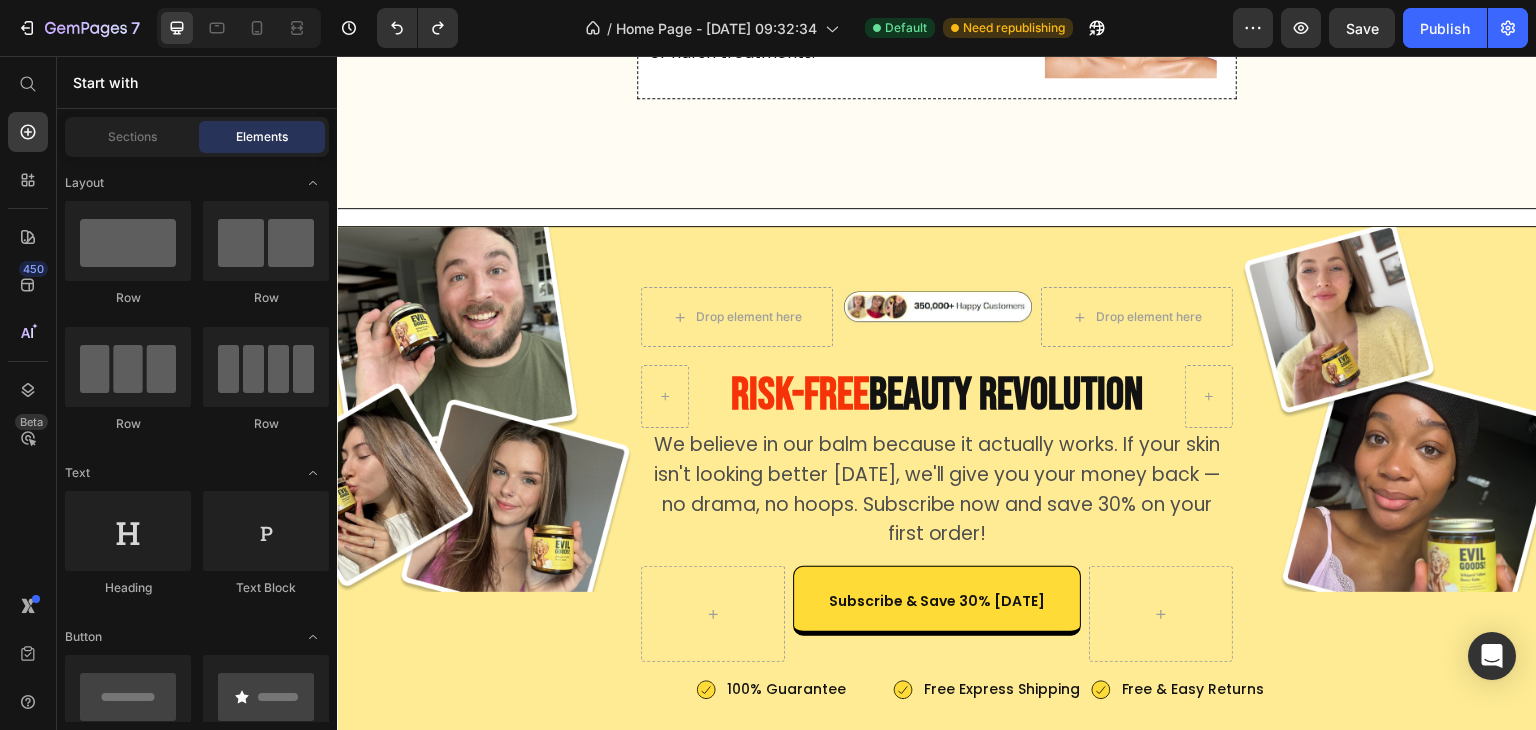 click on "Image
Drop element here Your body's favorite 30-second ritual Text Block
Drop element here Row
Drop element here Here’s What Happens to Your Skin Once You Start Using Our Tallow Balm Heading
Drop element here Row
Drop element here See what happens when you ditch the chemicals and let nature take over. With grass-fed tallow, Manuka honey, and zero toxins, stronger, smoother, and actually healthier — week by week. Text Block
Drop element here Row Image
Drop element here
Drop element here Row Image Deep Hydration & Calming Irritation Heading Your skin will feel more nourished as the natural fats in beef tallow start to restore moisture. [MEDICAL_DATA], irritation, and redness begin to subside, especially if your skin has been exposed to harsh skincare products. Text Block Row Row
Icon
Drop element here Row" at bounding box center (937, -4141) 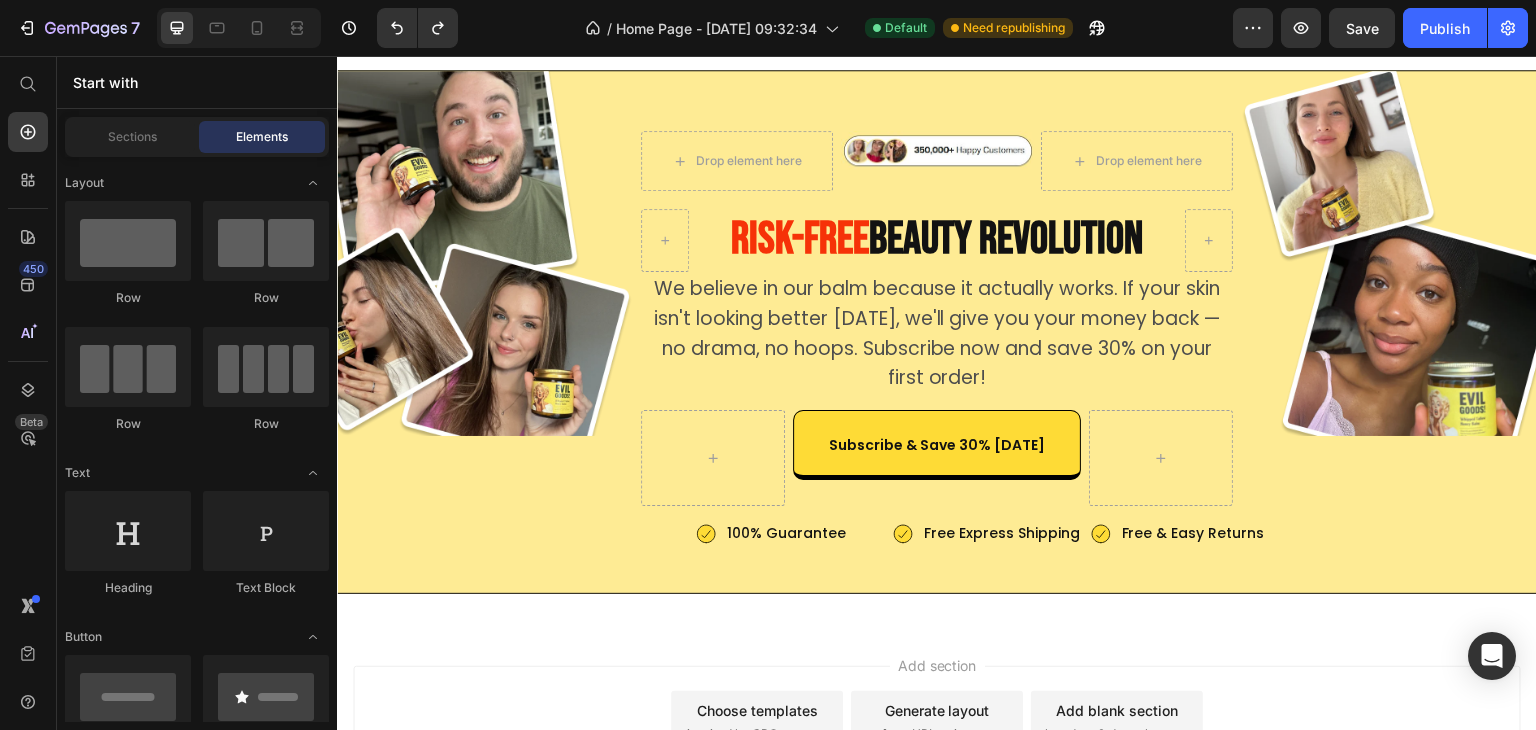 scroll, scrollTop: 9273, scrollLeft: 0, axis: vertical 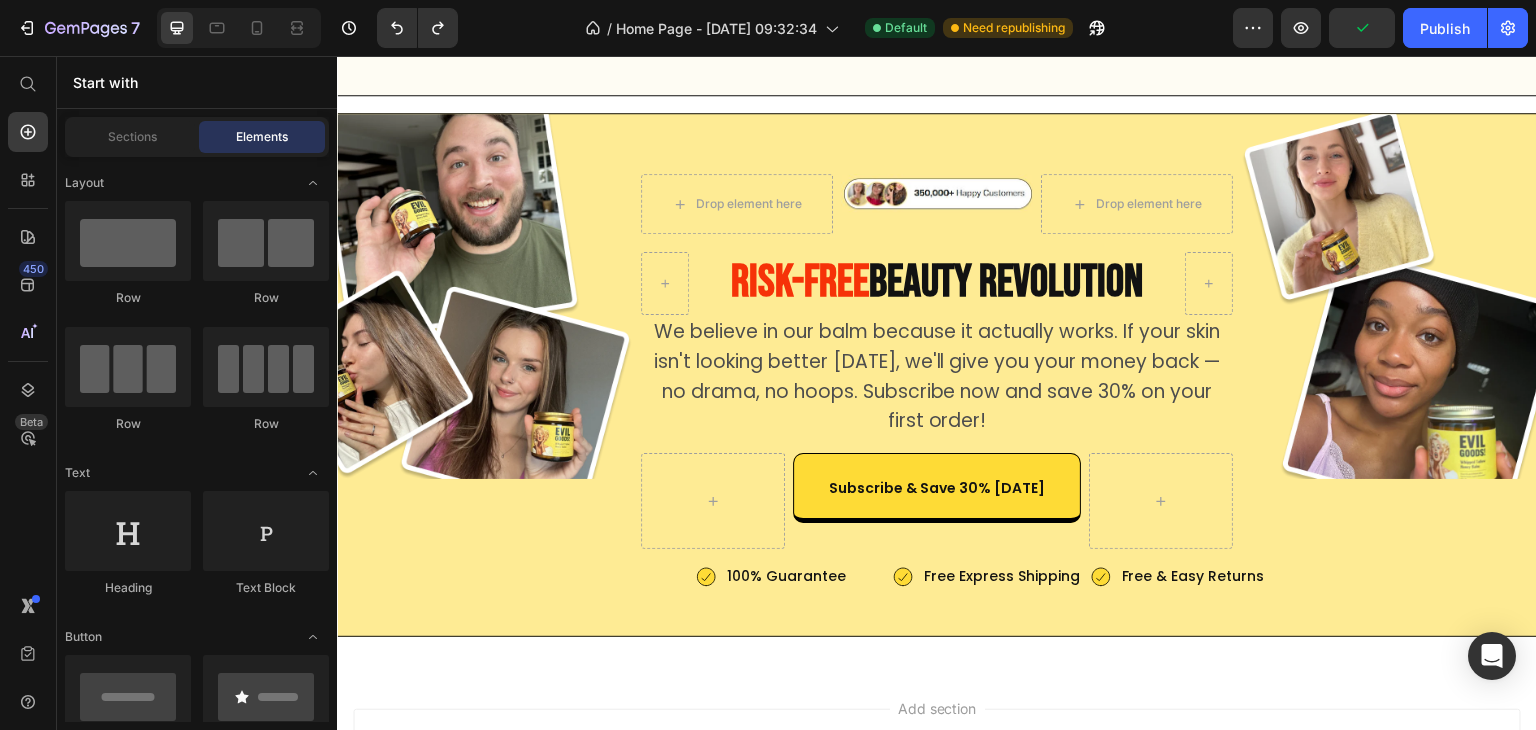 click on "Image
Drop element here Your body's favorite 30-second ritual Text Block
Drop element here Row
Drop element here Here’s What Happens to Your Skin Once You Start Using Our Tallow Balm Heading
Drop element here Row
Drop element here See what happens when you ditch the chemicals and let nature take over. With grass-fed tallow, Manuka honey, and zero toxins, stronger, smoother, and actually healthier — week by week. Text Block
Drop element here Row Image
Drop element here
Drop element here Row Image Deep Hydration & Calming Irritation Heading Your skin will feel more nourished as the natural fats in beef tallow start to restore moisture. [MEDICAL_DATA], irritation, and redness begin to subside, especially if your skin has been exposed to harsh skincare products. Text Block Row Row
Icon
Drop element here Row" at bounding box center [937, -4254] 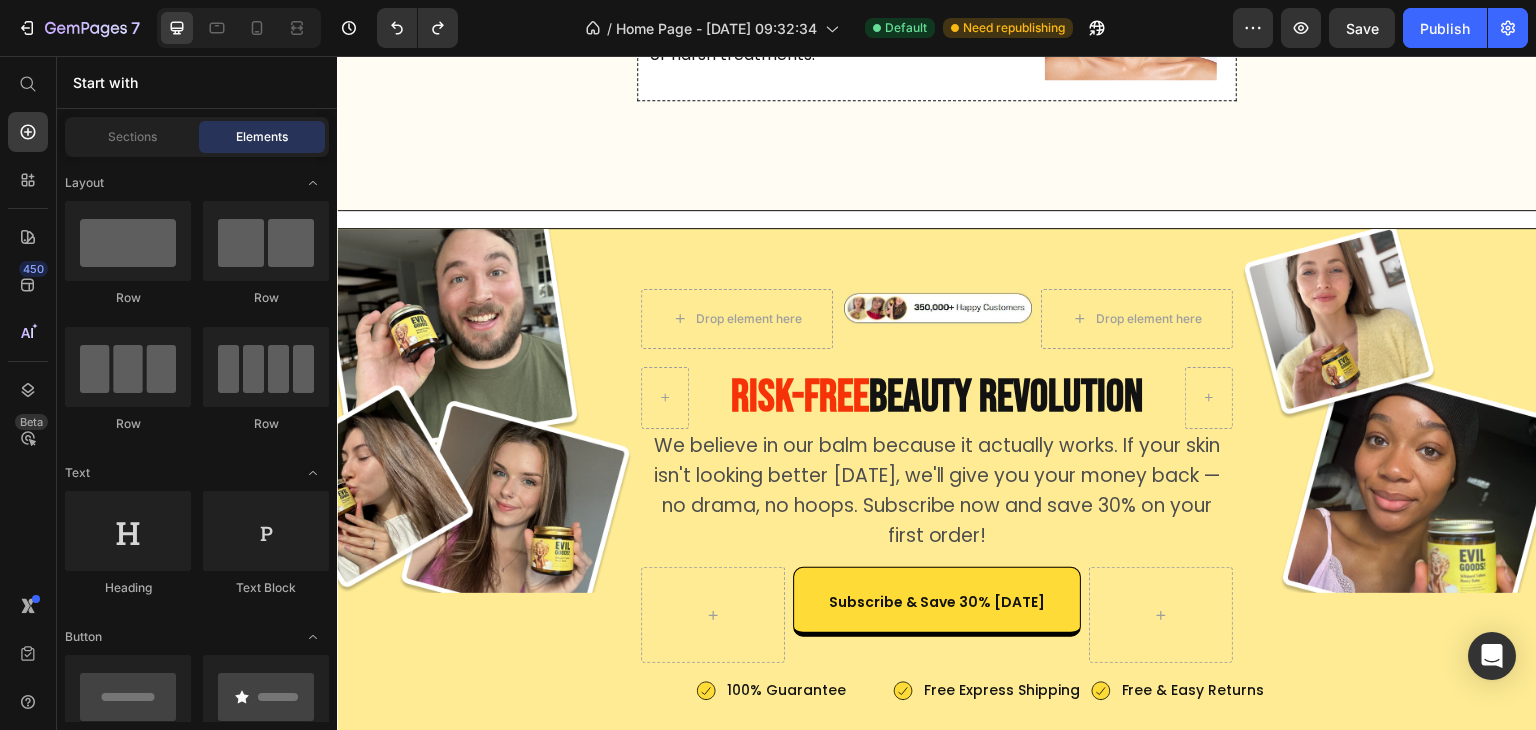 scroll, scrollTop: 7684, scrollLeft: 0, axis: vertical 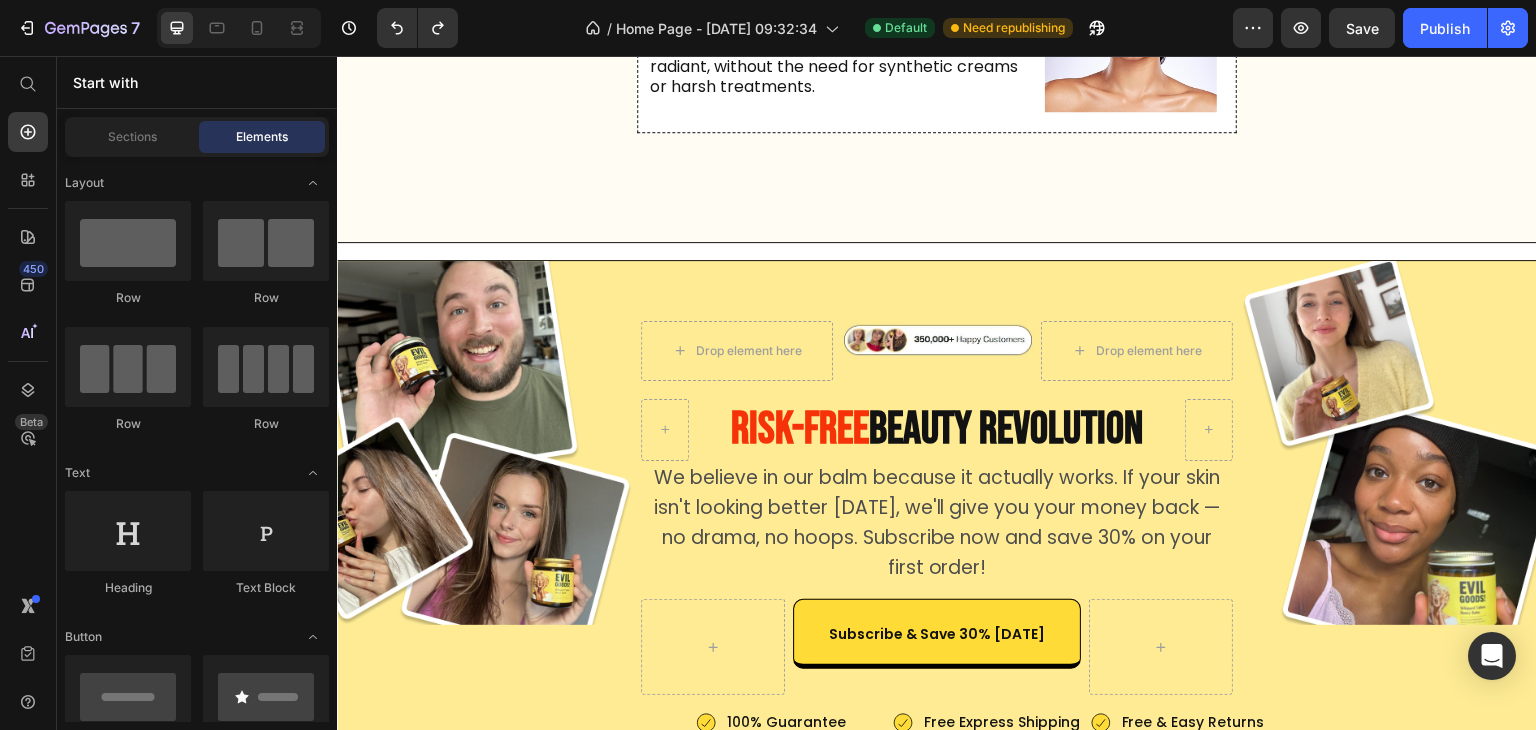 click on "Image
Drop element here Your body's favorite 30-second ritual Text Block
Drop element here Row
Drop element here Here’s What Happens to Your Skin Once You Start Using Our Tallow Balm Heading
Drop element here Row
Drop element here See what happens when you ditch the chemicals and let nature take over. With grass-fed tallow, Manuka honey, and zero toxins, stronger, smoother, and actually healthier — week by week. Text Block
Drop element here Row Image
Drop element here
Drop element here Row Image Deep Hydration & Calming Irritation Heading Your skin will feel more nourished as the natural fats in beef tallow start to restore moisture. [MEDICAL_DATA], irritation, and redness begin to subside, especially if your skin has been exposed to harsh skincare products. Text Block Row Row
Icon
Drop element here Row" at bounding box center [937, -3386] 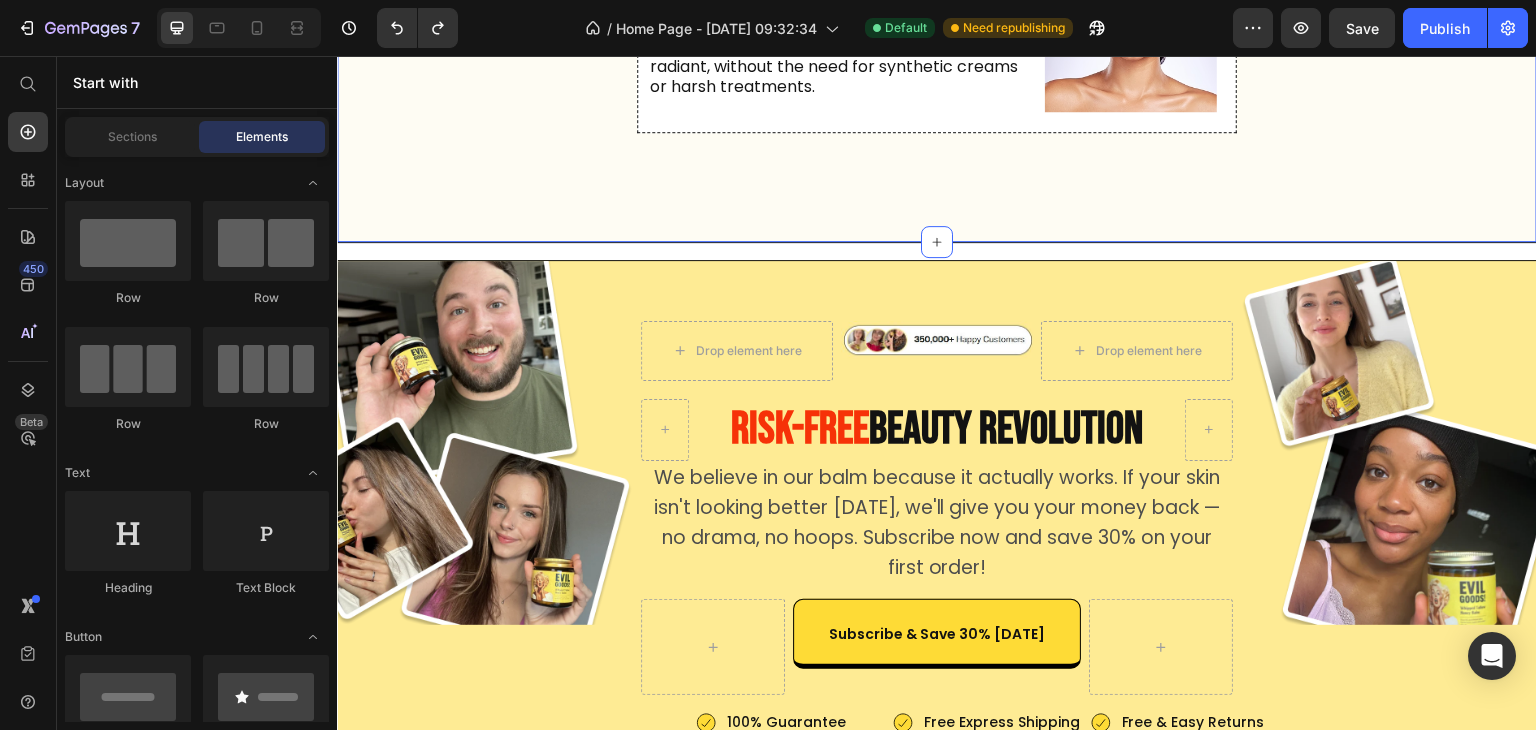 click on "Drop element here Your body's favorite 30-second ritual Text Block
Drop element here Row
Drop element here Here’s What Happens to Your Skin Once You Start Using Our Tallow Balm Heading
Drop element here Row
Drop element here See what happens when you ditch the chemicals and let nature take over. With grass-fed tallow, Manuka honey, and zero toxins, stronger, smoother, and actually healthier — week by week. Text Block
Drop element here Row Image
Drop element here
Drop element here Row Image Deep Hydration & Calming Irritation Heading Your skin will feel more nourished as the natural fats in beef tallow start to restore moisture. [MEDICAL_DATA], irritation, and redness begin to subside, especially if your skin has been exposed to harsh skincare products. Text Block Row Row
Icon
Drop element here
Row" at bounding box center [936, -569] 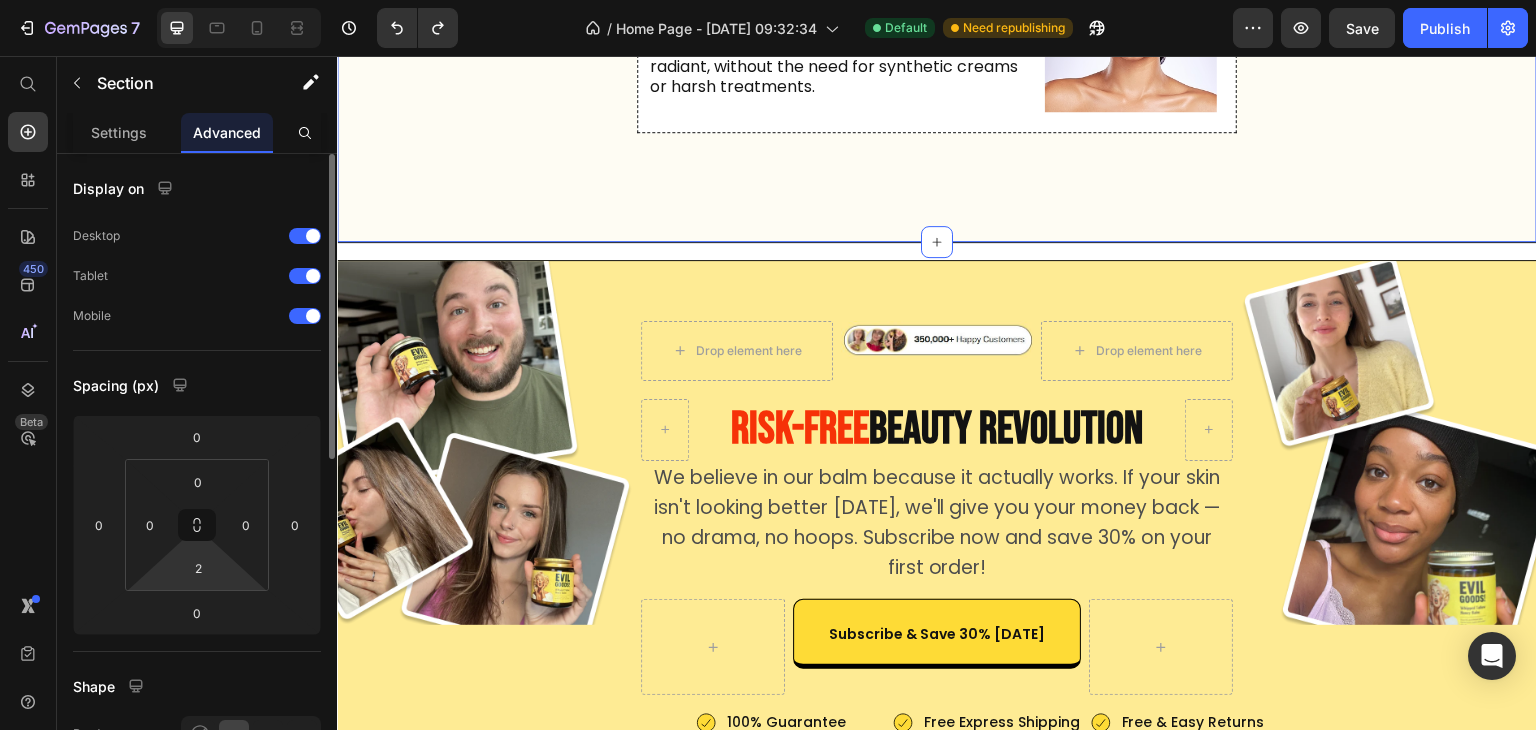 click on "7  Version history  /  Home Page - Jul 8, 09:32:34 Default Need republishing Preview  Save   Publish  450 Beta Start with Sections Elements Hero Section Product Detail Brands Trusted Badges Guarantee Product Breakdown How to use Testimonials Compare Bundle FAQs Social Proof Brand Story Product List Collection Blog List Contact Sticky Add to Cart Custom Footer Browse Library 450 Layout
Row
Row
Row
Row Text
Heading
Text Block Button
Button
Button
Sticky Back to top Media
Image" at bounding box center (768, 0) 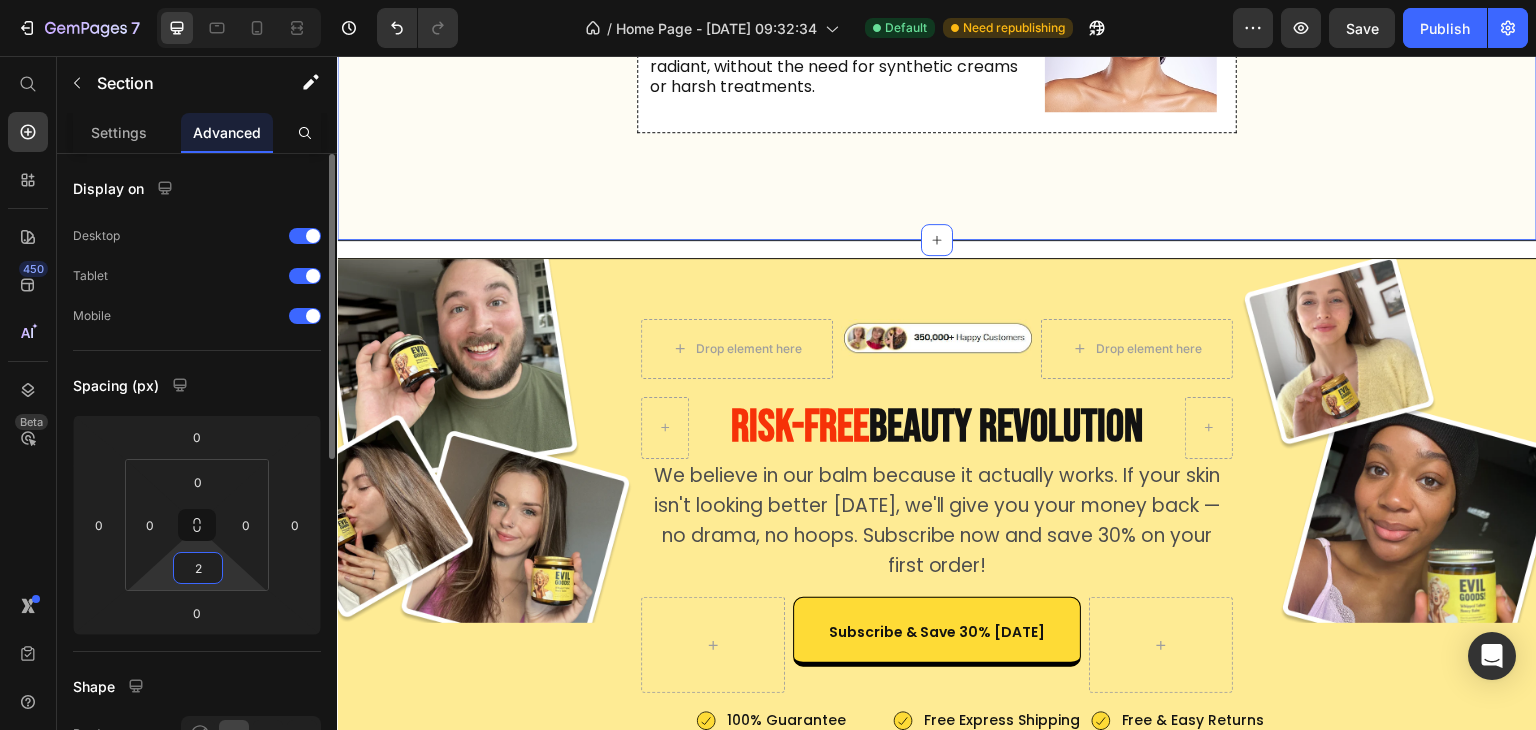 type 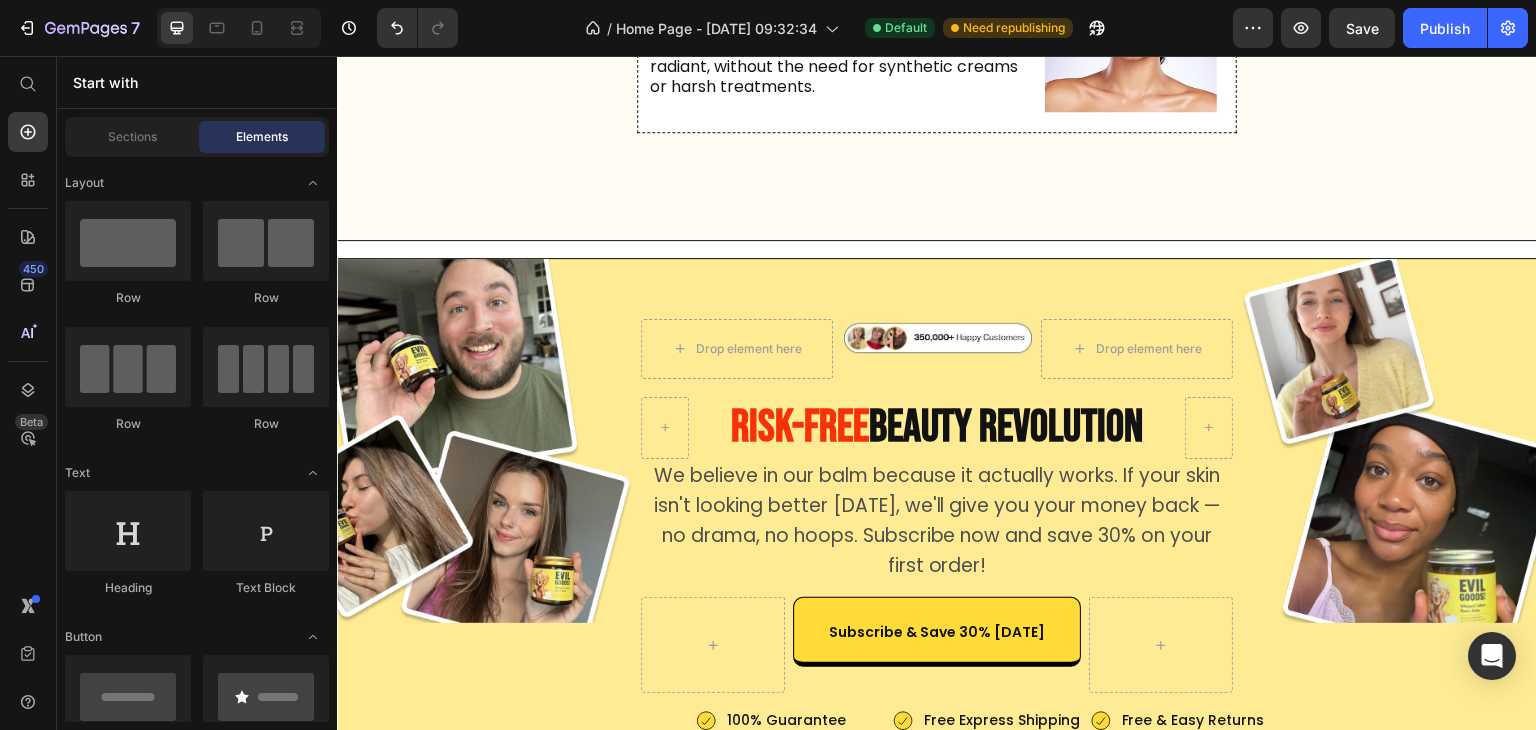 click on "Image
Drop element here Your body's favorite 30-second ritual Text Block
Drop element here Row
Drop element here Here’s What Happens to Your Skin Once You Start Using Our Tallow Balm Heading
Drop element here Row
Drop element here See what happens when you ditch the chemicals and let nature take over. With grass-fed tallow, Manuka honey, and zero toxins, stronger, smoother, and actually healthier — week by week. Text Block
Drop element here Row Image
Drop element here
Drop element here Row Image Deep Hydration & Calming Irritation Heading Your skin will feel more nourished as the natural fats in beef tallow start to restore moisture. [MEDICAL_DATA], irritation, and redness begin to subside, especially if your skin has been exposed to harsh skincare products. Text Block Row Row
Icon
Drop element here Row" at bounding box center [937, -3387] 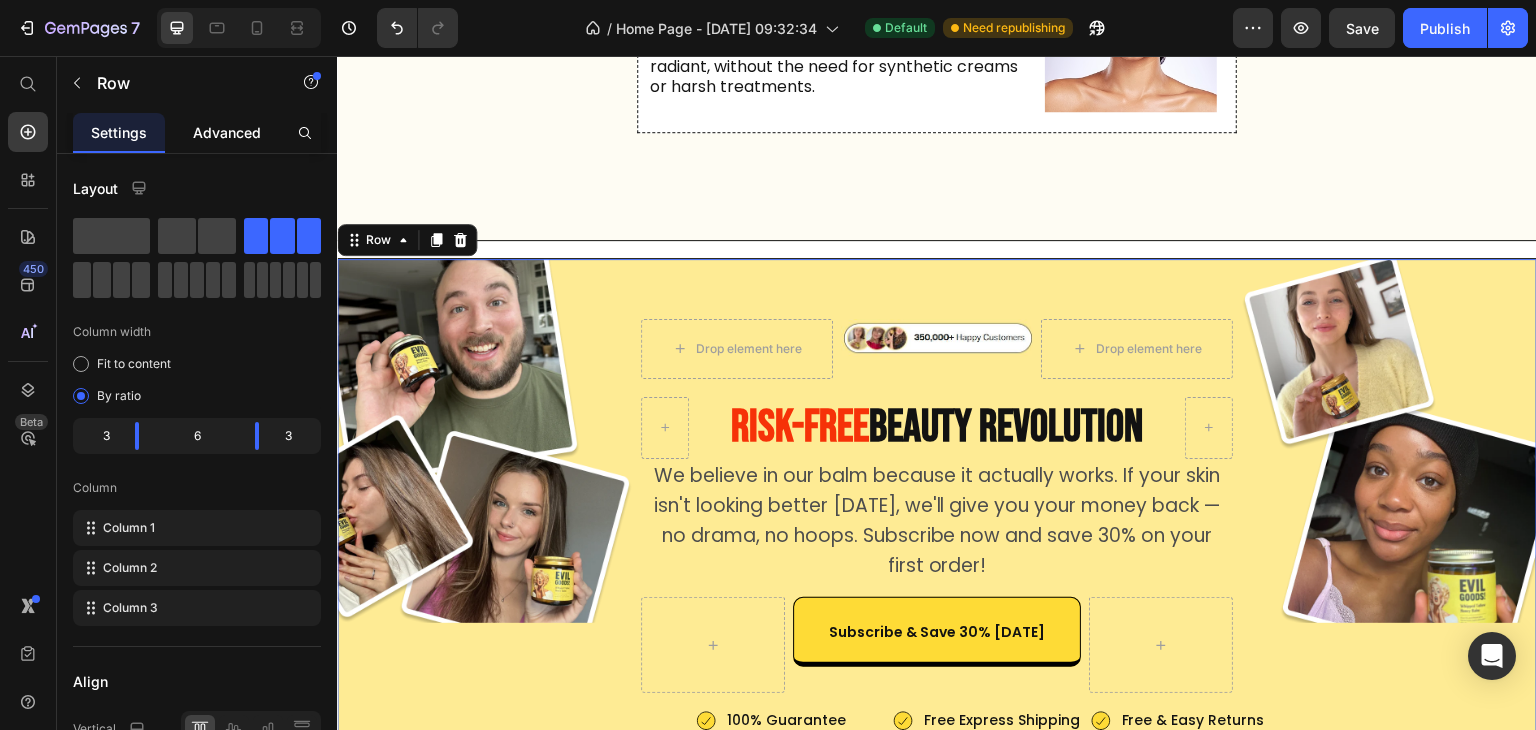 click on "Advanced" at bounding box center (227, 132) 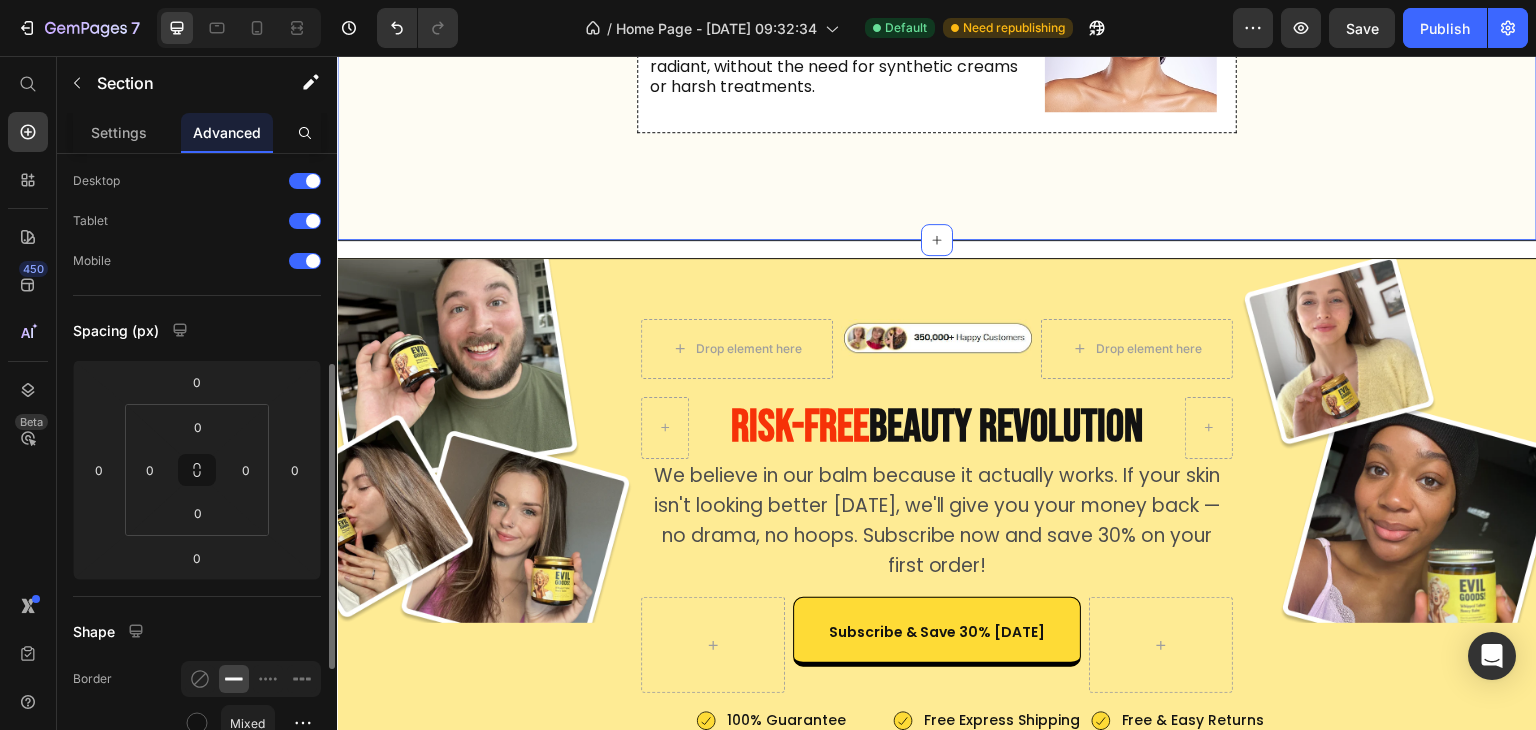 scroll, scrollTop: 179, scrollLeft: 0, axis: vertical 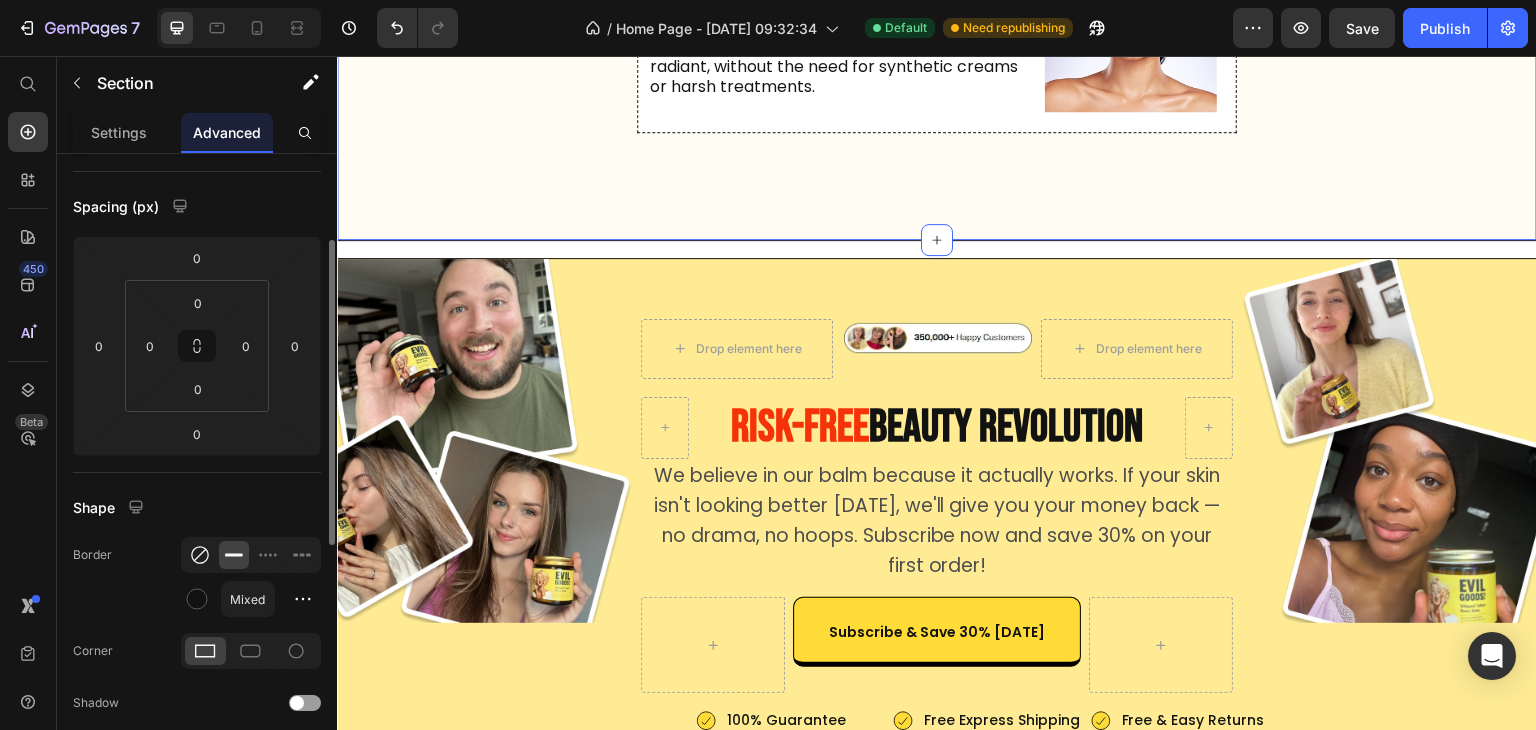click 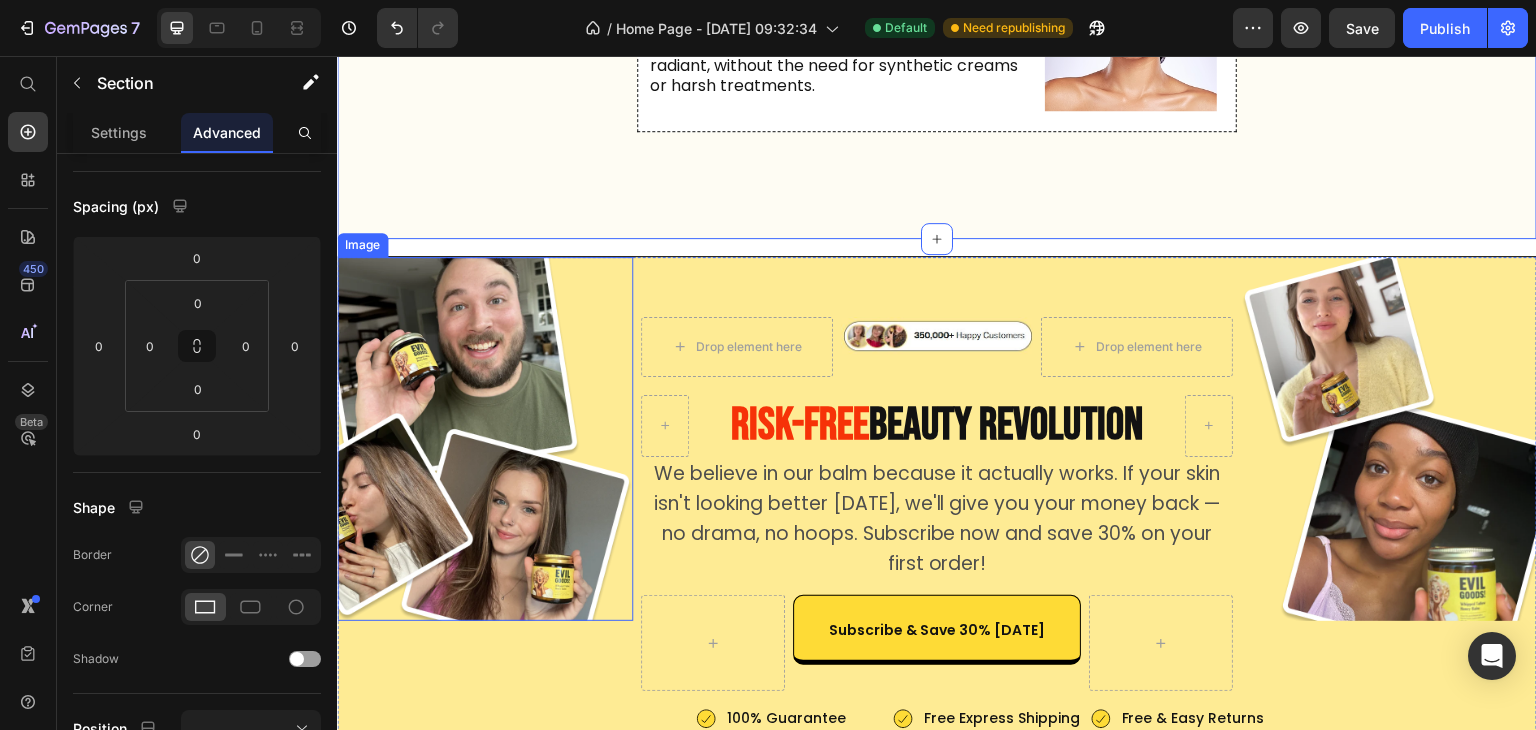 click at bounding box center (485, 439) 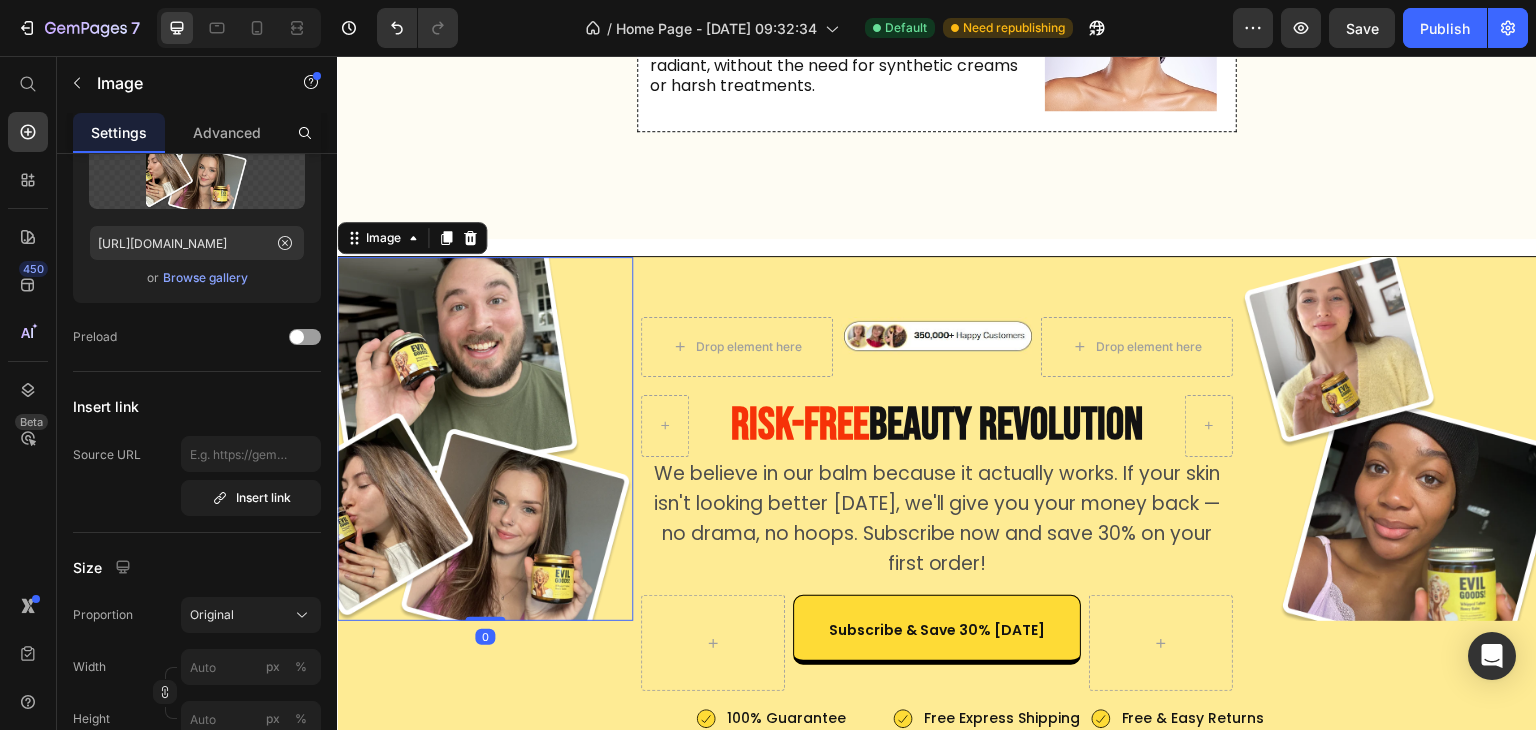 scroll, scrollTop: 0, scrollLeft: 0, axis: both 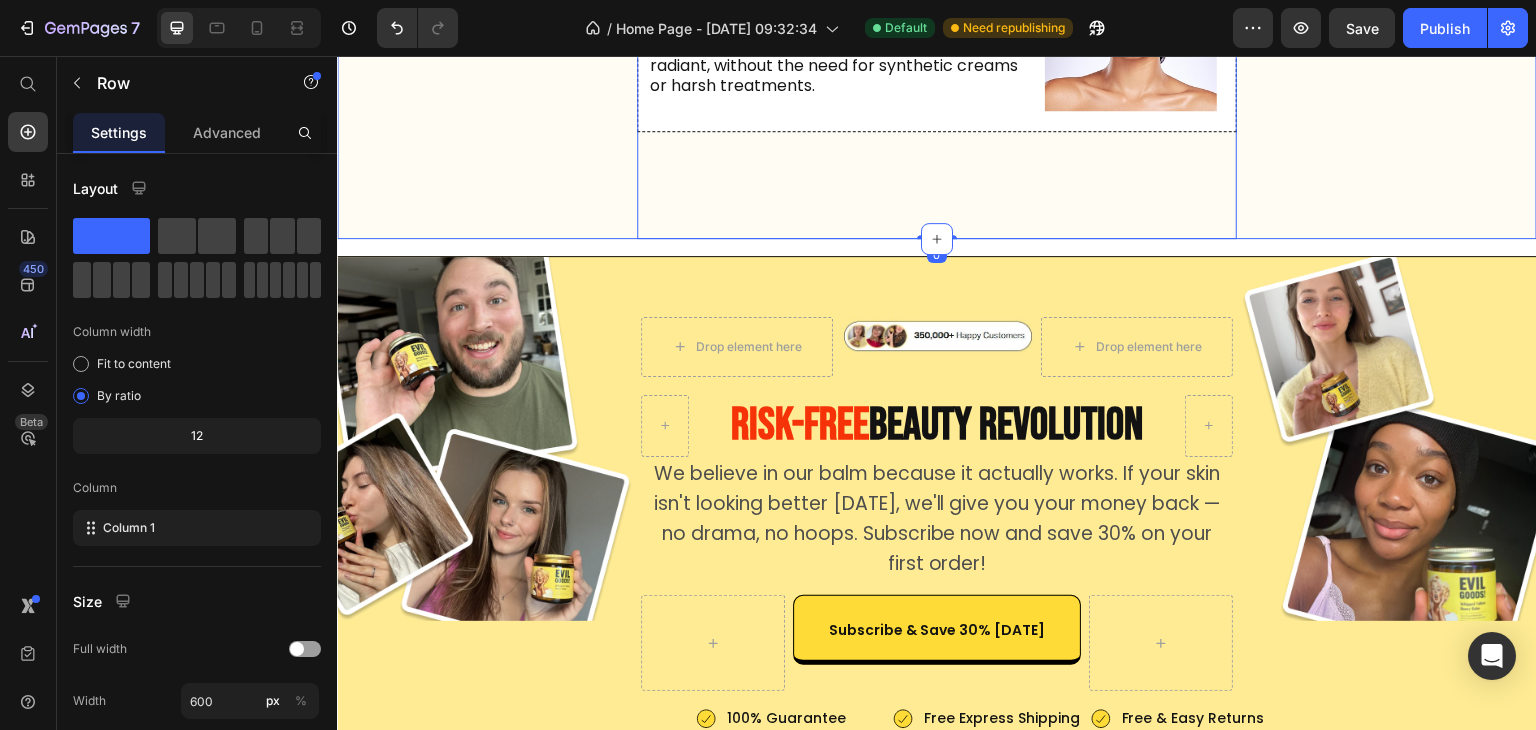 click on "Drop element here Your body's favorite 30-second ritual Text Block
Drop element here Row
Drop element here Here’s What Happens to Your Skin Once You Start Using Our Tallow Balm Heading
Drop element here Row
Drop element here See what happens when you ditch the chemicals and let nature take over. With grass-fed tallow, Manuka honey, and zero toxins, stronger, smoother, and actually healthier — week by week. Text Block
Drop element here Row Image
Drop element here
Drop element here Row Image Deep Hydration & Calming Irritation Heading Your skin will feel more nourished as the natural fats in beef tallow start to restore moisture. [MEDICAL_DATA], irritation, and redness begin to subside, especially if your skin has been exposed to harsh skincare products. Text Block Row Row
Icon
Drop element here
Row" at bounding box center [936, -570] 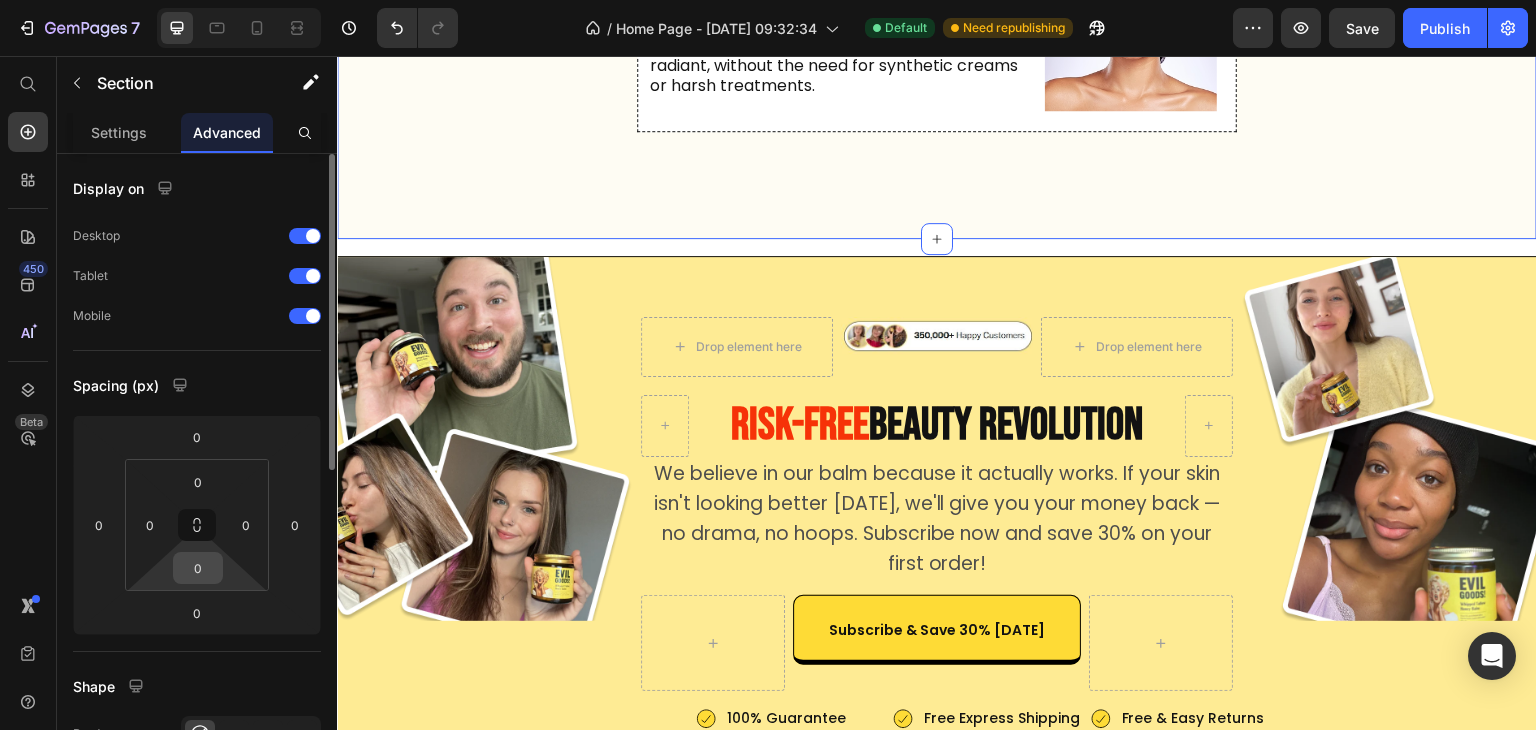 click on "0" at bounding box center [198, 568] 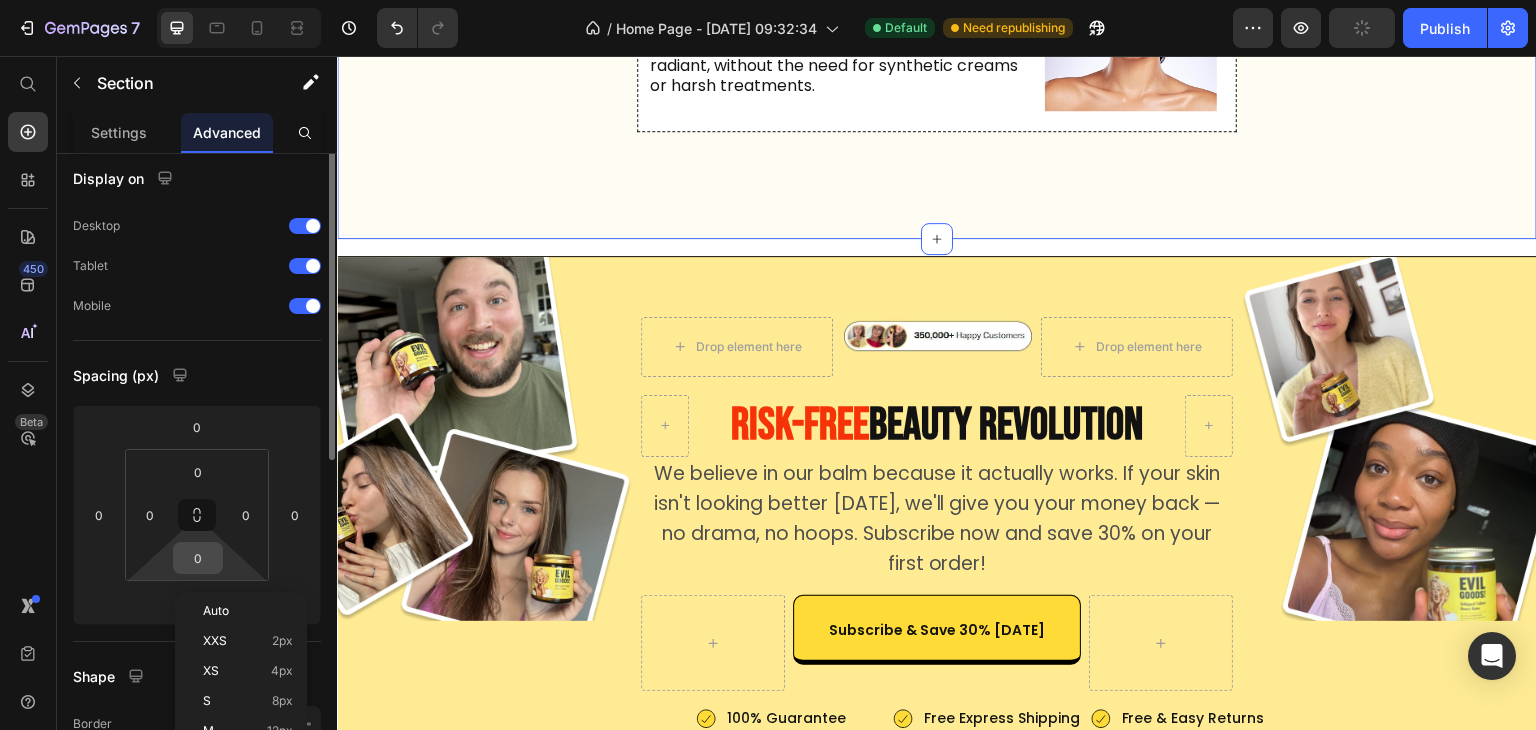scroll, scrollTop: 0, scrollLeft: 0, axis: both 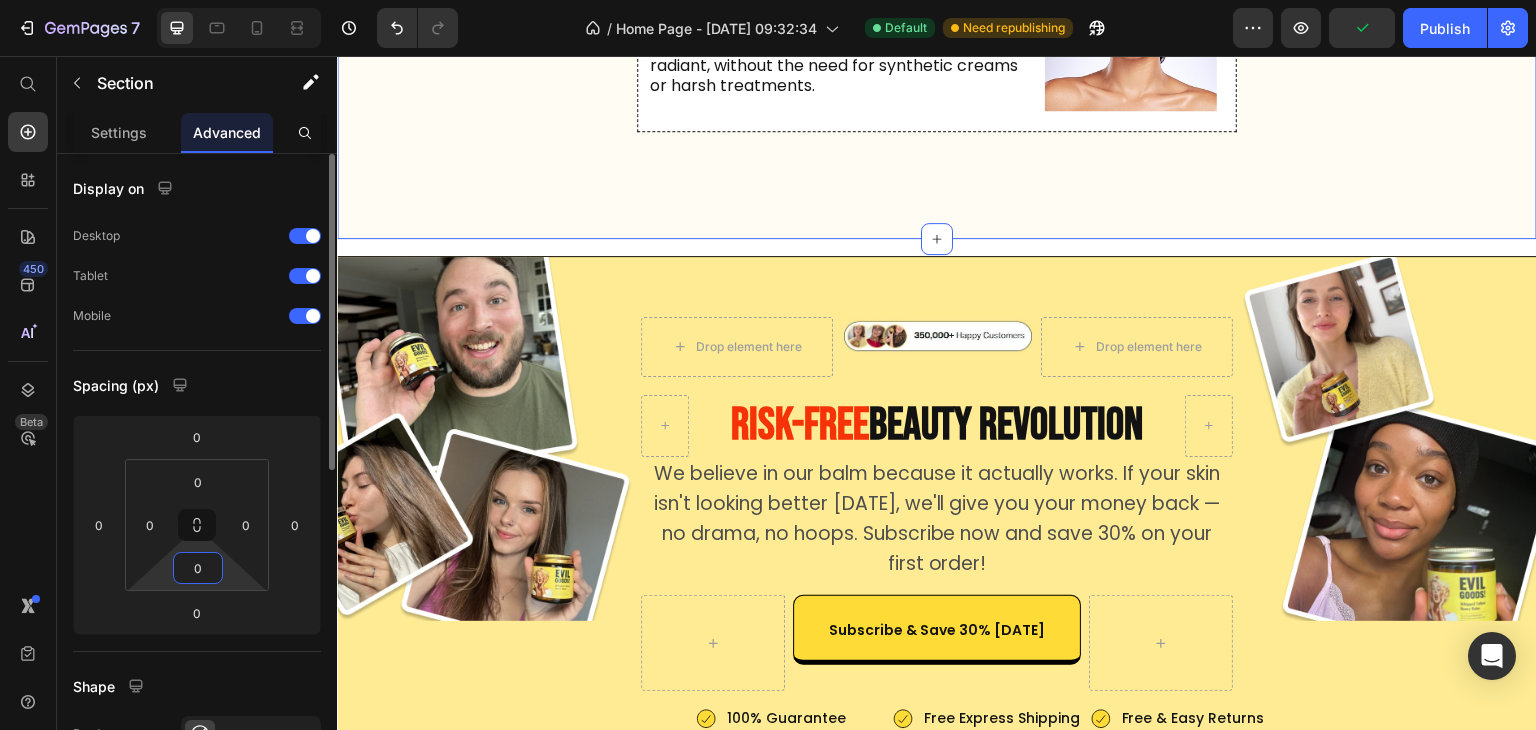 click on "0" at bounding box center [198, 568] 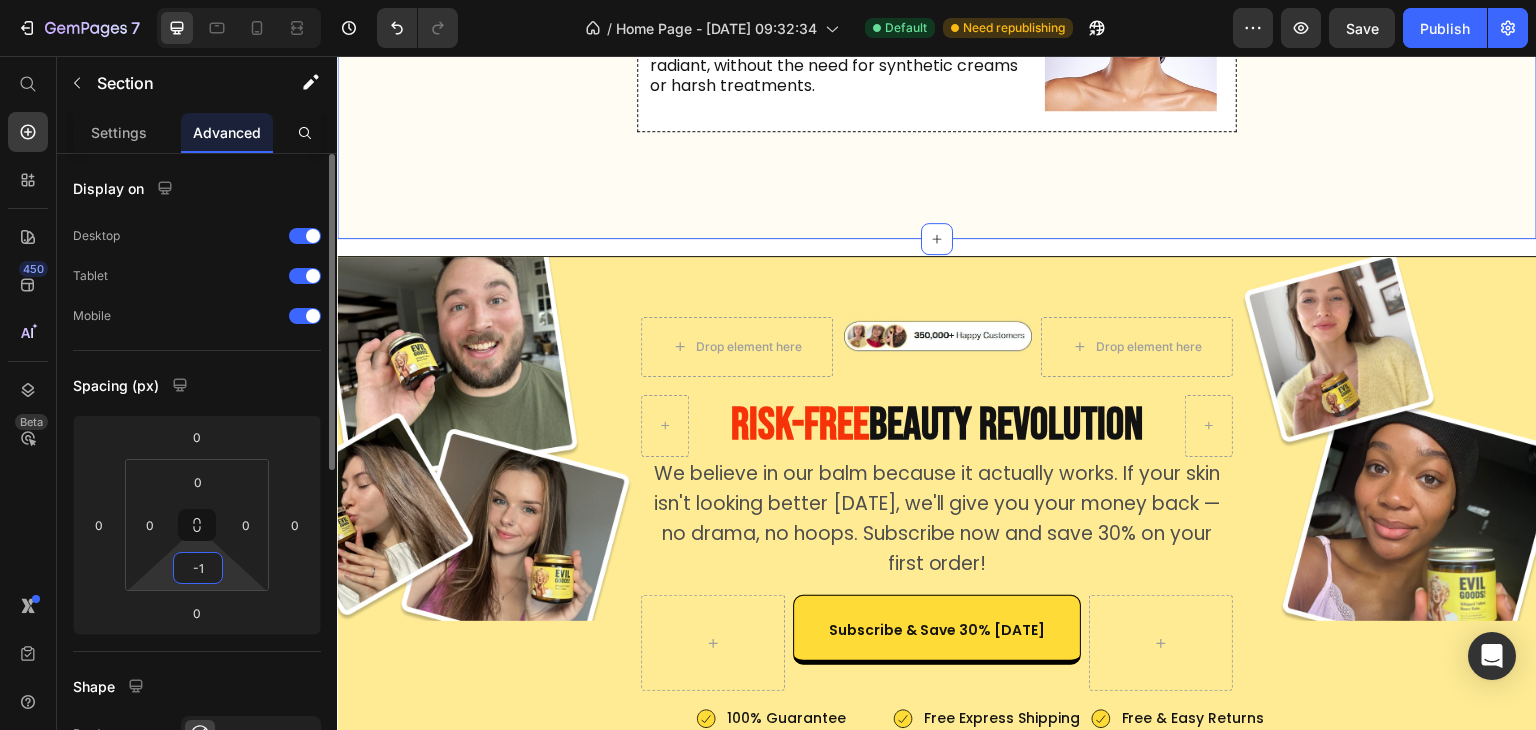type on "0" 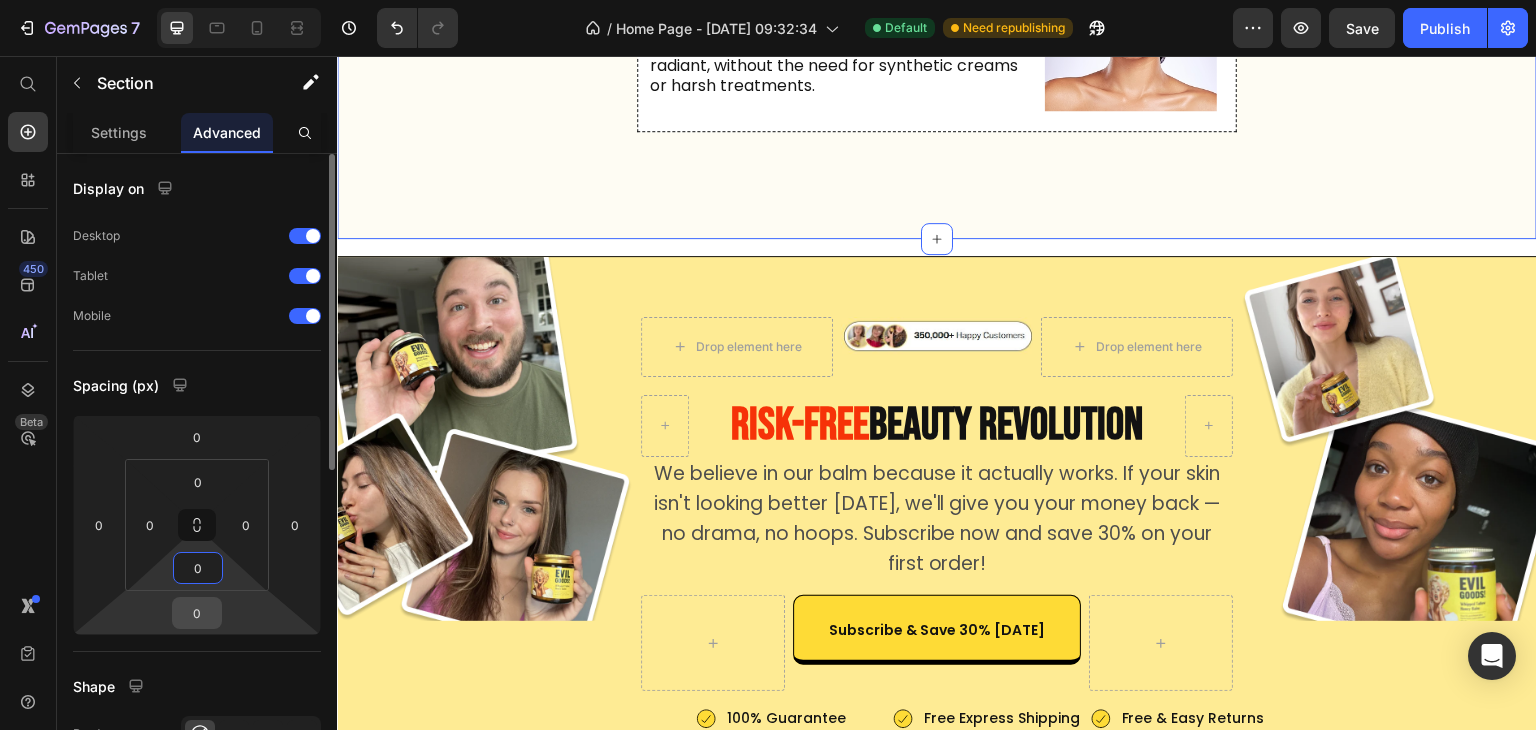 click on "0" at bounding box center [197, 613] 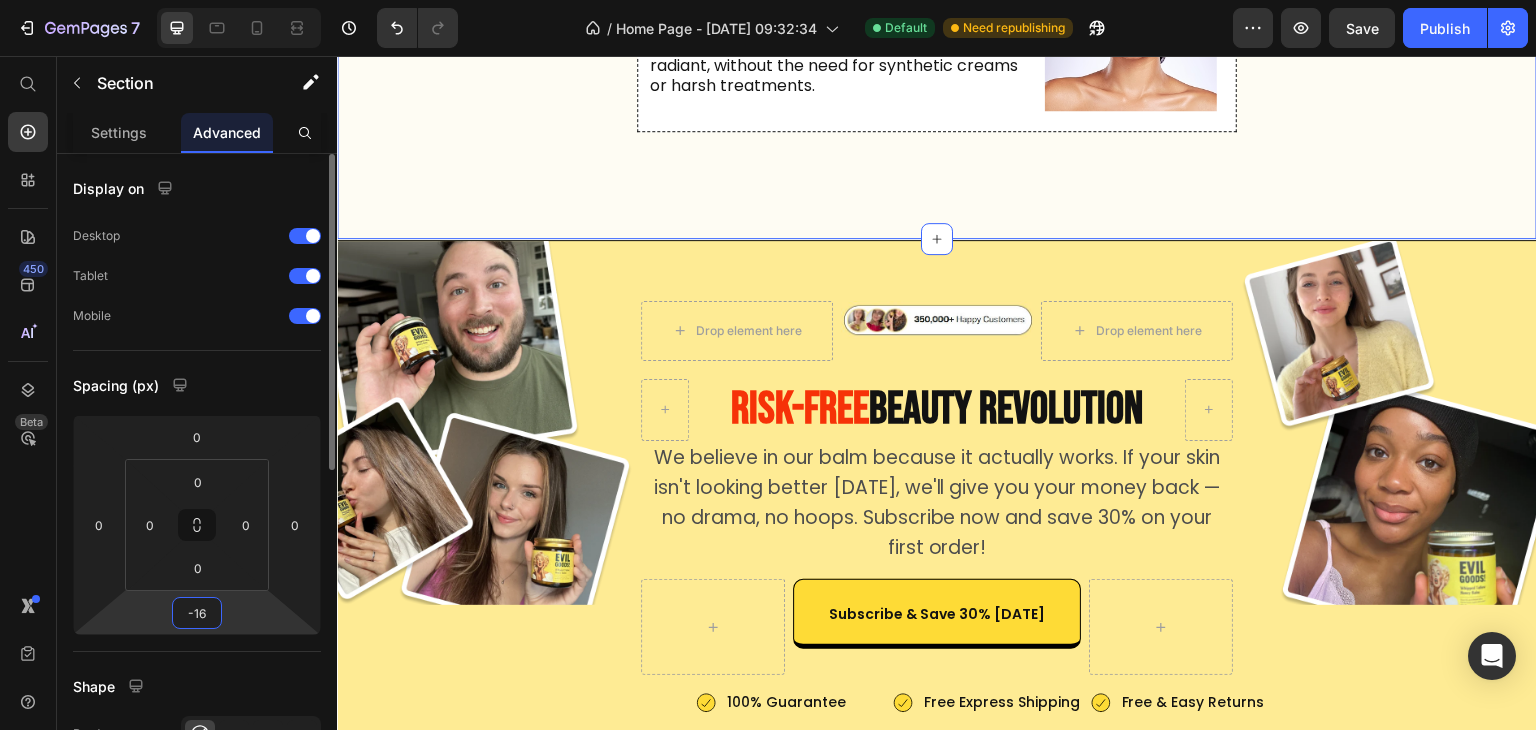type on "-17" 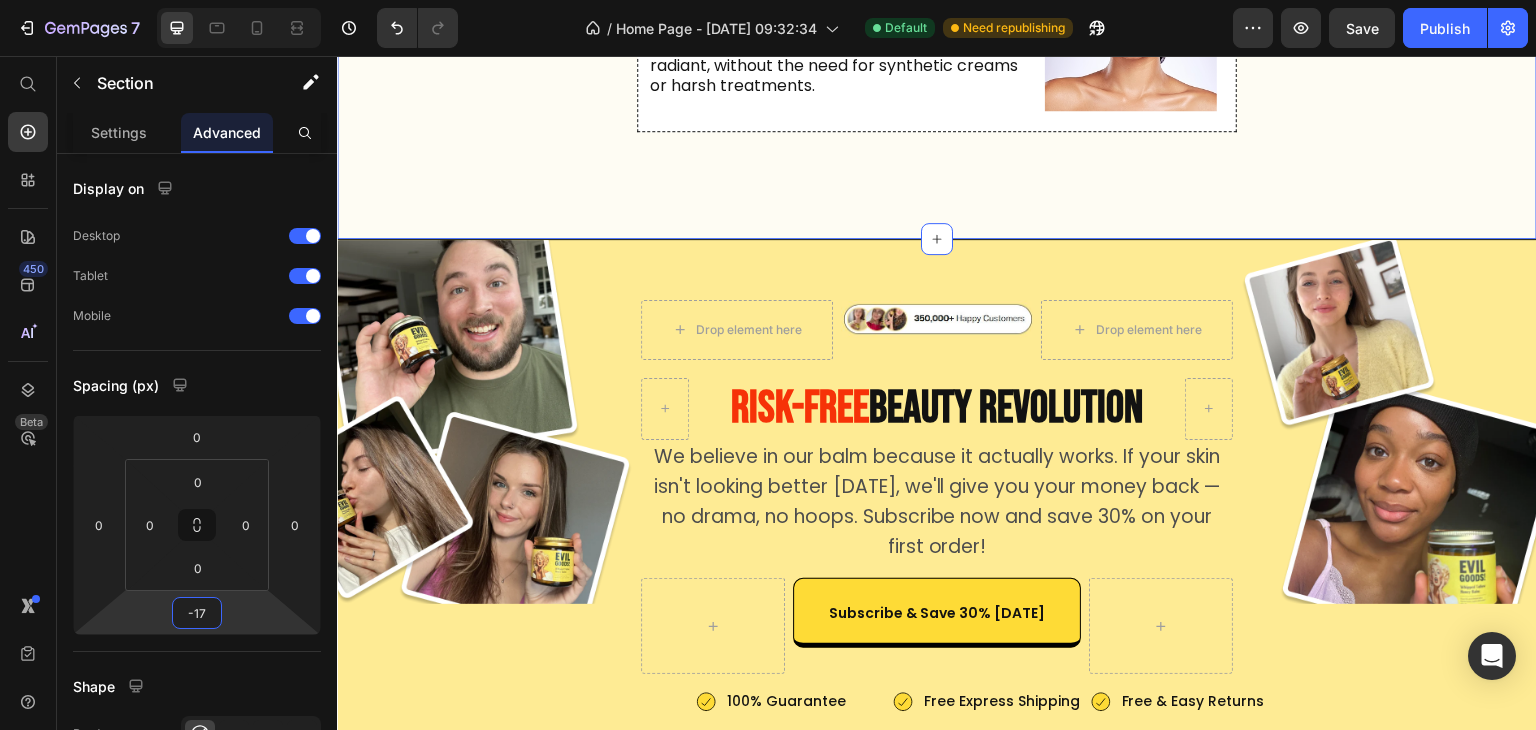 click on "Drop element here Your body's favorite 30-second ritual Text Block
Drop element here Row
Drop element here Here’s What Happens to Your Skin Once You Start Using Our Tallow Balm Heading
Drop element here Row
Drop element here See what happens when you ditch the chemicals and let nature take over. With grass-fed tallow, Manuka honey, and zero toxins, stronger, smoother, and actually healthier — week by week. Text Block
Drop element here Row Image
Drop element here
Drop element here Row Image Deep Hydration & Calming Irritation Heading Your skin will feel more nourished as the natural fats in beef tallow start to restore moisture. [MEDICAL_DATA], irritation, and redness begin to subside, especially if your skin has been exposed to harsh skincare products. Text Block Row Row
Icon
Drop element here
Row" at bounding box center (936, -570) 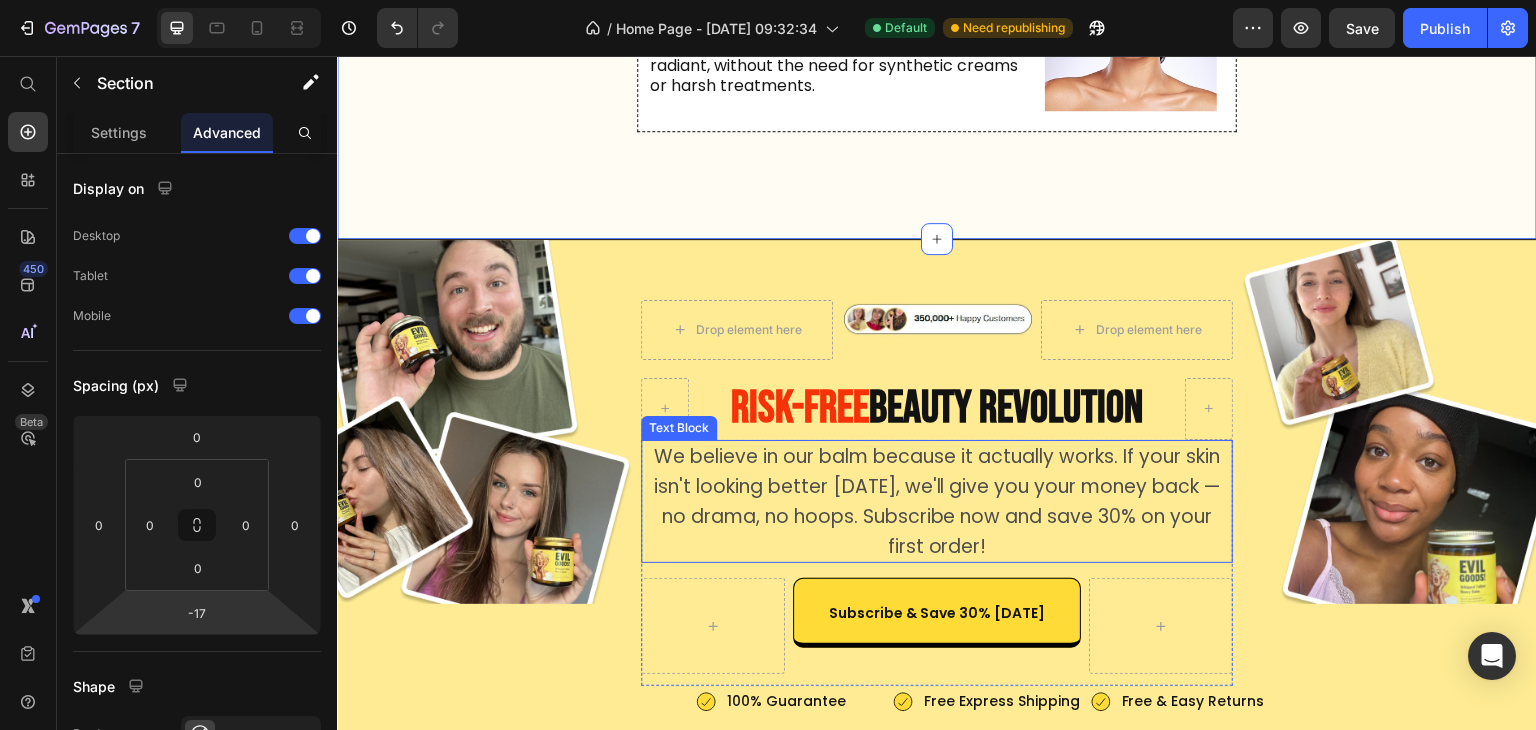 click on "We believe in our balm because it actually works. If your skin isn't looking better [DATE], we'll give you your money back — no drama, no hoops. Subscribe now and save 30% on your first order!" at bounding box center [937, 501] 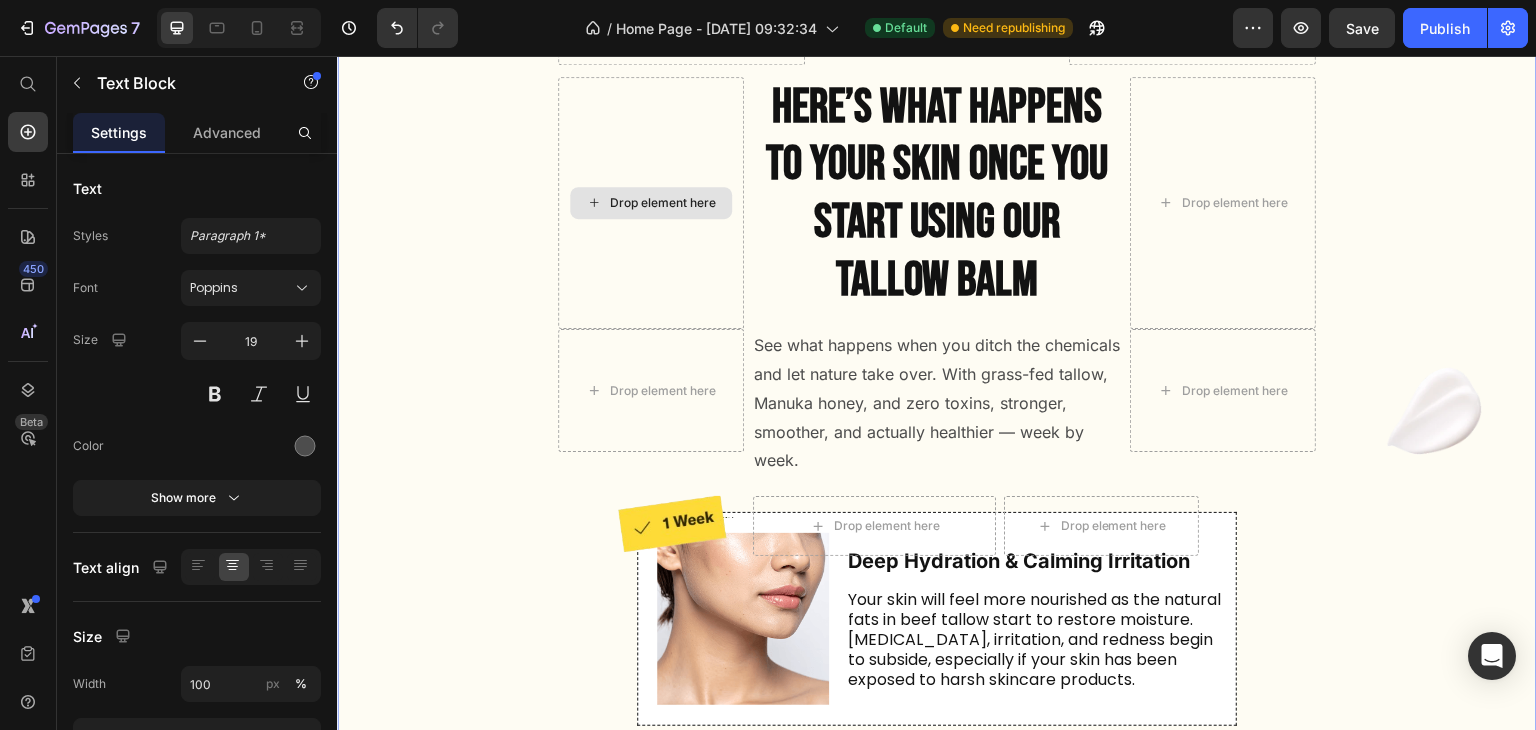 scroll, scrollTop: 6376, scrollLeft: 0, axis: vertical 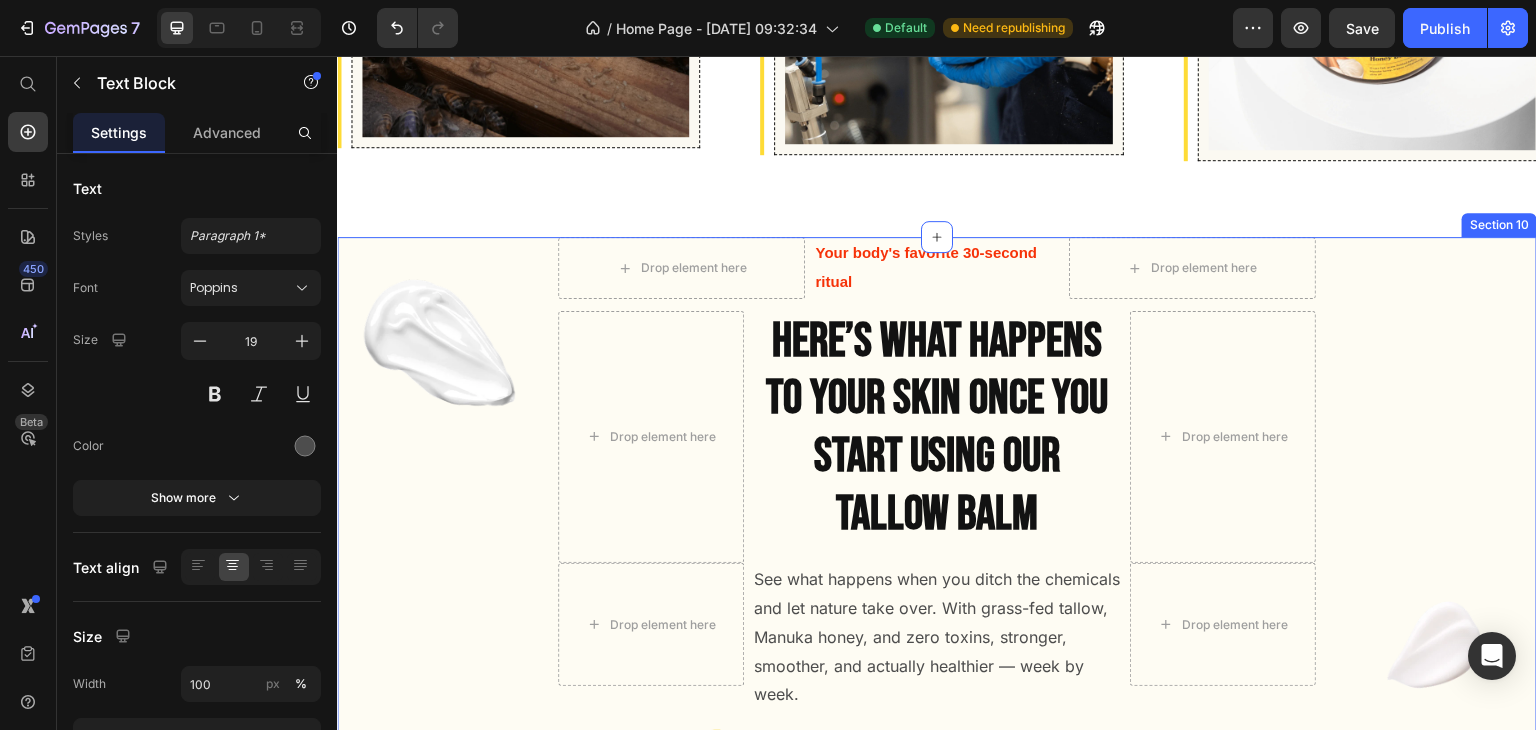 click on "Image
Drop element here Your body's favorite 30-second ritual Text Block
Drop element here Row
Drop element here Here’s What Happens to Your Skin Once You Start Using Our Tallow Balm Heading
Drop element here Row
Drop element here See what happens when you ditch the chemicals and let nature take over. With grass-fed tallow, Manuka honey, and zero toxins, stronger, smoother, and actually healthier — week by week. Text Block
Drop element here Row Image
Drop element here
Drop element here Row Image Deep Hydration & Calming Irritation Heading Your skin will feel more nourished as the natural fats in beef tallow start to restore moisture. [MEDICAL_DATA], irritation, and redness begin to subside, especially if your skin has been exposed to harsh skincare products. Text Block Row Row
Icon
Drop element here Row" at bounding box center (937, 1028) 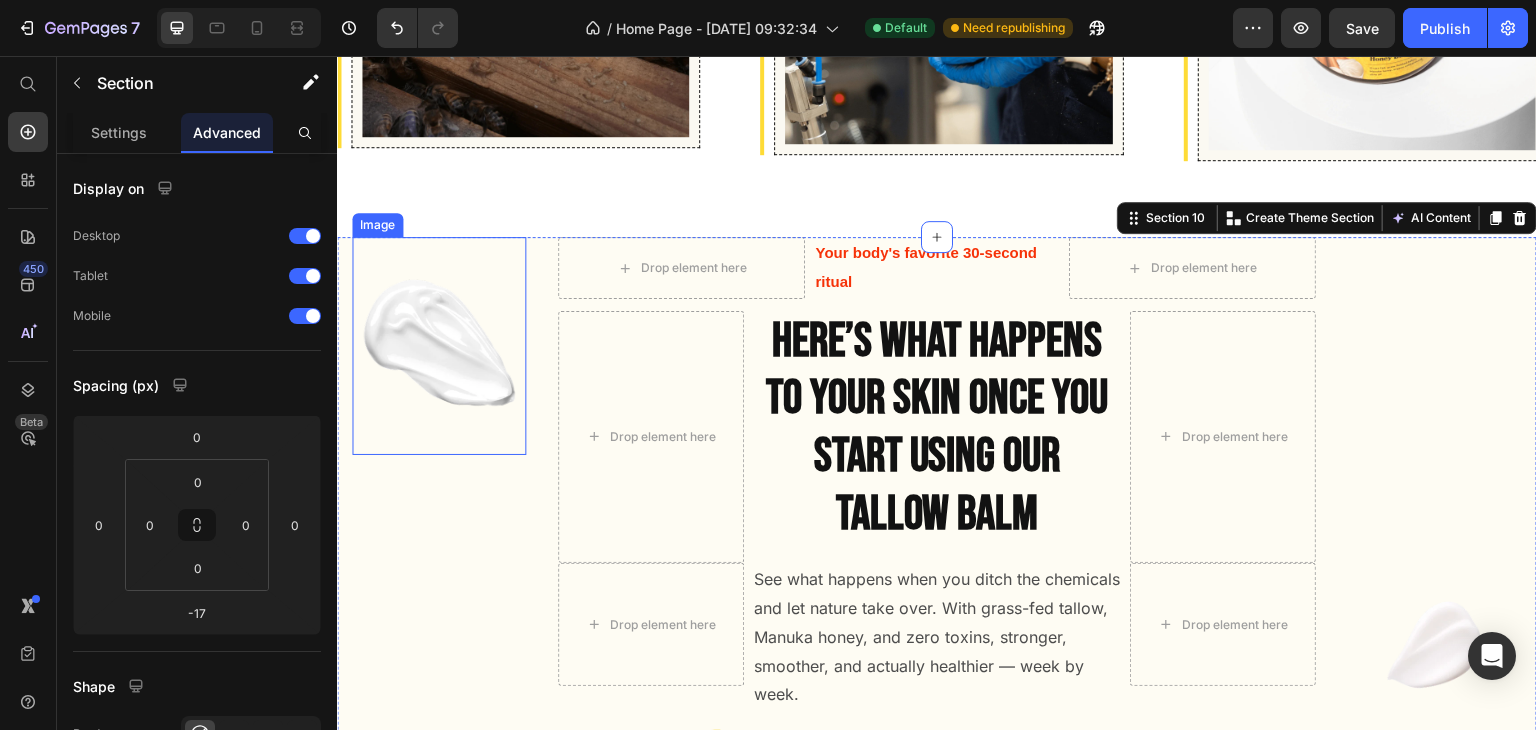 click at bounding box center (439, 346) 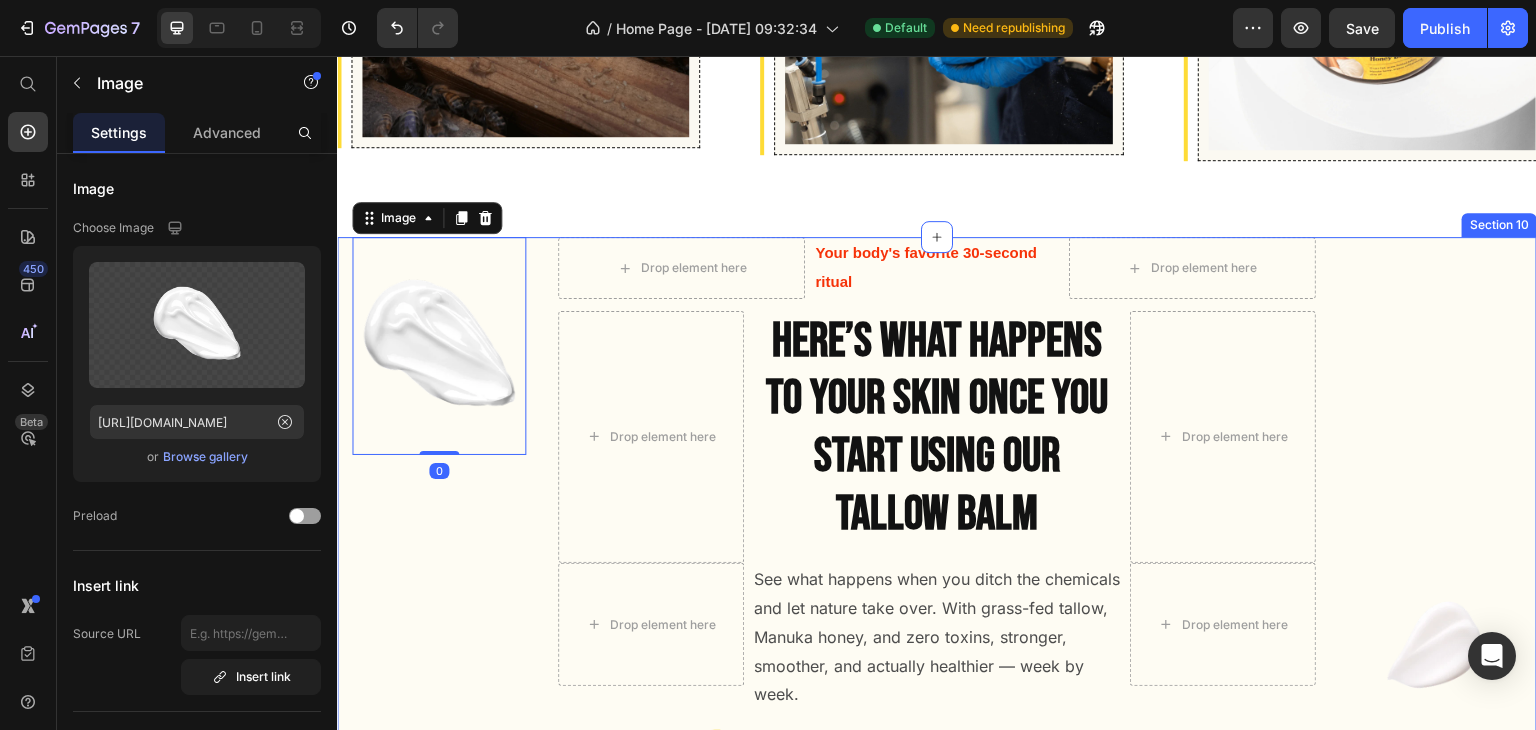 click on "Image   0" at bounding box center [431, 1028] 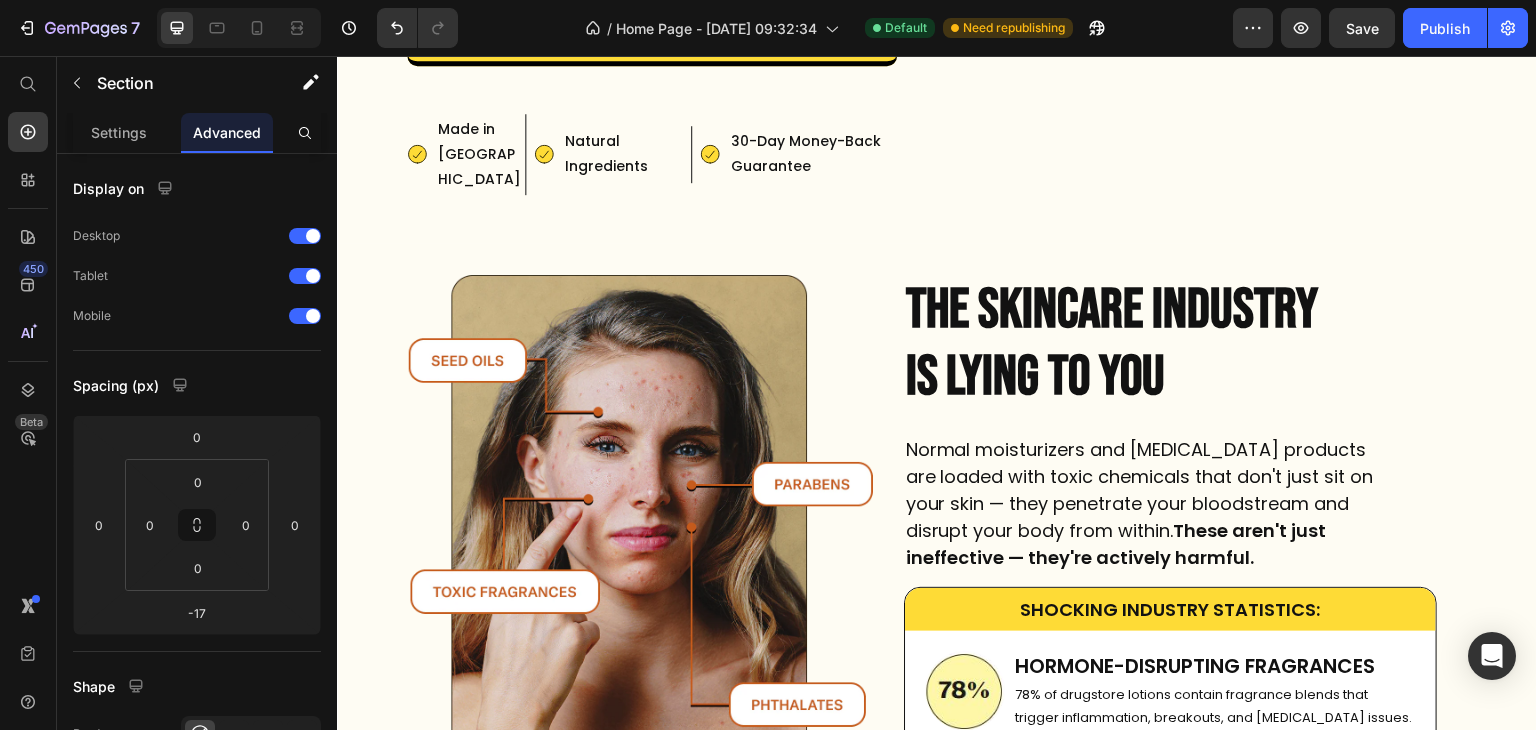 scroll, scrollTop: 442, scrollLeft: 0, axis: vertical 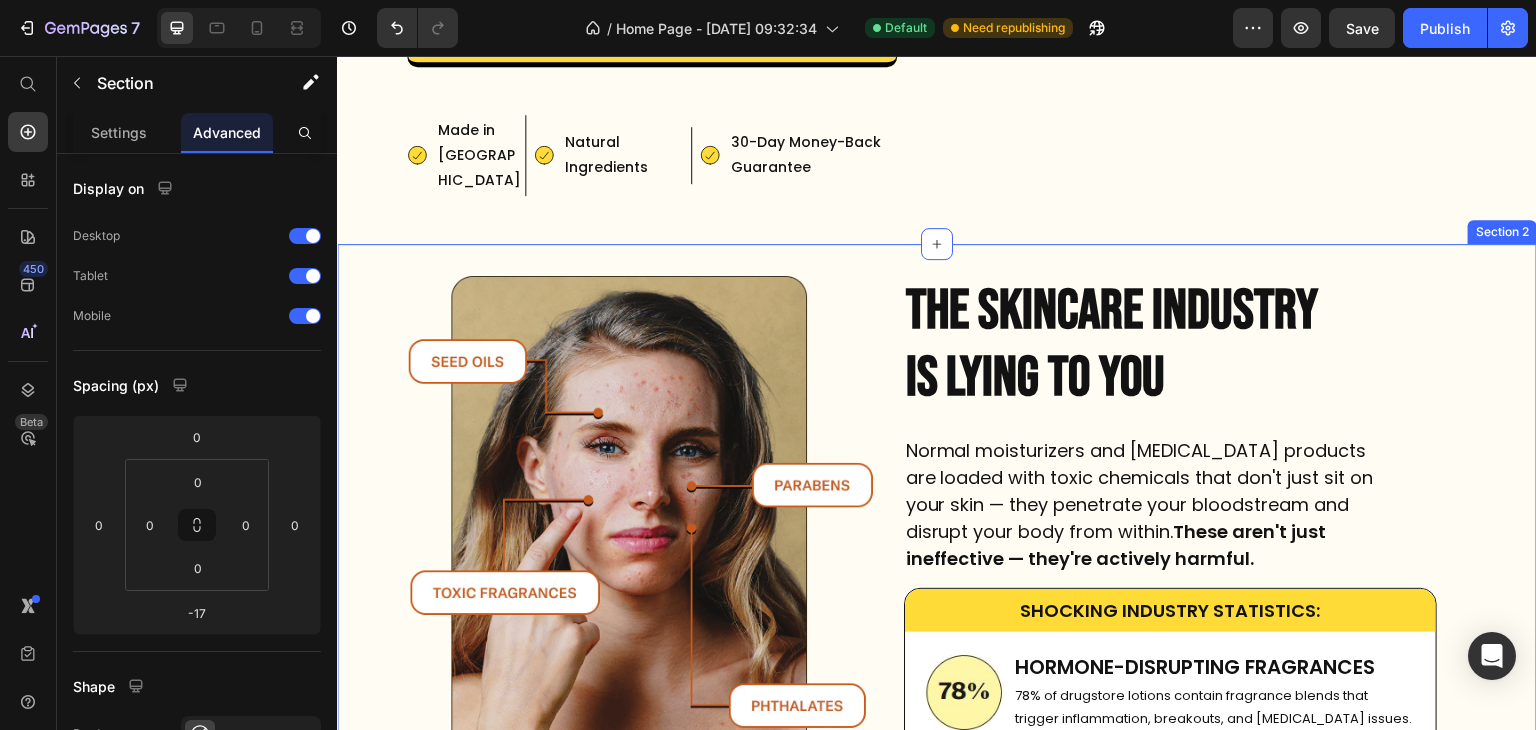click on "Image THE SKINCARE INDUSTRY IS LYING TO YOU Heading Normal moisturizers and skin care products are loaded with toxic chemicals that don't just sit on your skin — they penetrate your bloodstream and disrupt your body from within.  These aren't just ineffective — they're actively harmful. Text Block SHOCKING INDUSTRY STATISTICS: Heading Row Image HORMONE-DISRUPTING FRAGRANCES Heading 78% of drugstore lotions contain fragrance blends that trigger inflammation, breakouts, and endocrine issues. Text Block Row Image TESTOSTERONE-LOWERING CHEMICALS Heading 85% of standard body lotions contain ingredients scientifically linked to hormone suppression and fertility problems. Text Block Row Image PORE-CLOGGING PETROLEUM Heading 87% of drugstore moisturizers use petroleum byproducts that create a plastic-like barrier, trapping dirt and preventing skin from breathing naturally. Text Block Row Row Row Row Section 2" at bounding box center (937, 647) 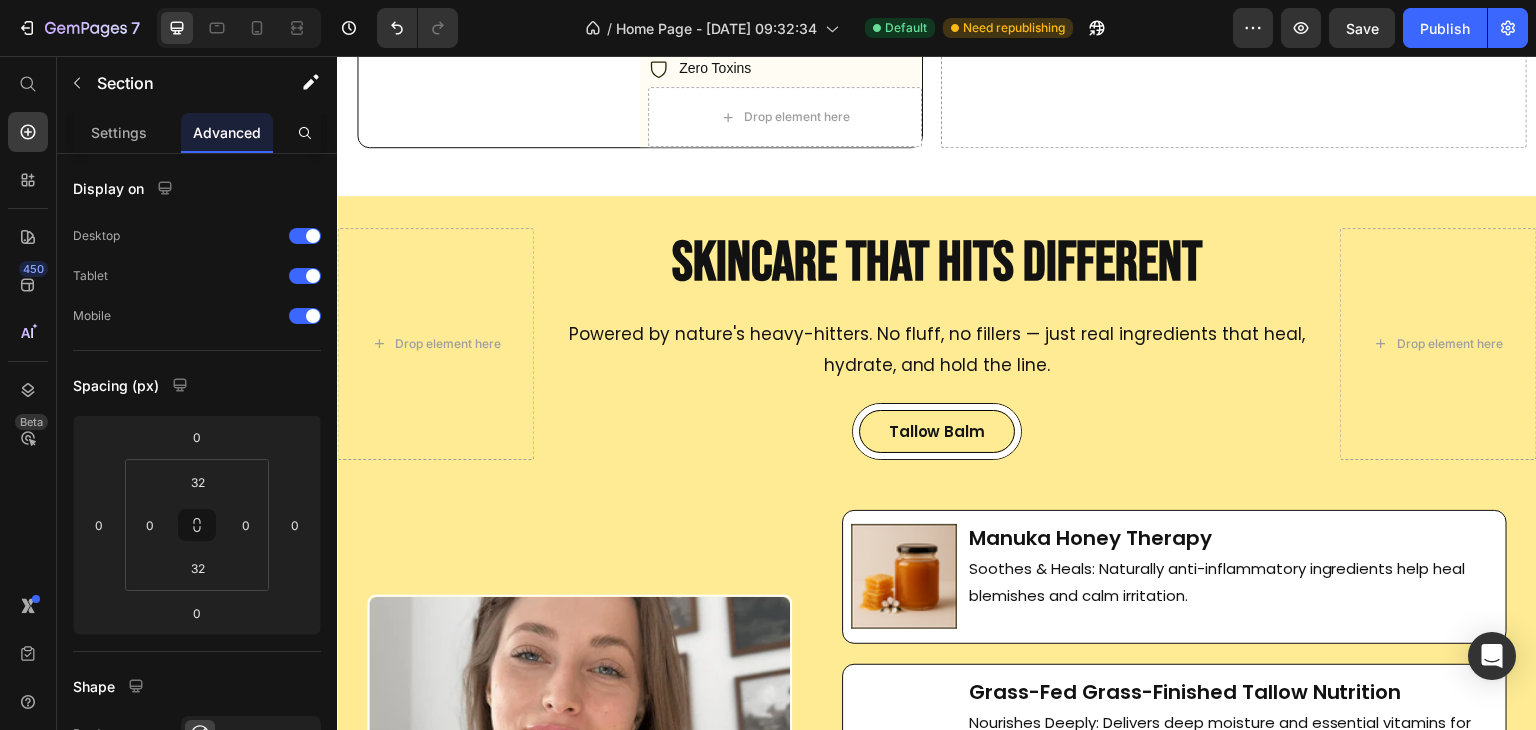 scroll, scrollTop: 2668, scrollLeft: 0, axis: vertical 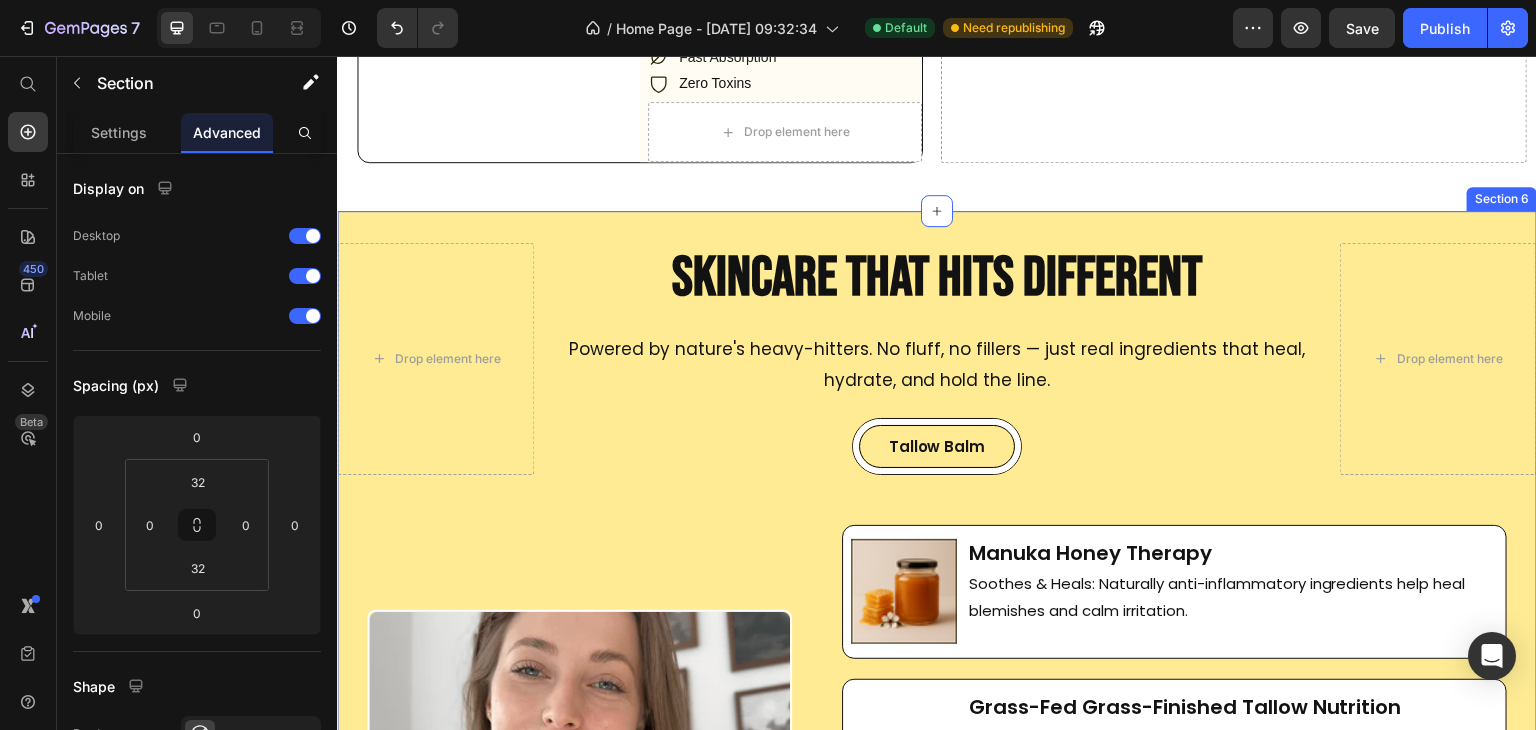 click on "Drop element here SKINCARE THAT HITS DIFFERENT Heading Powered by nature's heavy-hitters. No fluff, no fillers — just real ingredients that heal, hydrate, and hold the line. Text Block Tallow Balm Button Row Row
Drop element here Row Image Row Image Manuka Honey Therapy Heading Soothes & Heals: Naturally anti-inflammatory ingredients help heal blemishes and calm irritation. Text Block Row Row Image Grass-Fed Grass-Finished Tallow Nutrition Heading Nourishes Deeply: Delivers deep moisture and essential vitamins for strong, supple skin. Text Block Row Row Image Olive Oil Absorption Boost Heading Boosts Nutrient Uptake: Cold-pressed olive oil helps your skin absorb nutrients without clogging pores. Text Block Row Row Image Calendula Comfort Heading Soothes & Heals: Naturally anti-inflammatory ingredients help heal blemishes and calm irritation. Text Block Row Row Row Image Section 6" at bounding box center [937, 682] 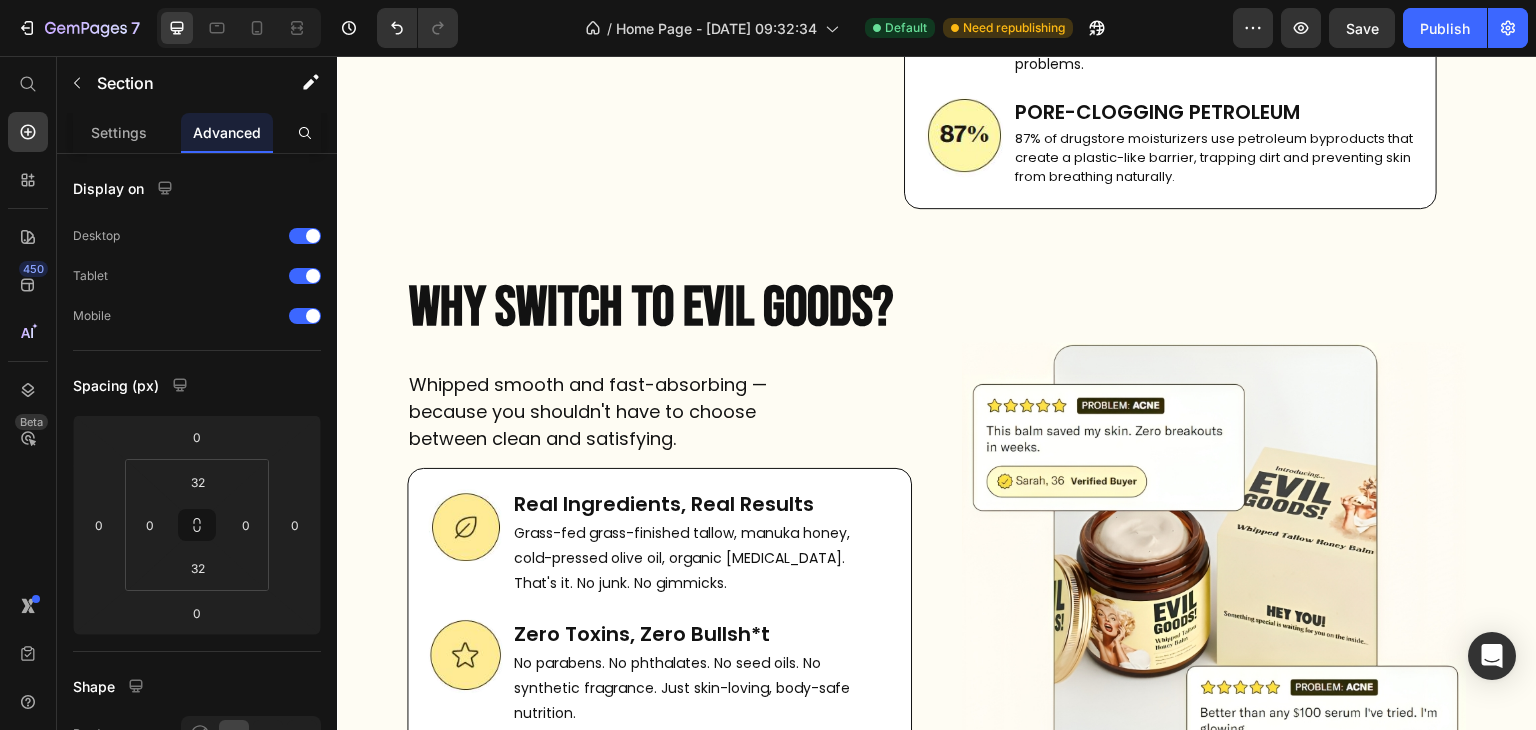 scroll, scrollTop: 1207, scrollLeft: 0, axis: vertical 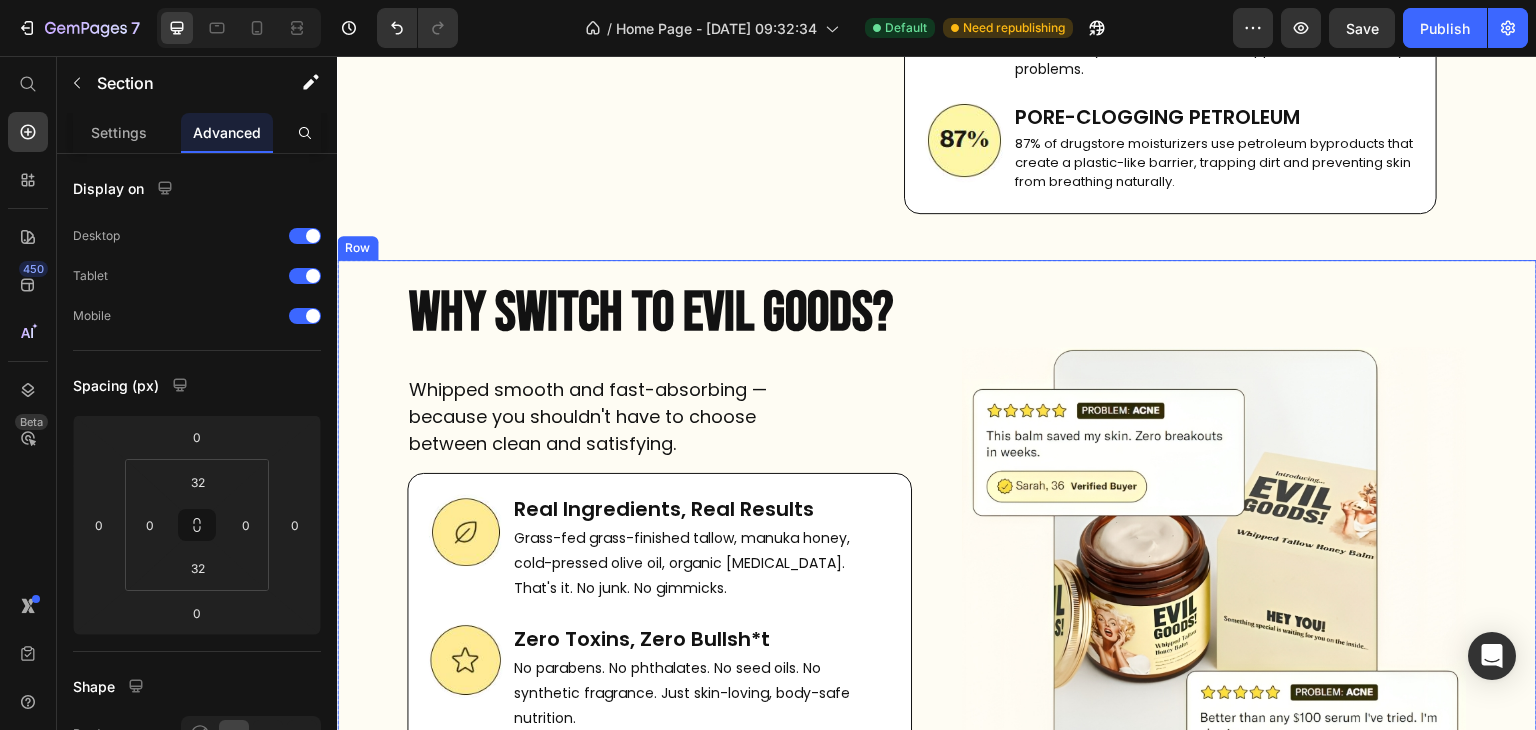 click on "WHY SWITCH TO EVIL GOODS? Heading Whipped smooth and fast-absorbing — because you shouldn't have to choose between clean and satisfying. Text Block Image Real Ingredients, Real Results Heading Grass-fed grass-finished tallow, manuka honey, cold-pressed olive oil, organic vitamin E. That's it. No junk. No gimmicks. Text Block Row Image Zero Toxins, Zero Bullsh*t Heading No parabens. No phthalates. No seed oils. No synthetic fragrance. Just skin-loving, body-safe nutrition. Text Block Row Image Feels Like Luxury. Works Like Medicine. Heading Whipped smooth and fast-absorbing — because you shouldn’t have to choose between clean and effective. Text Block Row Row Image Row" at bounding box center (937, 596) 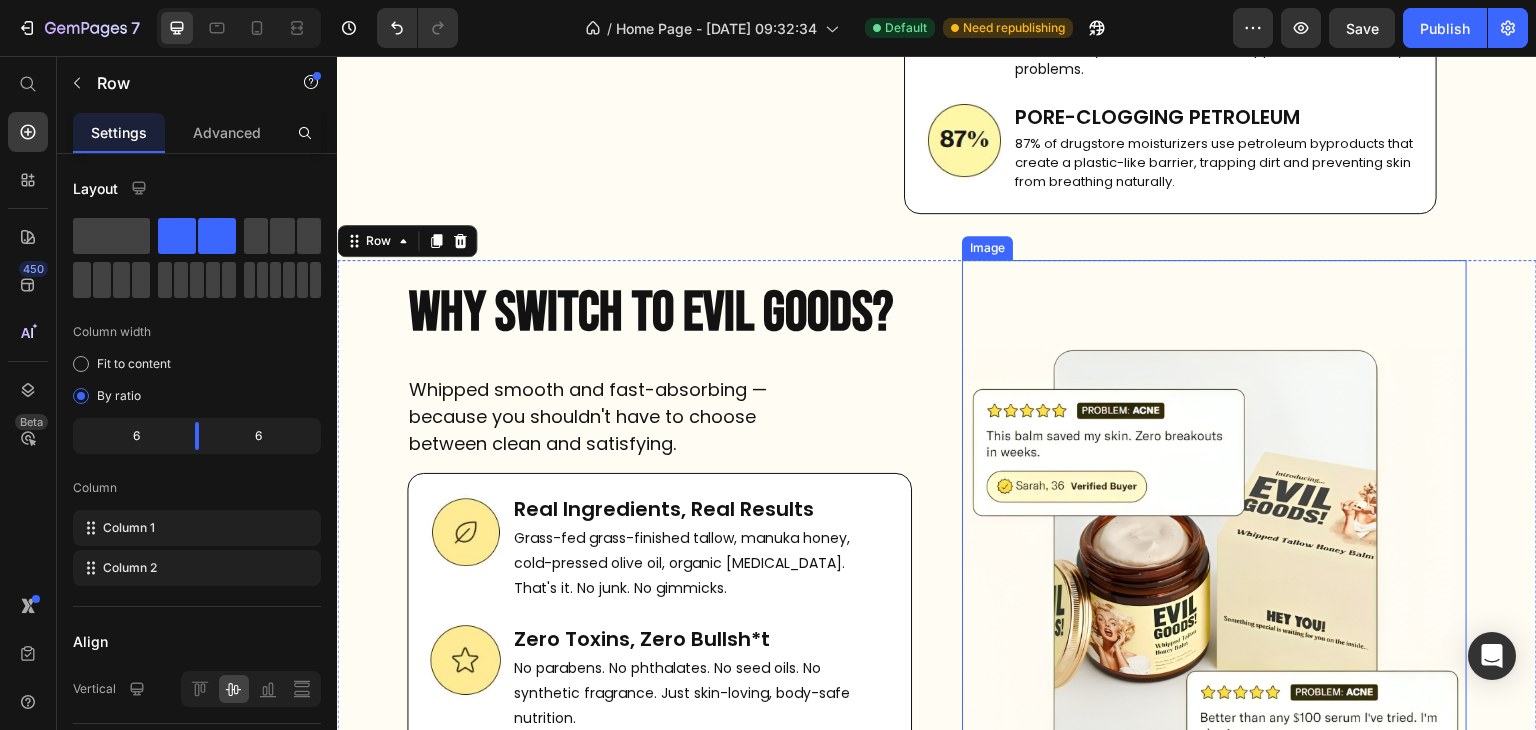 click at bounding box center [1214, 596] 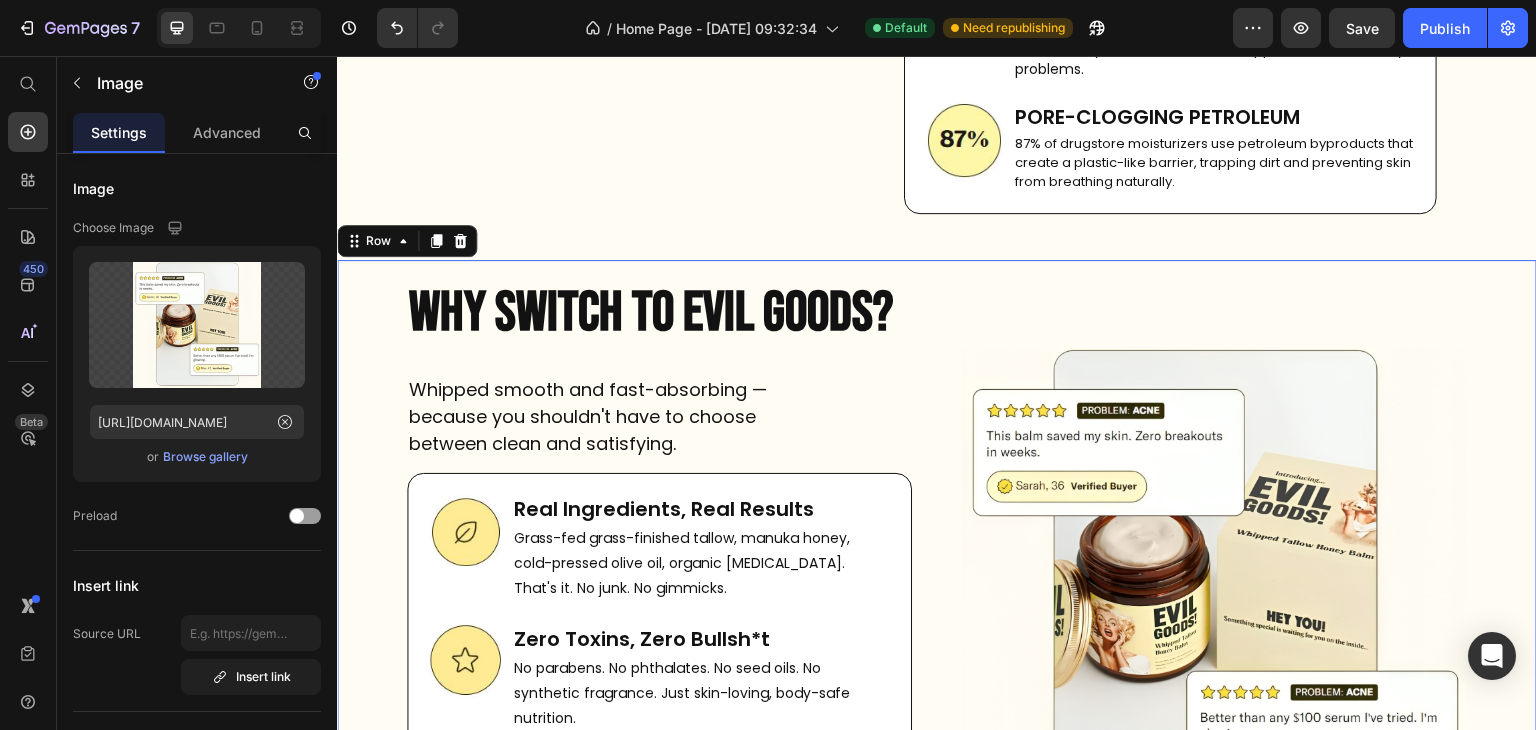 click on "WHY SWITCH TO EVIL GOODS? Heading Whipped smooth and fast-absorbing — because you shouldn't have to choose between clean and satisfying. Text Block Image Real Ingredients, Real Results Heading Grass-fed grass-finished tallow, manuka honey, cold-pressed olive oil, organic vitamin E. That's it. No junk. No gimmicks. Text Block Row Image Zero Toxins, Zero Bullsh*t Heading No parabens. No phthalates. No seed oils. No synthetic fragrance. Just skin-loving, body-safe nutrition. Text Block Row Image Feels Like Luxury. Works Like Medicine. Heading Whipped smooth and fast-absorbing — because you shouldn’t have to choose between clean and effective. Text Block Row Row Image Row   16" at bounding box center [937, 596] 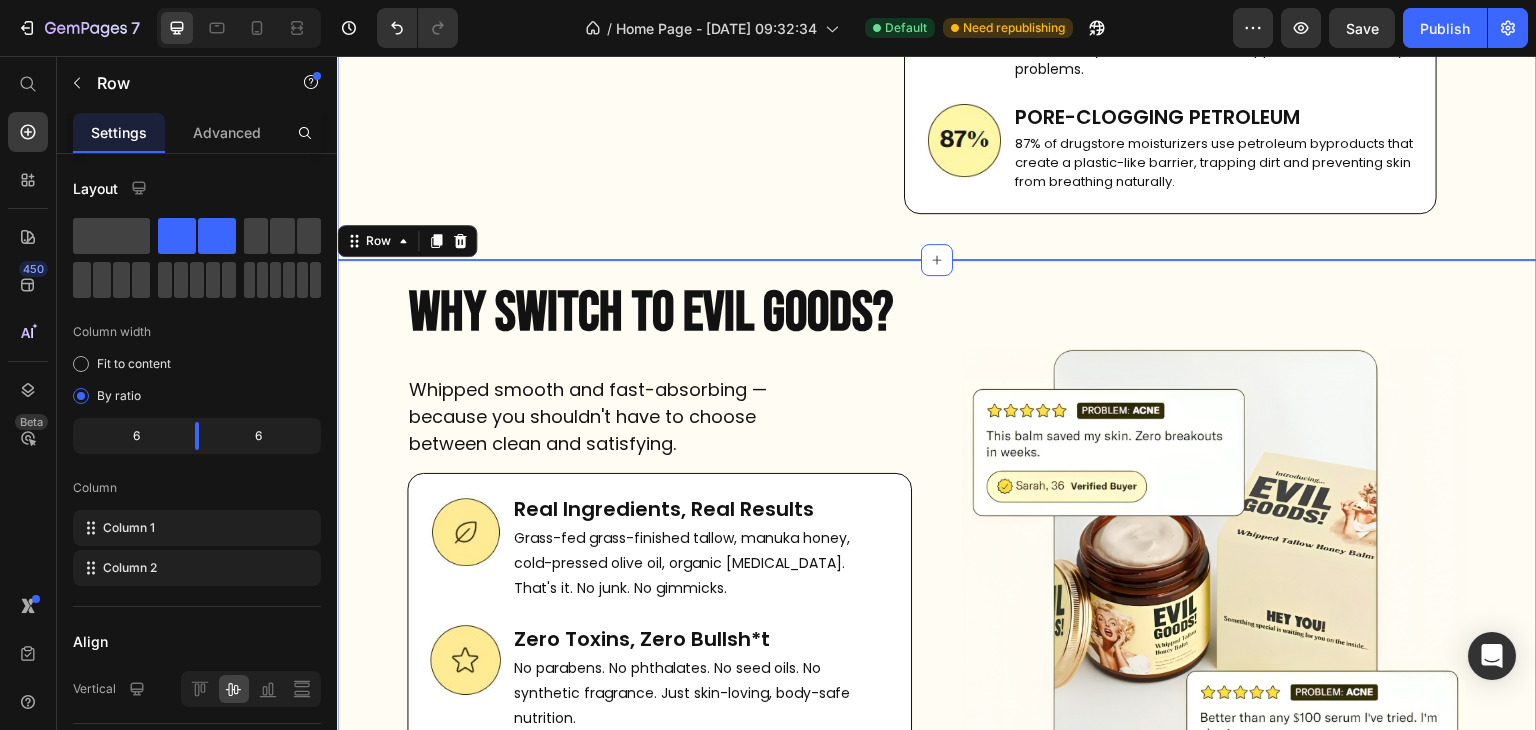click on "Image THE SKINCARE INDUSTRY IS LYING TO YOU Heading Normal moisturizers and skin care products are loaded with toxic chemicals that don't just sit on your skin — they penetrate your bloodstream and disrupt your body from within.  These aren't just ineffective — they're actively harmful. Text Block SHOCKING INDUSTRY STATISTICS: Heading Row Image HORMONE-DISRUPTING FRAGRANCES Heading 78% of drugstore lotions contain fragrance blends that trigger inflammation, breakouts, and endocrine issues. Text Block Row Image TESTOSTERONE-LOWERING CHEMICALS Heading 85% of standard body lotions contain ingredients scientifically linked to hormone suppression and fertility problems. Text Block Row Image PORE-CLOGGING PETROLEUM Heading 87% of drugstore moisturizers use petroleum byproducts that create a plastic-like barrier, trapping dirt and preventing skin from breathing naturally. Text Block Row Row Row Row Section 2" at bounding box center (937, -143) 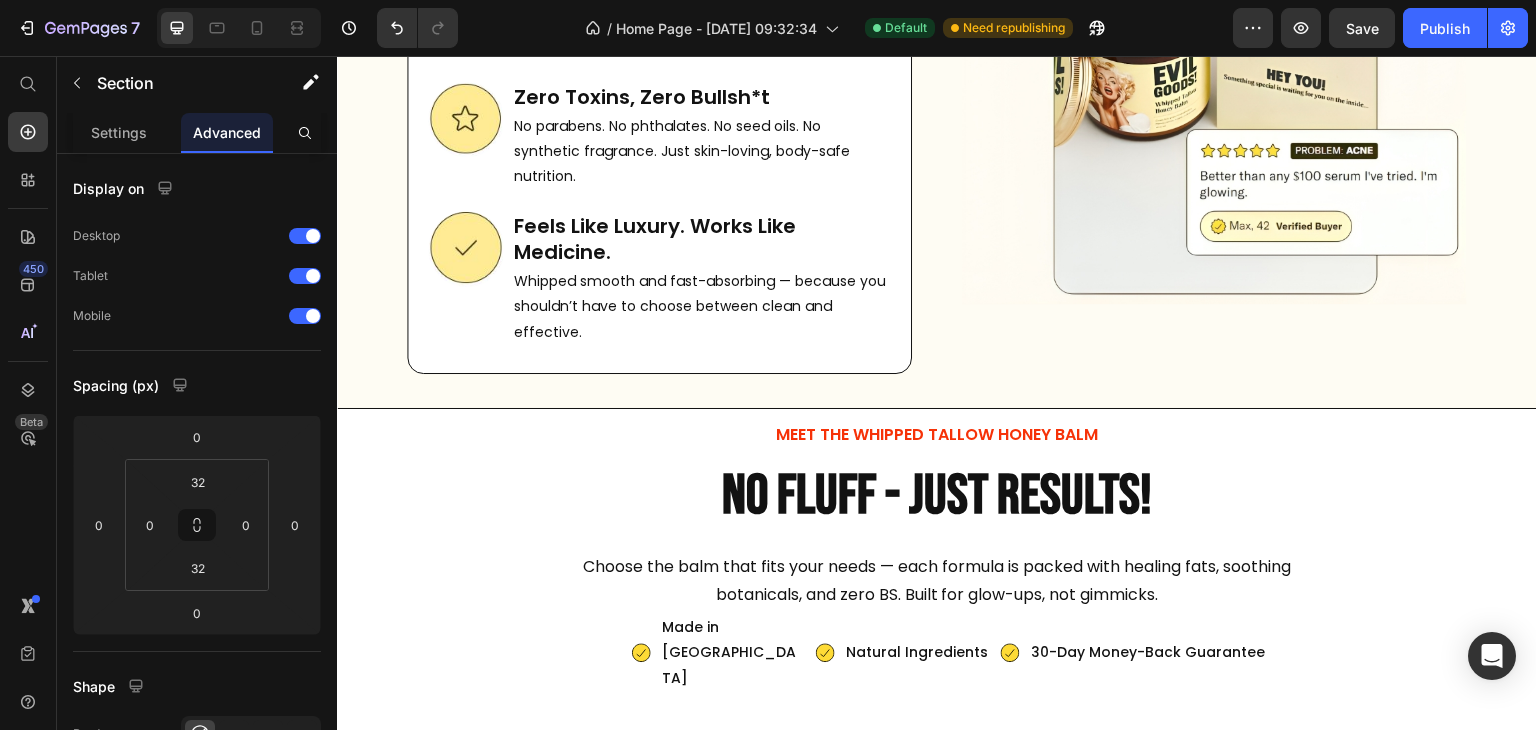 scroll, scrollTop: 1752, scrollLeft: 0, axis: vertical 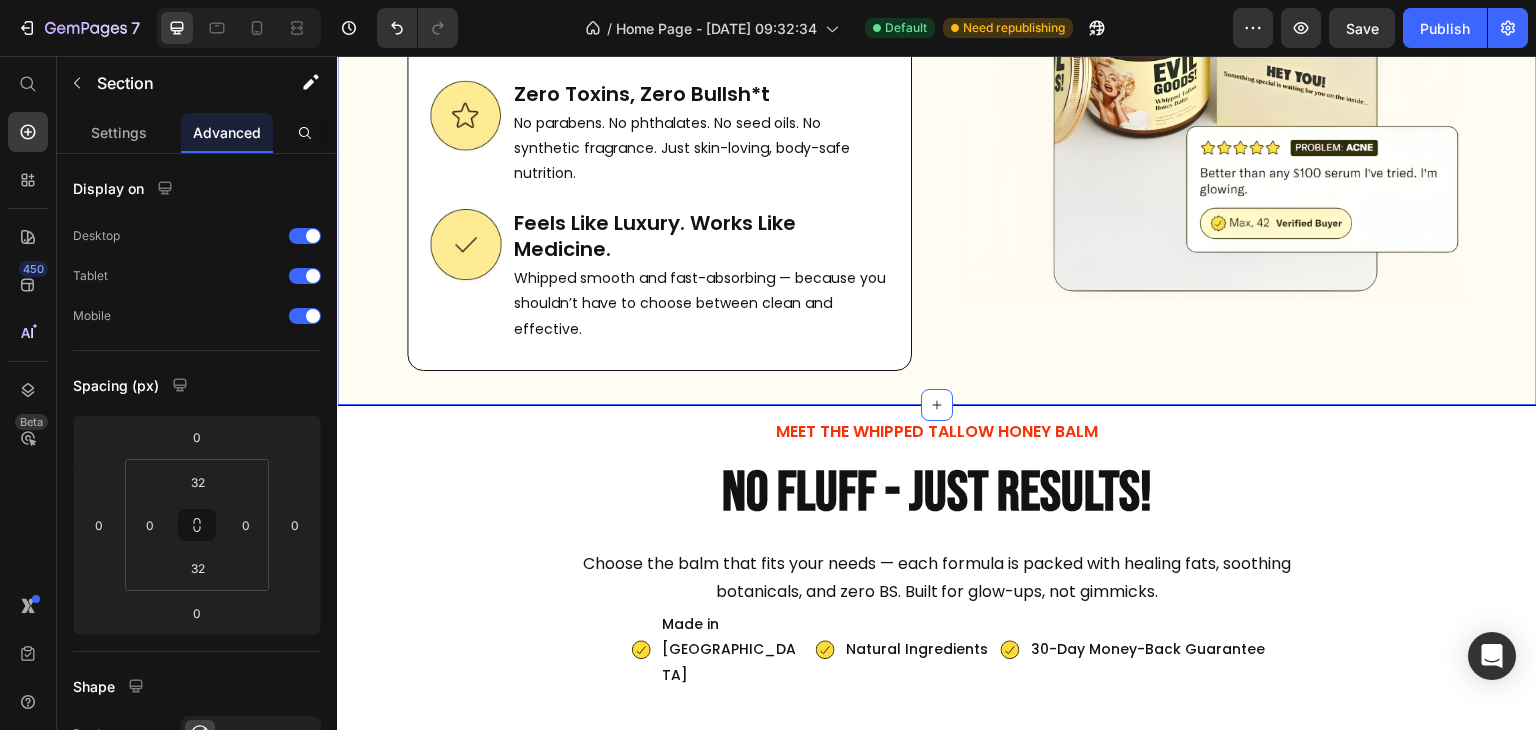 click on "WHY SWITCH TO EVIL GOODS? Heading Whipped smooth and fast-absorbing — because you shouldn't have to choose between clean and satisfying. Text Block Image Real Ingredients, Real Results Heading Grass-fed grass-finished tallow, manuka honey, cold-pressed olive oil, organic vitamin E. That's it. No junk. No gimmicks. Text Block Row Image Zero Toxins, Zero Bullsh*t Heading No parabens. No phthalates. No seed oils. No synthetic fragrance. Just skin-loving, body-safe nutrition. Text Block Row Image Feels Like Luxury. Works Like Medicine. Heading Whipped smooth and fast-absorbing — because you shouldn’t have to choose between clean and effective. Text Block Row Row Image Row" at bounding box center (937, 59) 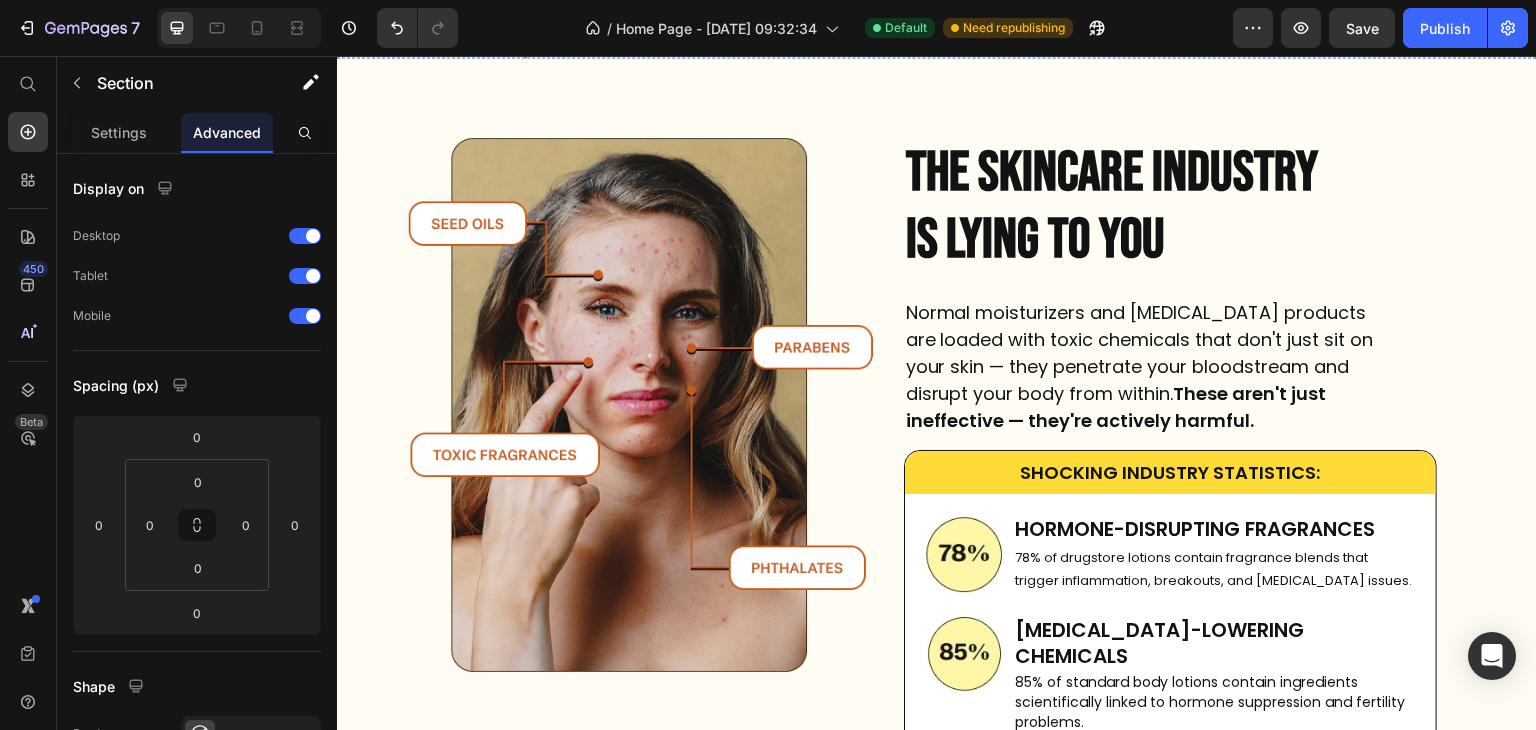 scroll, scrollTop: 645, scrollLeft: 0, axis: vertical 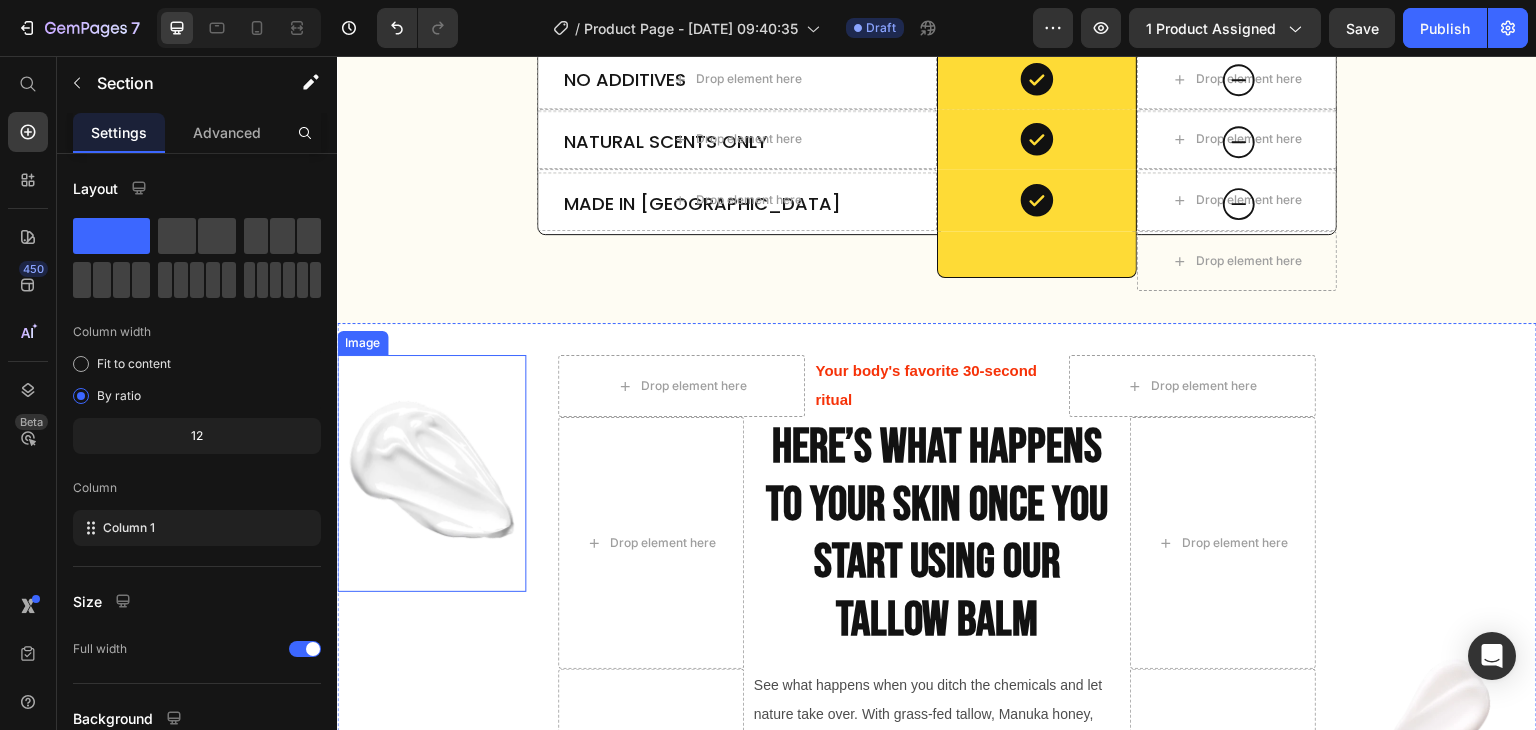 click at bounding box center [431, 473] 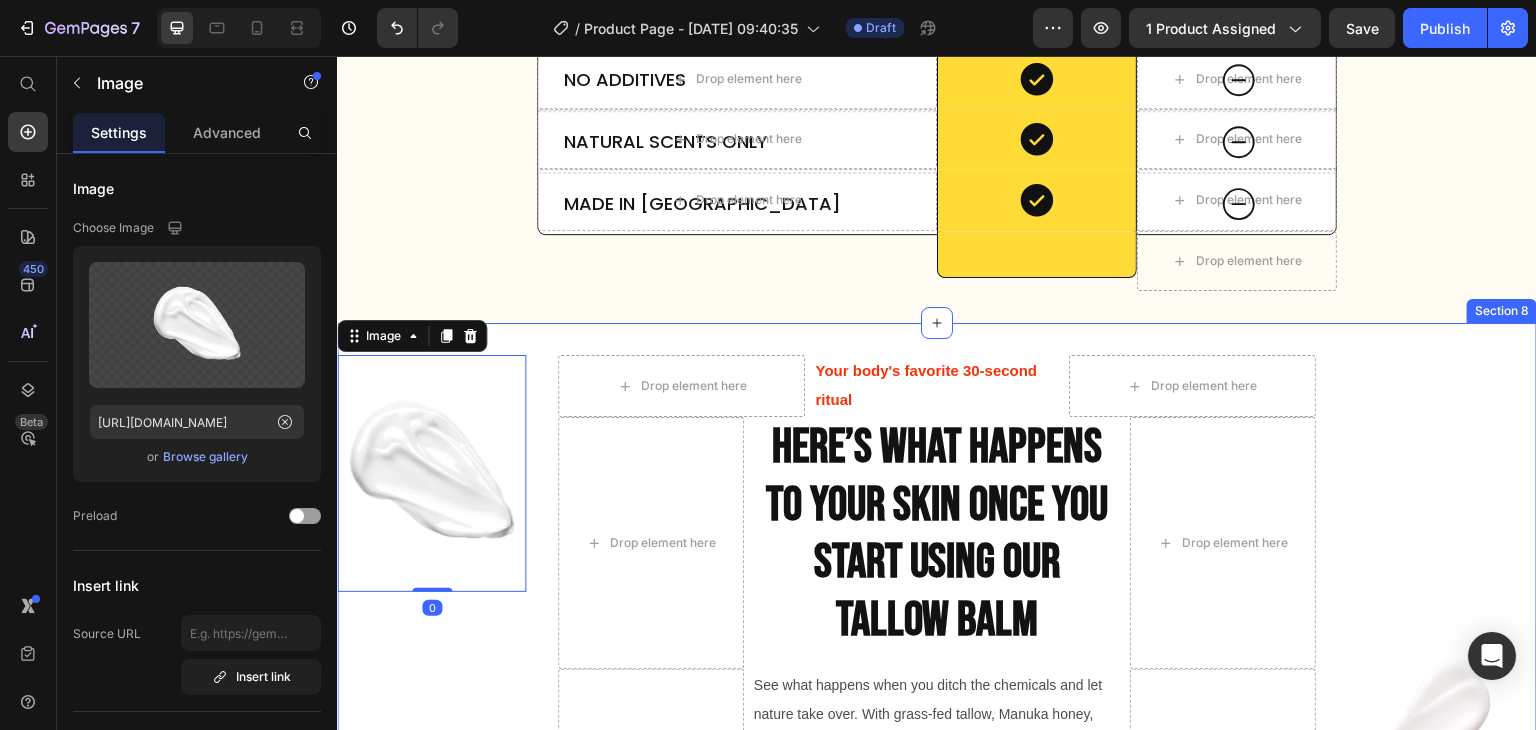 click on "Image   0
Drop element here Your body's favorite 30-second ritual Text Block
Drop element here Row
Drop element here Here’s What Happens to Your Skin Once You Start Using Our Tallow Balm Heading
Drop element here Row
Drop element here See what happens when you ditch the chemicals and let nature take over. With grass-fed tallow, Manuka honey, and zero toxins, your skin starts to rebuild itself — stronger, smoother, and actually healthier — week by week. Text Block
Drop element here Row Image
Drop element here
Drop element here Row Image Deep Hydration & Calming Irritation Heading Your skin will feel more nourished as the natural fats in beef tallow start to restore moisture. Dryness, irritation, and redness begin to subside, especially if your skin has been exposed to harsh skincare products. Text Block Row Row" at bounding box center [937, 1153] 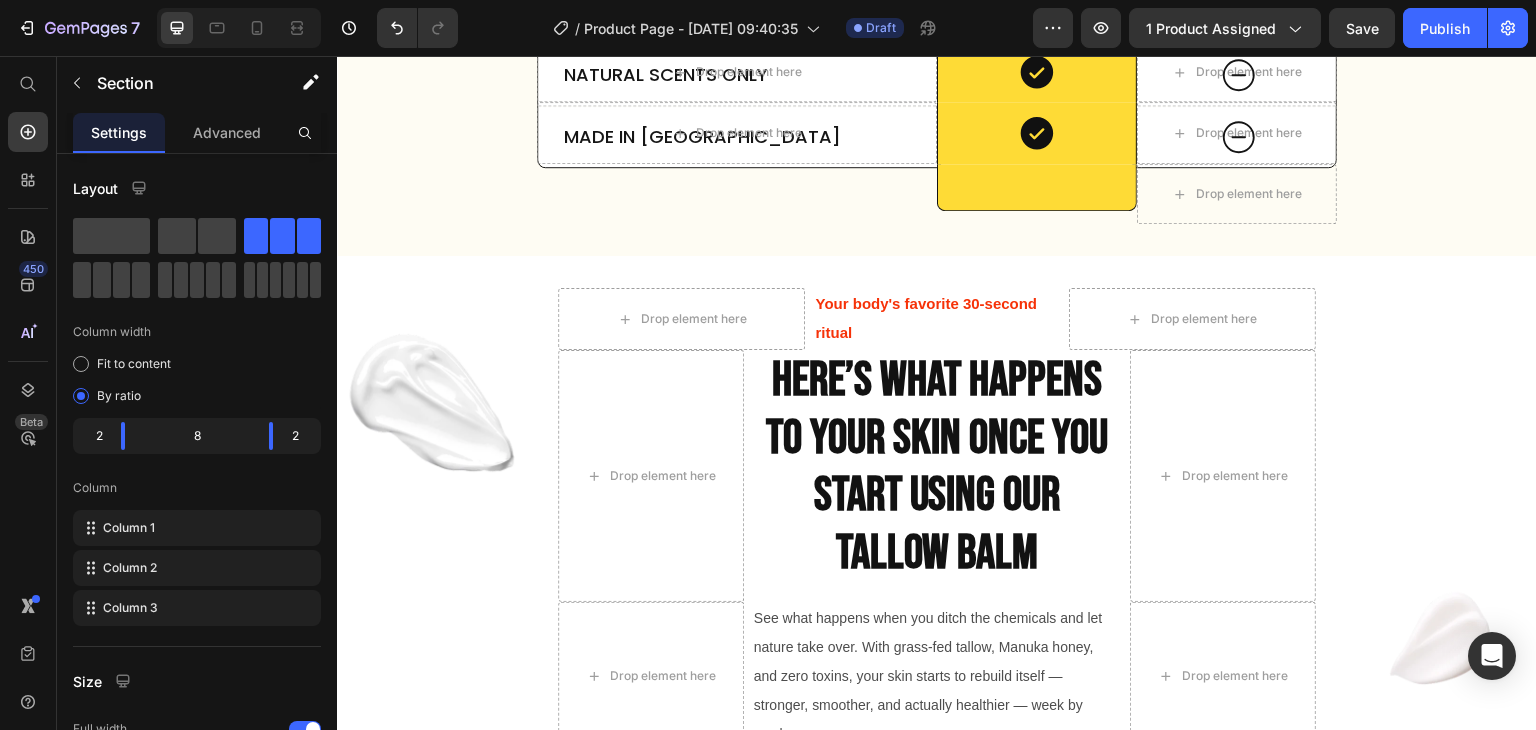 scroll, scrollTop: 8938, scrollLeft: 0, axis: vertical 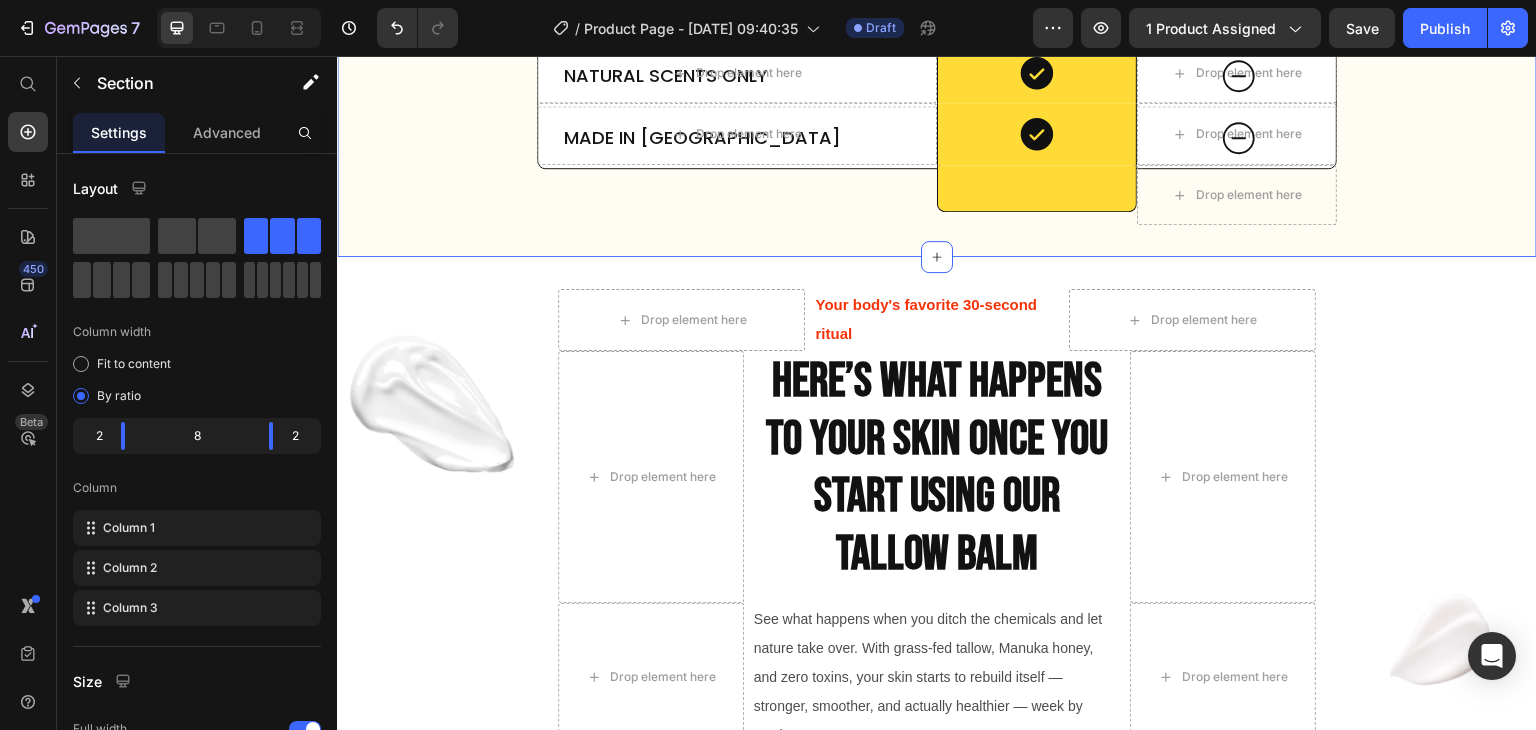 click on "100% Natural Ingredients Text Block
Drop element here
Icon Hero Banner Row Grass Fed, Grass Finished Text Block
Drop element here
Icon Hero Banner Row No Preservatives Text Block
Drop element here
Icon Hero Banner Row No Additives Text Block
Drop element here
Icon Hero Banner Row Natural Scents Only Text Block
Drop element here
Icon Hero Banner Row Made in USA Text Block
Drop element here
Icon Hero Banner Row Row
Drop element here Image Row Other Text Block Row
Drop element here
Icon Row
Drop element here Row
Drop element here
Icon Row
Drop element here Row
Drop element here
Icon Row
Drop element here Row" at bounding box center (937, -17) 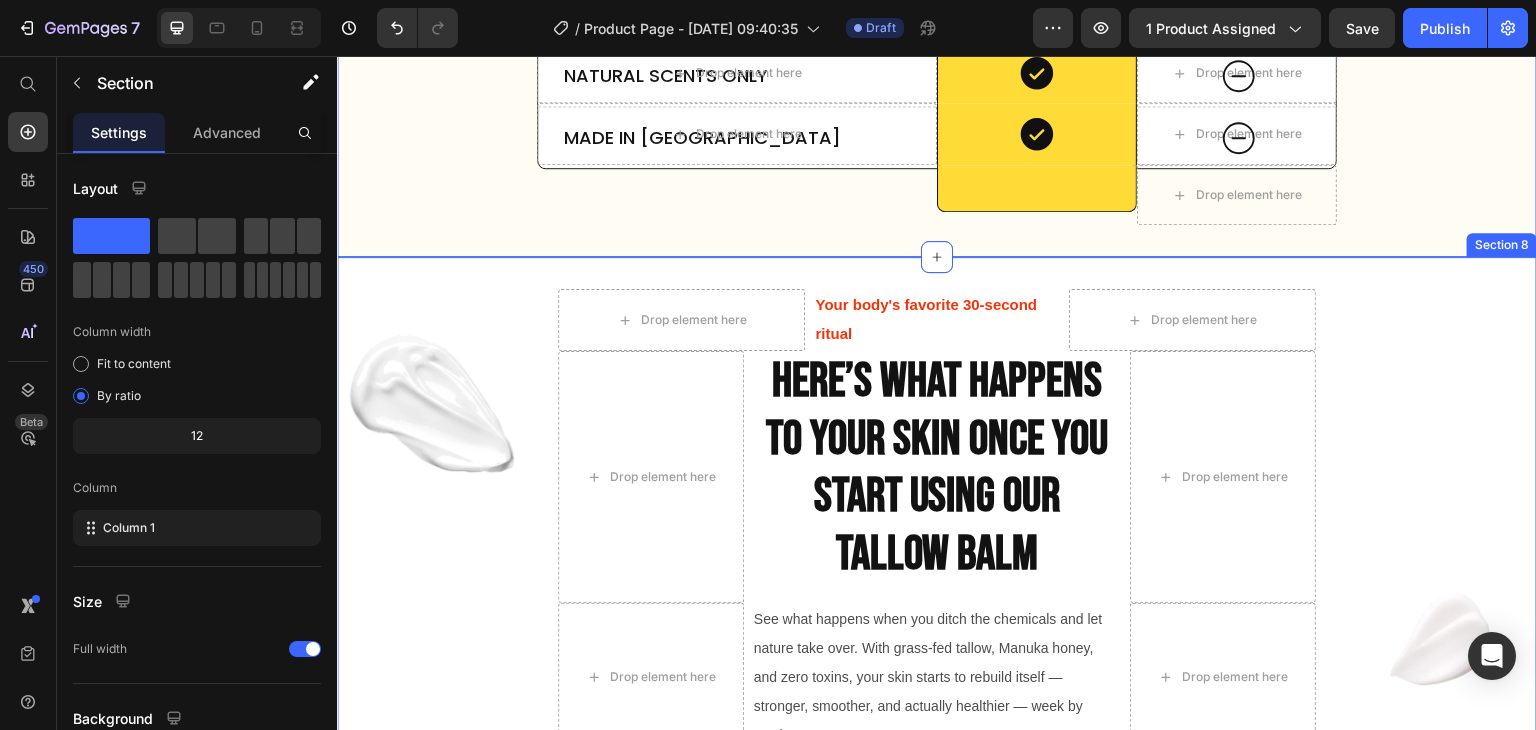 click on "Image
Drop element here Your body's favorite 30-second ritual Text Block
Drop element here Row
Drop element here Here’s What Happens to Your Skin Once You Start Using Our Tallow Balm Heading
Drop element here Row
Drop element here See what happens when you ditch the chemicals and let nature take over. With grass-fed tallow, Manuka honey, and zero toxins, your skin starts to rebuild itself — stronger, smoother, and actually healthier — week by week. Text Block
Drop element here Row Image
Drop element here
Drop element here Row Image Deep Hydration & Calming Irritation Heading Your skin will feel more nourished as the natural fats in beef tallow start to restore moisture. Dryness, irritation, and redness begin to subside, especially if your skin has been exposed to harsh skincare products. Text Block Row Row
Icon" at bounding box center (937, 1087) 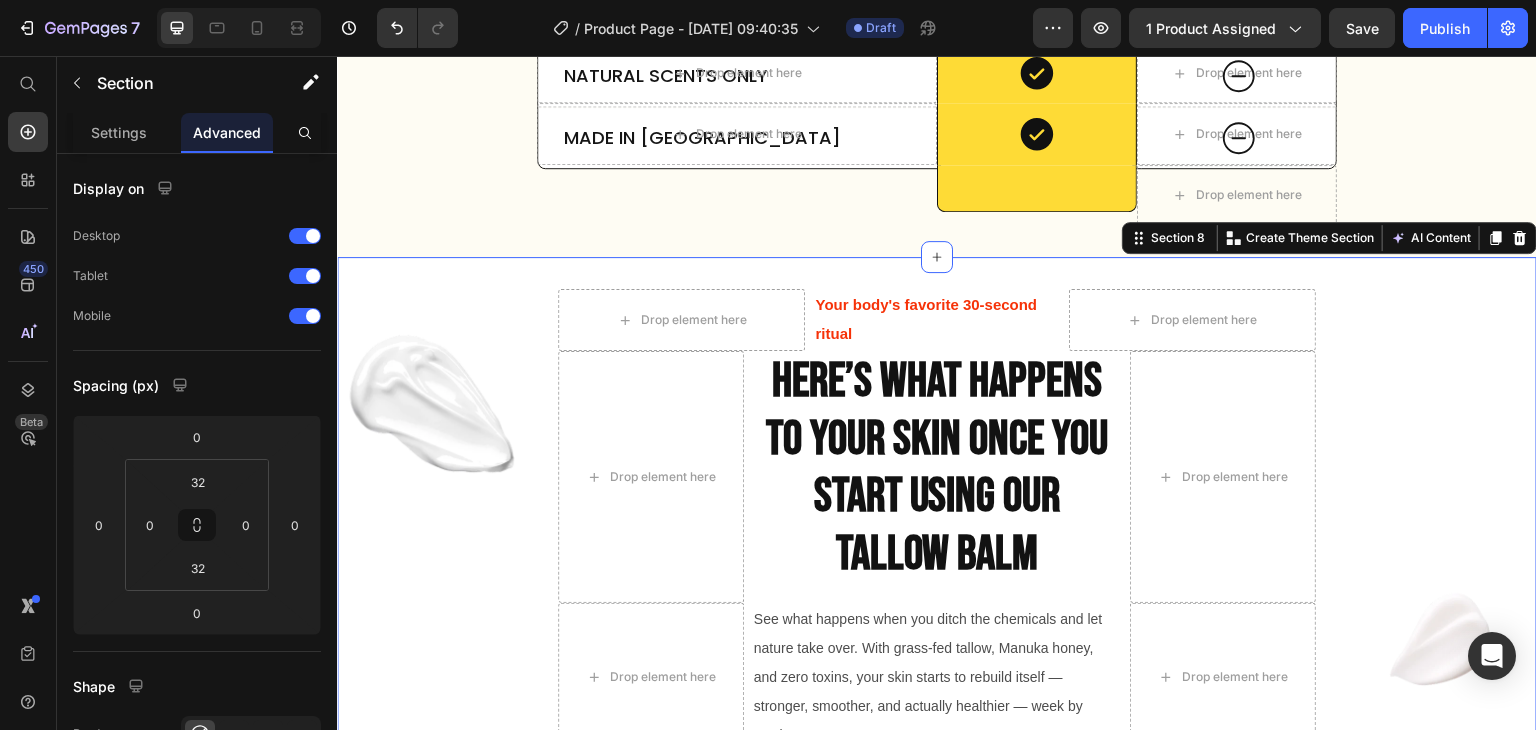 click on "Image
Drop element here Your body's favorite 30-second ritual Text Block
Drop element here Row
Drop element here Here’s What Happens to Your Skin Once You Start Using Our Tallow Balm Heading
Drop element here Row
Drop element here See what happens when you ditch the chemicals and let nature take over. With grass-fed tallow, Manuka honey, and zero toxins, your skin starts to rebuild itself — stronger, smoother, and actually healthier — week by week. Text Block
Drop element here Row Image
Drop element here
Drop element here Row Image Deep Hydration & Calming Irritation Heading Your skin will feel more nourished as the natural fats in beef tallow start to restore moisture. Dryness, irritation, and redness begin to subside, especially if your skin has been exposed to harsh skincare products. Text Block Row Row
Icon" at bounding box center [937, 1087] 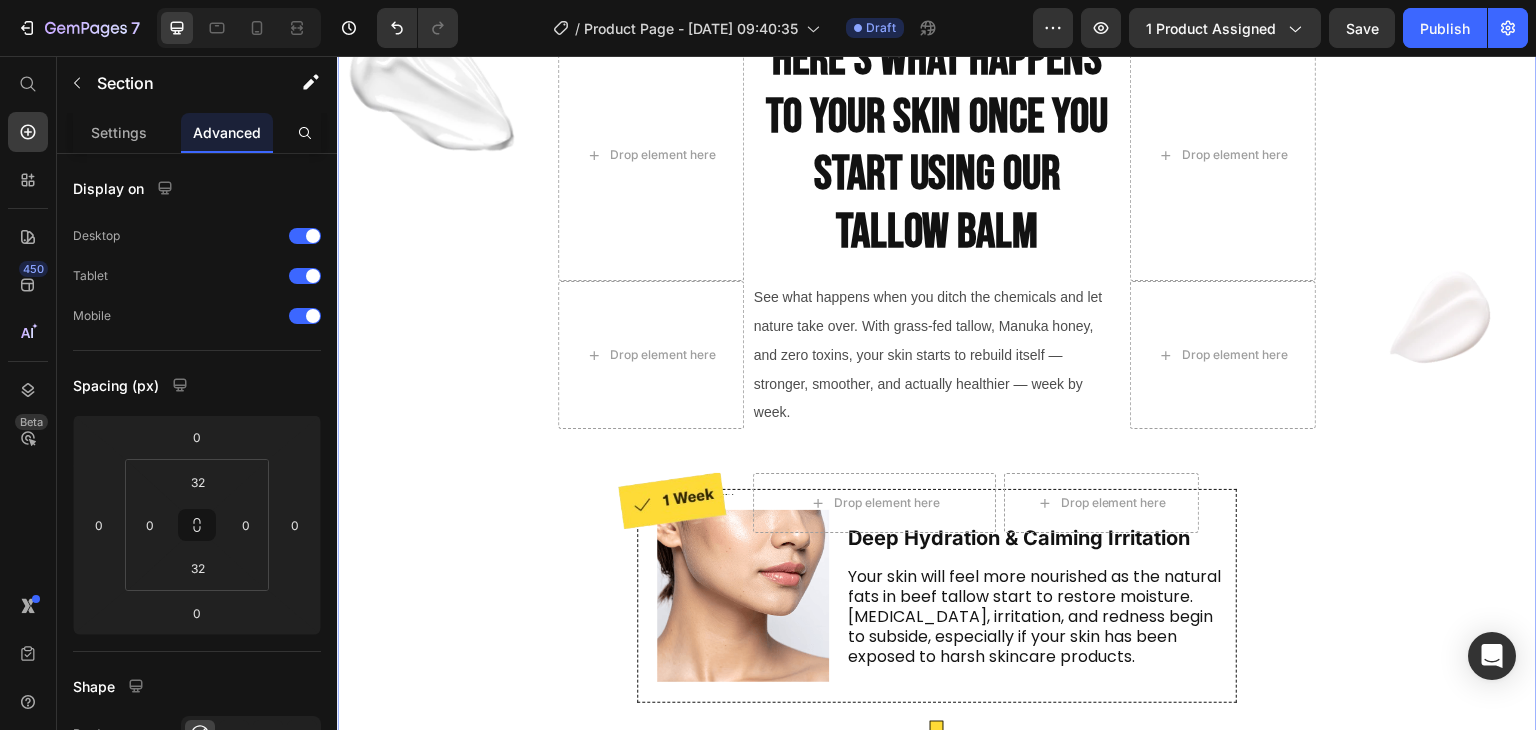 scroll, scrollTop: 9257, scrollLeft: 0, axis: vertical 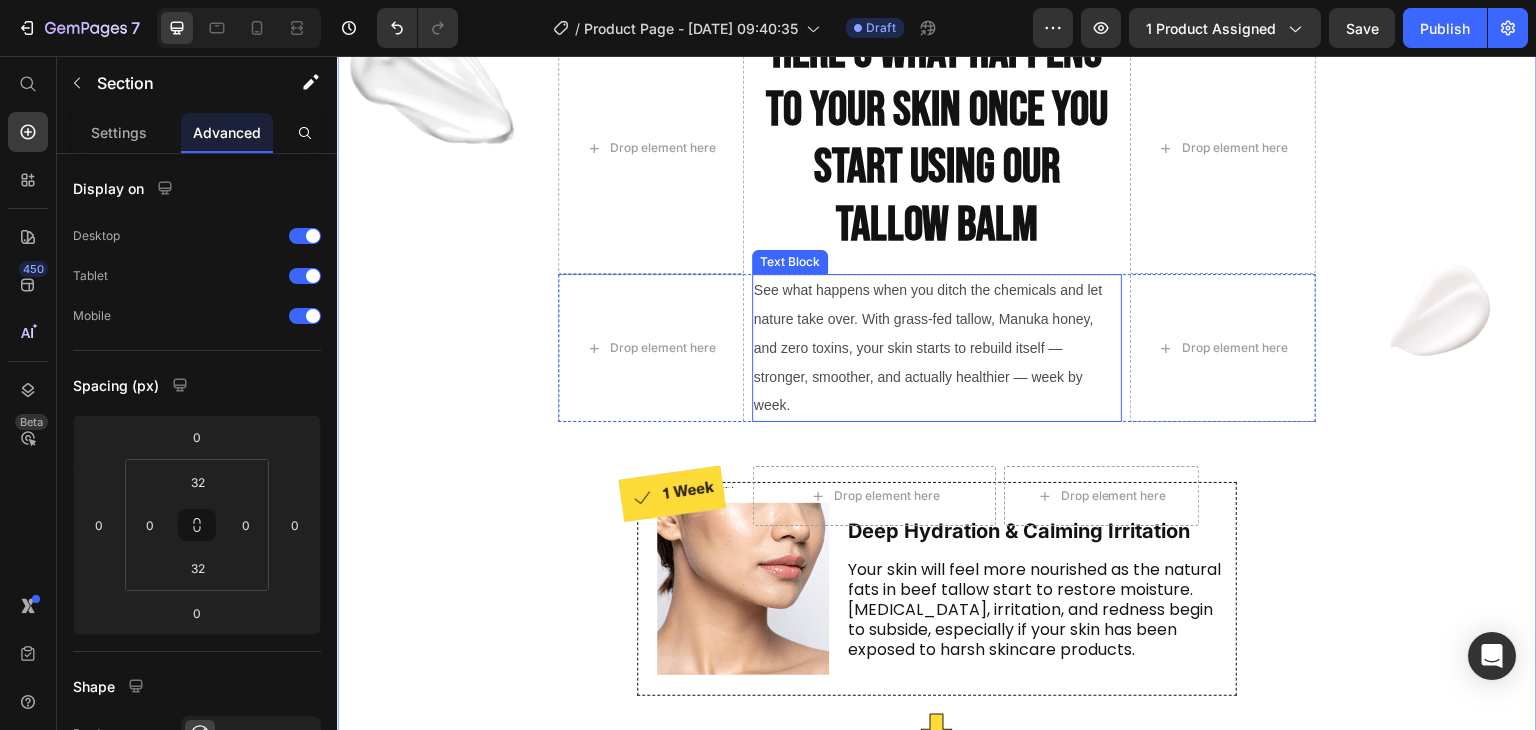 click on "See what happens when you ditch the chemicals and let nature take over. With grass-fed tallow, Manuka honey, and zero toxins, your skin starts to rebuild itself — stronger, smoother, and actually healthier — week by week." at bounding box center [937, 348] 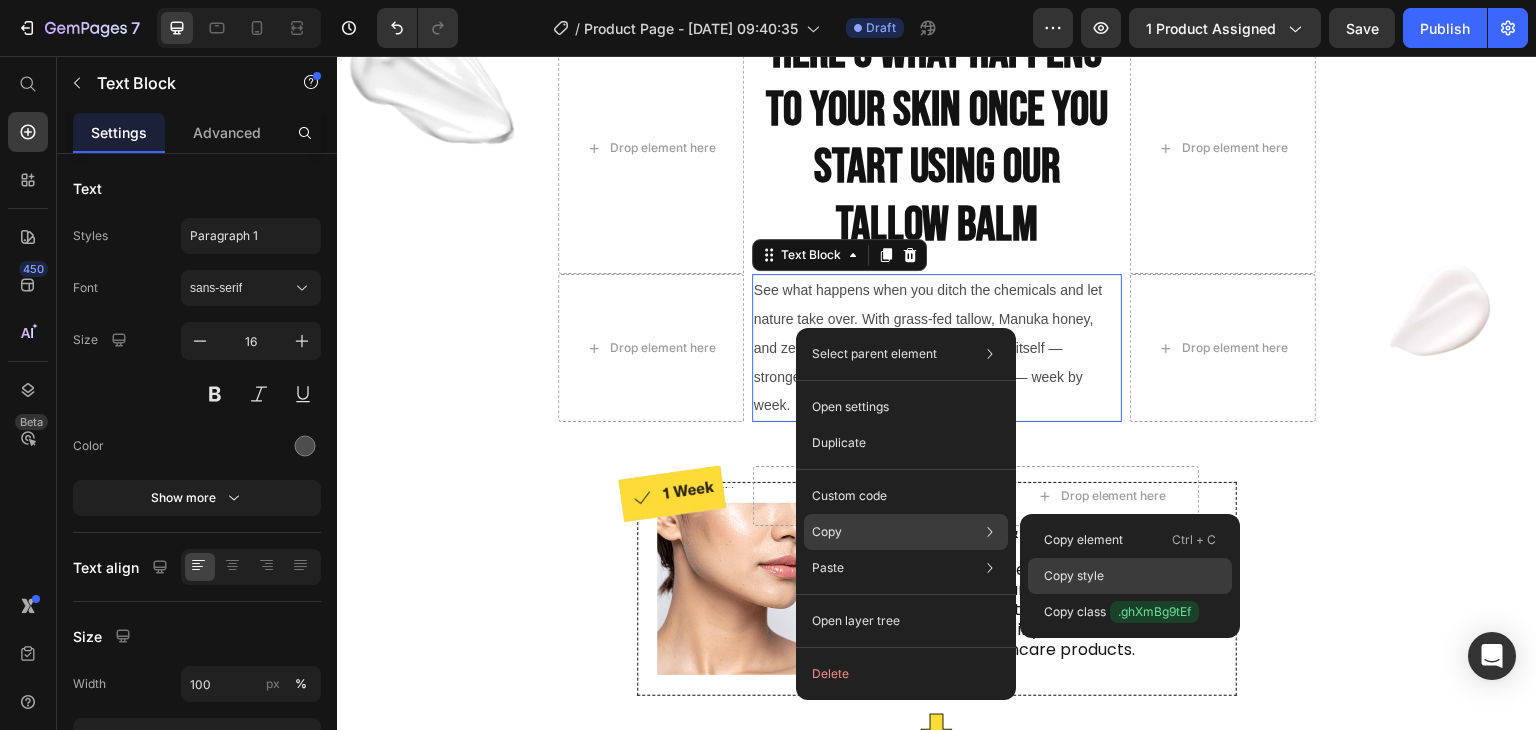click on "Copy style" at bounding box center (1074, 576) 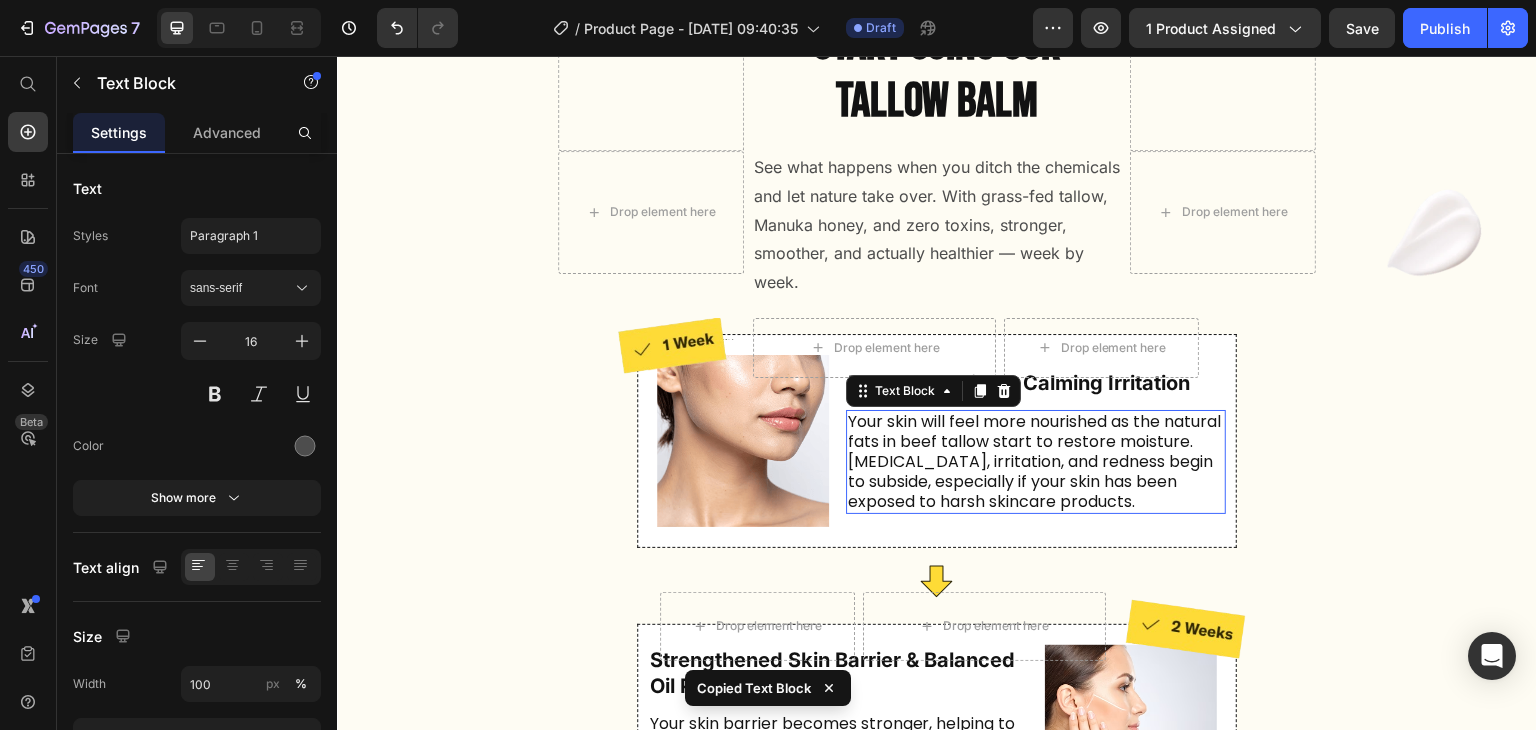 click on "Your skin will feel more nourished as the natural fats in beef tallow start to restore moisture. [MEDICAL_DATA], irritation, and redness begin to subside, especially if your skin has been exposed to harsh skincare products." at bounding box center [1036, 462] 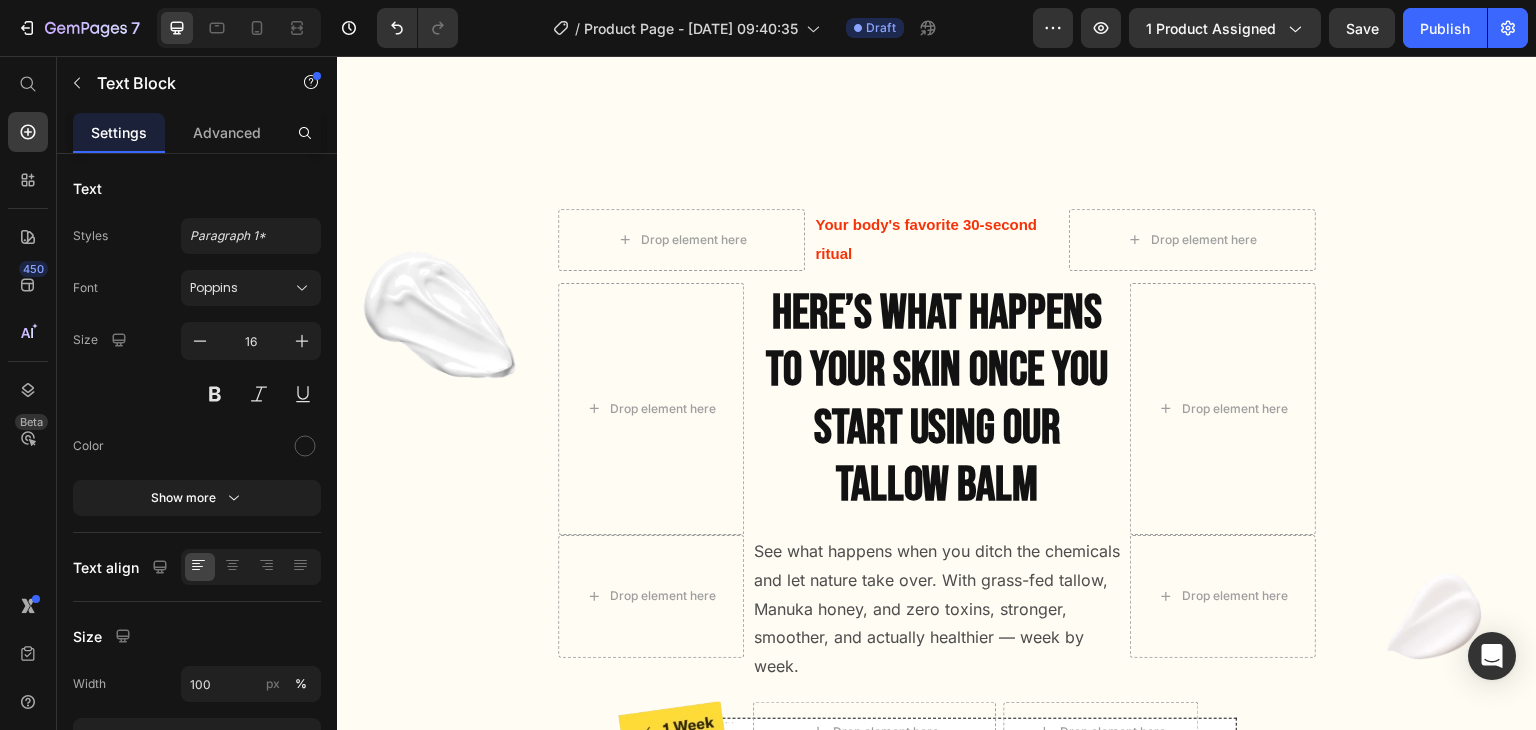 scroll, scrollTop: 4362, scrollLeft: 0, axis: vertical 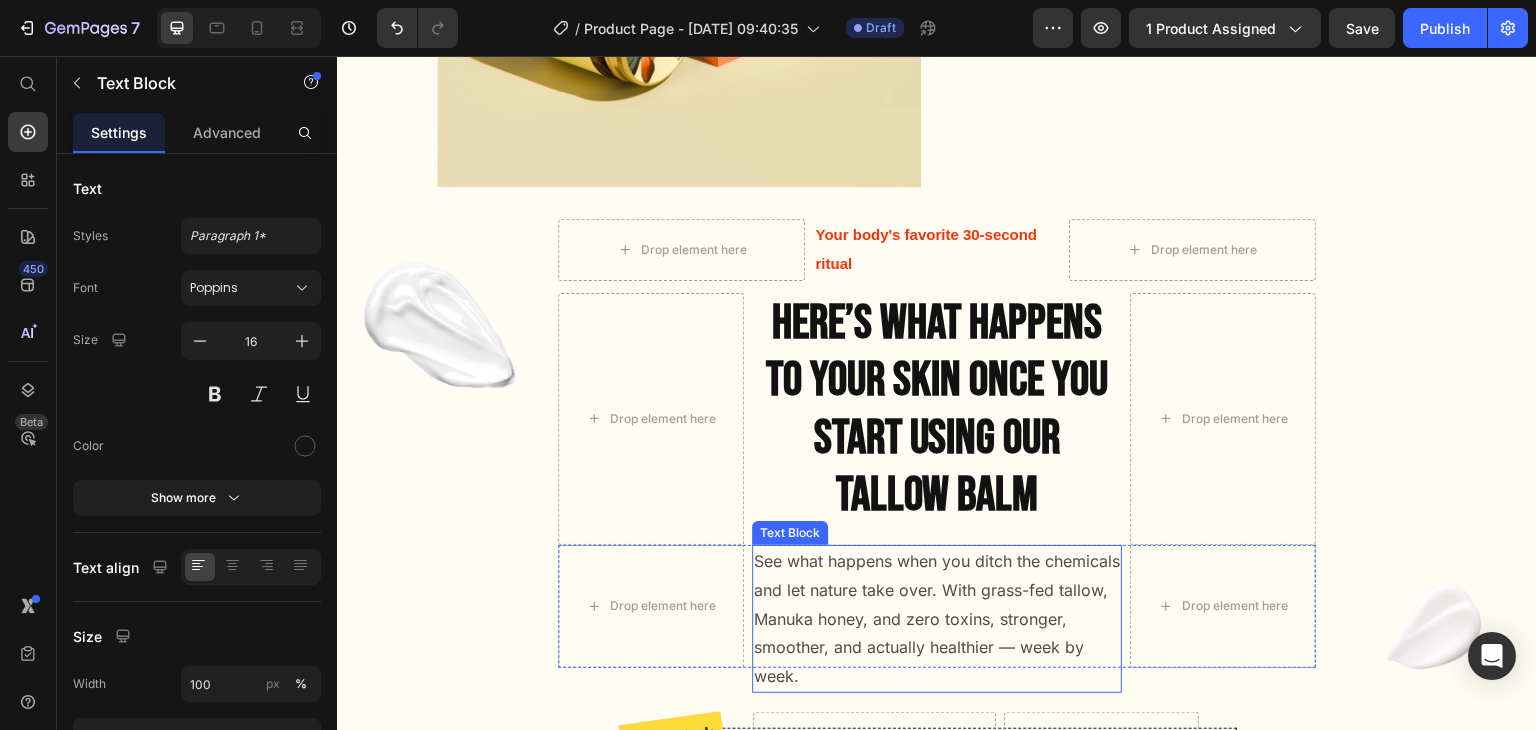 click on "See what happens when you ditch the chemicals and let nature take over. With grass-fed tallow, Manuka honey, and zero toxins, stronger, smoother, and actually healthier — week by week." at bounding box center (937, 619) 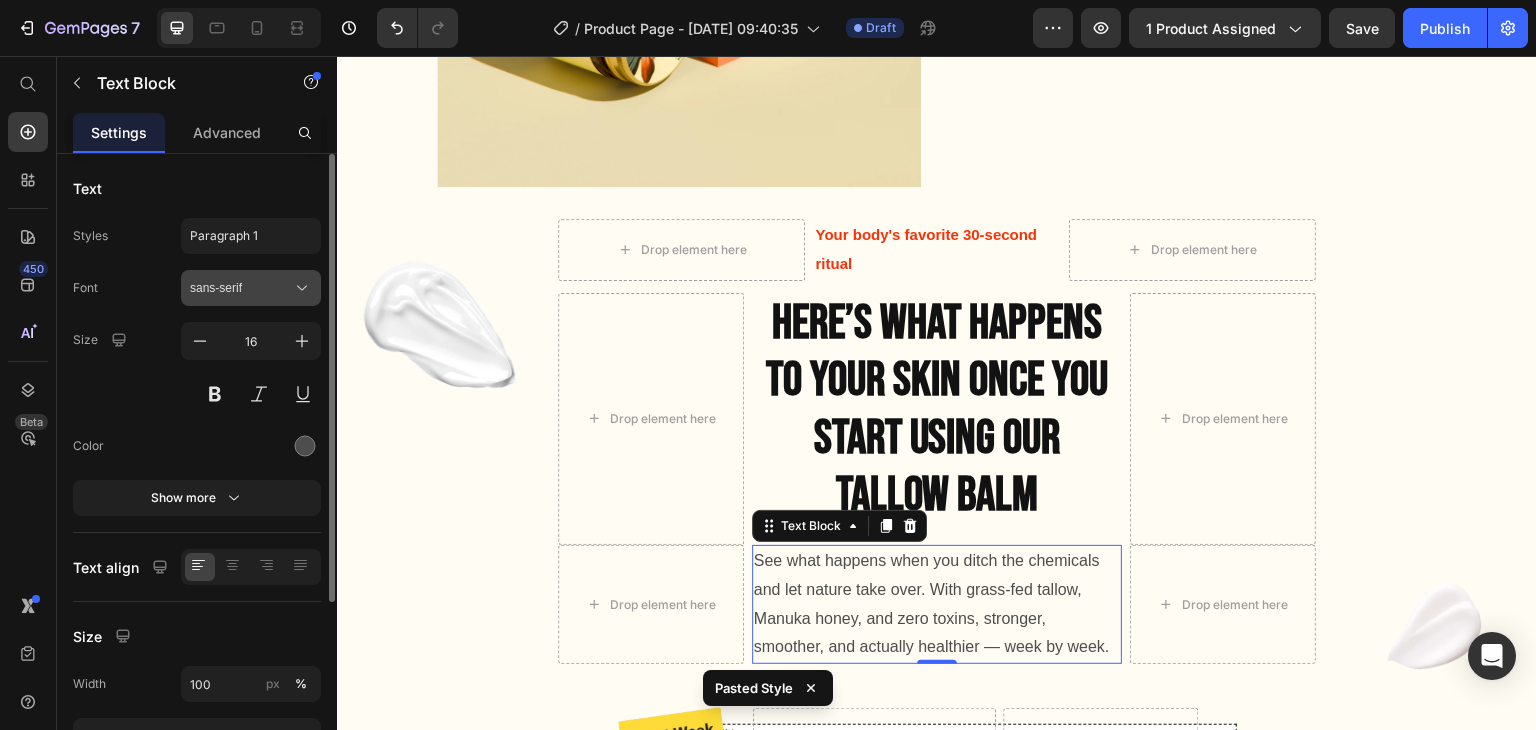 click on "sans-serif" at bounding box center (251, 288) 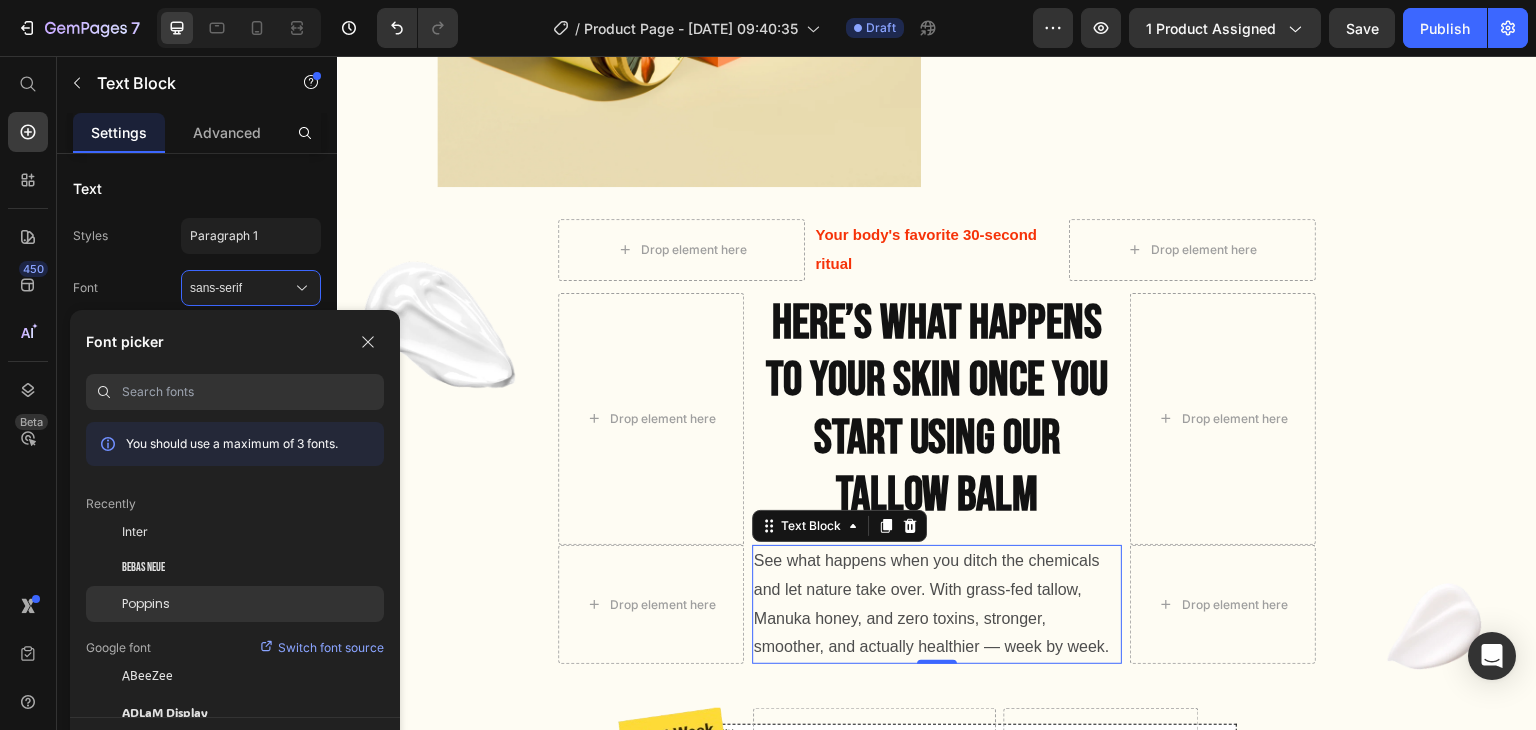 click on "Poppins" 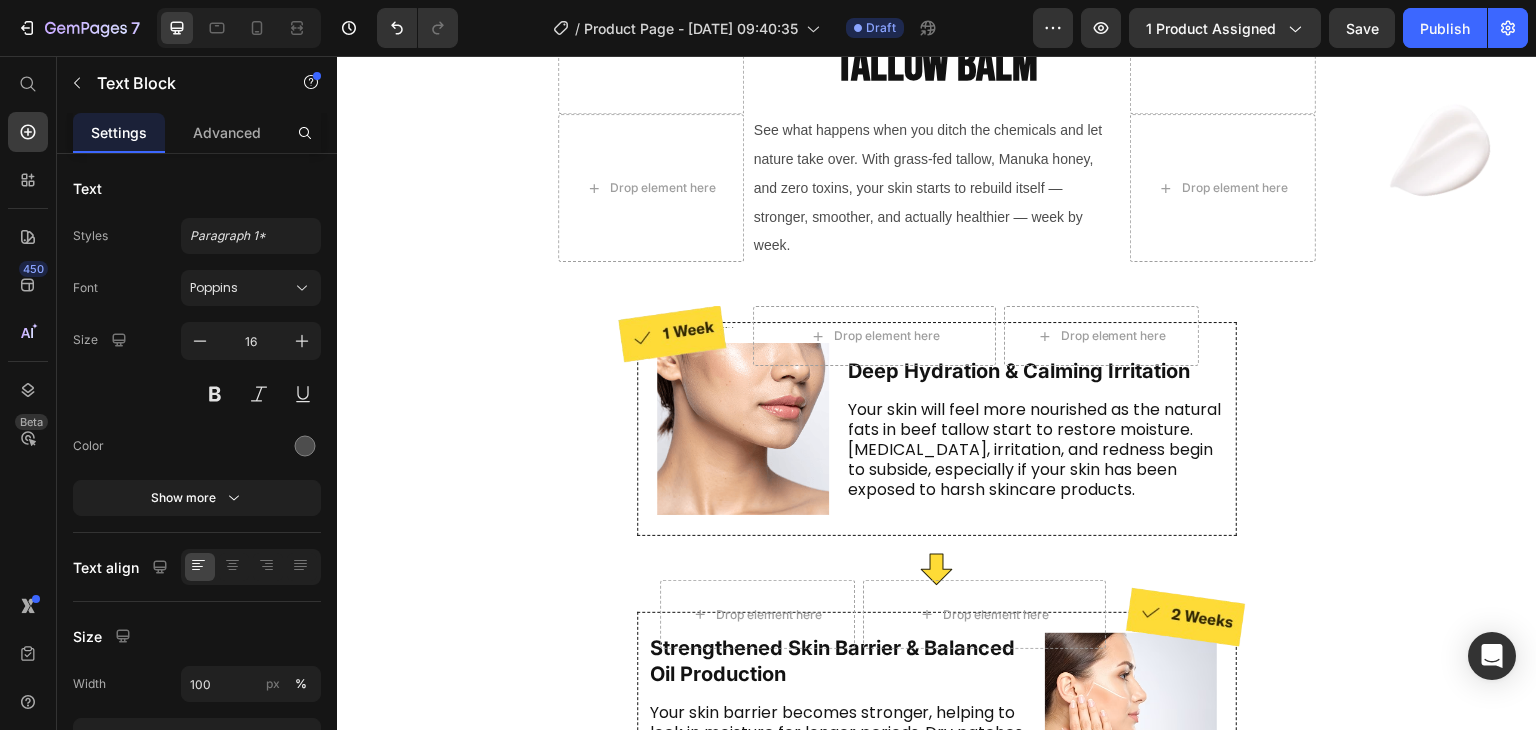 scroll, scrollTop: 9364, scrollLeft: 0, axis: vertical 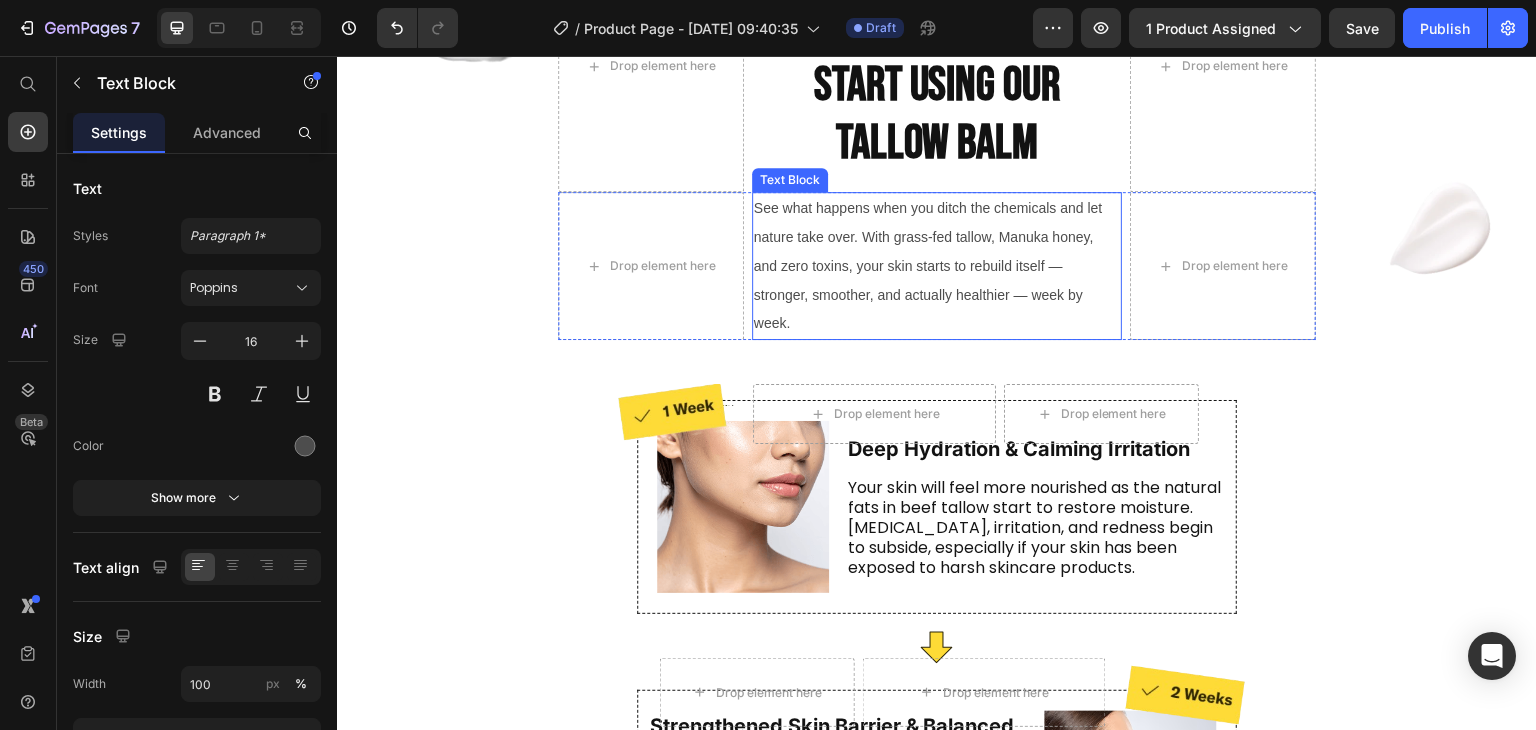 click on "See what happens when you ditch the chemicals and let nature take over. With grass-fed tallow, Manuka honey, and zero toxins, your skin starts to rebuild itself — stronger, smoother, and actually healthier — week by week." at bounding box center [928, 265] 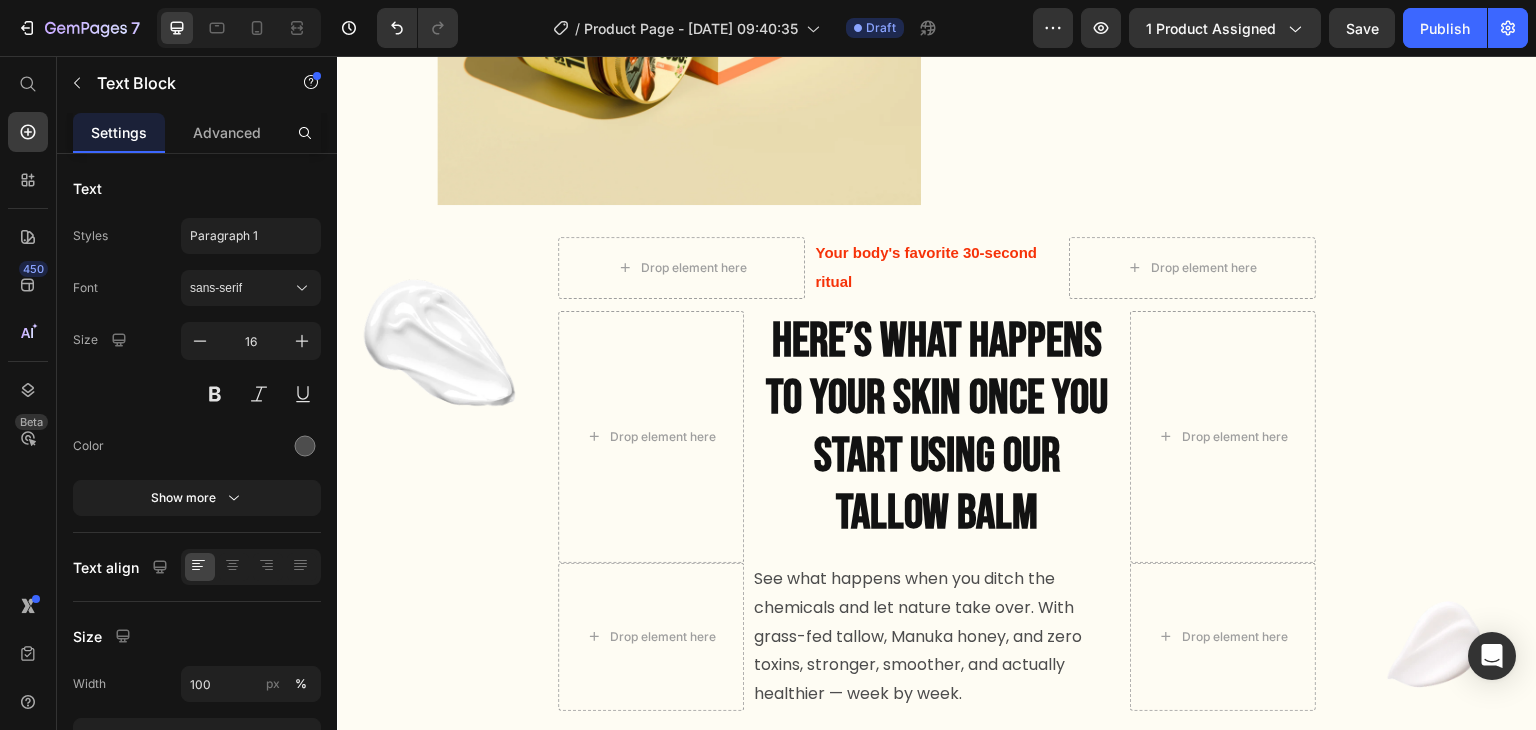 scroll, scrollTop: 4343, scrollLeft: 0, axis: vertical 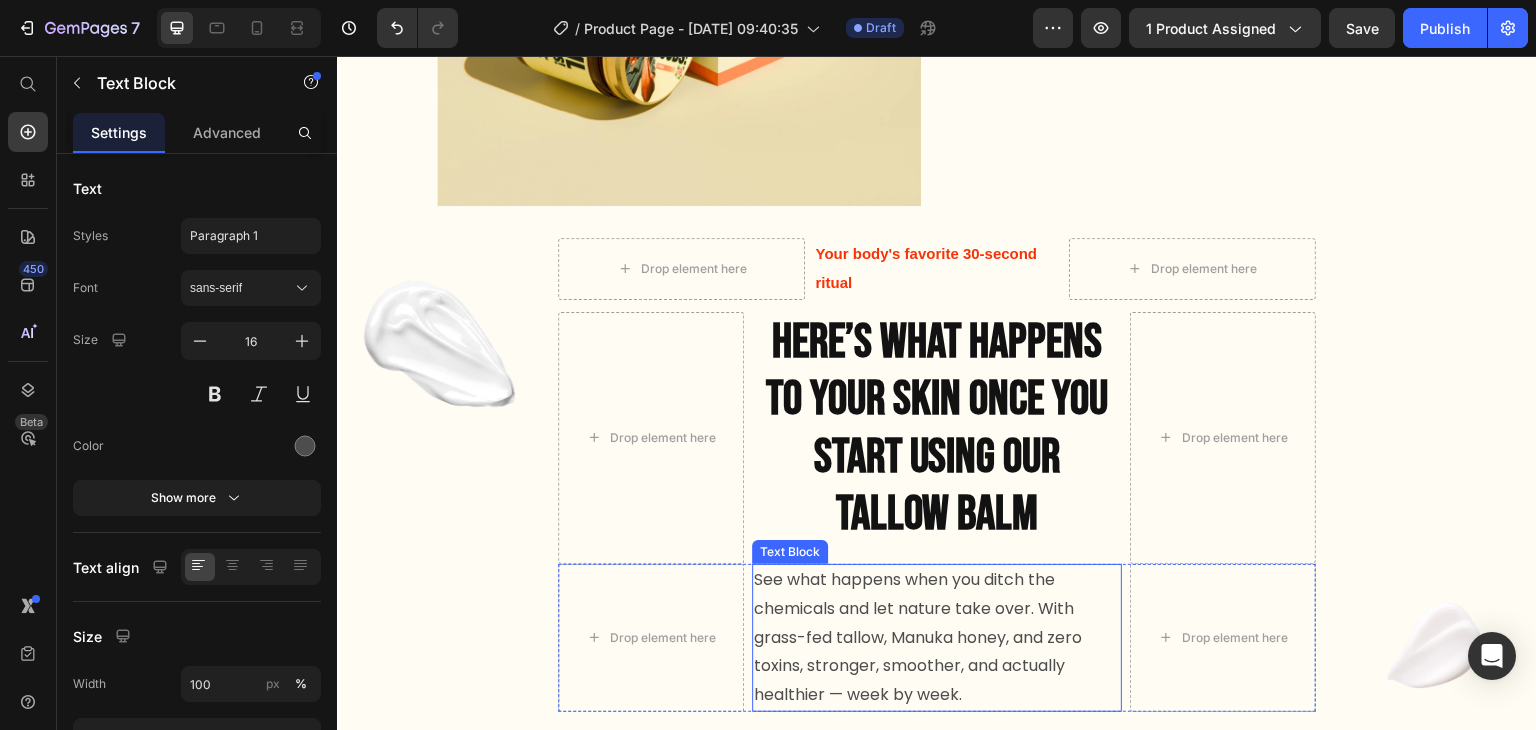 click on "See what happens when you ditch the chemicals and let nature take over. With grass-fed tallow, Manuka honey, and zero toxins, stronger, smoother, and actually healthier — week by week." at bounding box center [937, 638] 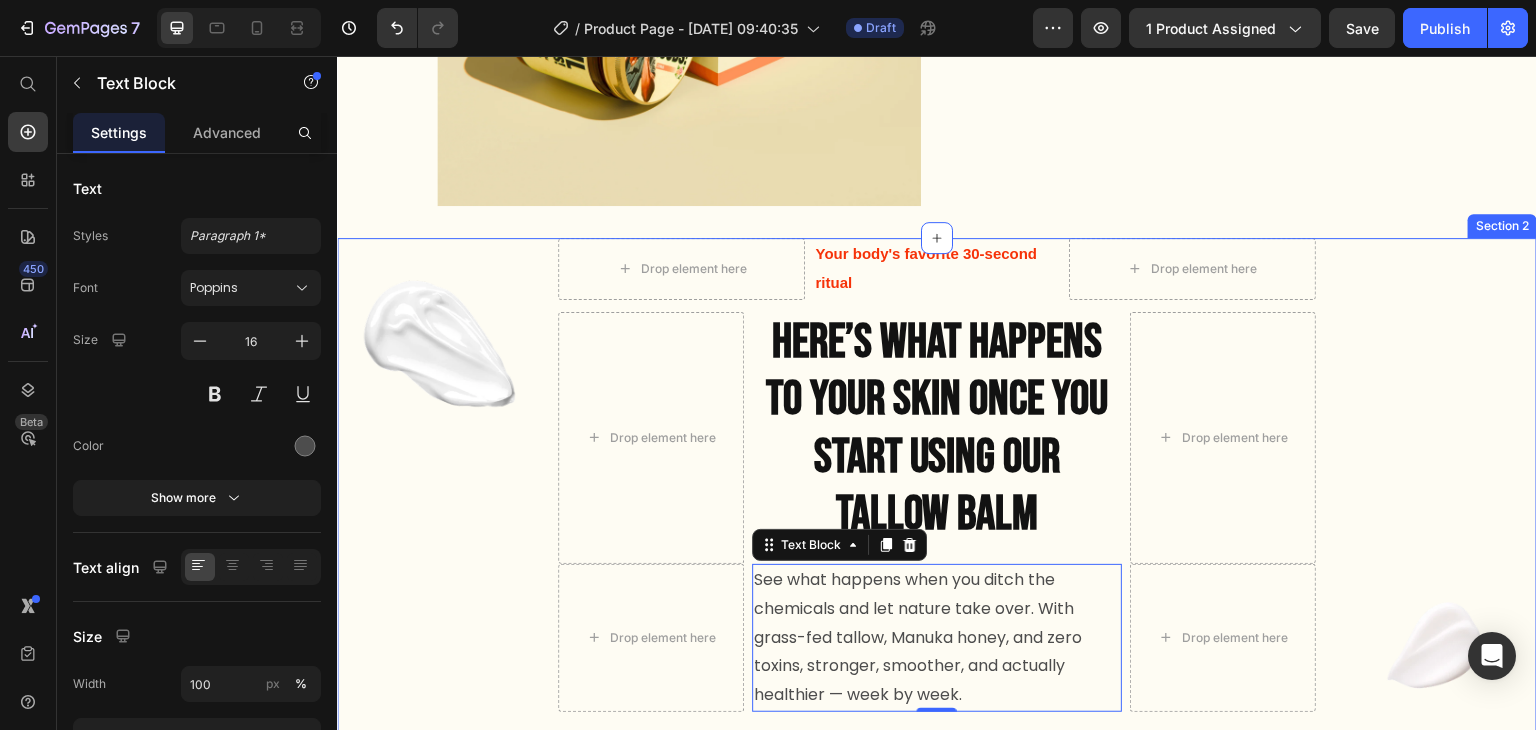 click on "Image" at bounding box center (431, 1059) 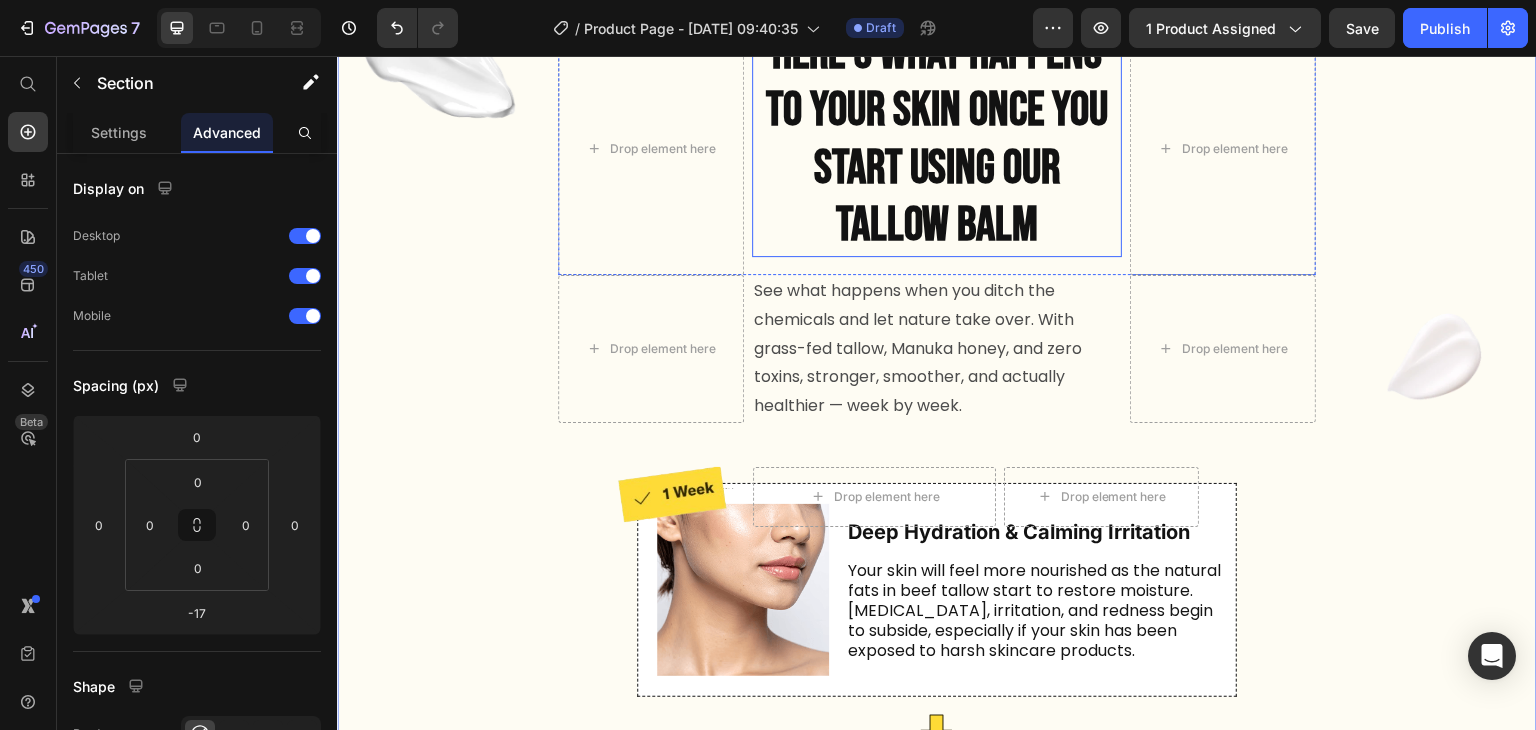 scroll, scrollTop: 4661, scrollLeft: 0, axis: vertical 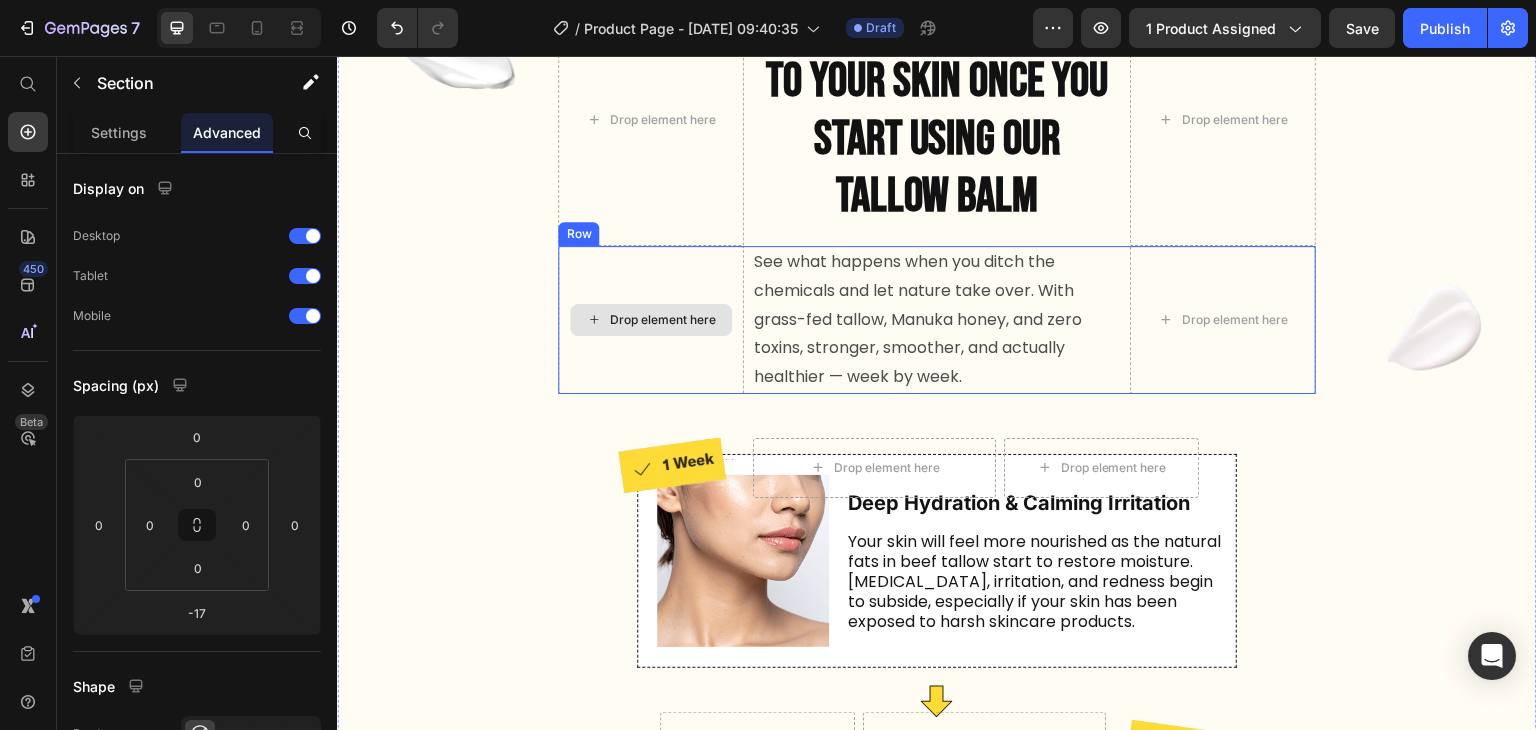 click on "Drop element here" at bounding box center (650, 320) 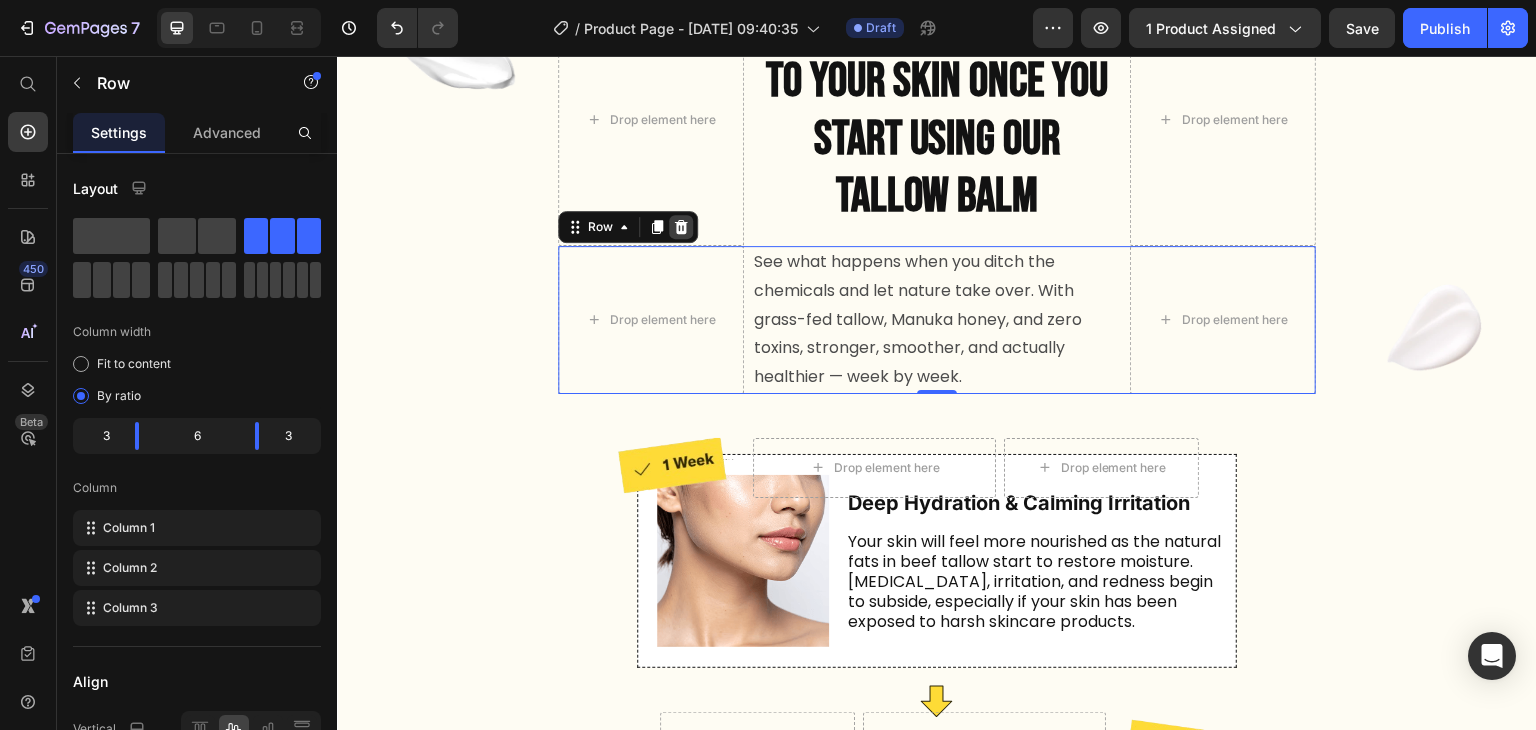 click at bounding box center [681, 227] 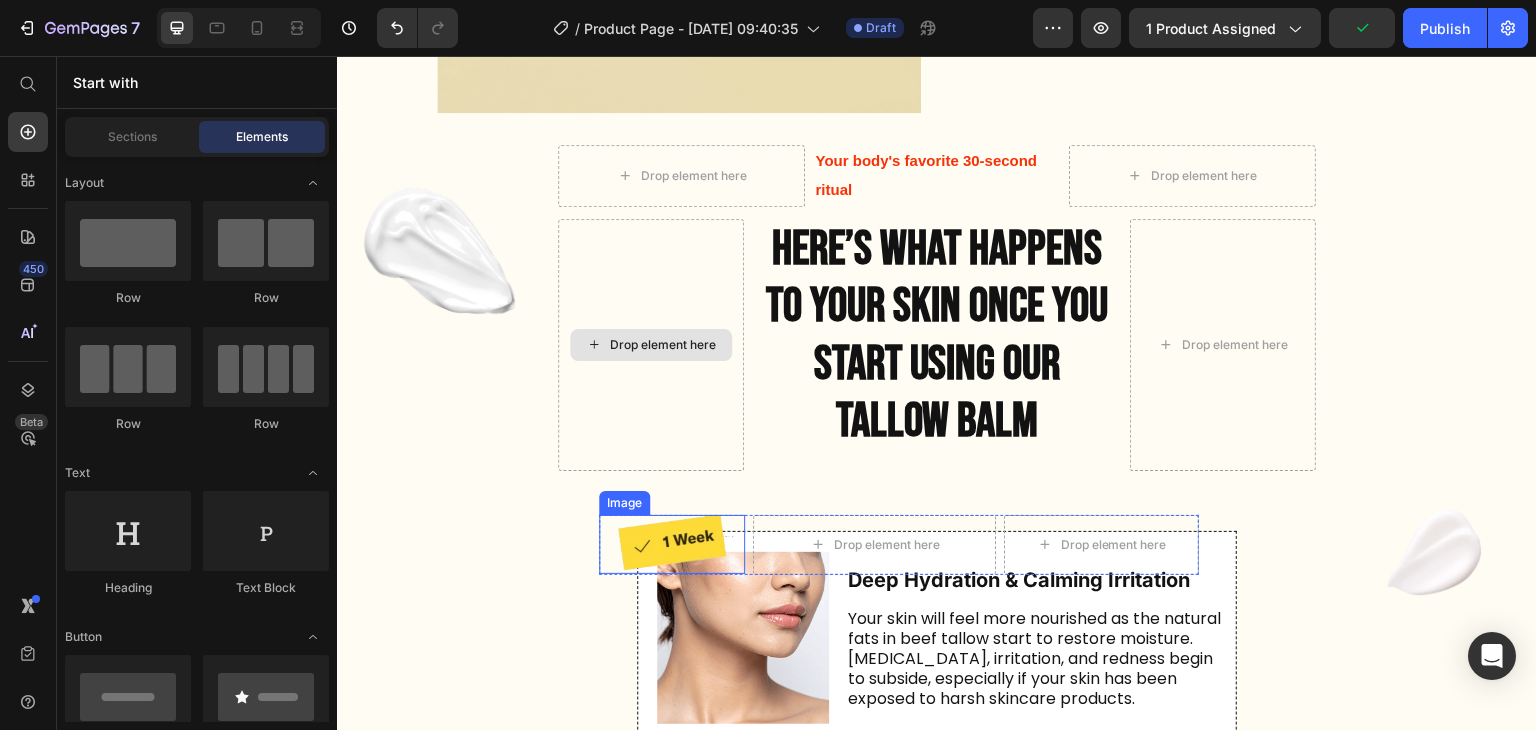 scroll, scrollTop: 4366, scrollLeft: 0, axis: vertical 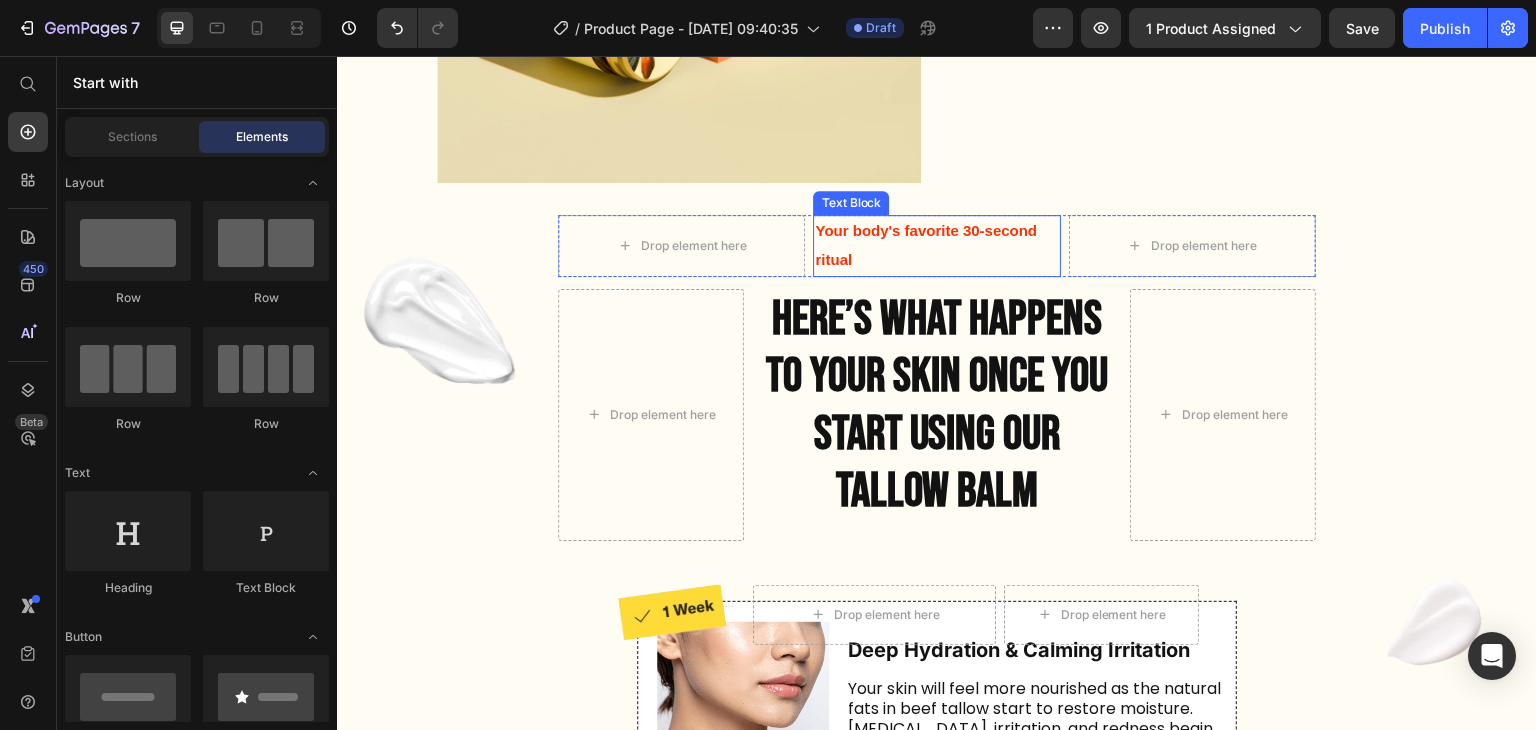 click on "Your body's favorite 30-second ritual" at bounding box center (926, 245) 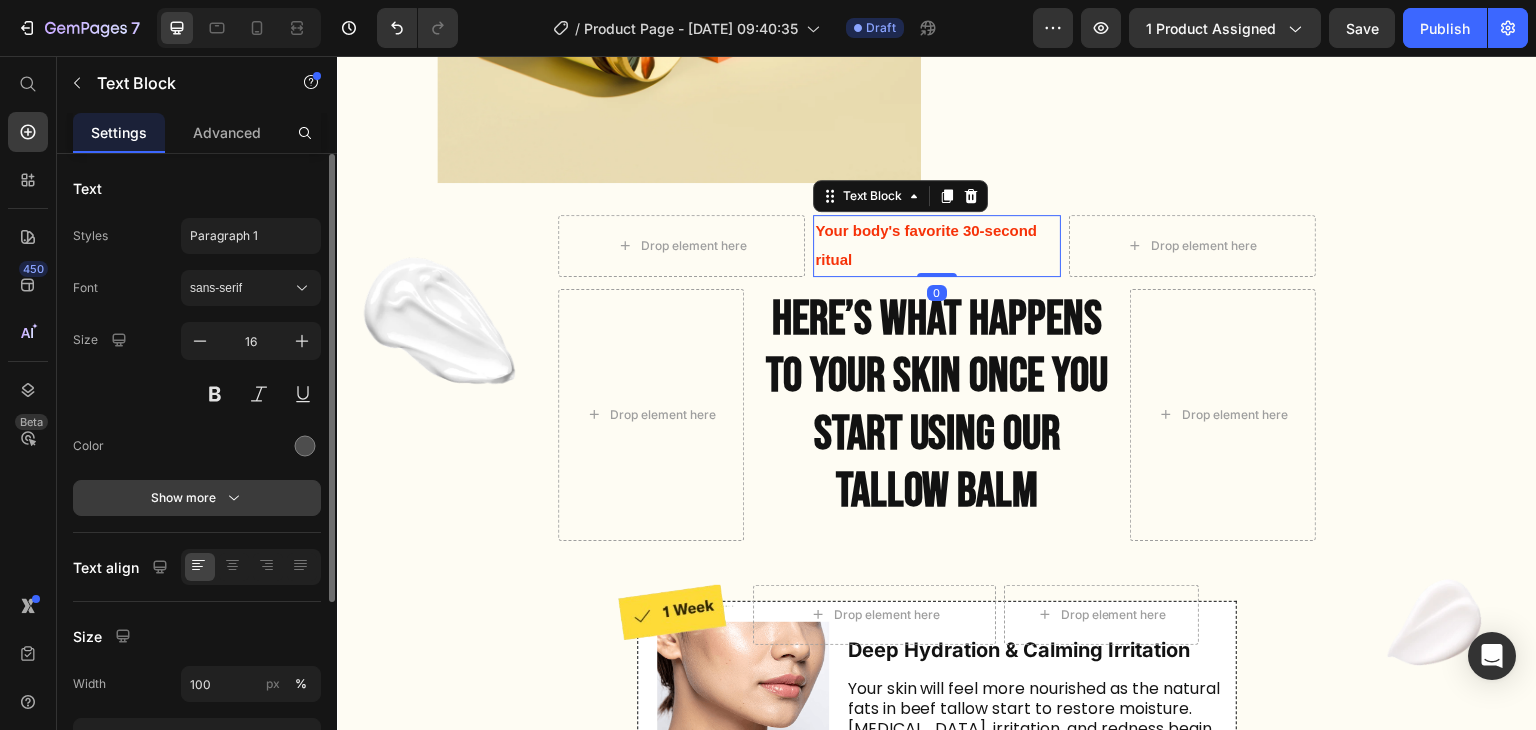 click 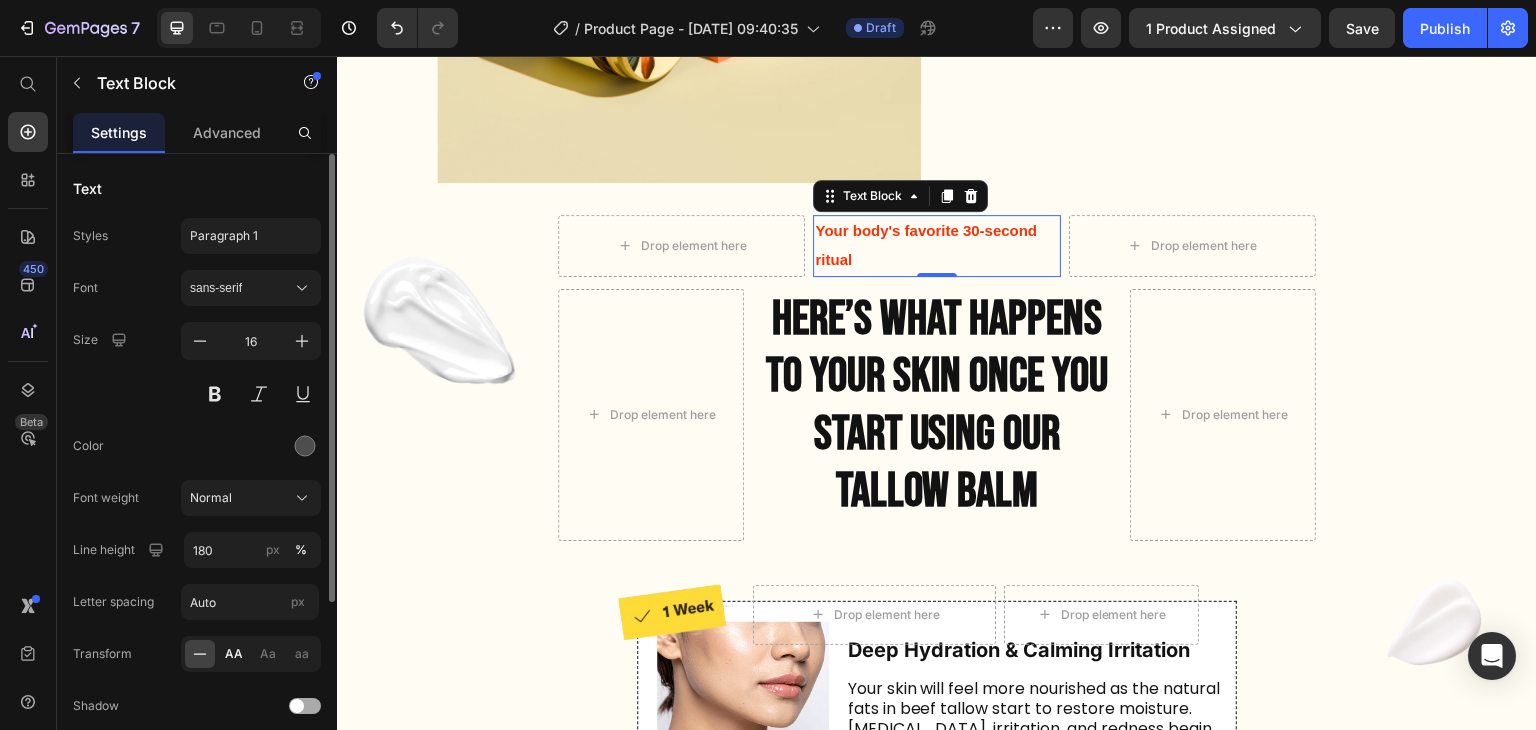 click on "AA" 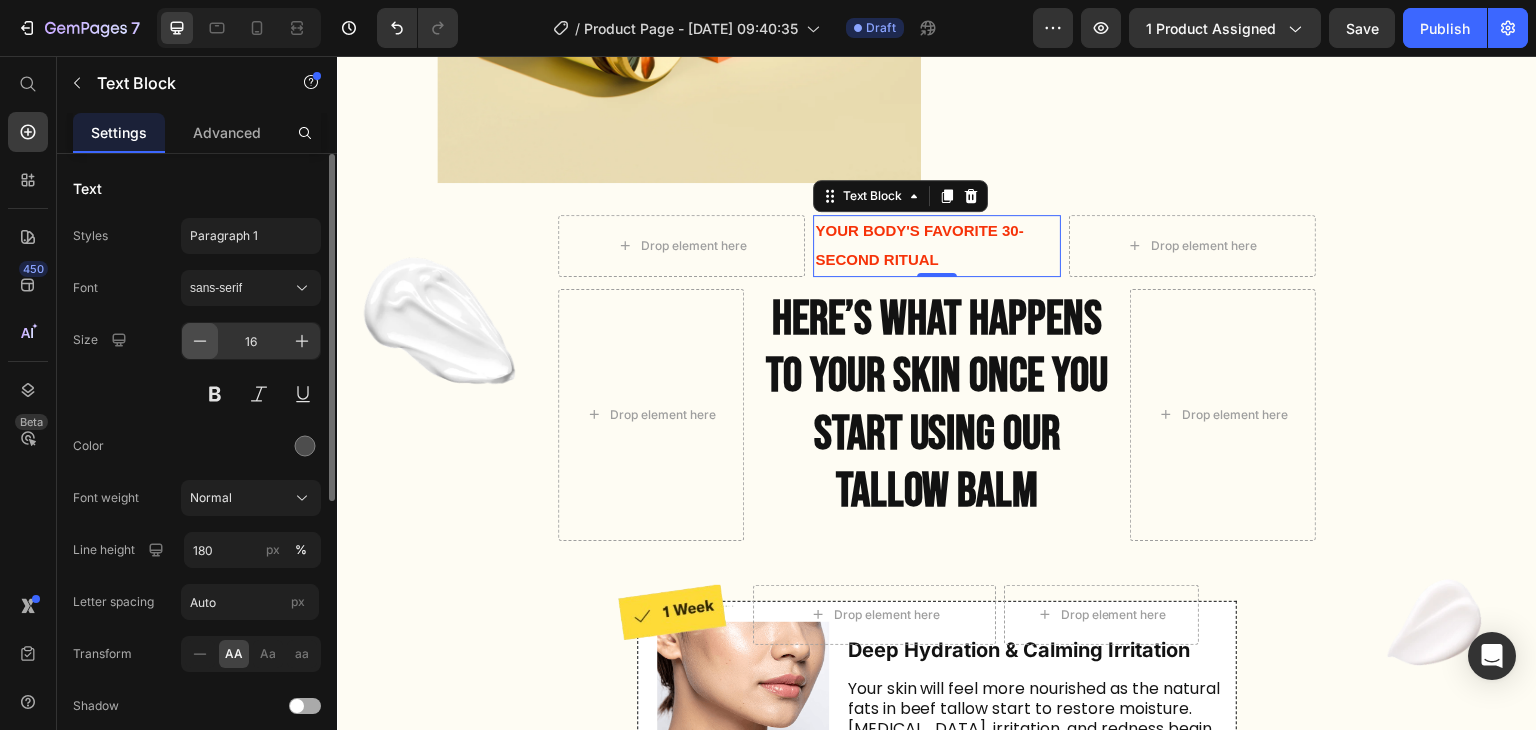 click 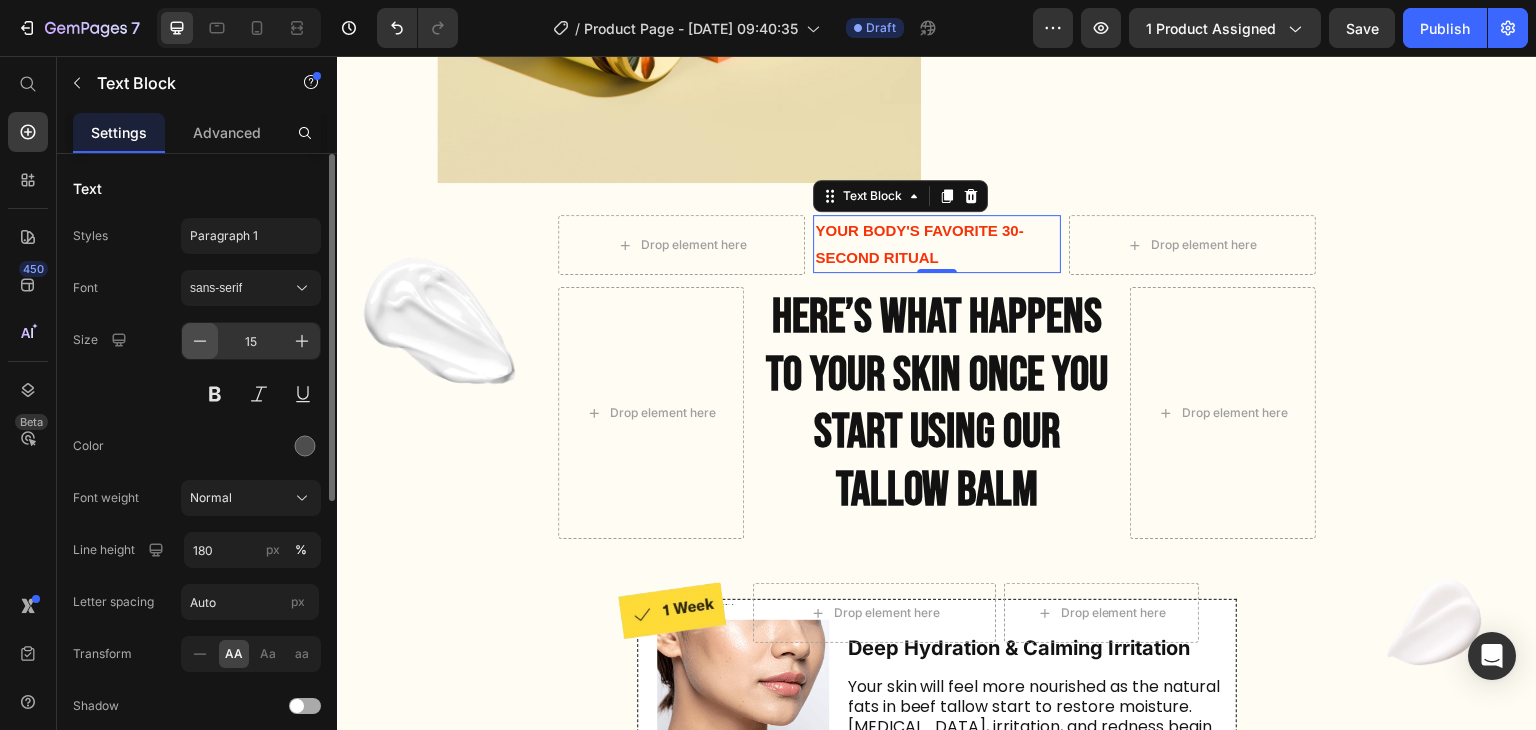 click 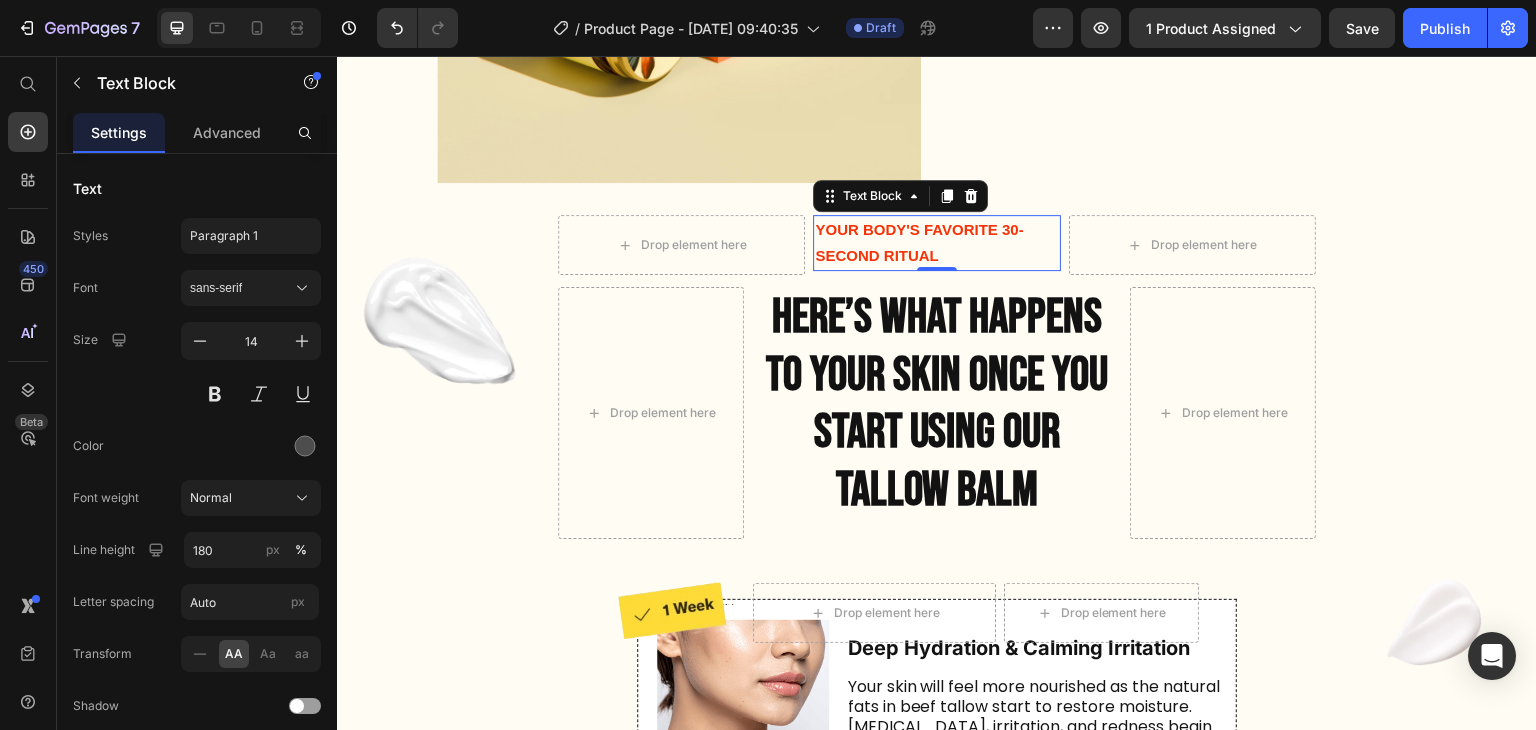 click on "Your body's favorite 30-second ritual" at bounding box center (919, 242) 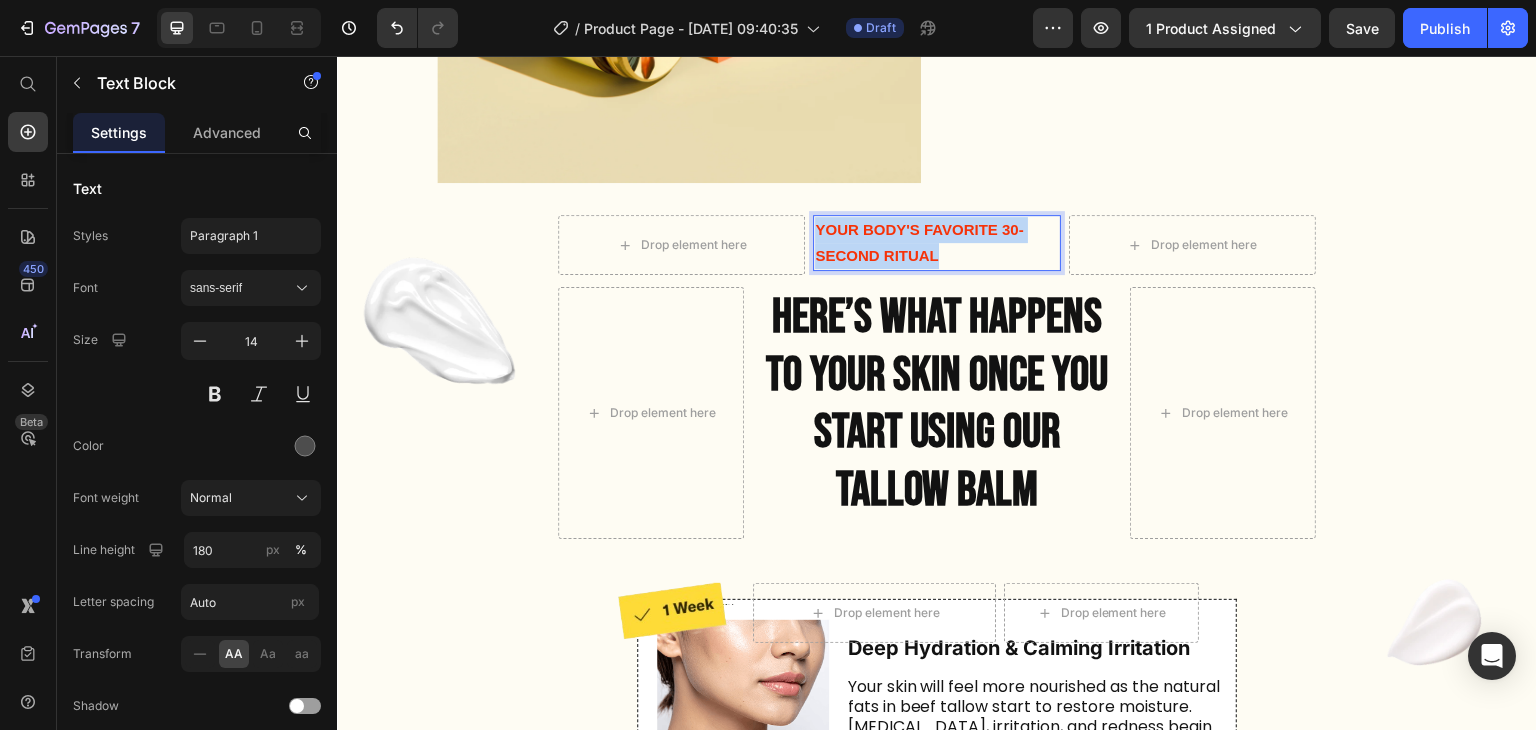 click on "Your body's favorite 30-second ritual" at bounding box center (919, 242) 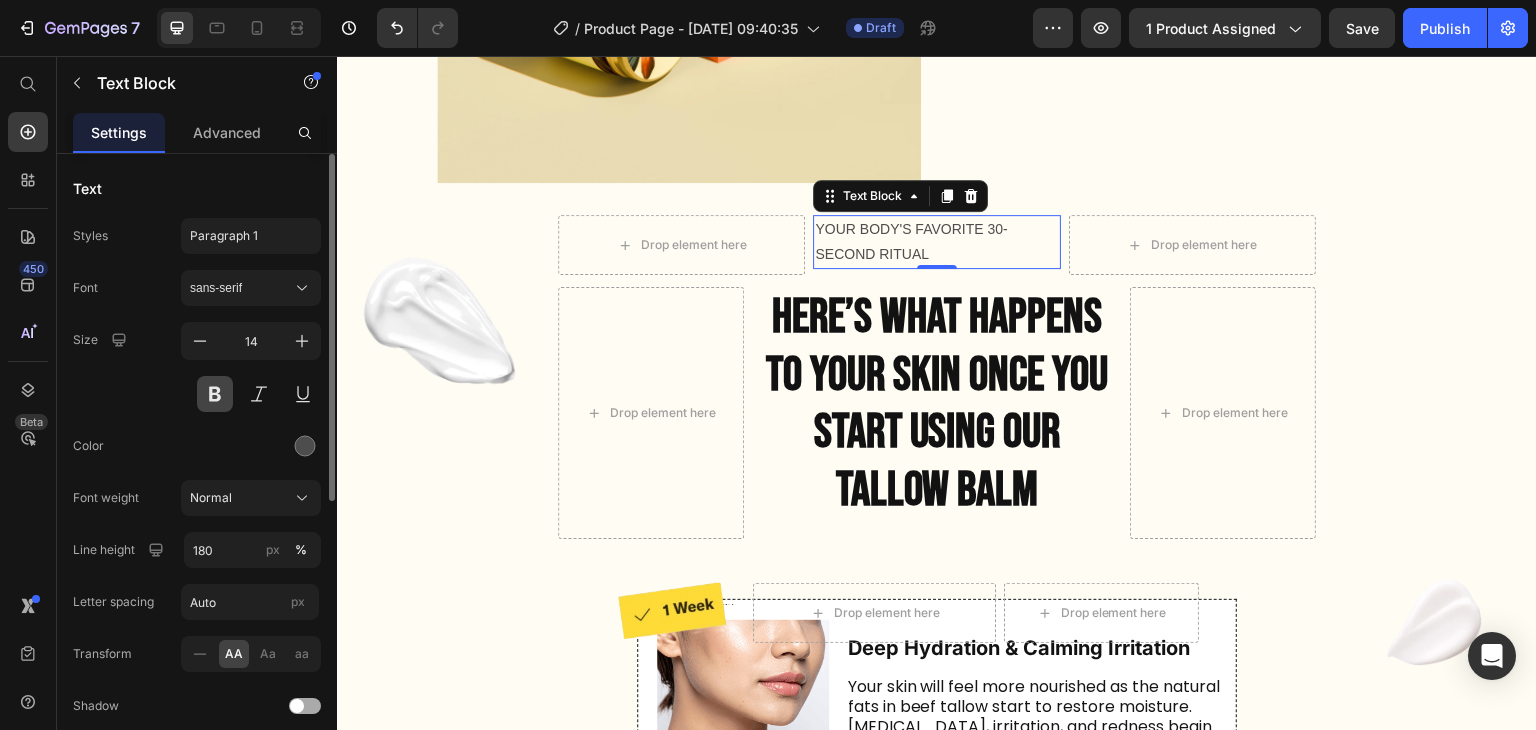 click at bounding box center [215, 394] 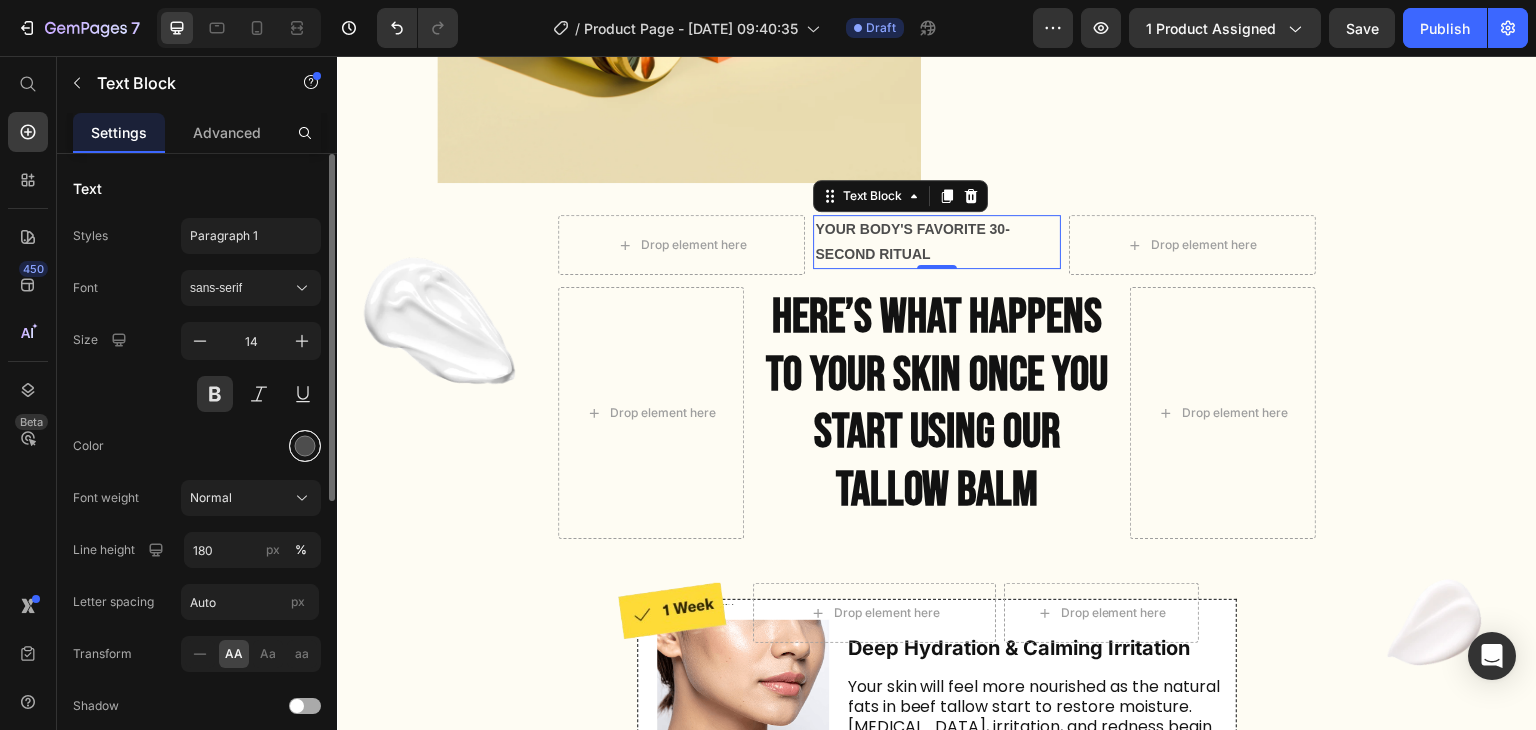 click at bounding box center [305, 446] 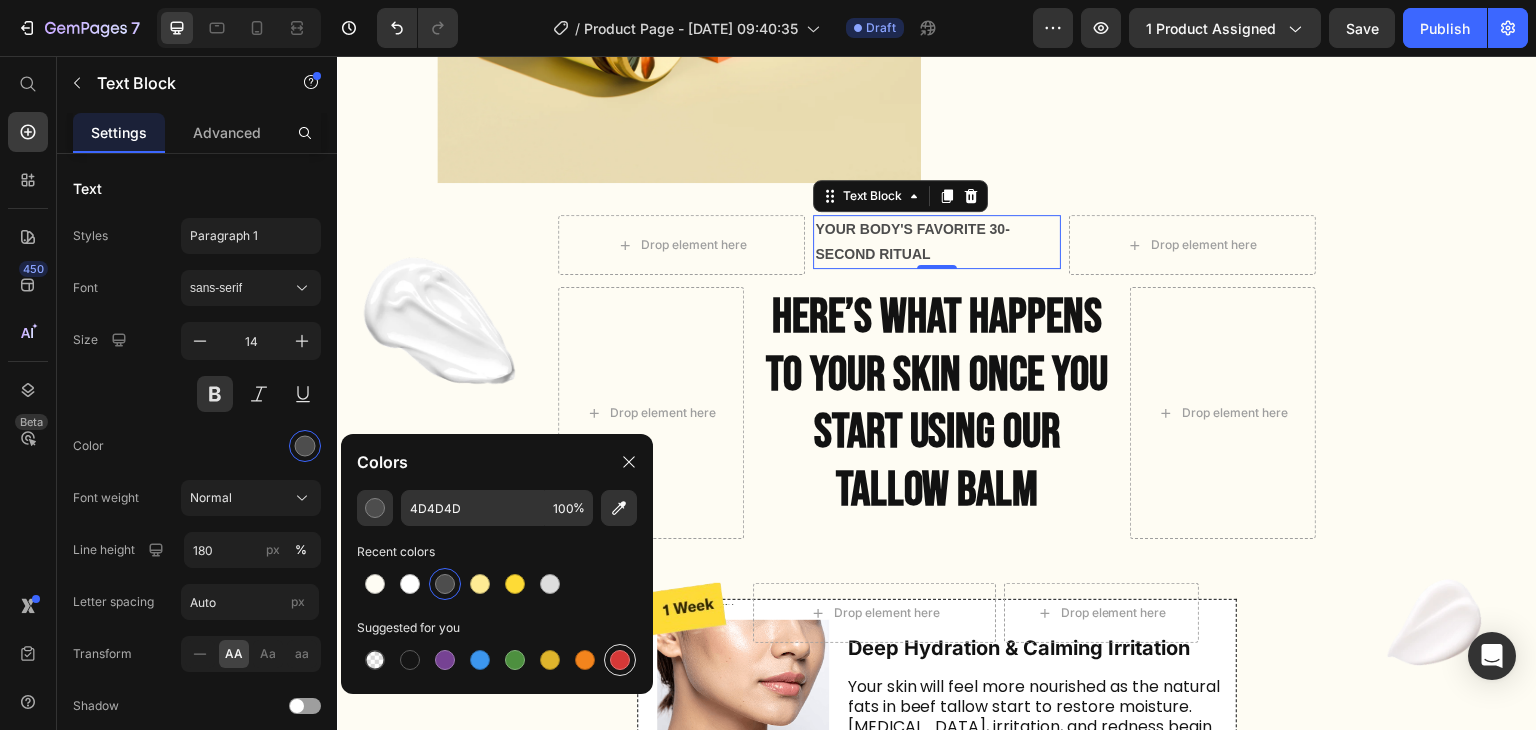 click at bounding box center (620, 660) 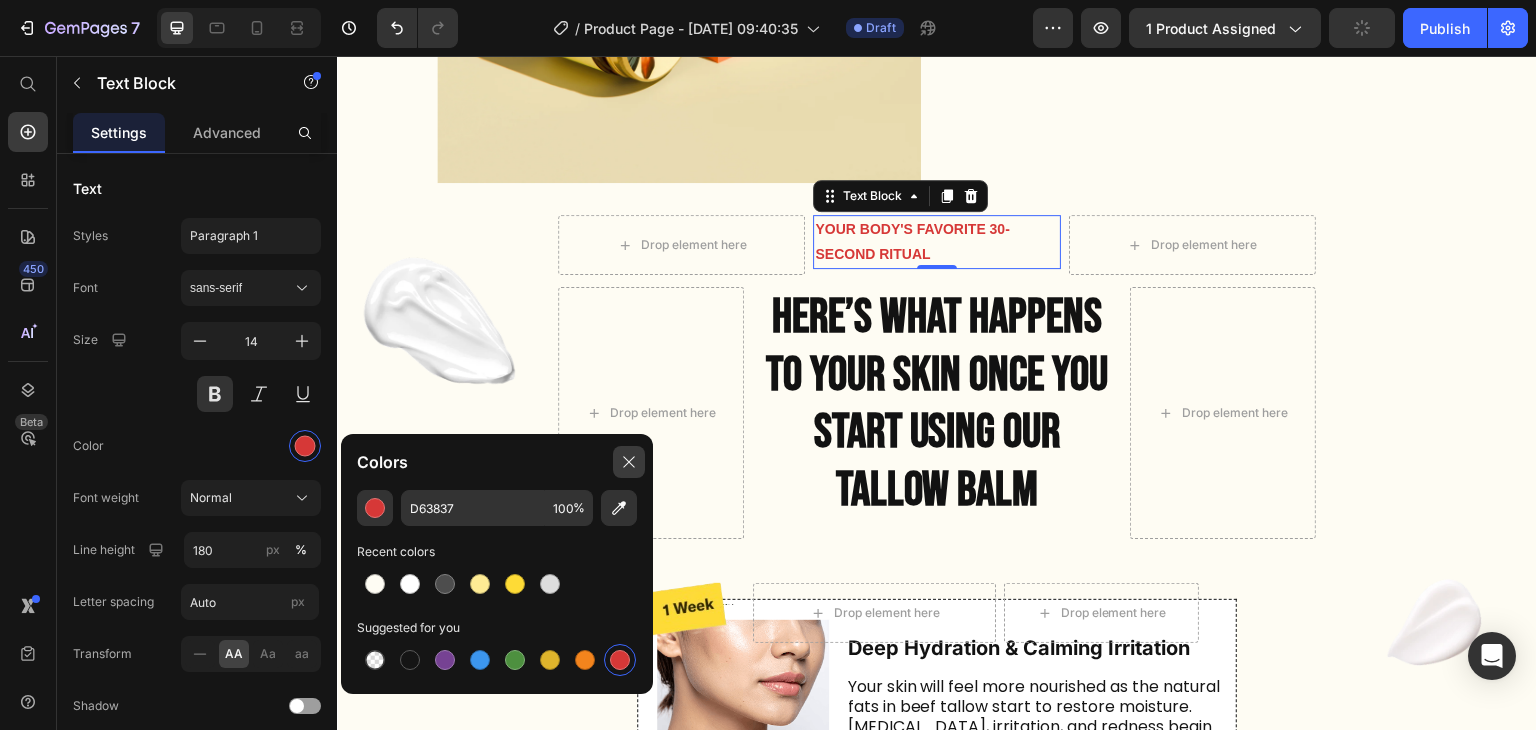 click 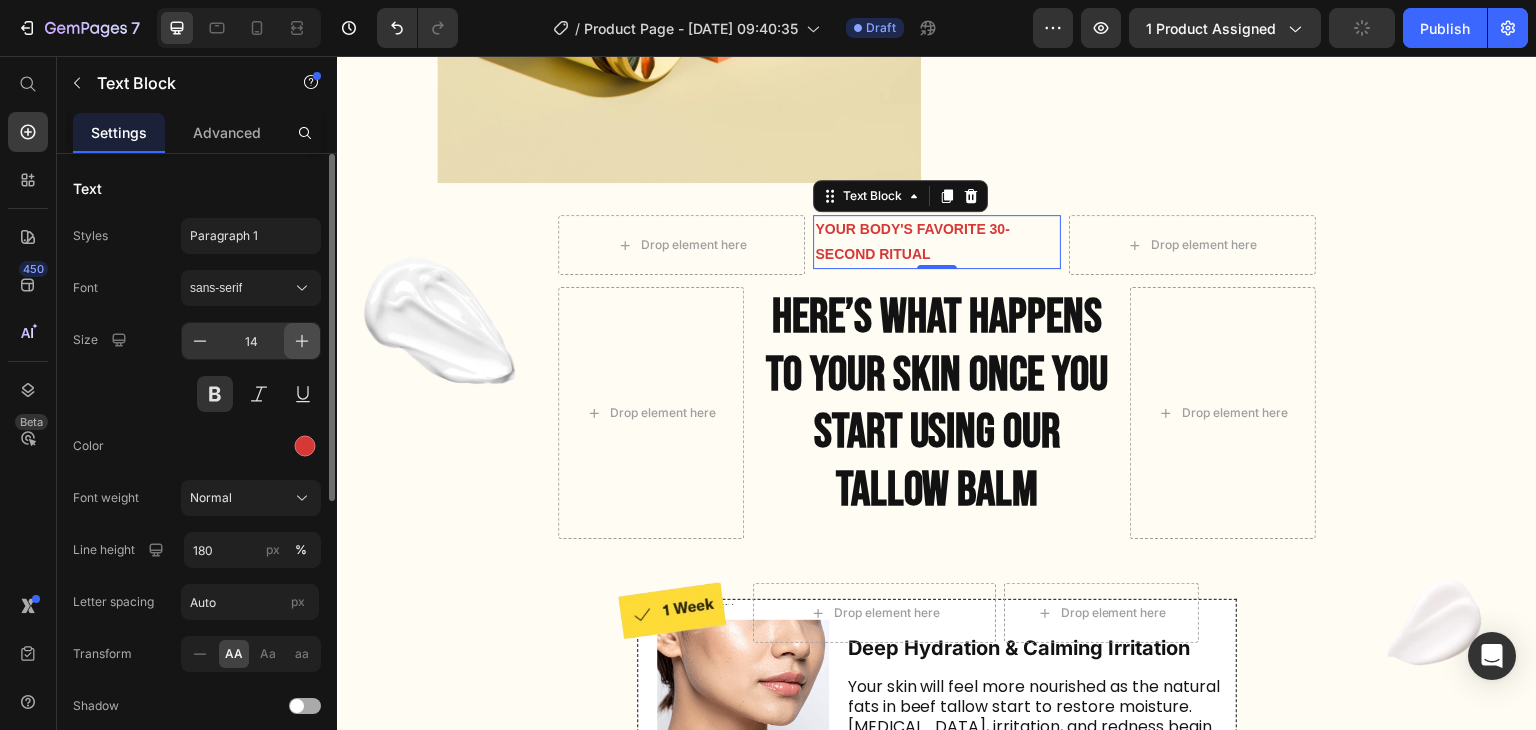 click 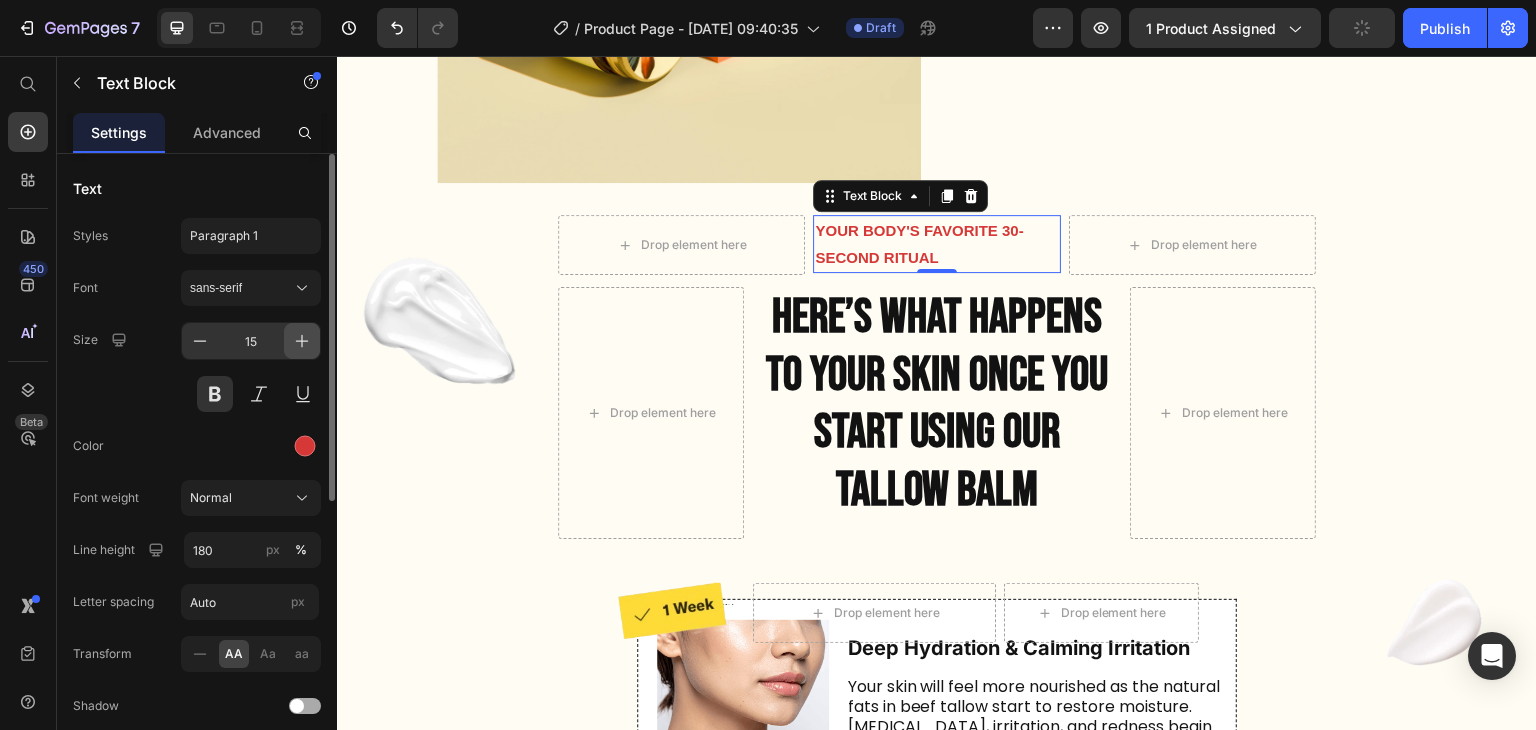 click 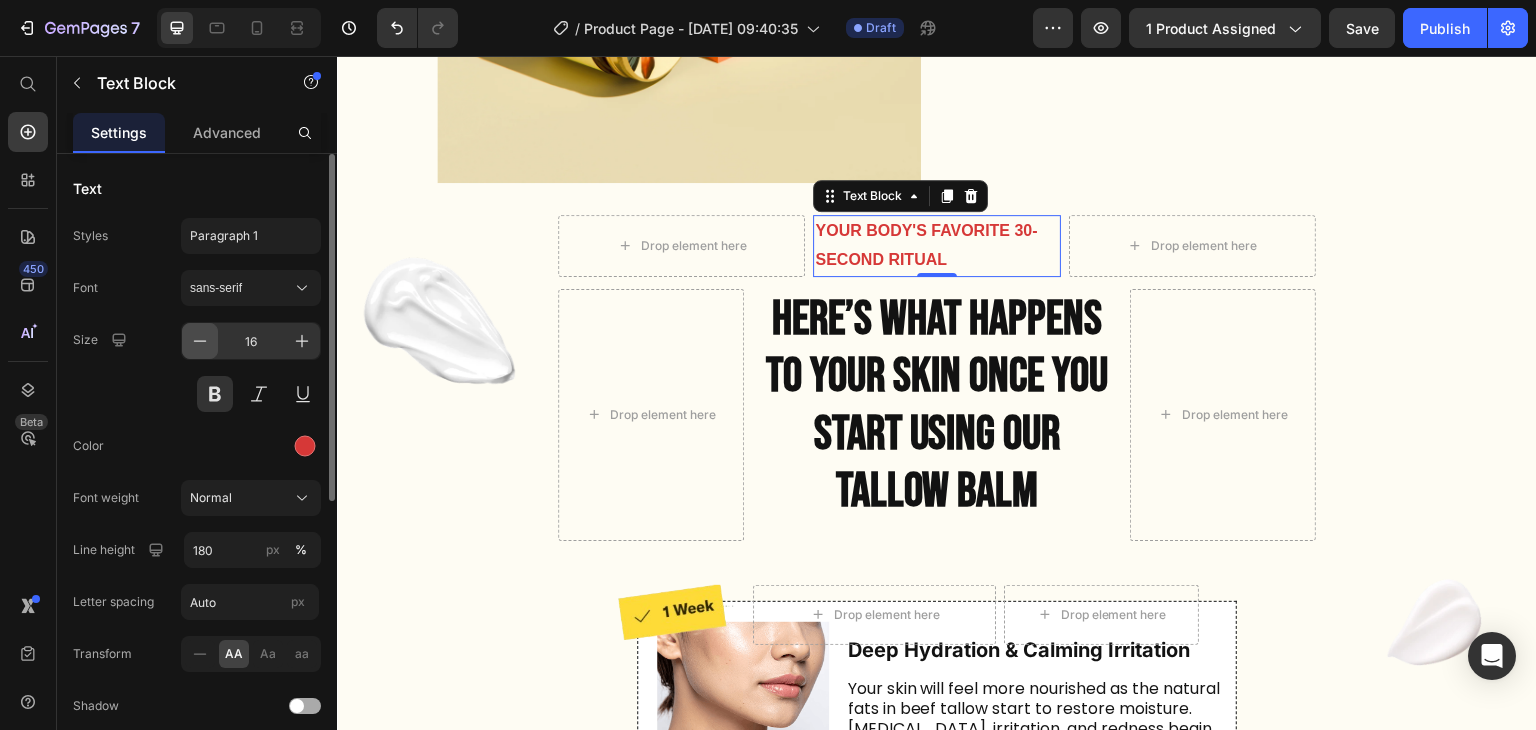 click at bounding box center [200, 341] 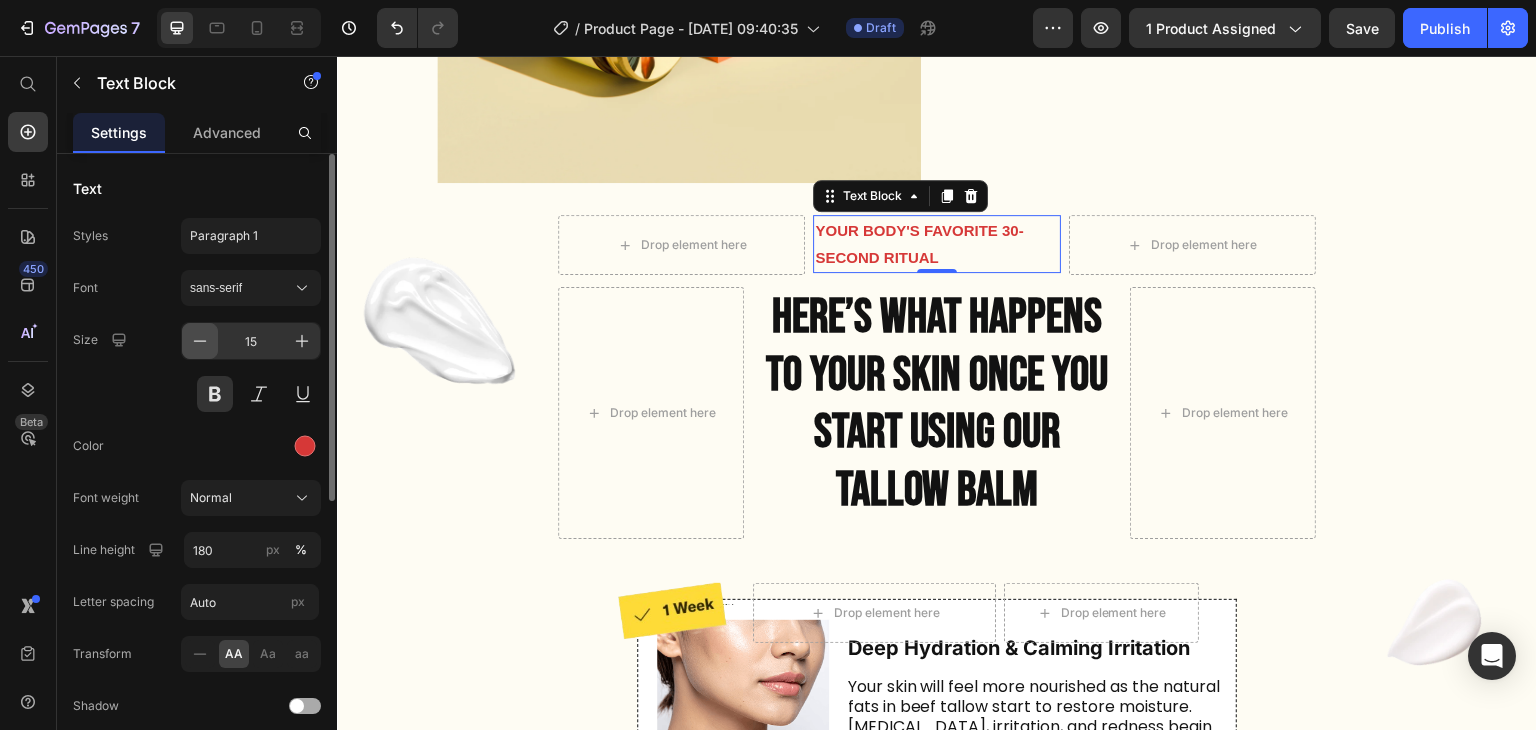 click at bounding box center (200, 341) 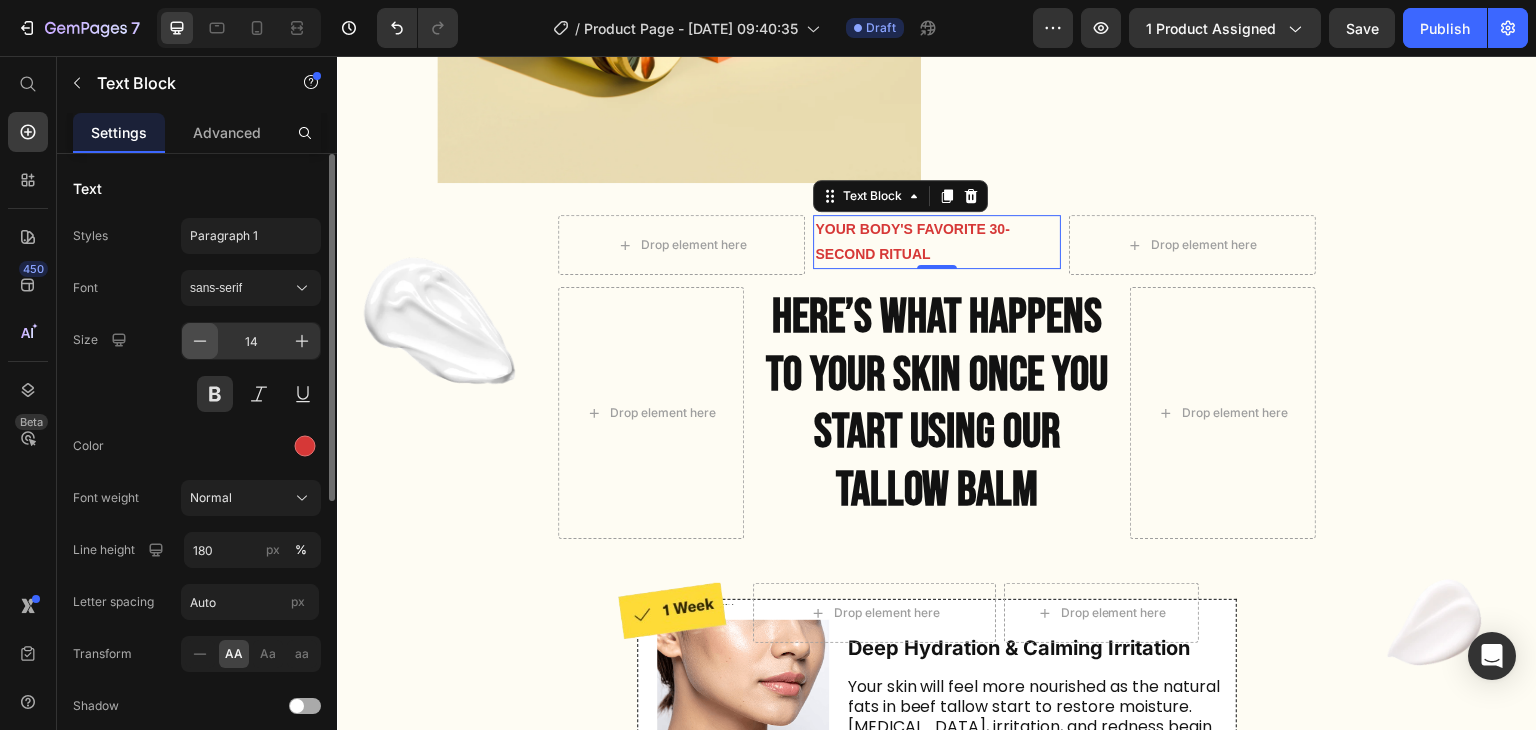 click at bounding box center [200, 341] 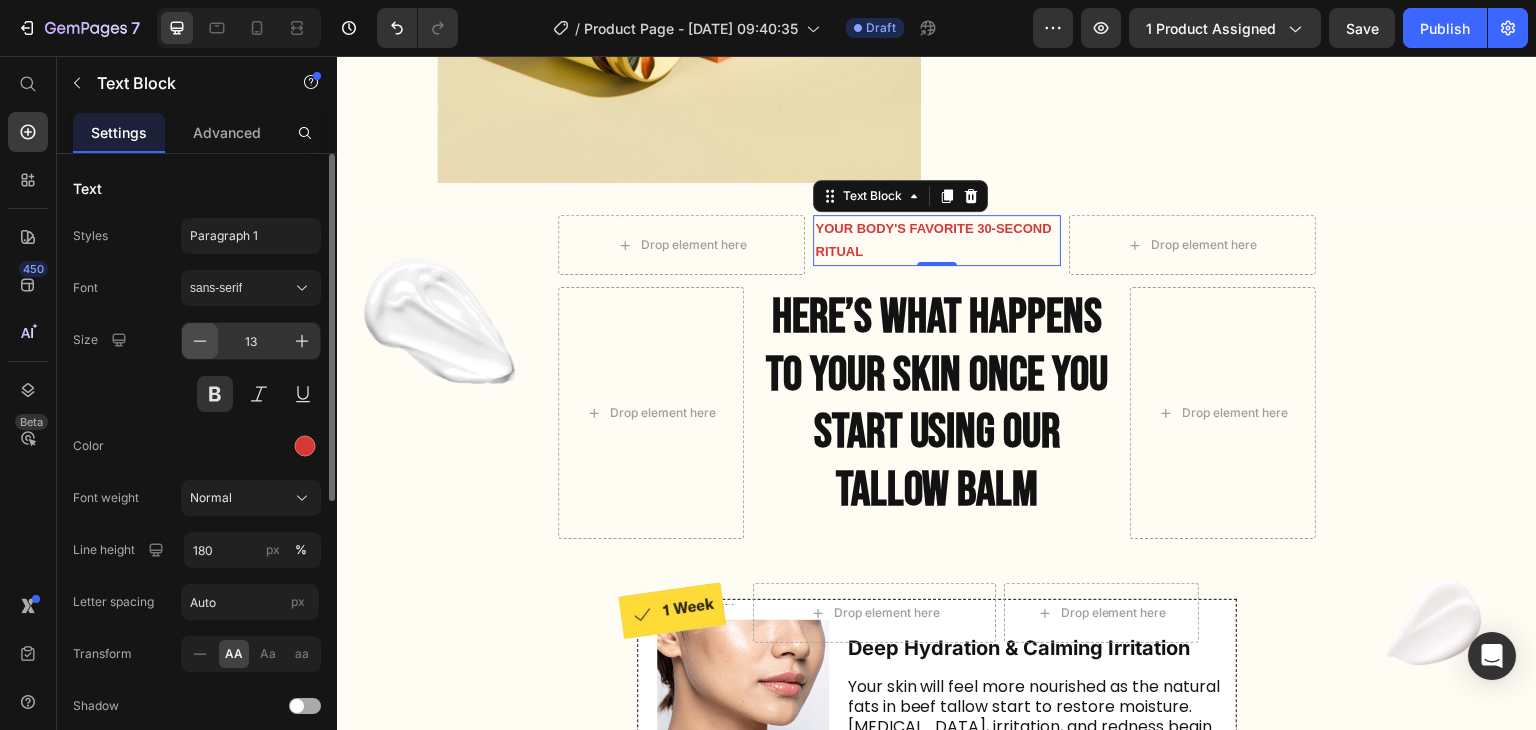 click at bounding box center [200, 341] 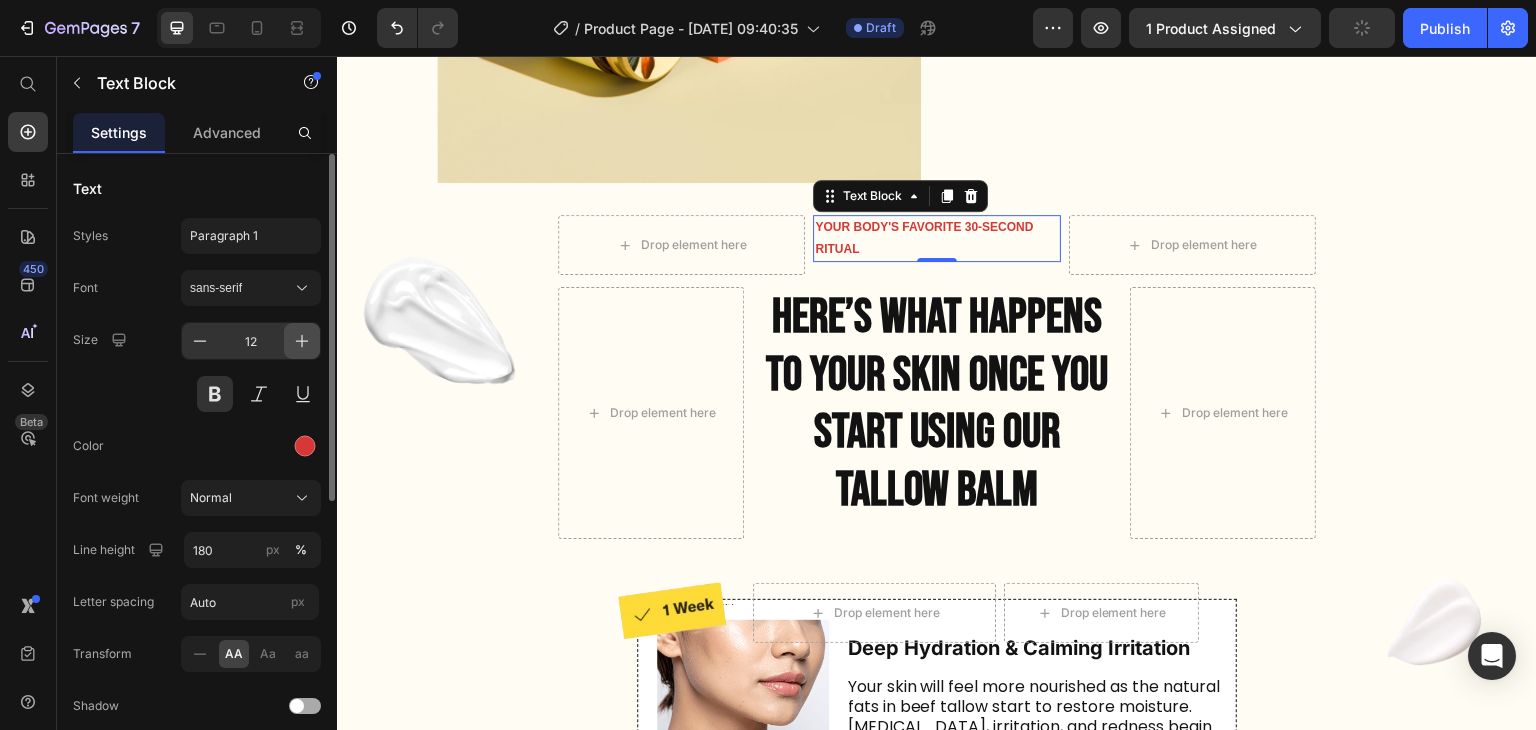 click 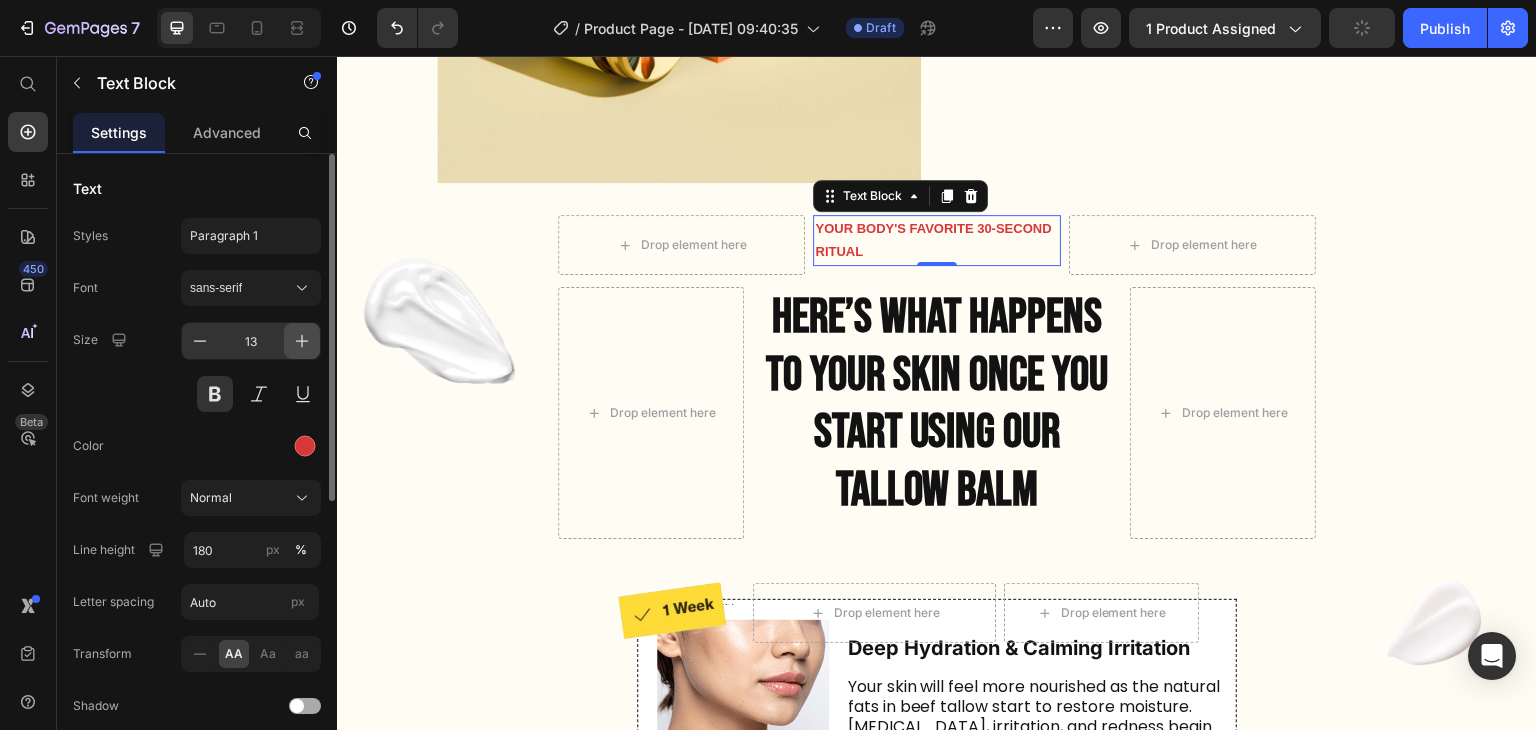 click 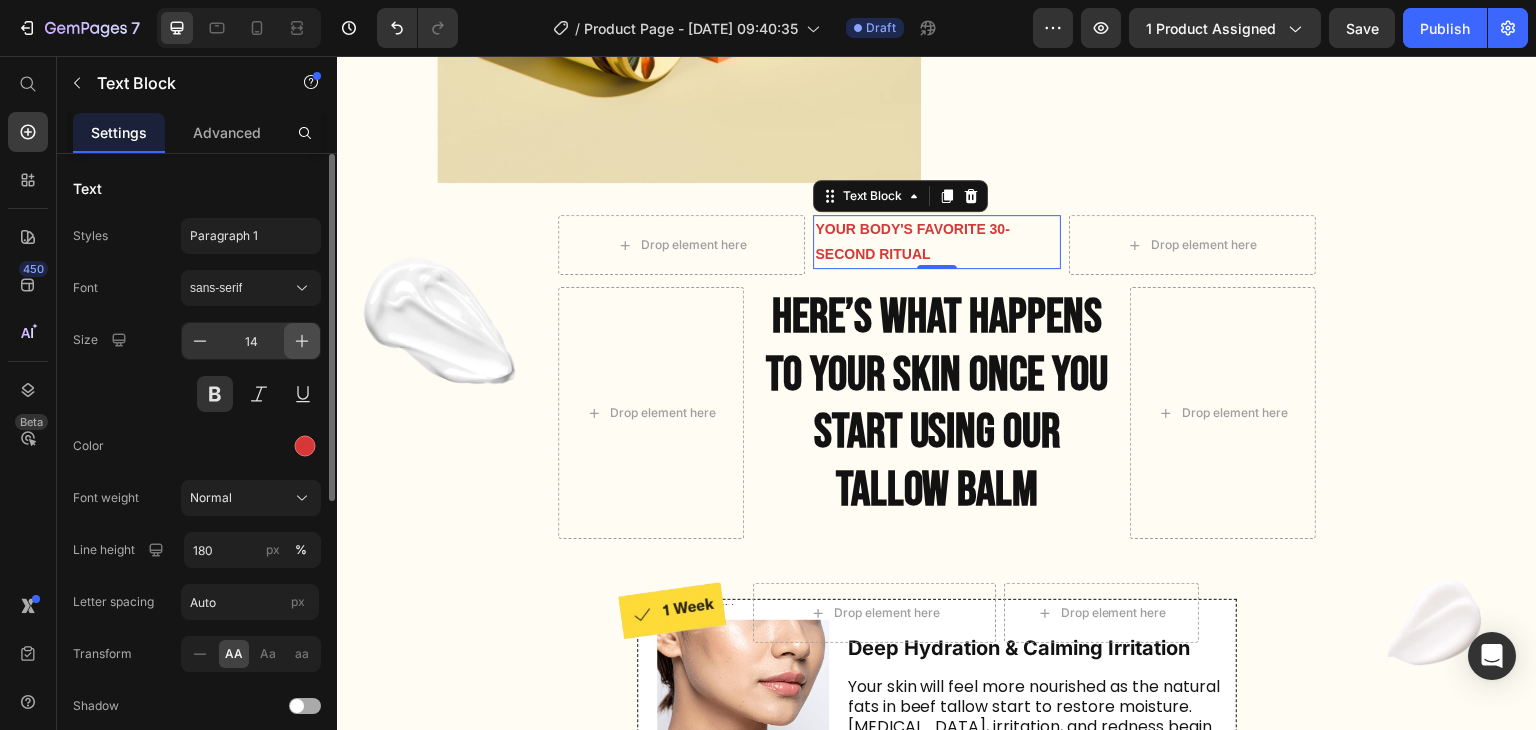 click 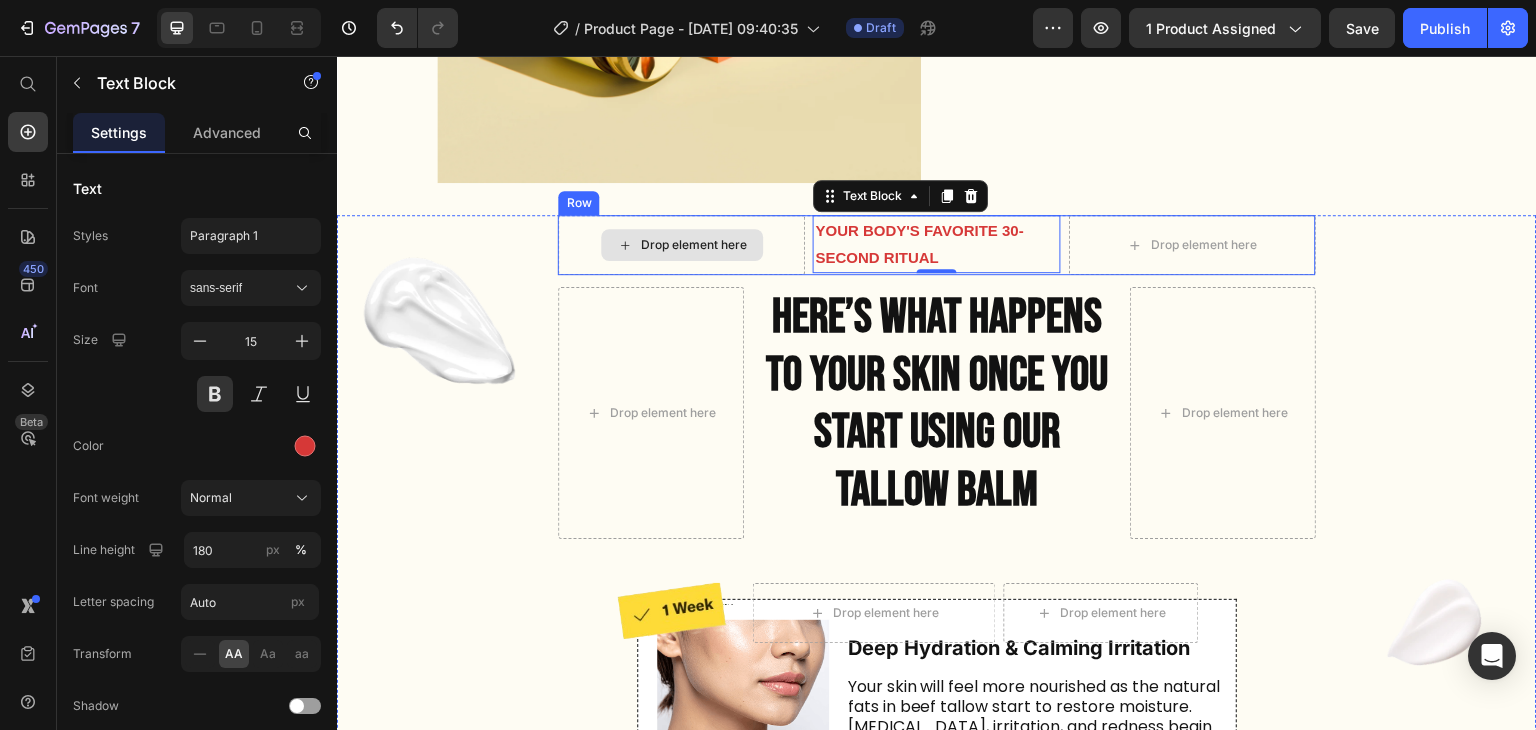 click on "Drop element here" at bounding box center (681, 245) 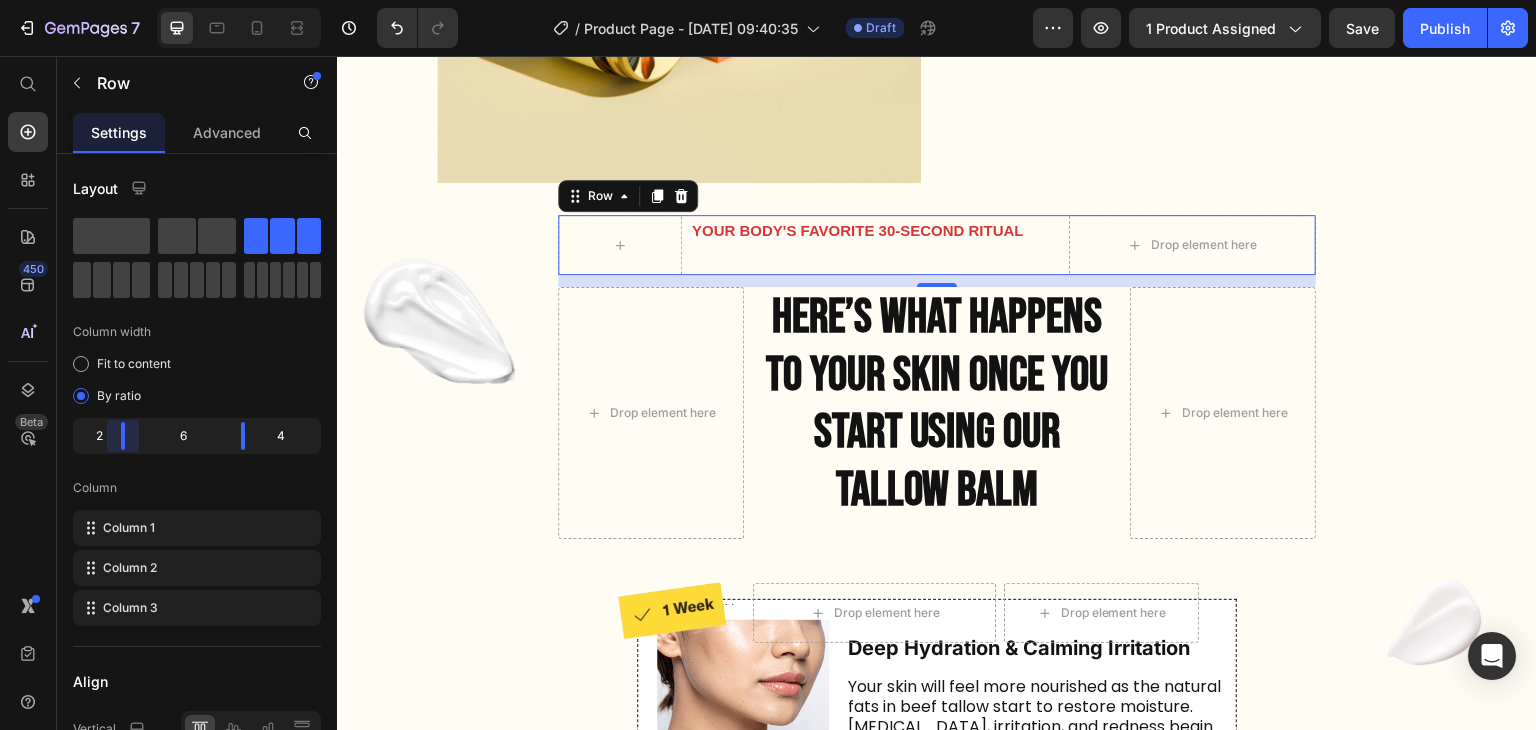 drag, startPoint x: 145, startPoint y: 437, endPoint x: 114, endPoint y: 440, distance: 31.144823 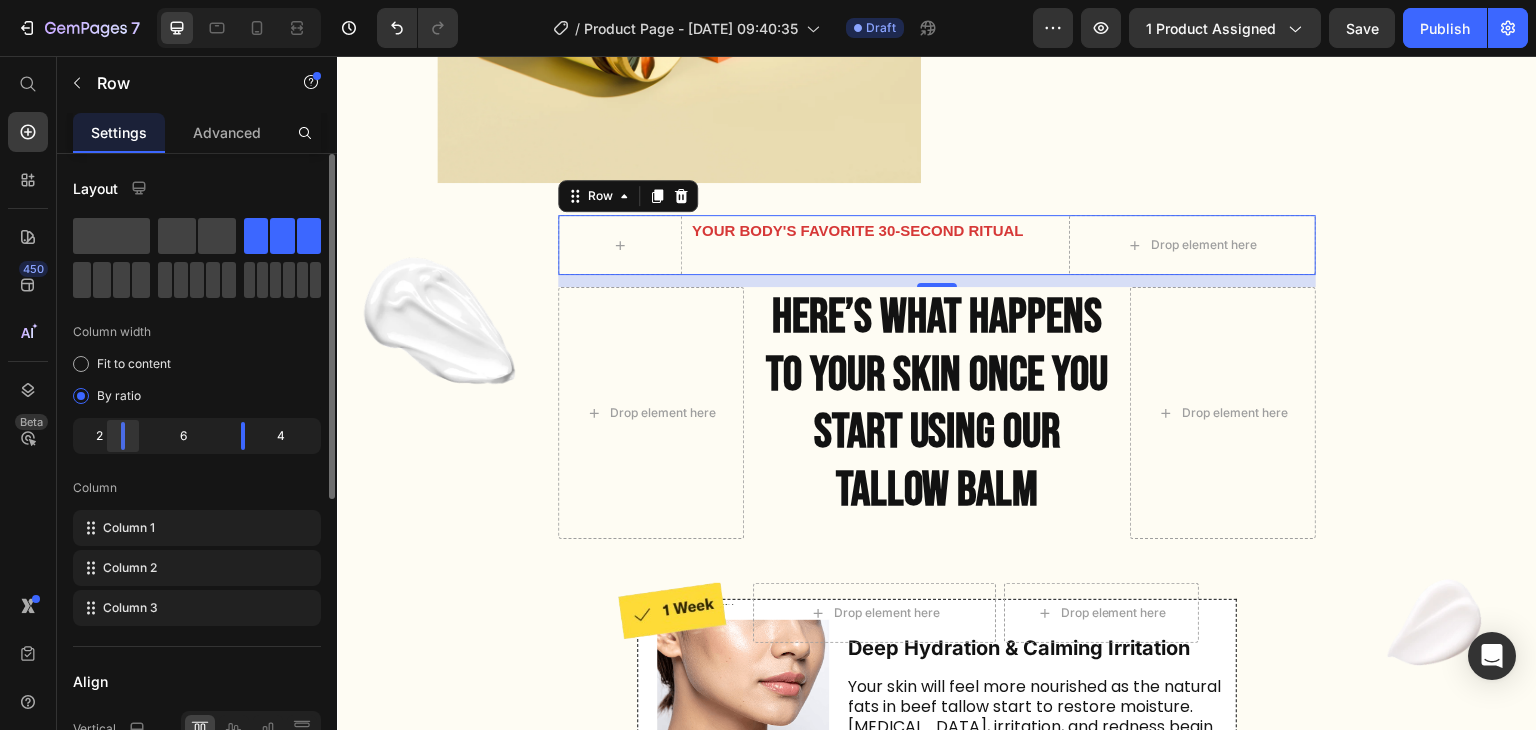 click on "7  Version history  /  Product Page - Jul 9, 09:40:35 Draft Preview 1 product assigned  Save   Publish  450 Beta Start with Sections Elements Hero Section Product Detail Brands Trusted Badges Guarantee Product Breakdown How to use Testimonials Compare Bundle FAQs Social Proof Brand Story Product List Collection Blog List Contact Sticky Add to Cart Custom Footer Browse Library 450 Layout
Row
Row
Row
Row Text
Heading
Text Block Button
Button
Button
Sticky Back to top Media
Image" at bounding box center (768, 0) 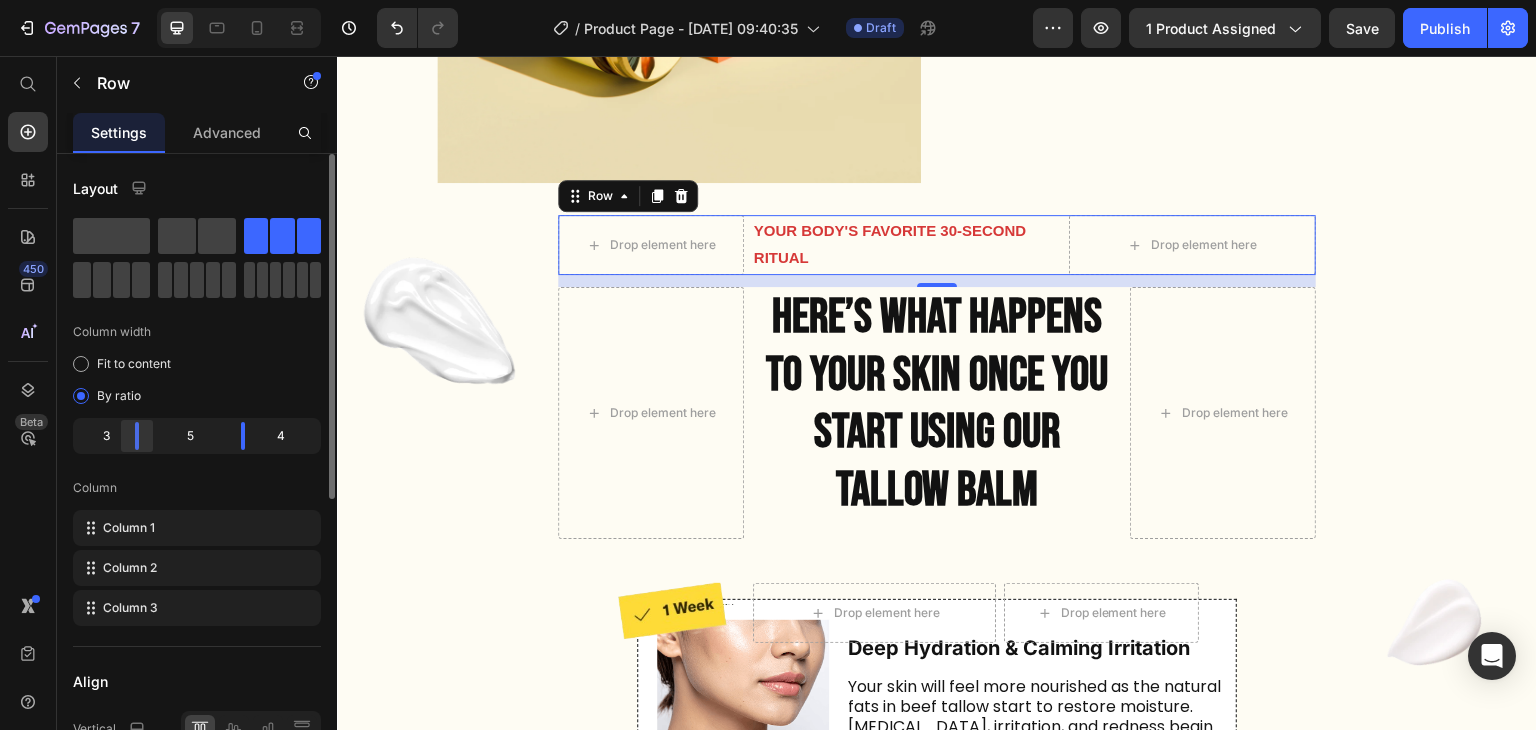 drag, startPoint x: 114, startPoint y: 440, endPoint x: 147, endPoint y: 439, distance: 33.01515 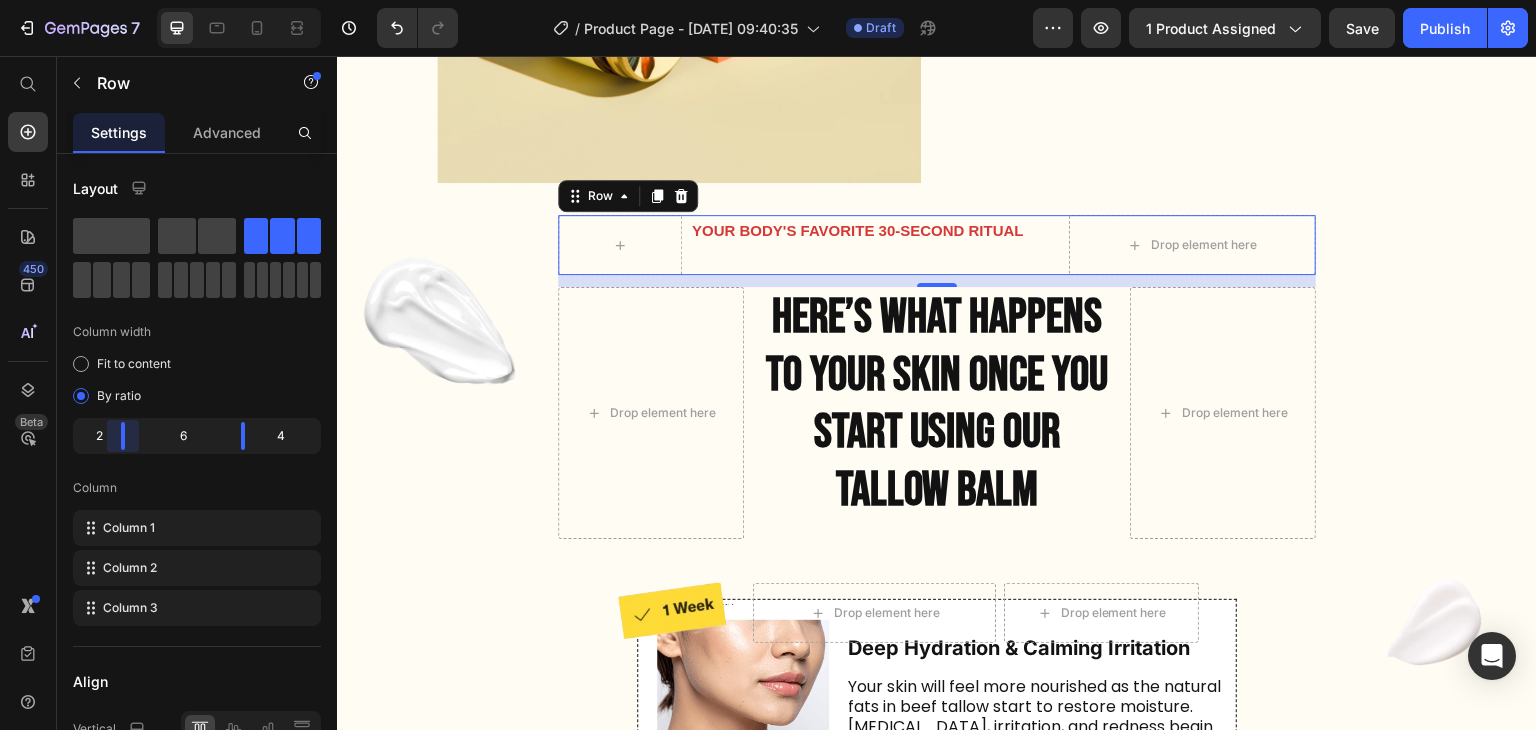 drag, startPoint x: 145, startPoint y: 433, endPoint x: 124, endPoint y: 434, distance: 21.023796 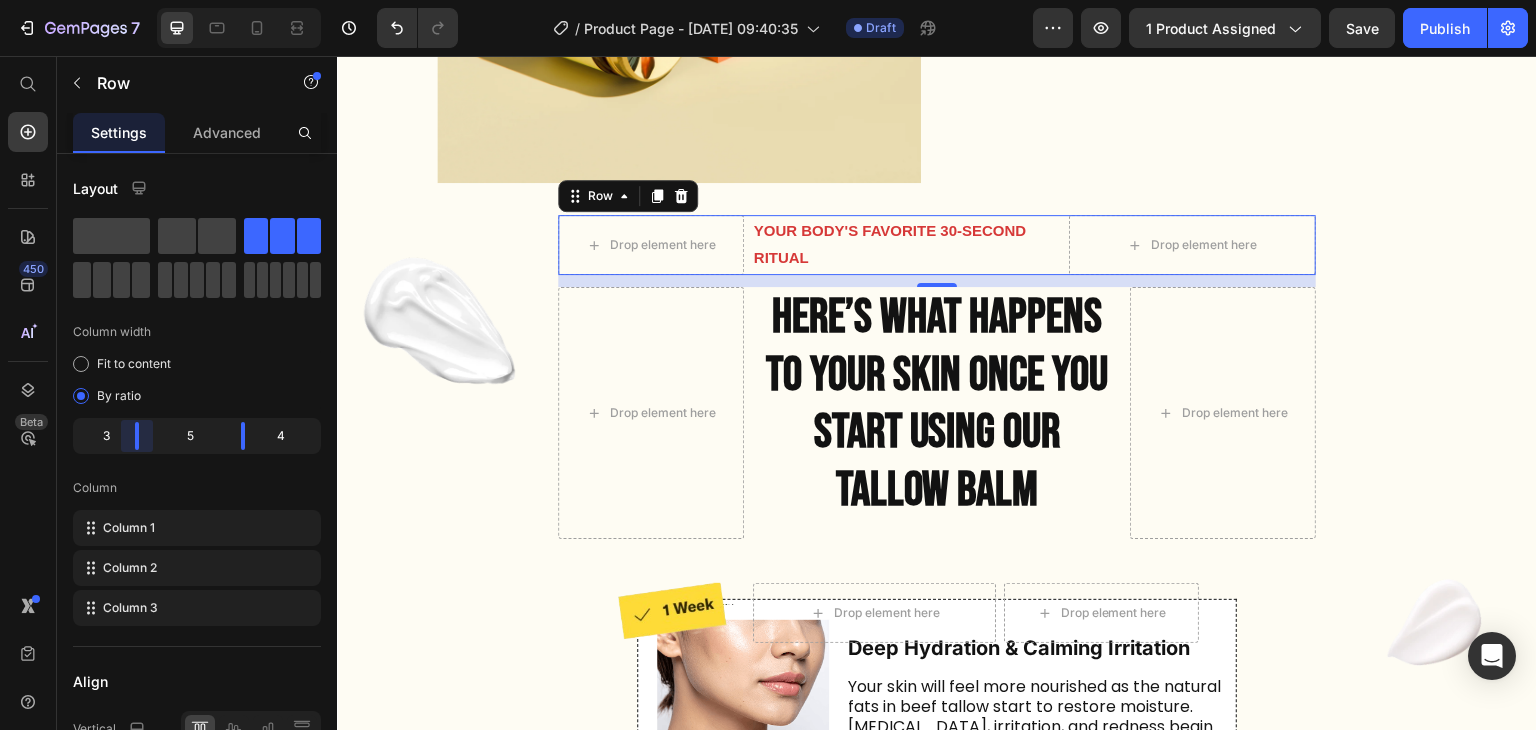 drag, startPoint x: 124, startPoint y: 434, endPoint x: 140, endPoint y: 435, distance: 16.03122 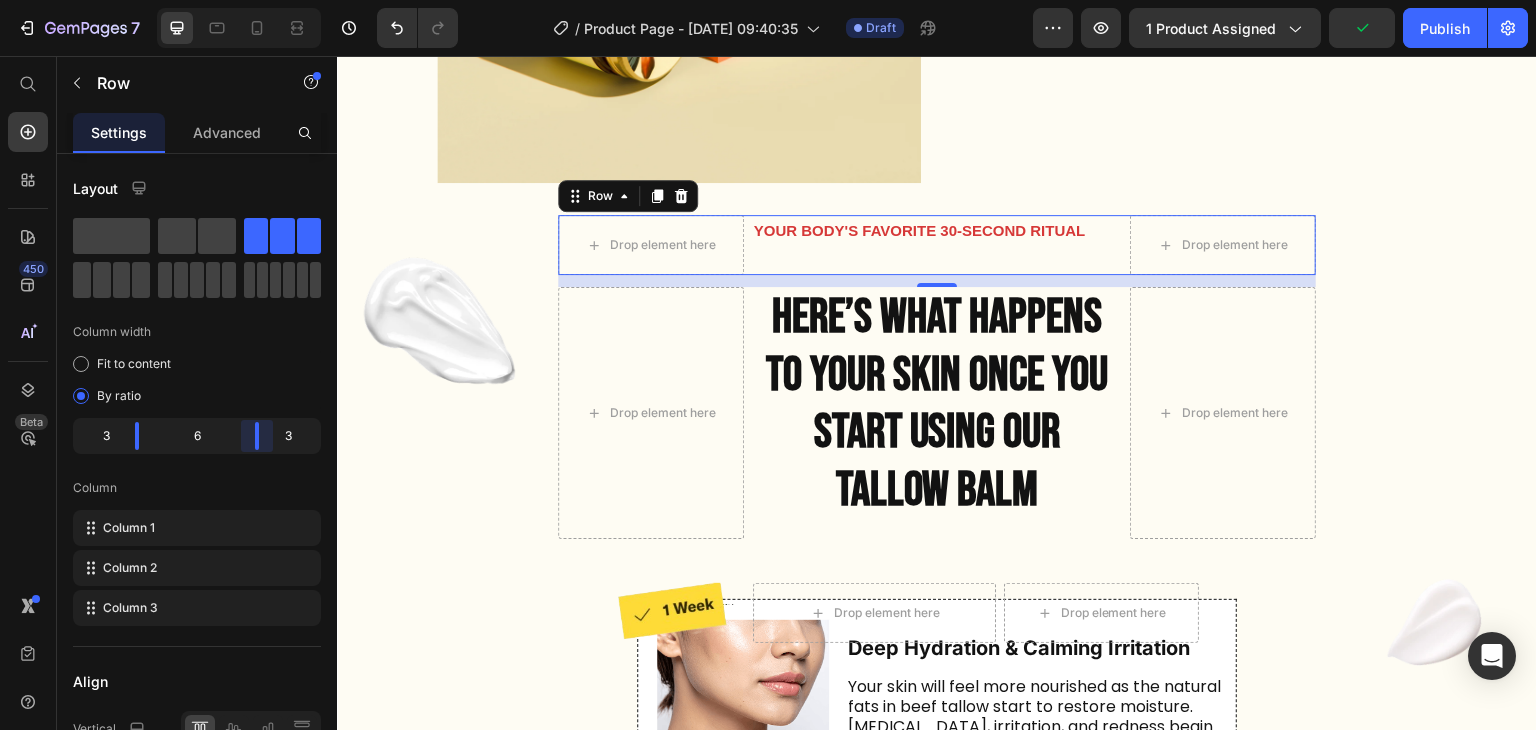 drag, startPoint x: 236, startPoint y: 427, endPoint x: 261, endPoint y: 429, distance: 25.079872 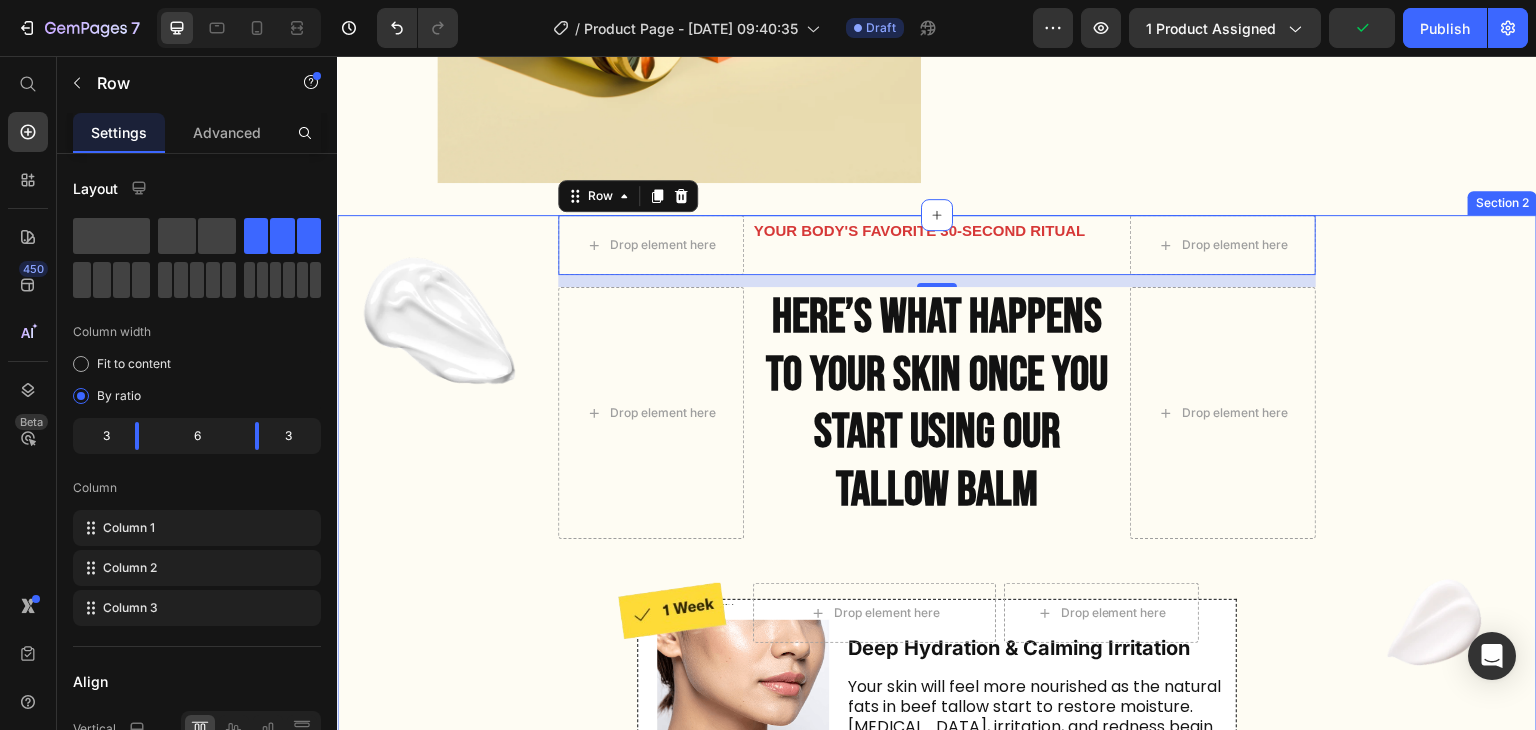 click on "Image" at bounding box center [431, 961] 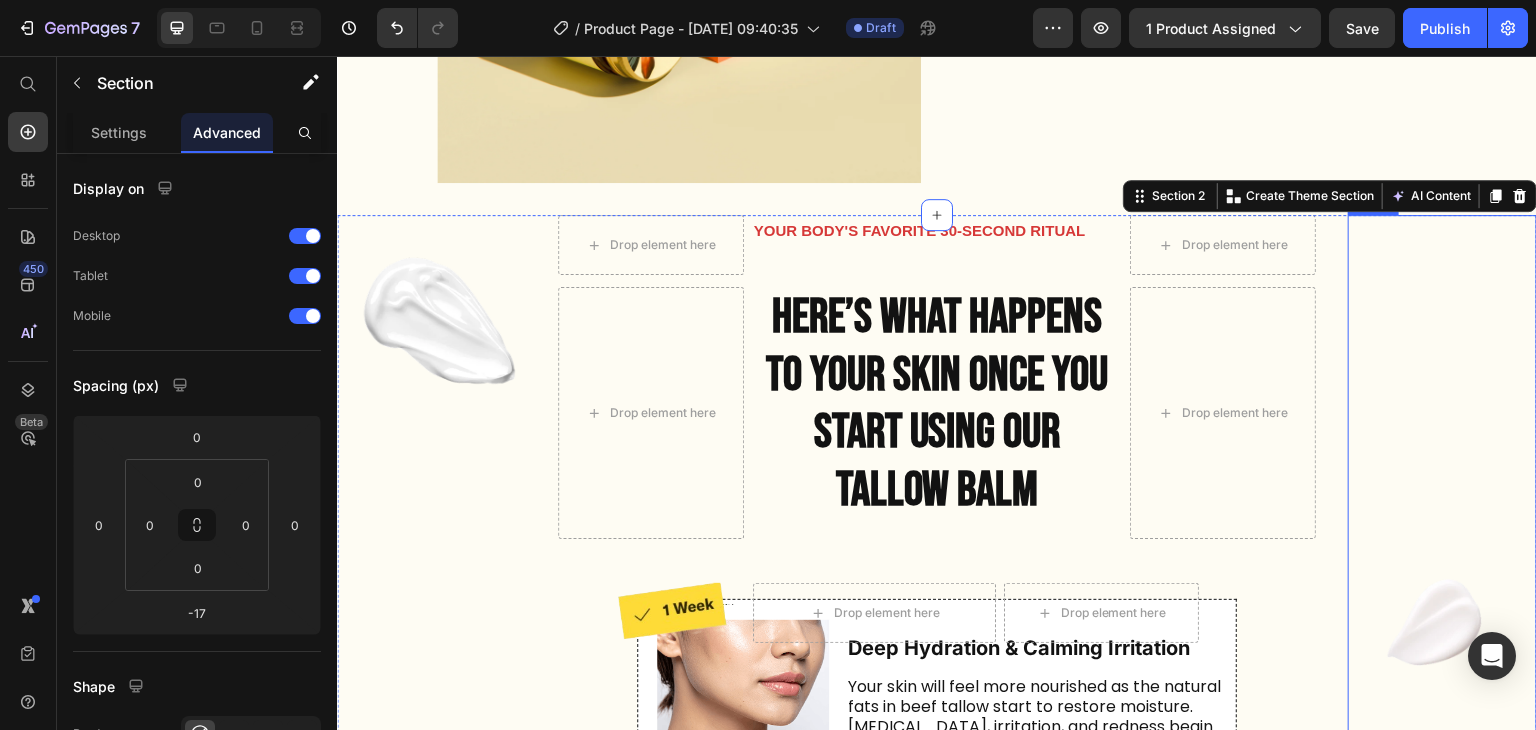 click at bounding box center [1442, 473] 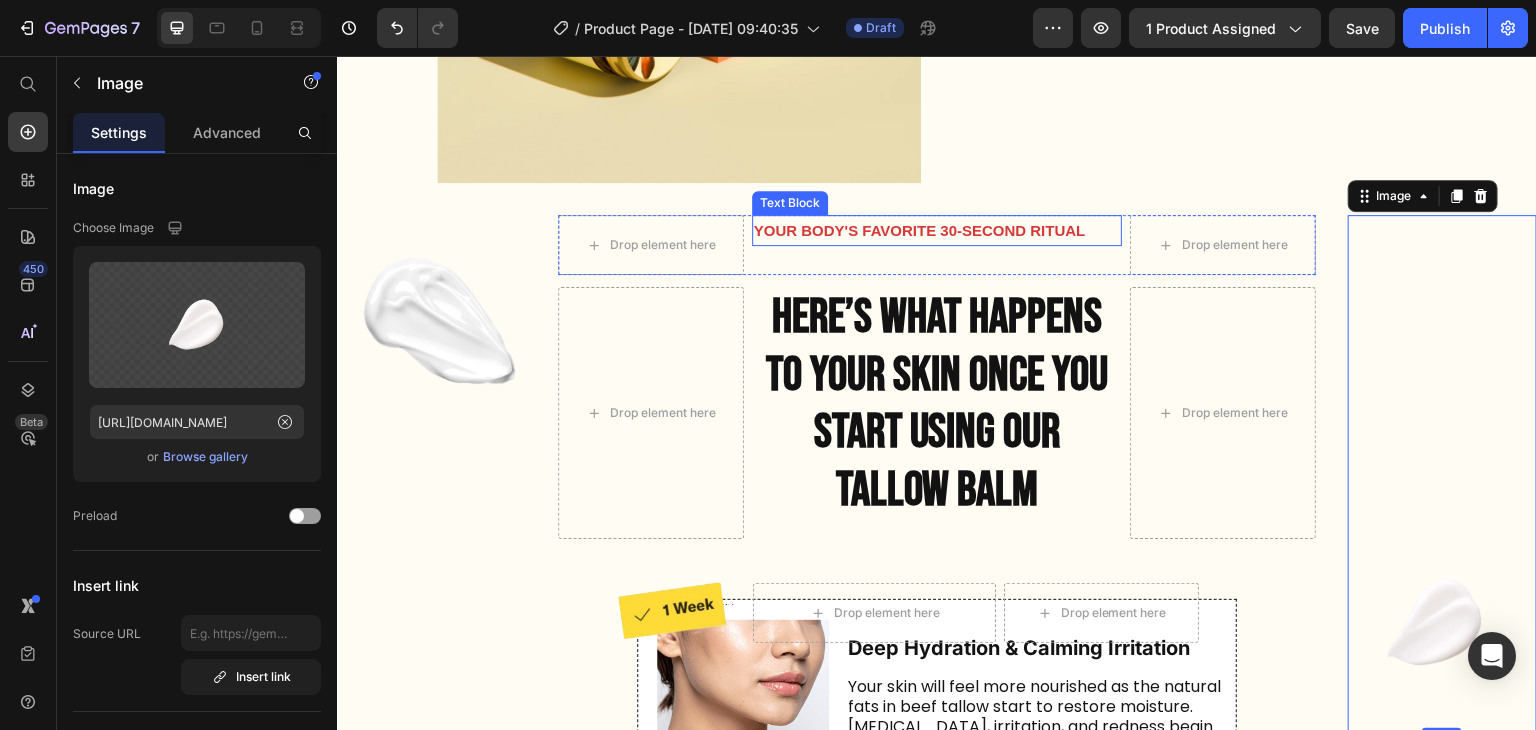 click on "Your body's favorite 30-second ritual" at bounding box center (937, 230) 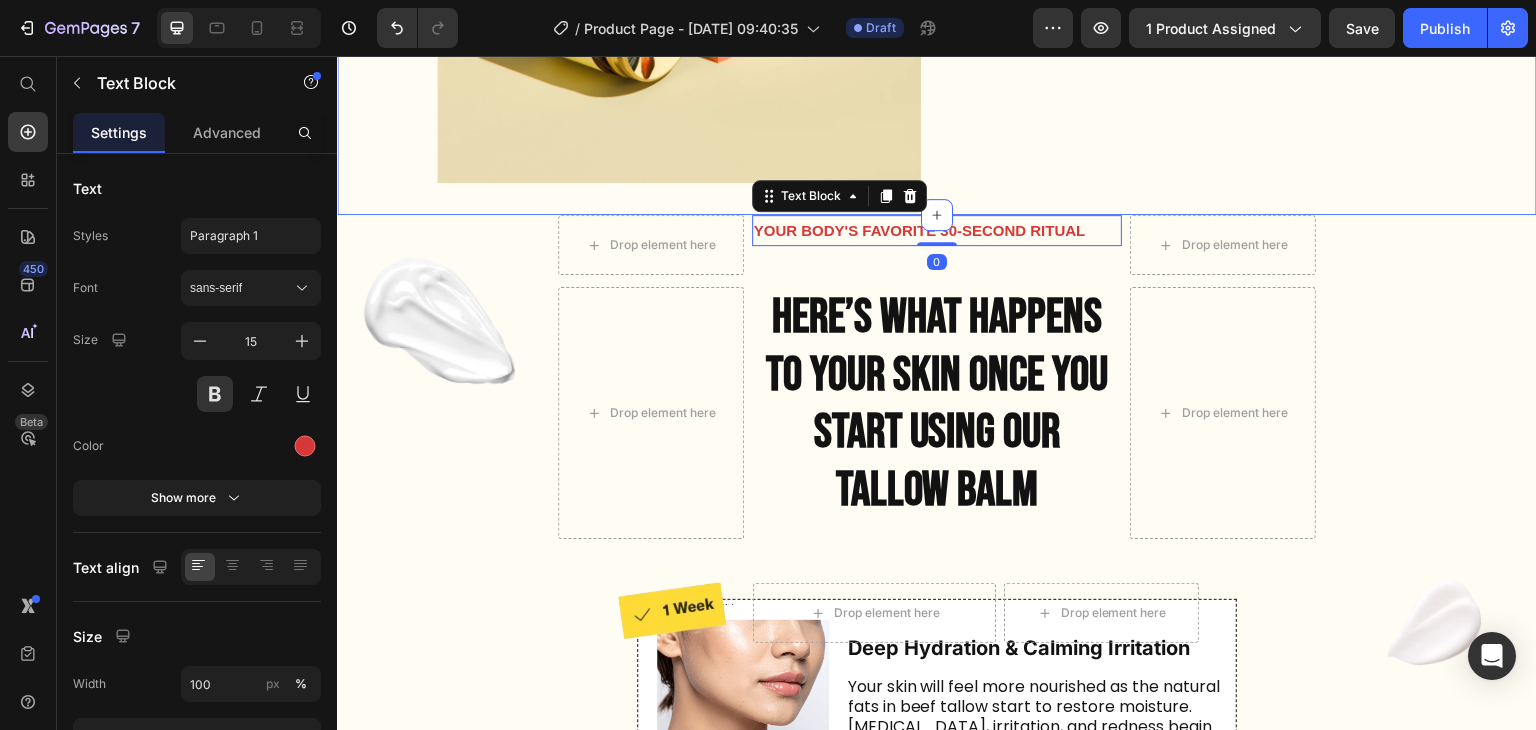 click on "Product Images Image Image Image
Icon
Icon
Icon
Icon
Icon Icon List Trusted by 350,000+ customers Text Block Row EVIL GOODS! All-in-One Skin Repair Moisturizer Product Title $34.99 Product Price $69.98 Product Price Row Our balm is is nearly  bioidentical  to your skin. That’s why it sinks in fast, feels natural, and helps your skin stay  healthy ,  smooth , and  youthful  over time. Text Block
Fights breakouts
Slows the look of aging
Deeply hydrating
Safe for sensitive, acne-prone skin
Soothes eczema-prone skin
Non-comedogenic – keeps pores clear Item List
Drop element here Row Row Row Product Section 1" at bounding box center (937, -2027) 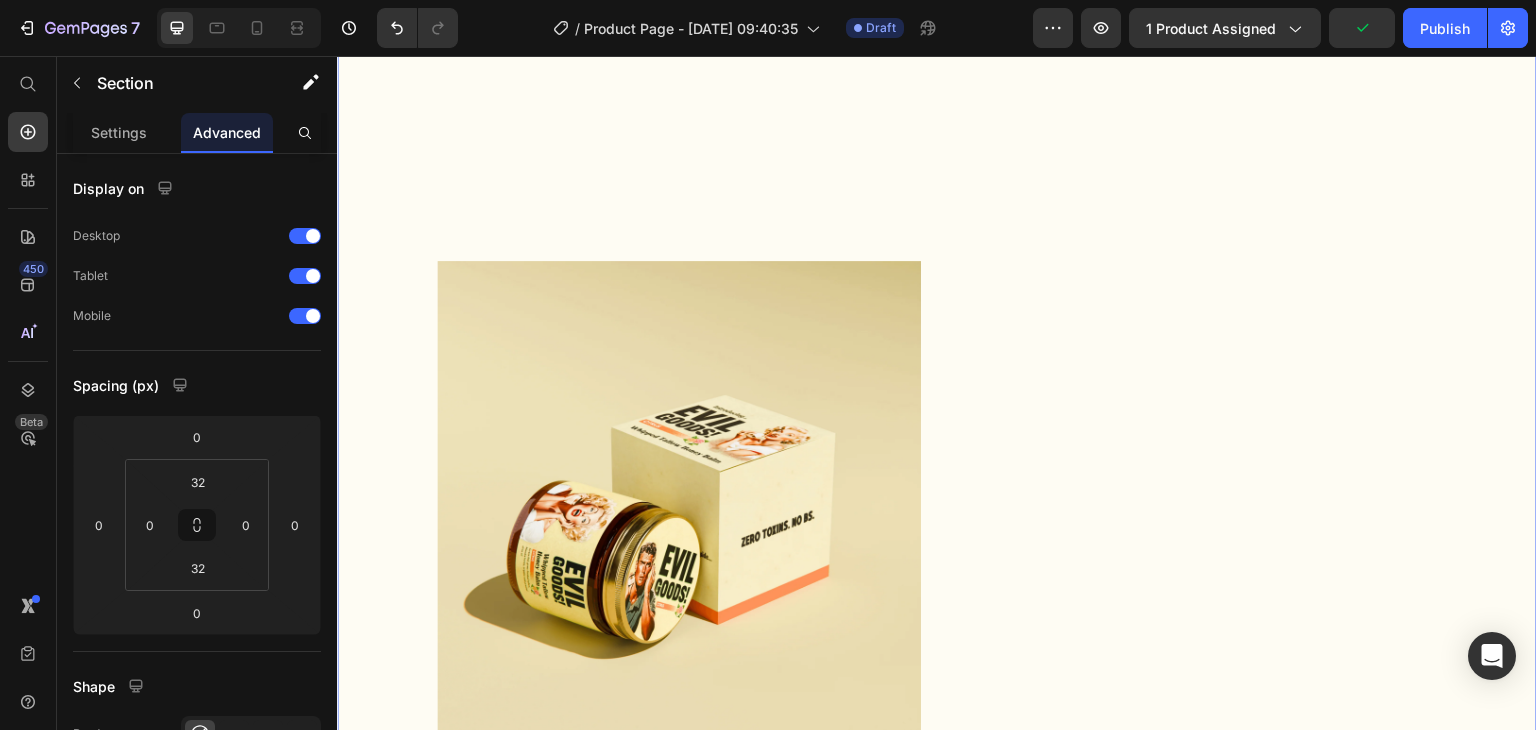 scroll, scrollTop: 3790, scrollLeft: 0, axis: vertical 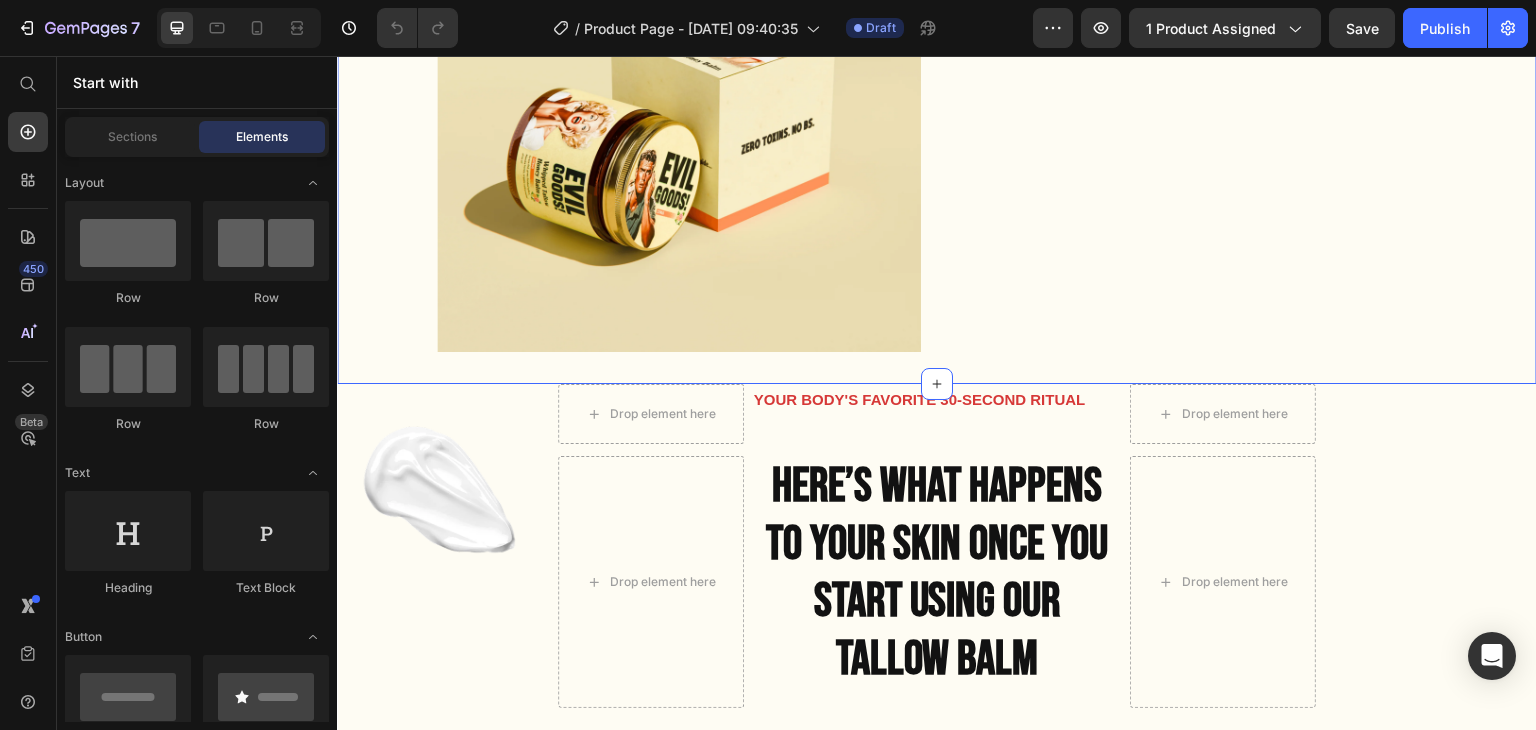 click on "Product Images Image Image Image
Icon
Icon
Icon
Icon
Icon Icon List Trusted by 350,000+ customers Text Block Row EVIL GOODS! All-in-One Skin Repair Moisturizer Product Title $34.99 Product Price $69.98 Product Price Row Our balm is is nearly  bioidentical  to your skin. That’s why it sinks in fast, feels natural, and helps your skin stay  healthy ,  smooth , and  youthful  over time. Text Block
Fights breakouts
Slows the look of aging
Deeply hydrating
Safe for sensitive, acne-prone skin
Soothes eczema-prone skin
Non-comedogenic – keeps pores clear Item List
Drop element here Row Row Row Product Section 1" at bounding box center (937, -1858) 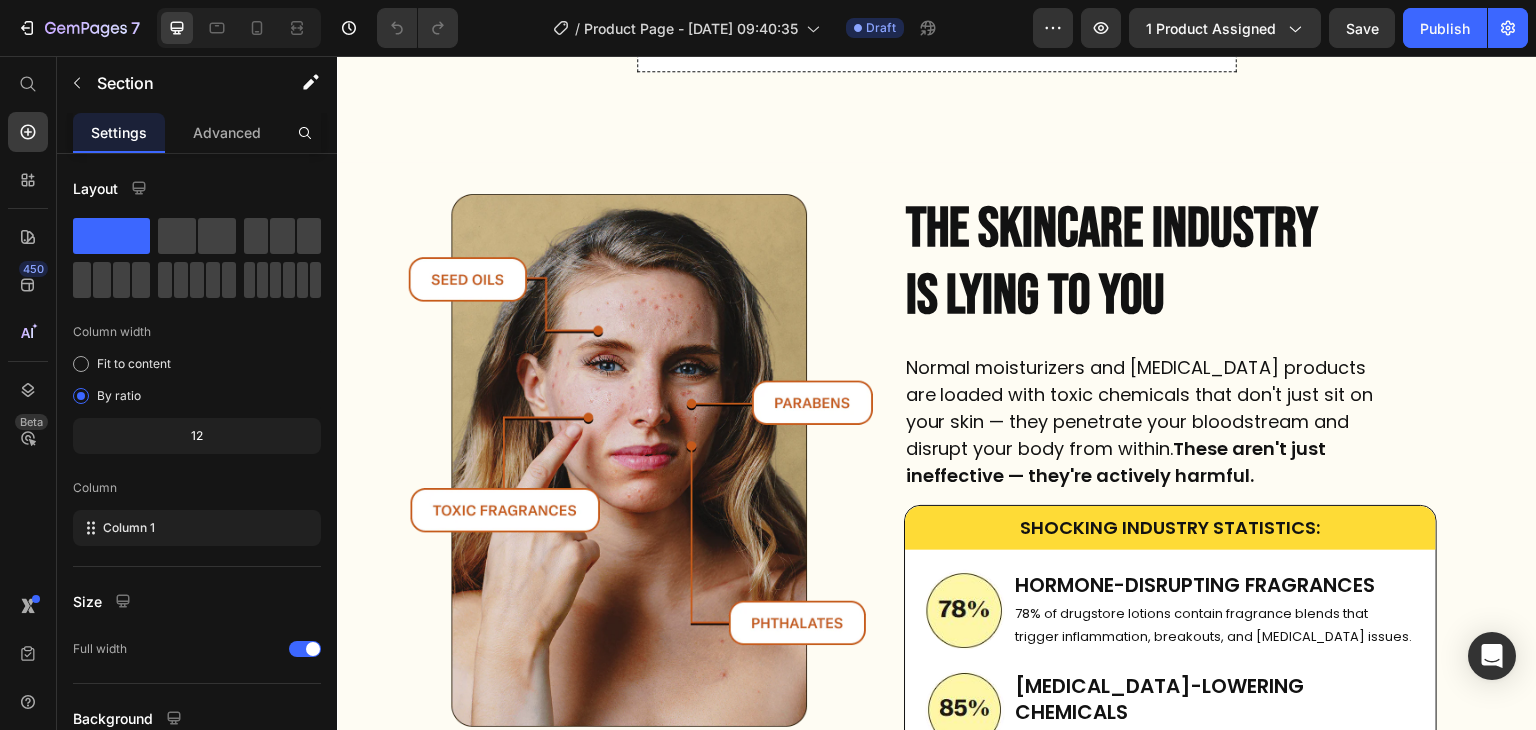 scroll, scrollTop: 5823, scrollLeft: 0, axis: vertical 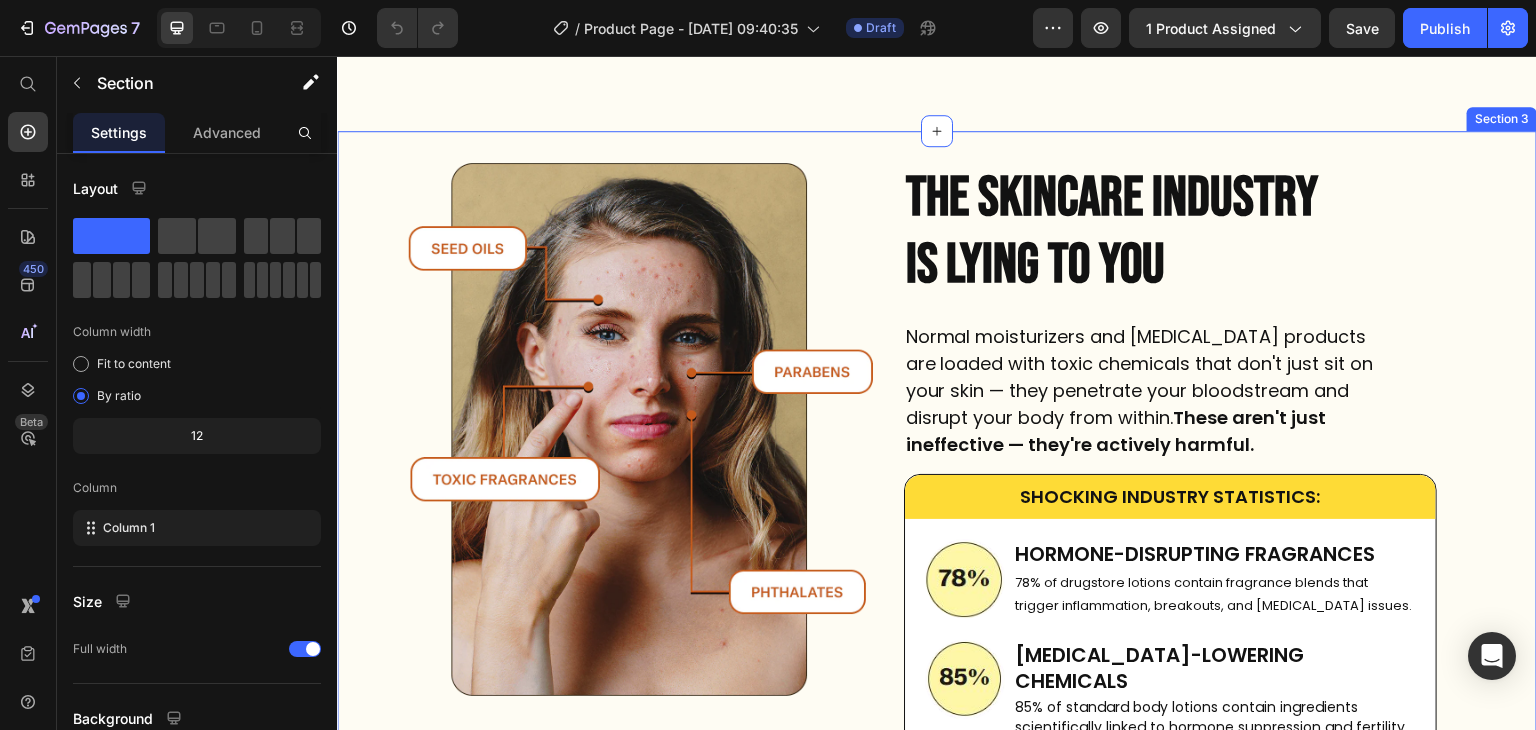 click on "Image THE SKINCARE INDUSTRY IS LYING TO YOU Heading Normal moisturizers and skin care products are loaded with toxic chemicals that don't just sit on your skin — they penetrate your bloodstream and disrupt your body from within.  These aren't just ineffective — they're actively harmful. Text Block SHOCKING INDUSTRY STATISTICS: Heading Row Image HORMONE-DISRUPTING FRAGRANCES Heading 78% of drugstore lotions contain fragrance blends that trigger inflammation, breakouts, and endocrine issues. Text Block Row Image TESTOSTERONE-LOWERING CHEMICALS Heading 85% of standard body lotions contain ingredients scientifically linked to hormone suppression and fertility problems. Text Block Row Image PORE-CLOGGING PETROLEUM Heading 87% of drugstore moisturizers use petroleum byproducts that create a plastic-like barrier, trapping dirt and preventing skin from breathing naturally. Text Block Row Row Row Row Section 3" at bounding box center (937, 534) 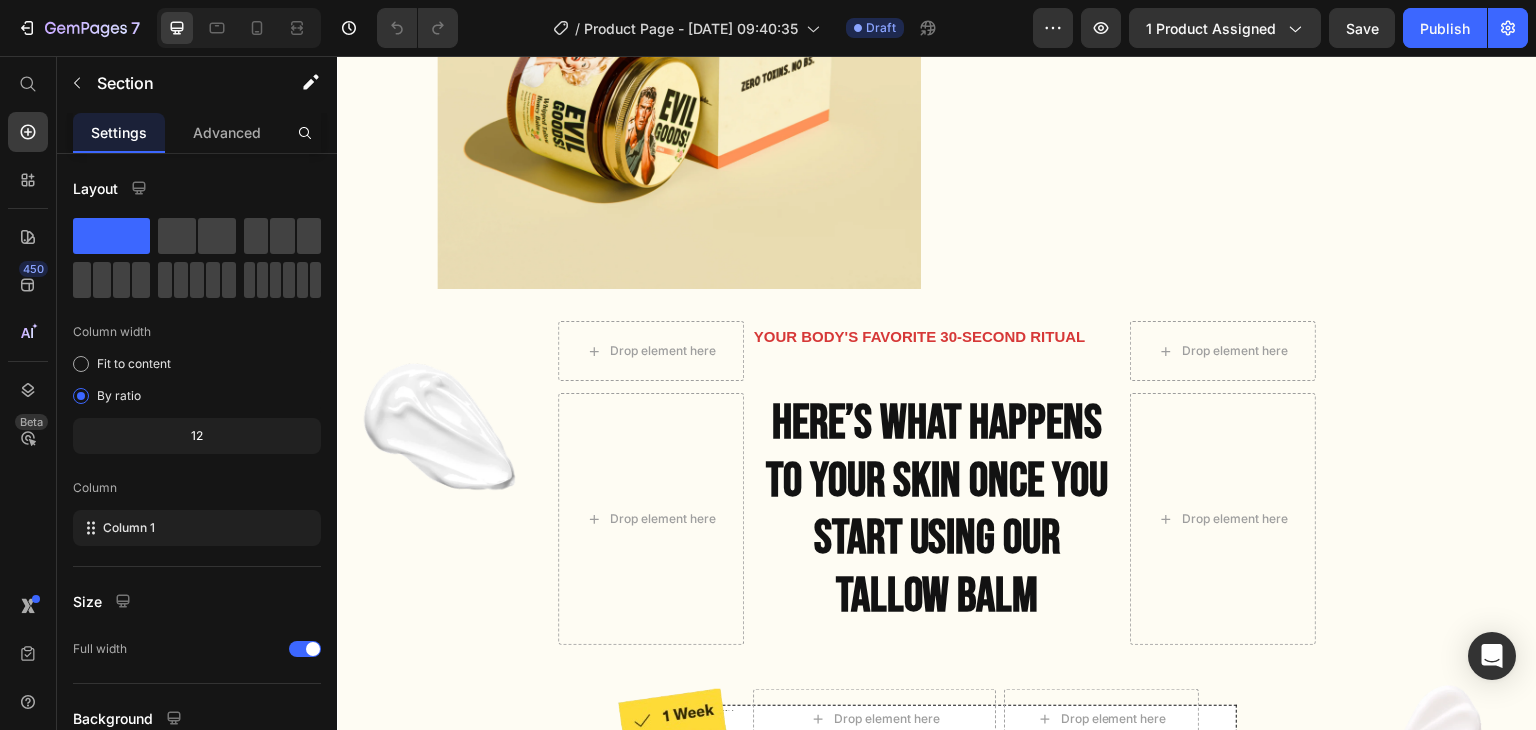 scroll, scrollTop: 4236, scrollLeft: 0, axis: vertical 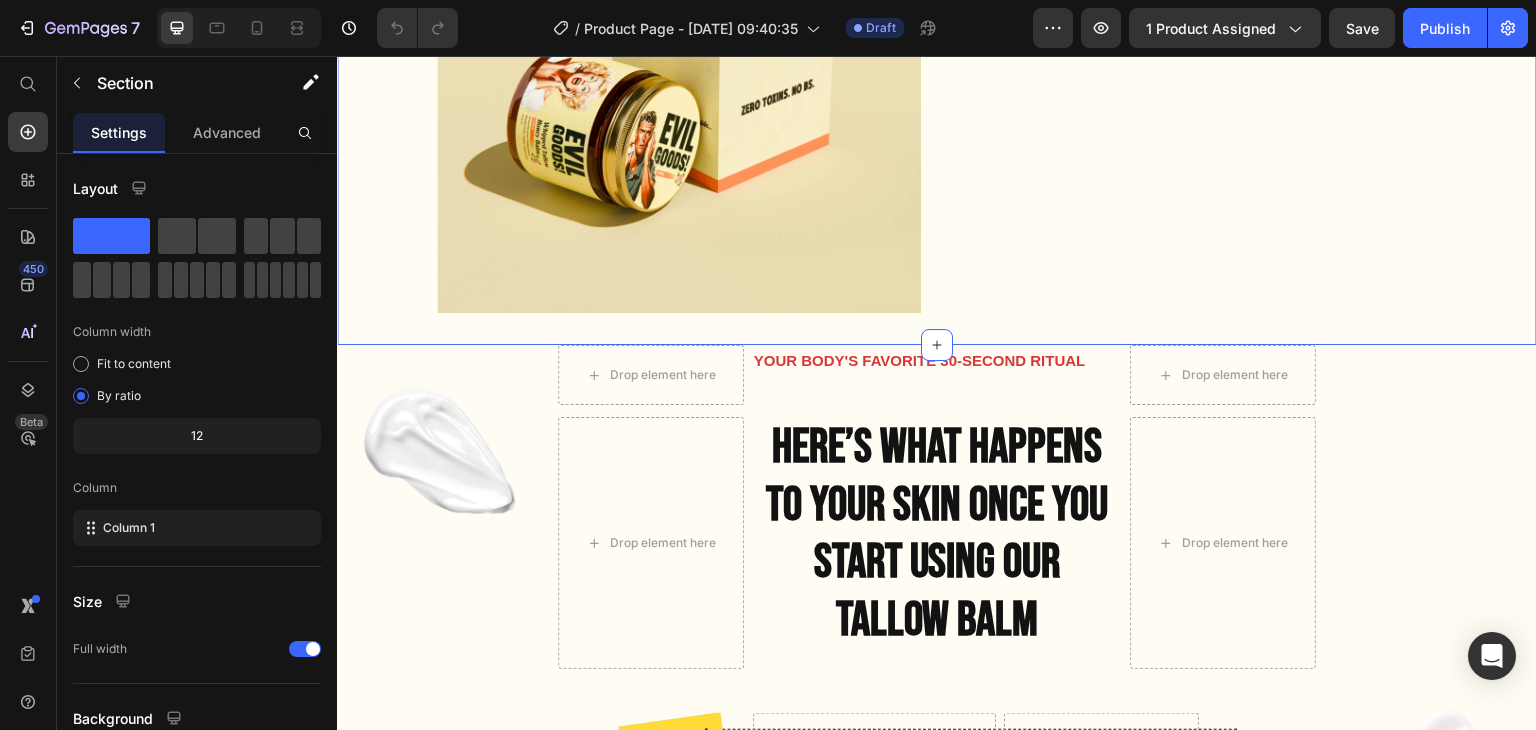 click on "Product Images Image Image Image
Icon
Icon
Icon
Icon
Icon Icon List Trusted by 350,000+ customers Text Block Row EVIL GOODS! All-in-One Skin Repair Moisturizer Product Title $34.99 Product Price $69.98 Product Price Row Our balm is is nearly  bioidentical  to your skin. That’s why it sinks in fast, feels natural, and helps your skin stay  healthy ,  smooth , and  youthful  over time. Text Block
Fights breakouts
Slows the look of aging
Deeply hydrating
Safe for sensitive, acne-prone skin
Soothes eczema-prone skin
Non-comedogenic – keeps pores clear Item List
Drop element here Row Row Row Product Section 1   You can create reusable sections Create Theme Section AI Content Write with GemAI What would you like to describe here? Tone and Voice Product" at bounding box center [937, -1897] 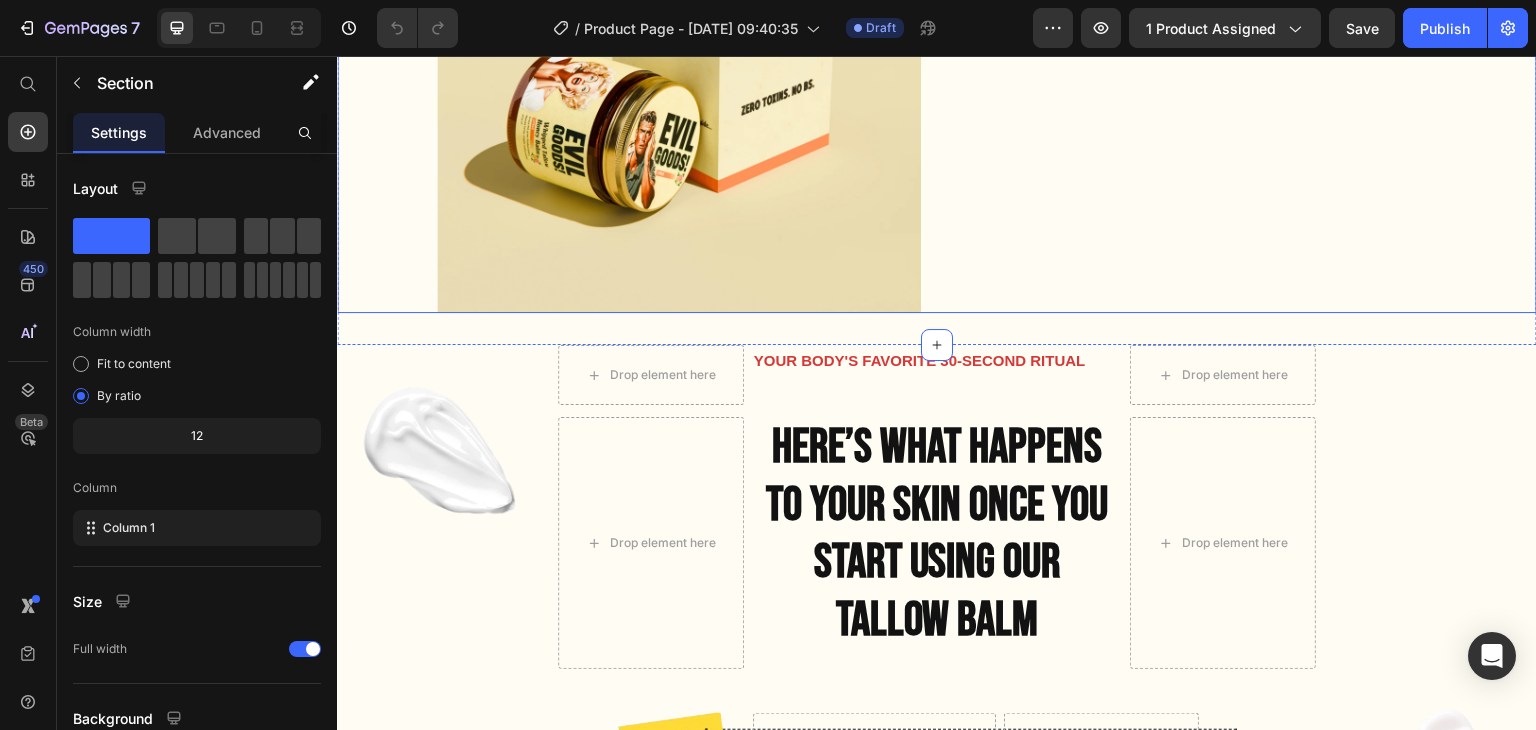 click on "Image Image Image
Icon
Icon
Icon
Icon
Icon Icon List Trusted by 350,000+ customers Text Block Row EVIL GOODS! All-in-One Skin Repair Moisturizer Product Title $34.99 Product Price $69.98 Product Price Row Our balm is is nearly  bioidentical  to your skin. That’s why it sinks in fast, feels natural, and helps your skin stay  healthy ,  smooth , and  youthful  over time. Text Block
Fights breakouts
Slows the look of aging
Deeply hydrating
Safe for sensitive, acne-prone skin
Soothes eczema-prone skin
Non-comedogenic – keeps pores clear Item List
Drop element here Row Row Row" at bounding box center [1195, -1897] 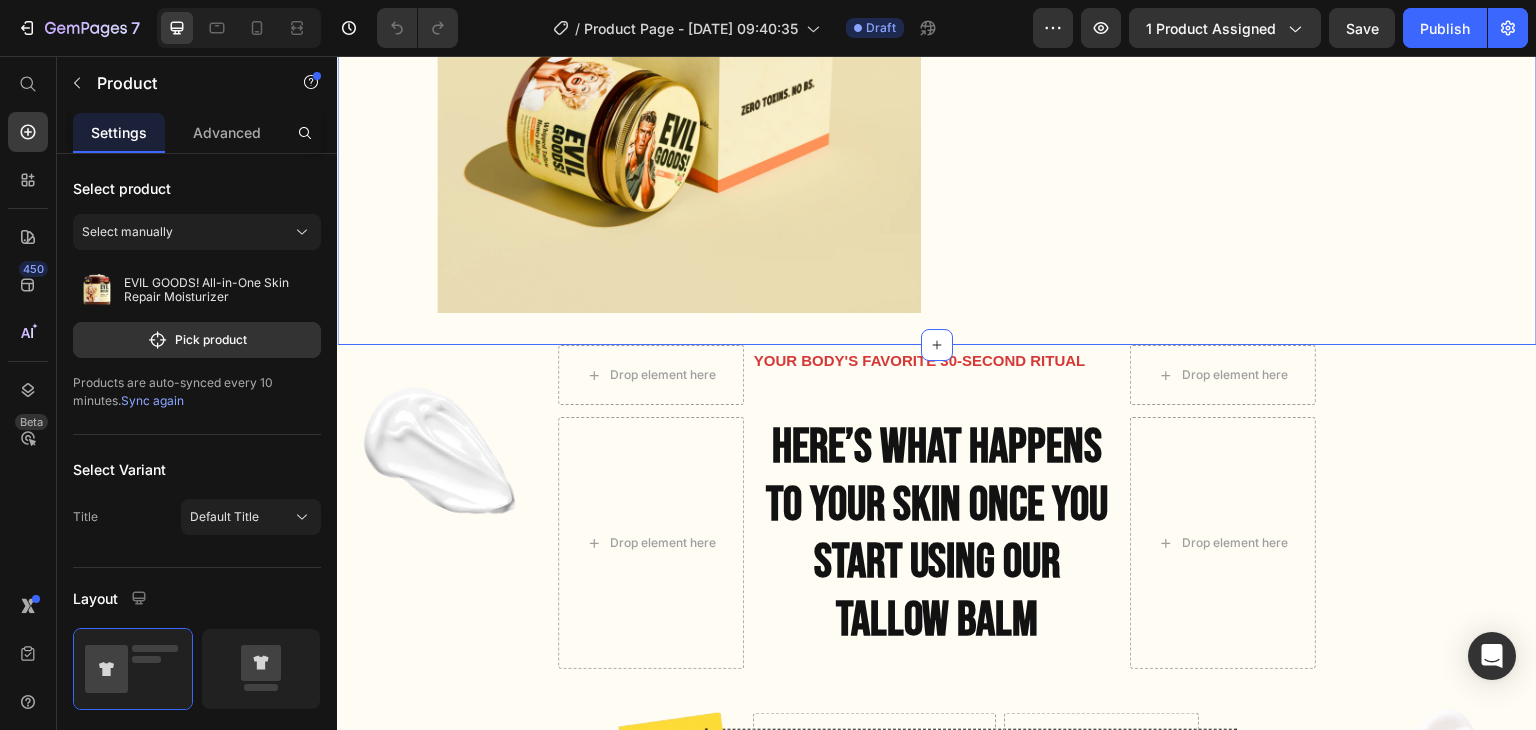 click on "Product Images Image Image Image
Icon
Icon
Icon
Icon
Icon Icon List Trusted by 350,000+ customers Text Block Row EVIL GOODS! All-in-One Skin Repair Moisturizer Product Title $34.99 Product Price $69.98 Product Price Row Our balm is is nearly  bioidentical  to your skin. That’s why it sinks in fast, feels natural, and helps your skin stay  healthy ,  smooth , and  youthful  over time. Text Block
Fights breakouts
Slows the look of aging
Deeply hydrating
Safe for sensitive, acne-prone skin
Soothes eczema-prone skin
Non-comedogenic – keeps pores clear Item List
Drop element here Row Row Row Product Section 1   You can create reusable sections Create Theme Section AI Content Write with GemAI What would you like to describe here? Tone and Voice Product" at bounding box center [937, -1897] 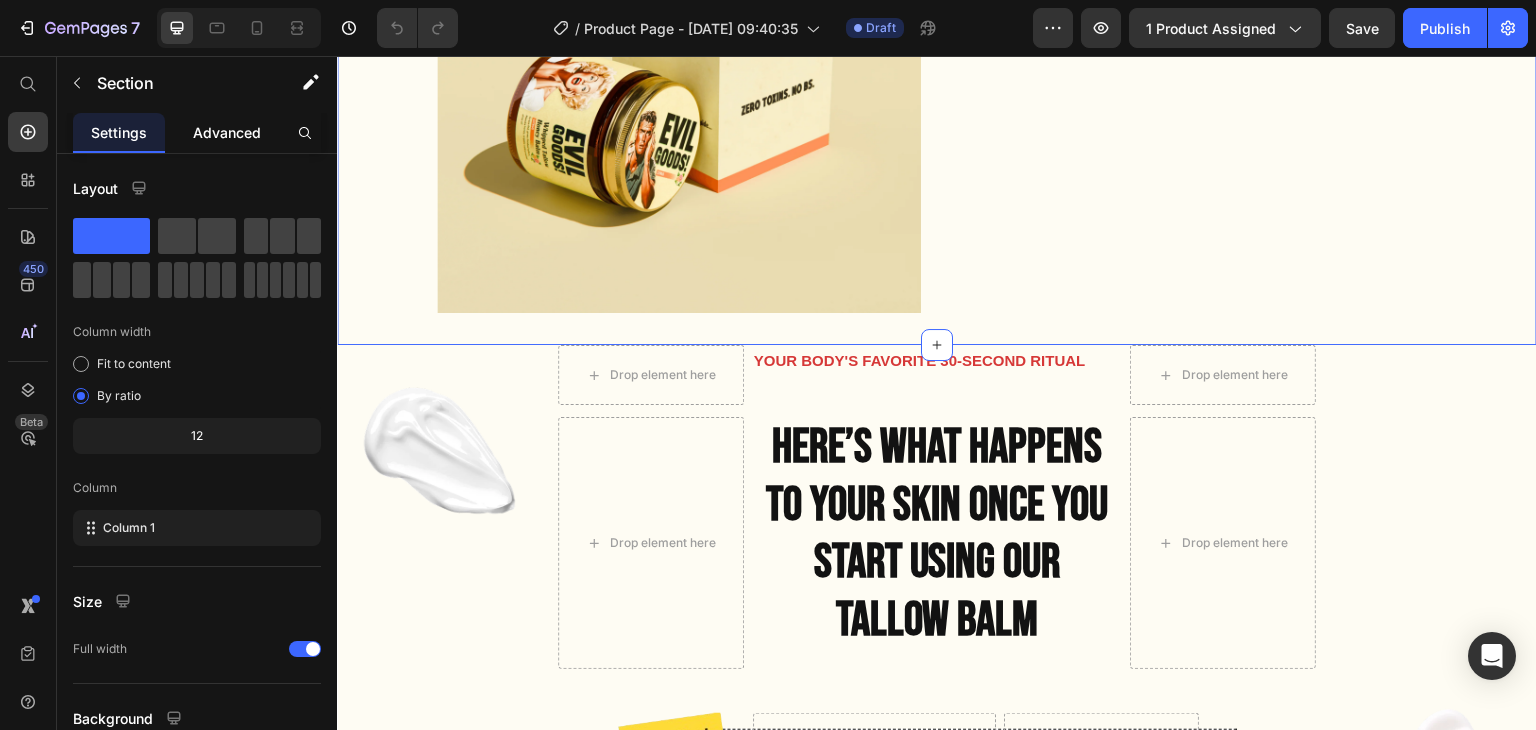 click on "Advanced" at bounding box center [227, 132] 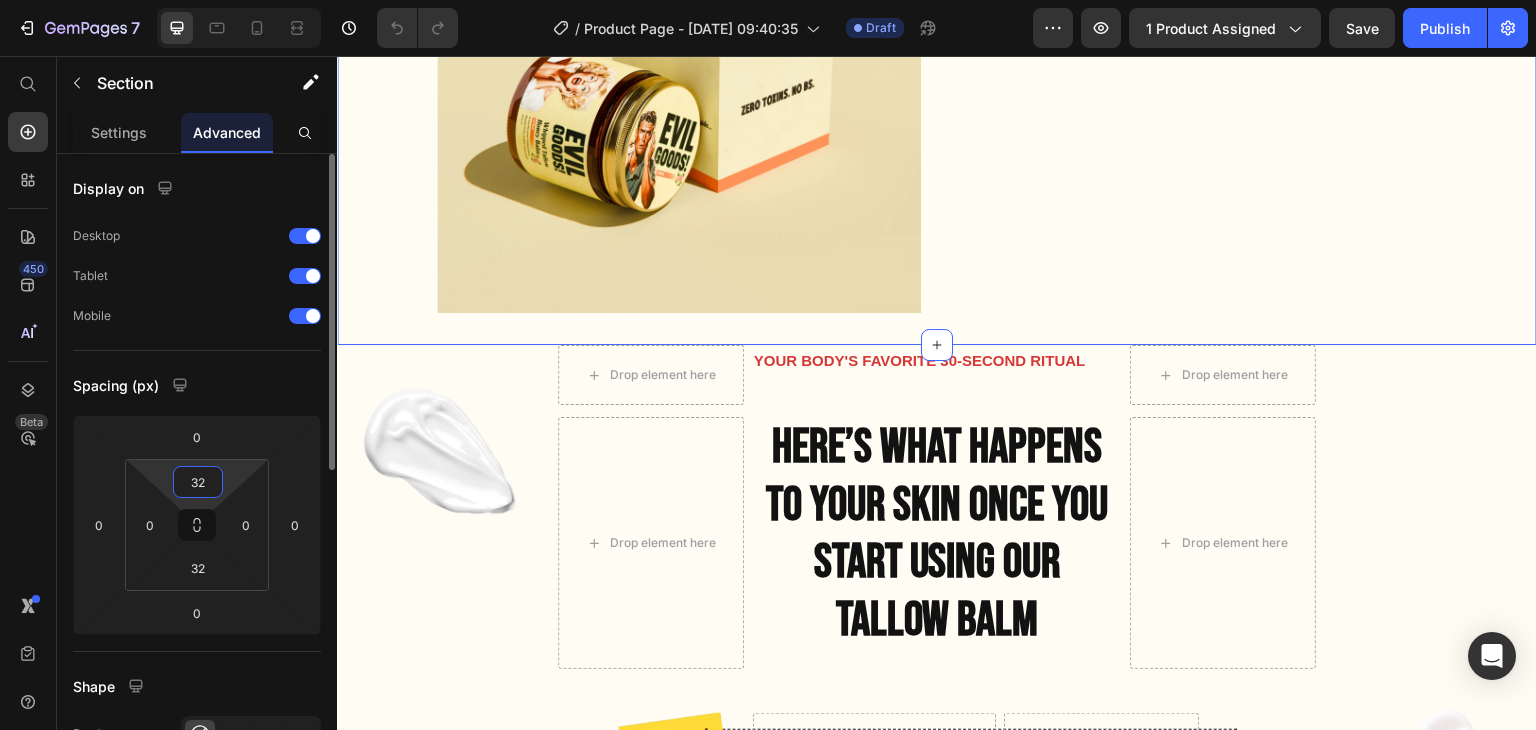 click on "32" at bounding box center (198, 482) 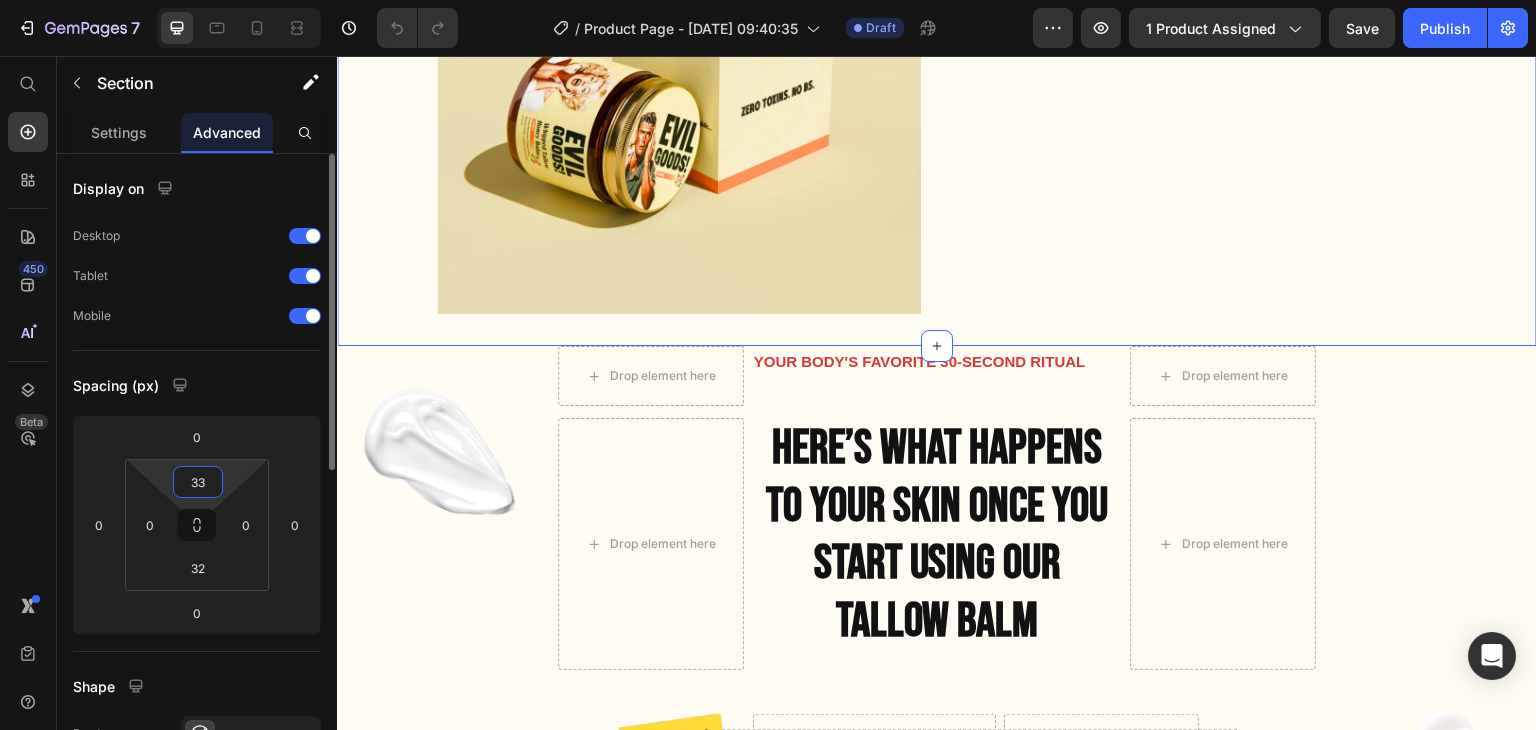 type on "32" 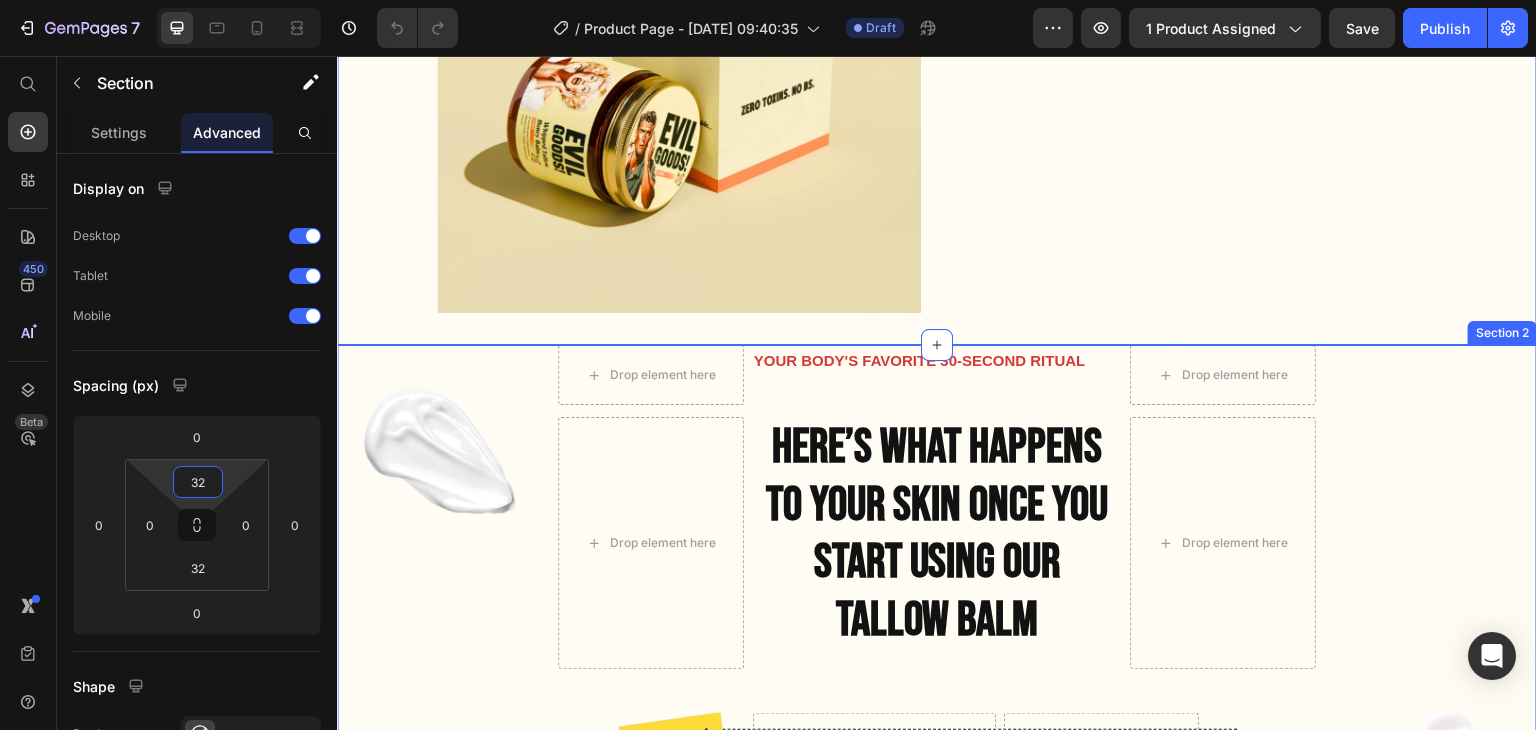 click on "Image
Drop element here Your body's favorite 30-second ritual Text Block
Drop element here Row
Drop element here Here’s What Happens to Your Skin Once You Start Using Our Tallow Balm Heading
Drop element here Row Image
Drop element here
Drop element here Row Image Deep Hydration & Calming Irritation Heading Your skin will feel more nourished as the natural fats in beef tallow start to restore moisture. Dryness, irritation, and redness begin to subside, especially if your skin has been exposed to harsh skincare products. Text Block Row Row
Icon
Drop element here
Drop element here Image Row Image Strengthened Skin Barrier & Balanced Oil Production Heading Text Block Row Row
Icon Image
Drop element here
Drop element here Row Image Row" at bounding box center [937, 1074] 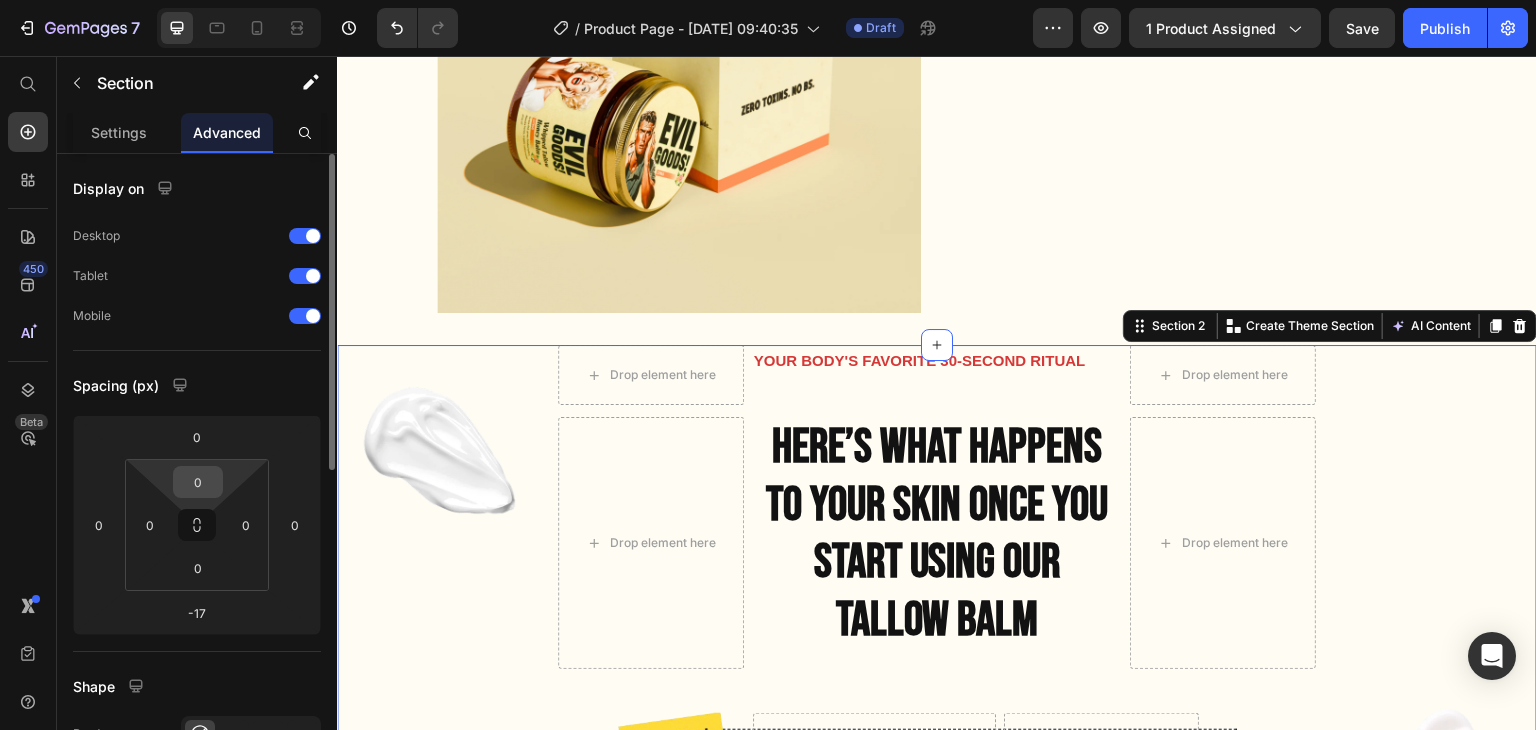 click on "0" at bounding box center (198, 482) 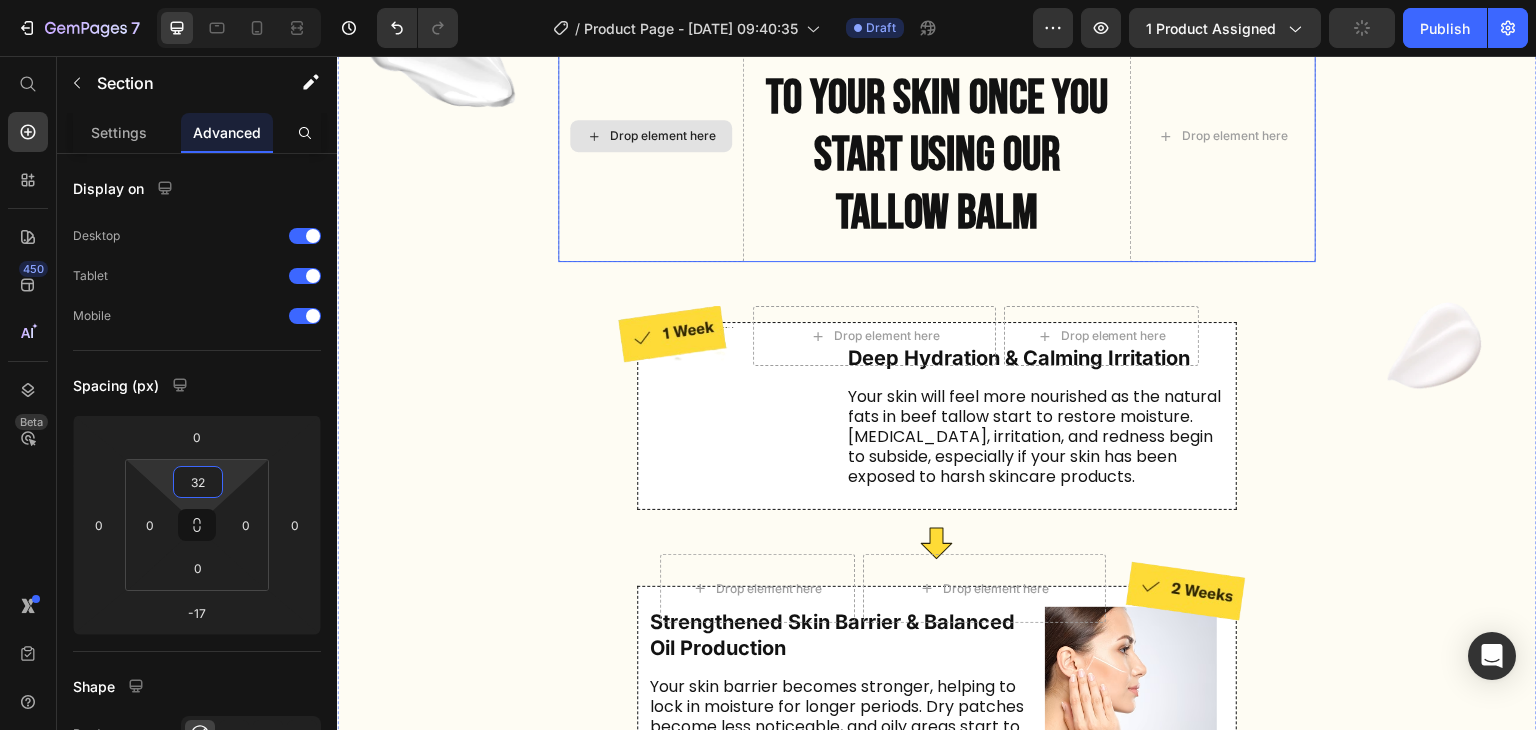 scroll, scrollTop: 4680, scrollLeft: 0, axis: vertical 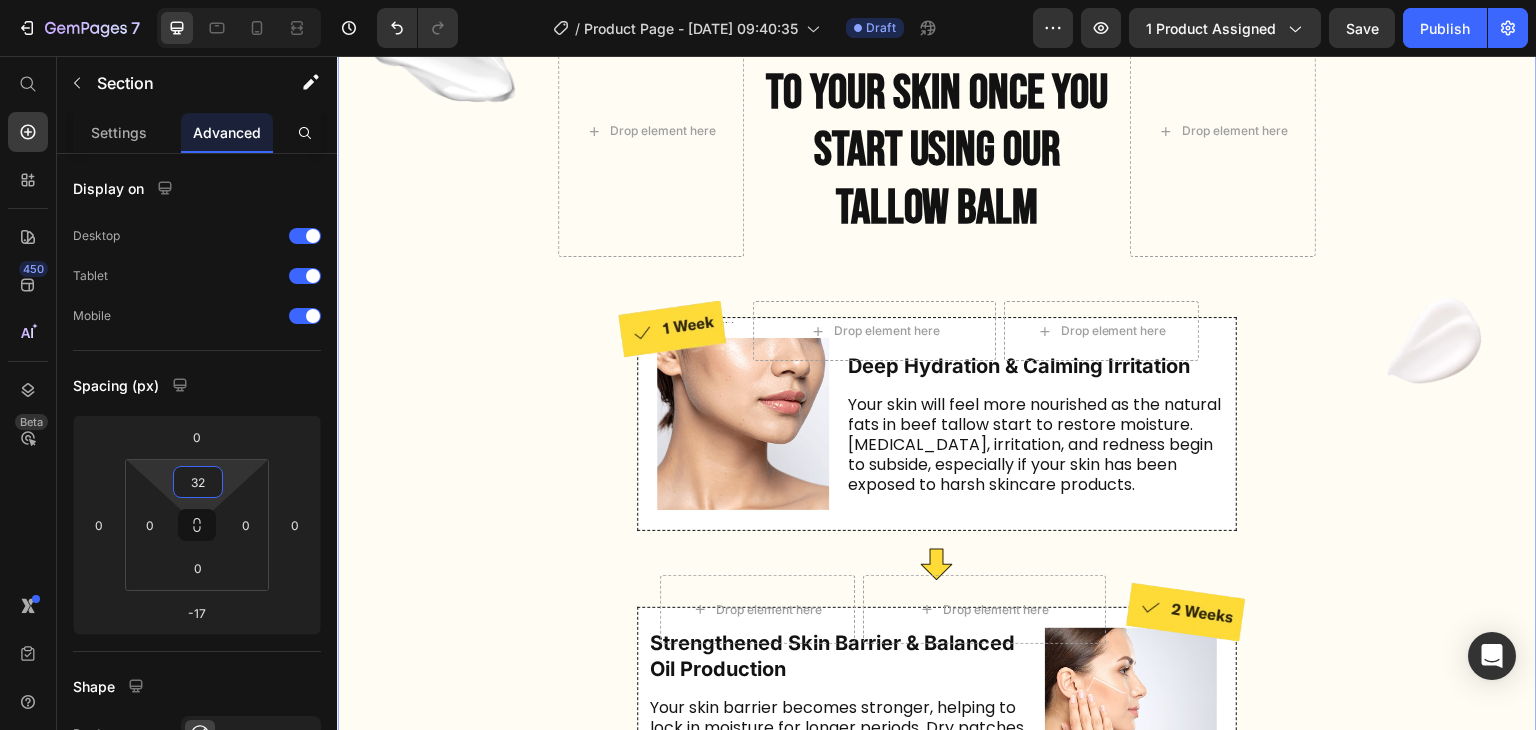 click on "7  Version history  /  Product Page - Jul 9, 09:40:35 Draft Preview 1 product assigned  Save   Publish  450 Beta Start with Sections Elements Hero Section Product Detail Brands Trusted Badges Guarantee Product Breakdown How to use Testimonials Compare Bundle FAQs Social Proof Brand Story Product List Collection Blog List Contact Sticky Add to Cart Custom Footer Browse Library 450 Layout
Row
Row
Row
Row Text
Heading
Text Block Button
Button
Button
Sticky Back to top Media" at bounding box center [768, 0] 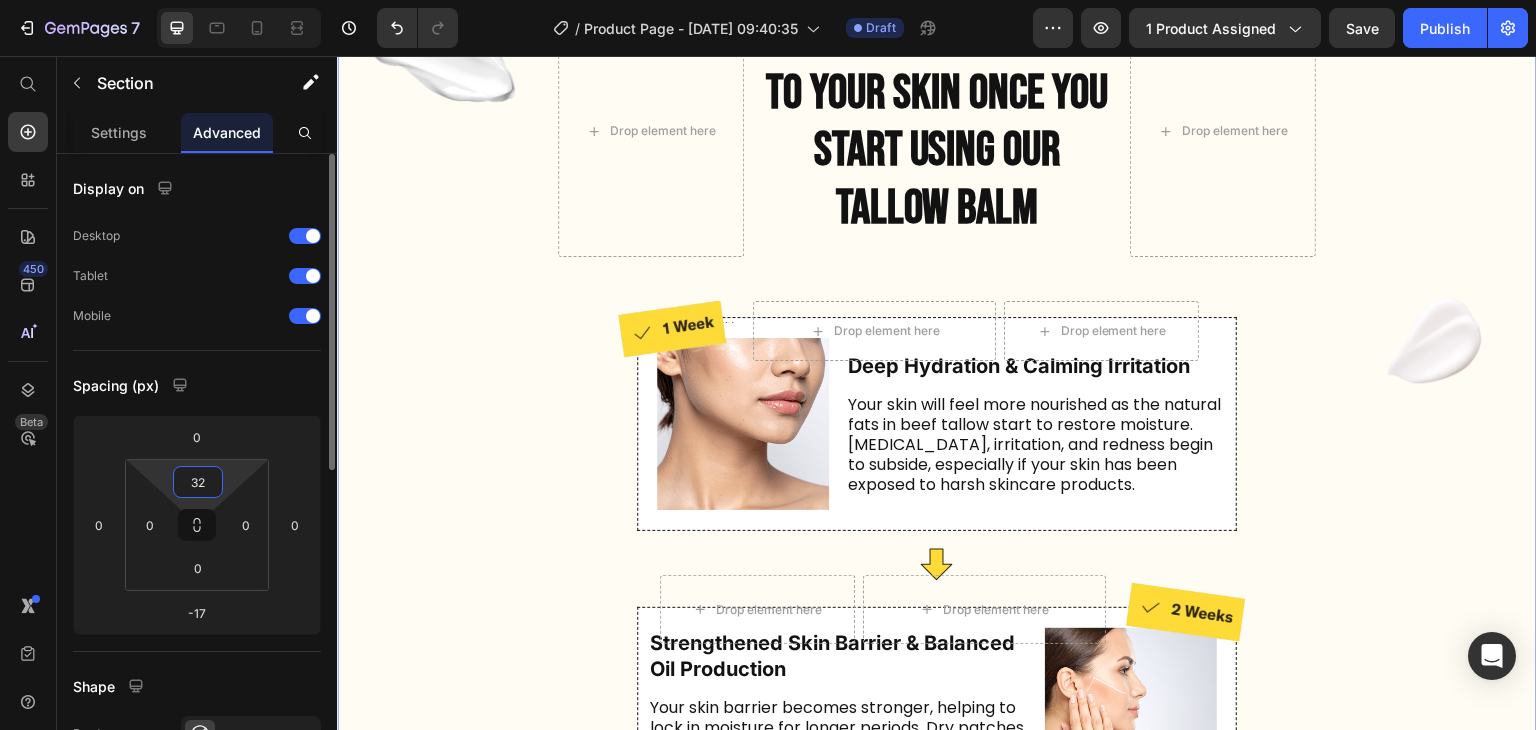 click on "32" at bounding box center [198, 482] 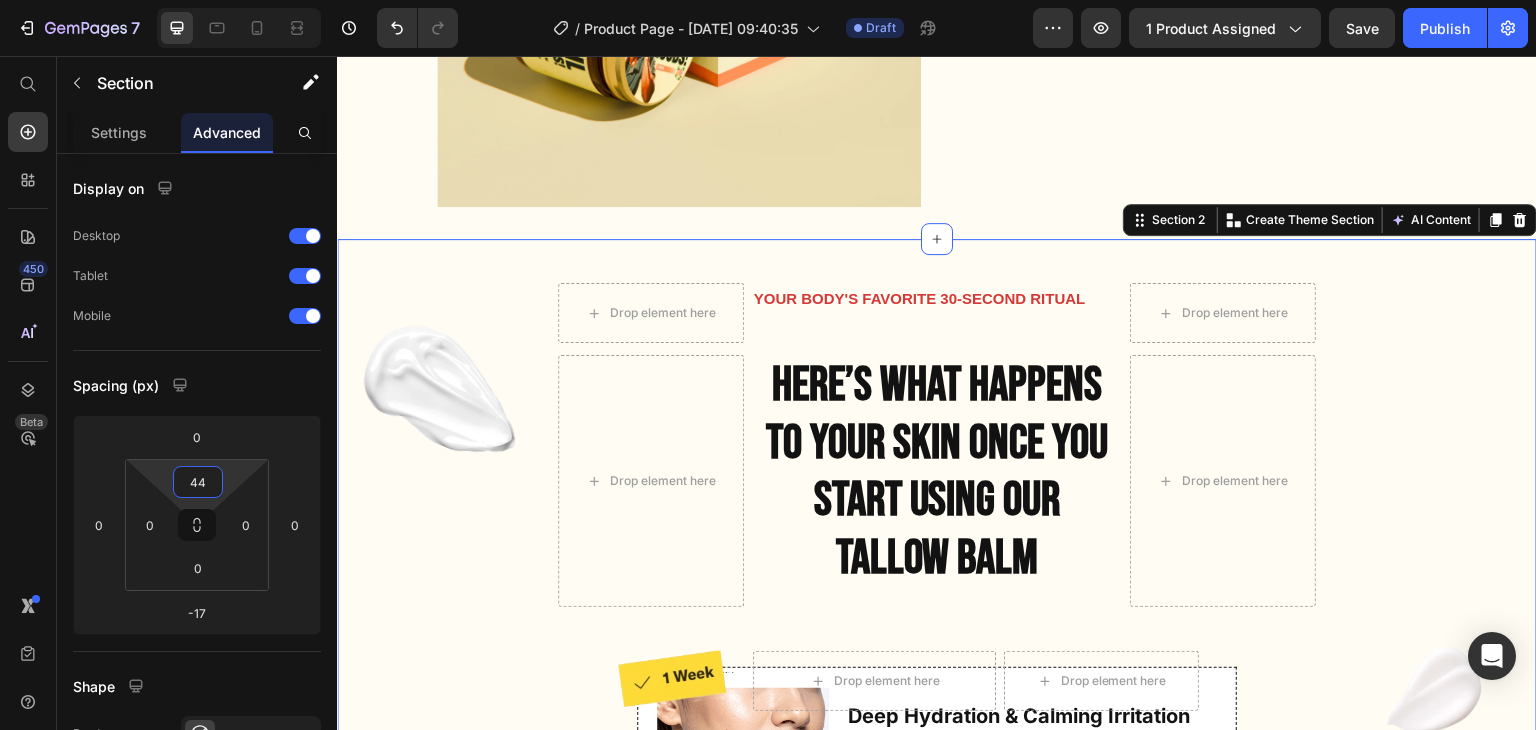 scroll, scrollTop: 4337, scrollLeft: 0, axis: vertical 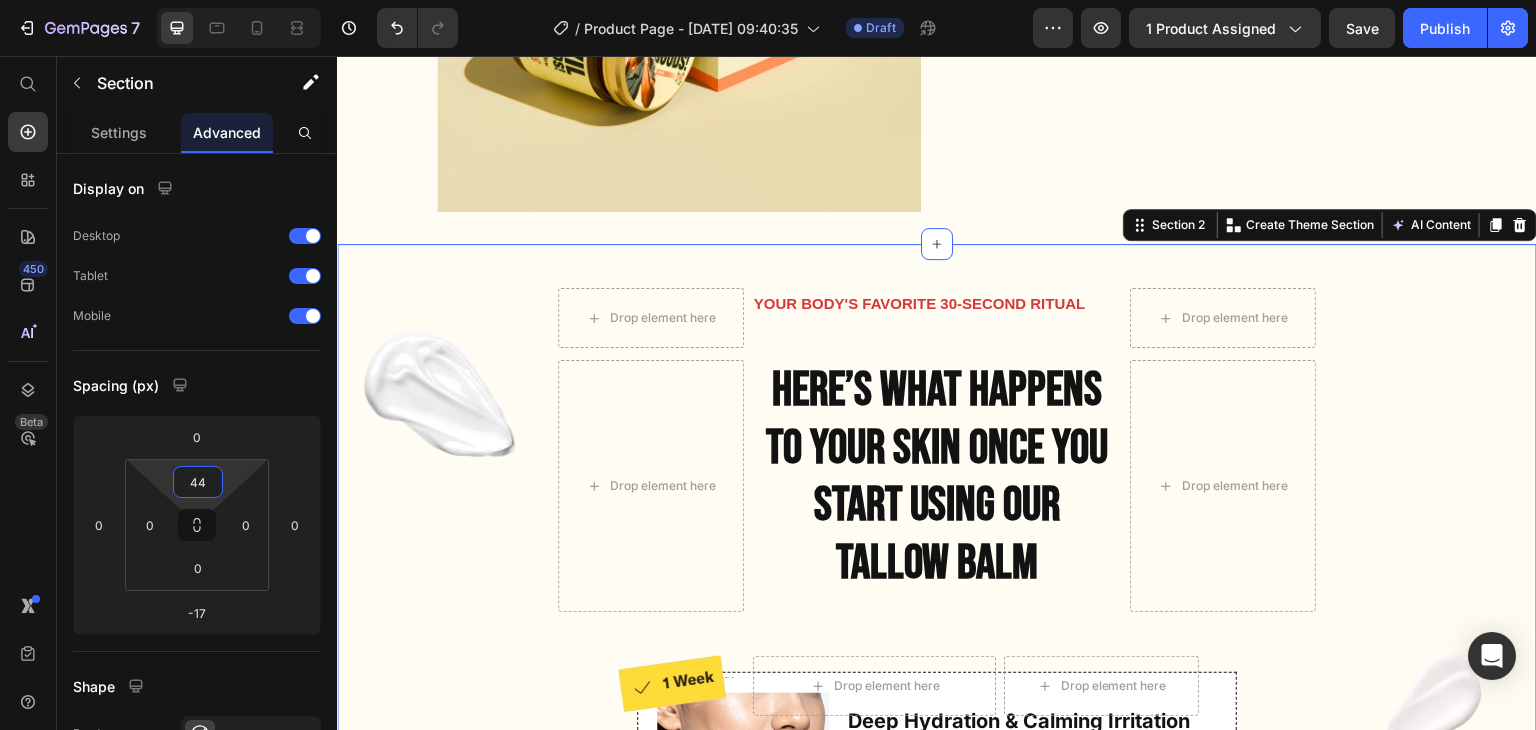 click on "Image
Drop element here Your body's favorite 30-second ritual Text Block
Drop element here Row
Drop element here Here’s What Happens to Your Skin Once You Start Using Our Tallow Balm Heading
Drop element here Row Image
Drop element here
Drop element here Row Image Deep Hydration & Calming Irritation Heading Your skin will feel more nourished as the natural fats in beef tallow start to restore moisture. Dryness, irritation, and redness begin to subside, especially if your skin has been exposed to harsh skincare products. Text Block Row Row
Icon
Drop element here
Drop element here Image Row Image Strengthened Skin Barrier & Balanced Oil Production Heading Text Block Row Row
Icon Image
Drop element here
Drop element here Row Image Row" at bounding box center [937, 1012] 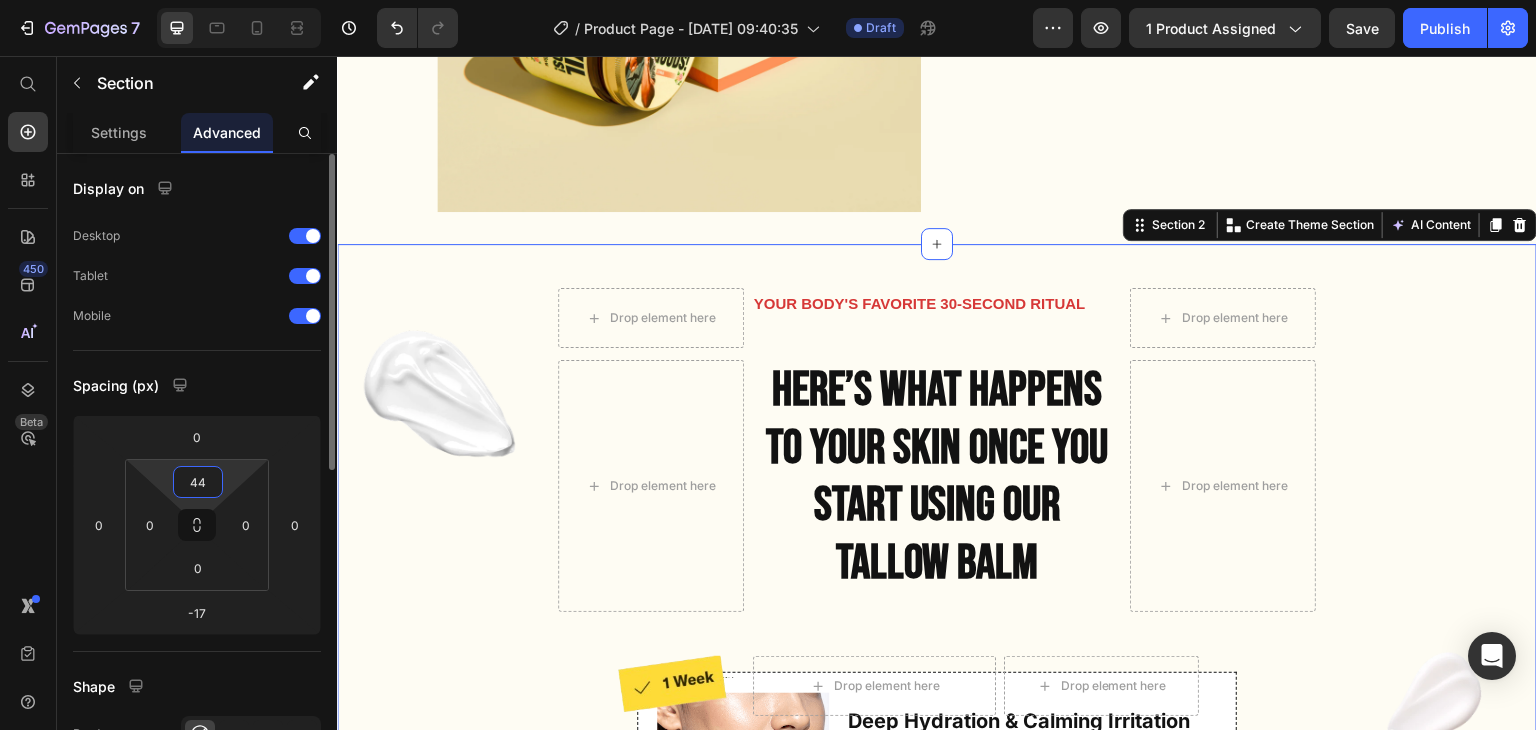 click on "44" at bounding box center (198, 482) 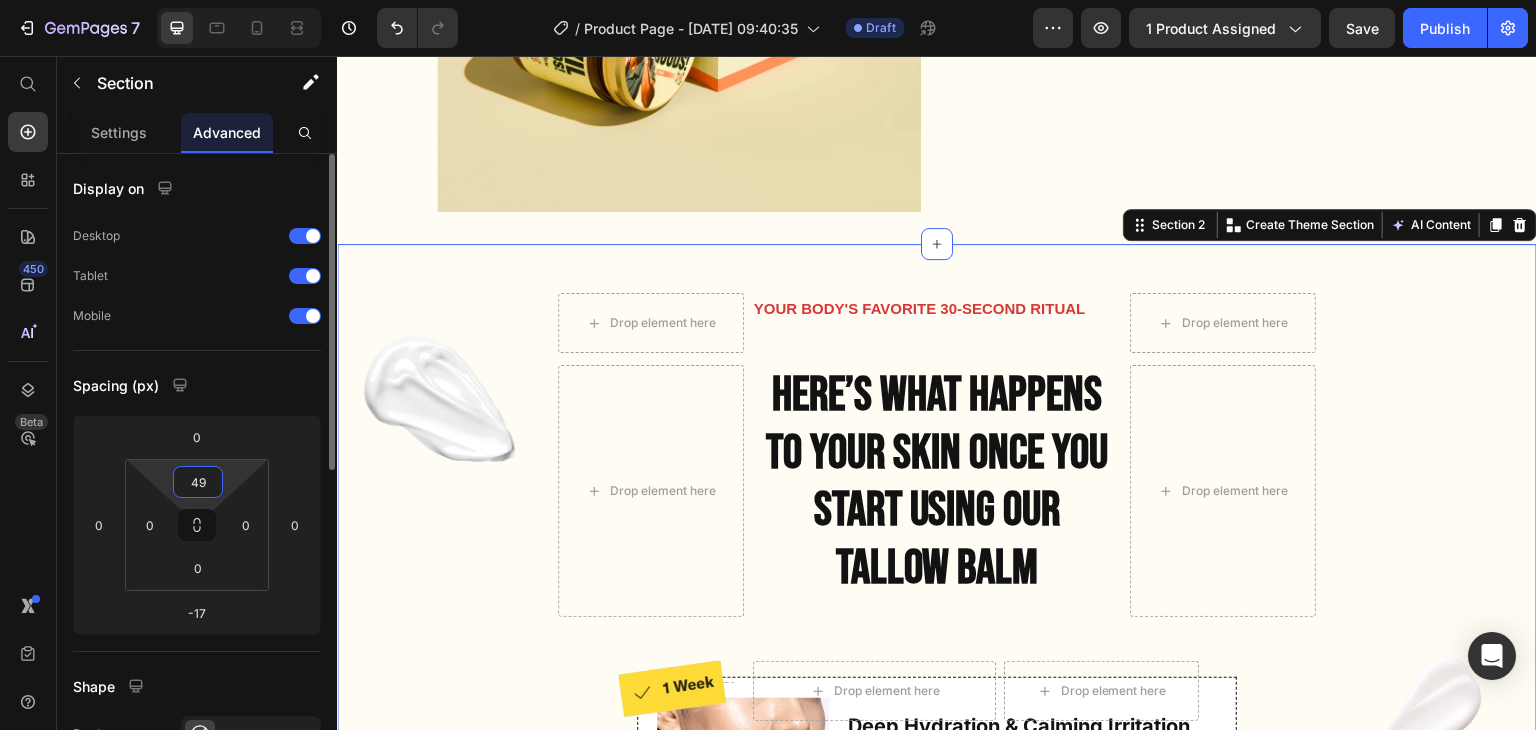 type on "50" 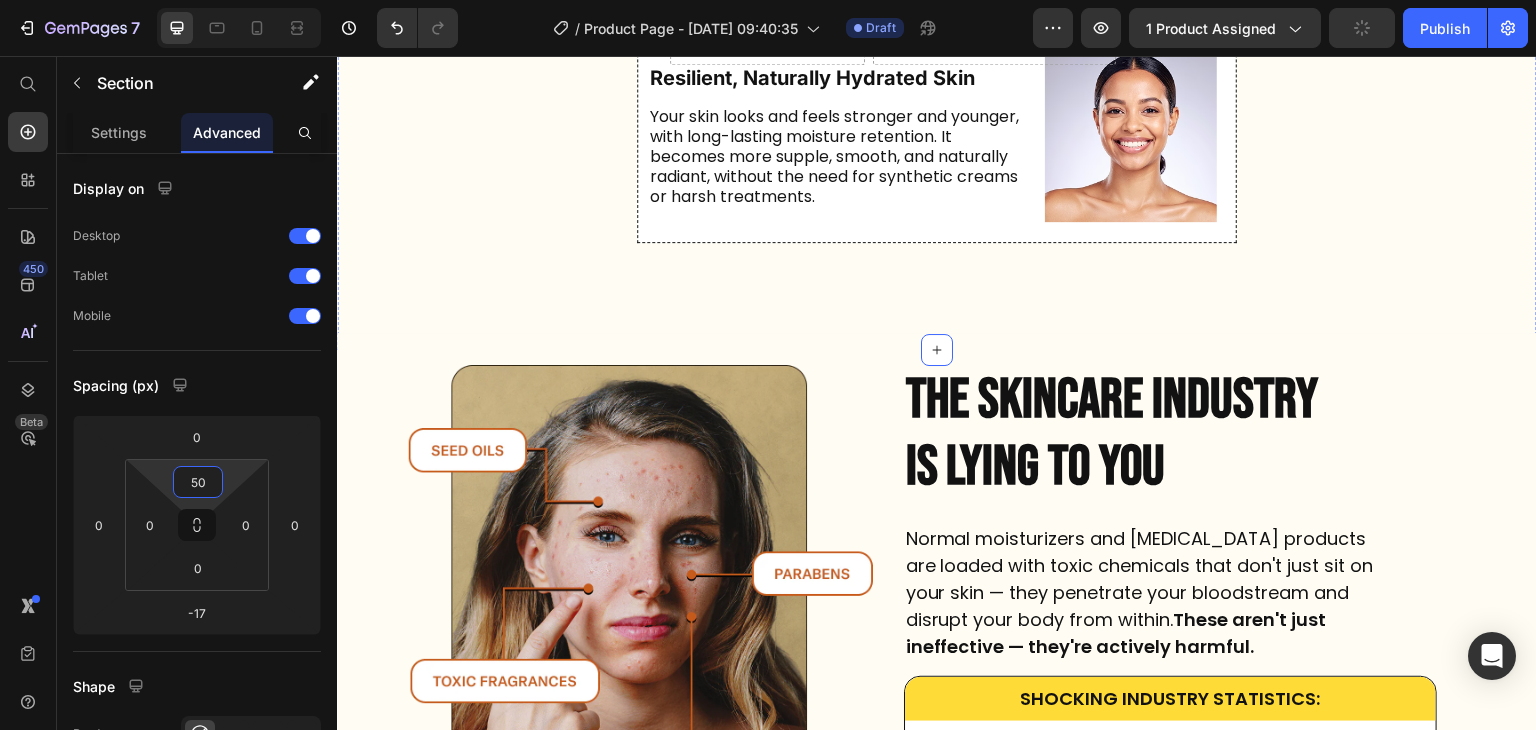 scroll, scrollTop: 5730, scrollLeft: 0, axis: vertical 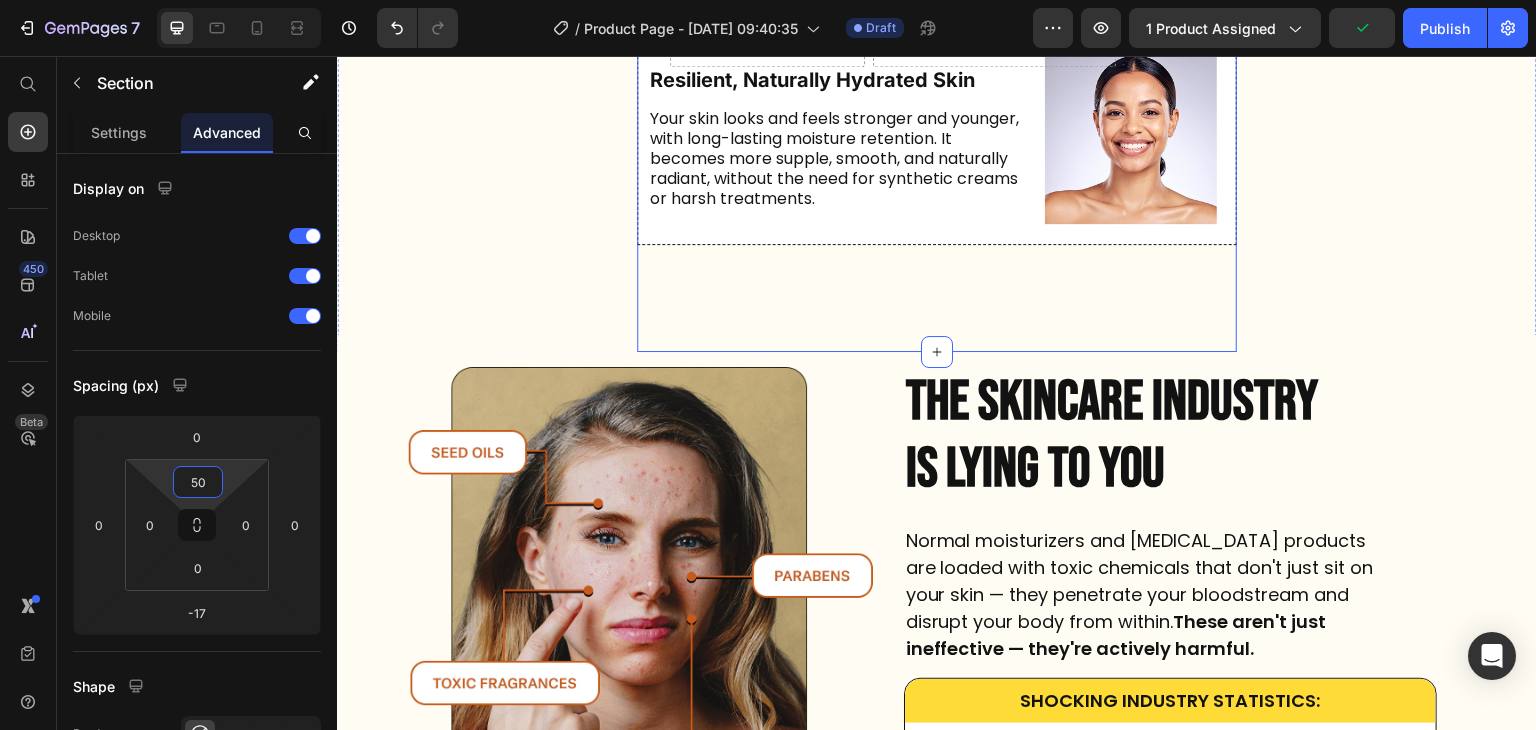 click on "Image Deep Hydration & Calming Irritation Heading Your skin will feel more nourished as the natural fats in beef tallow start to restore moisture. [MEDICAL_DATA], irritation, and redness begin to subside, especially if your skin has been exposed to harsh skincare products. Text Block Row Row
Icon
Drop element here
Drop element here Image Row Image Strengthened Skin Barrier & Balanced Oil Production Heading Your skin barrier becomes stronger, helping to lock in moisture for longer periods. Dry patches become less noticeable, and oily areas start to balance out as your skin adjusts to real nourishment. Text Block Row Row
Icon Image
Drop element here
Drop element here Row Image Smoother Texture & Reduced Redness Heading Text Block Row Row
Icon
Drop element here
Row" at bounding box center [937, -216] 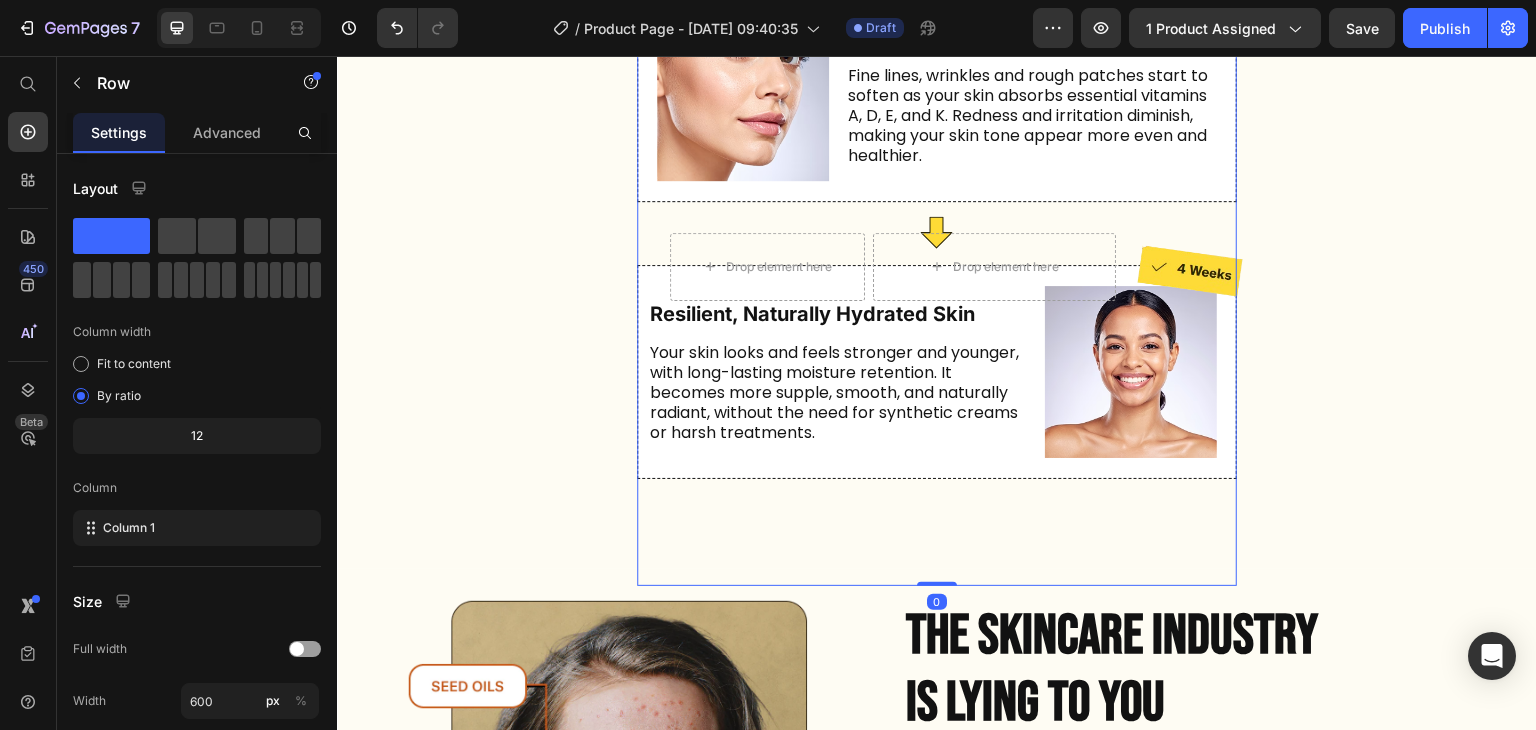 scroll, scrollTop: 5590, scrollLeft: 0, axis: vertical 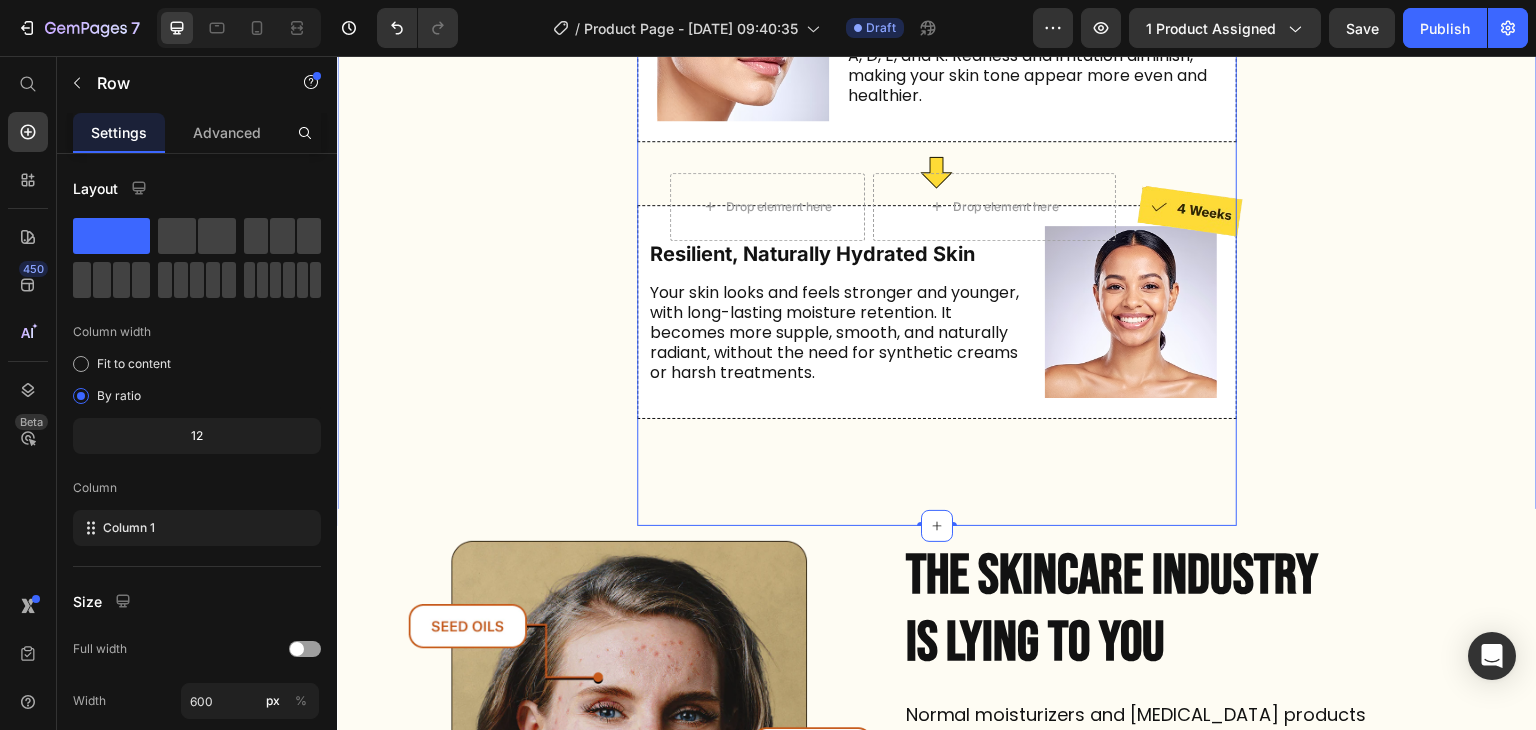 click on "Image" at bounding box center [431, -251] 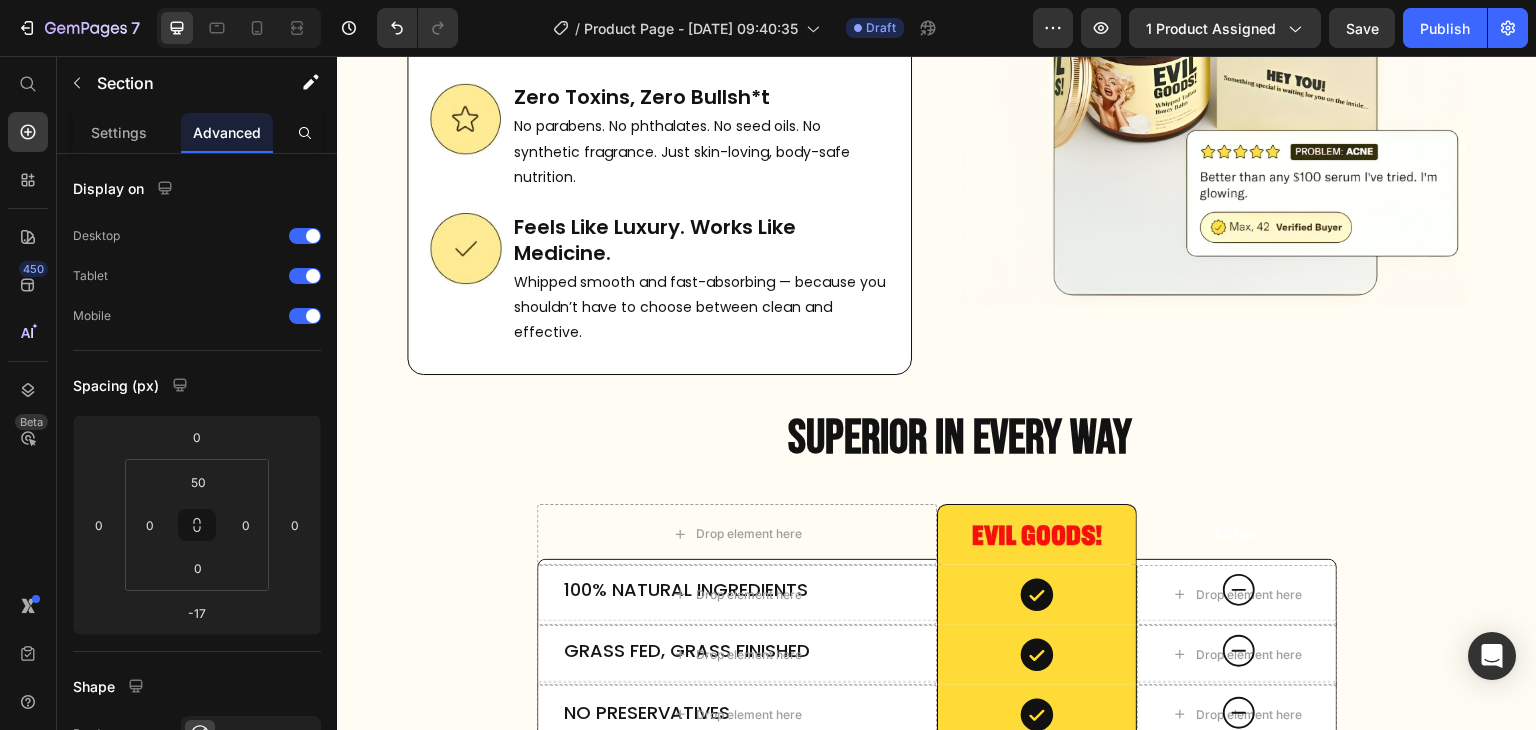 scroll, scrollTop: 8102, scrollLeft: 0, axis: vertical 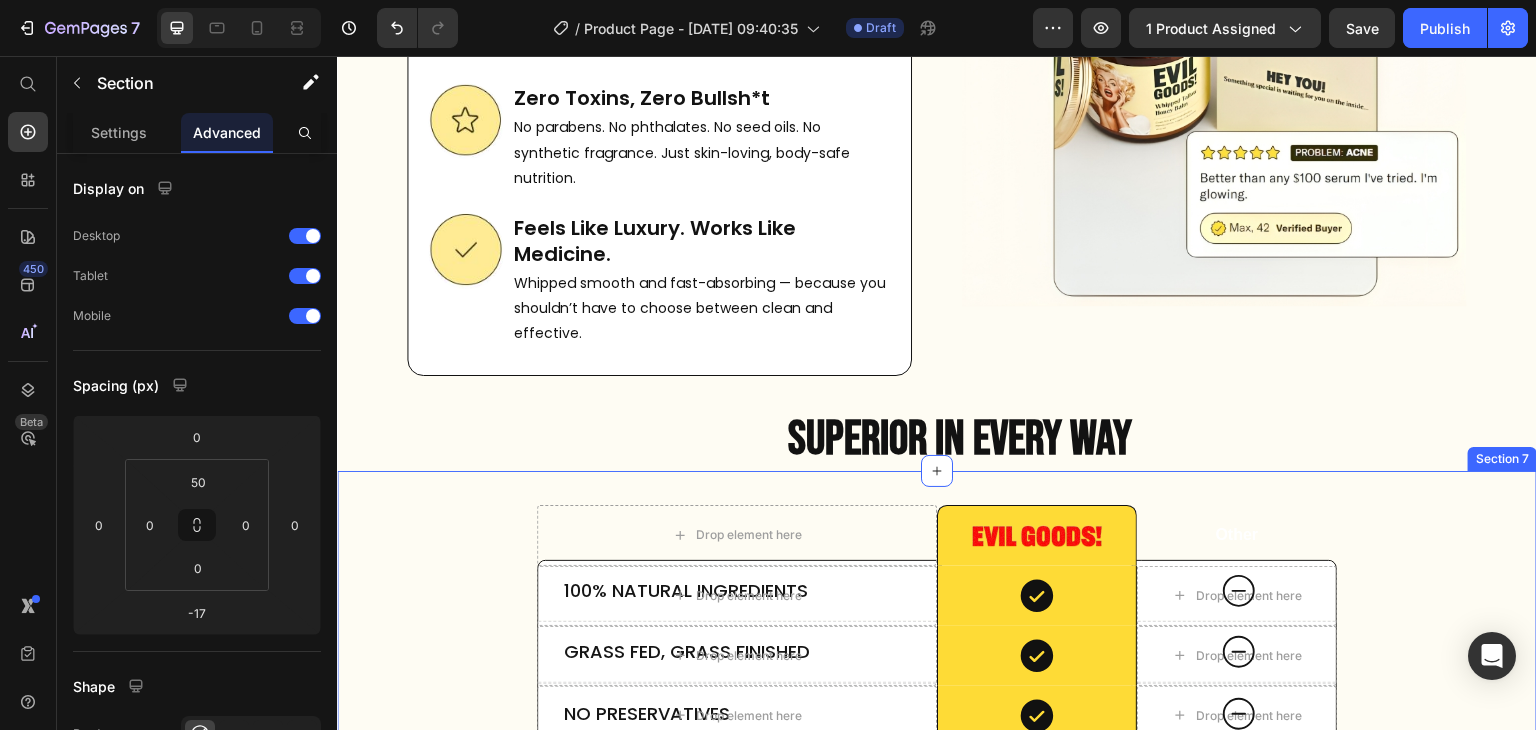 click on "100% Natural Ingredients Text Block
Drop element here
Icon Hero Banner Row Grass Fed, Grass Finished Text Block
Drop element here
Icon Hero Banner Row No Preservatives Text Block
Drop element here
Icon Hero Banner Row No Additives Text Block
Drop element here
Icon Hero Banner Row Natural Scents Only Text Block
Drop element here
Icon Hero Banner Row Made in [GEOGRAPHIC_DATA] Text Block
Drop element here
Icon Hero Banner Row Row
Drop element here Image Row Other Text Block Row
Drop element here
Icon Row
Drop element here Row
Drop element here
Icon Row
Drop element here Row
Drop element here
Icon Row
Drop element here Row" at bounding box center (937, 745) 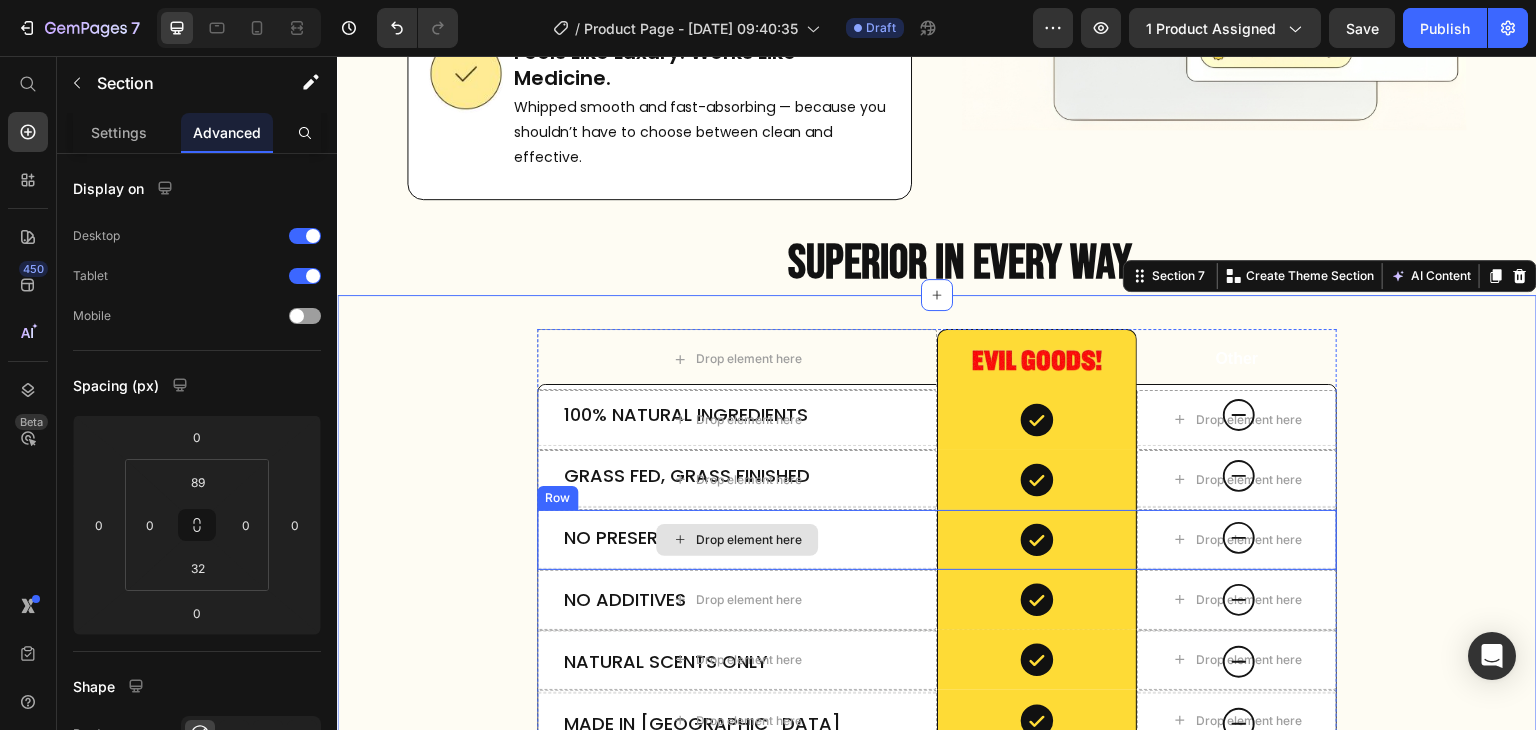 scroll, scrollTop: 8274, scrollLeft: 0, axis: vertical 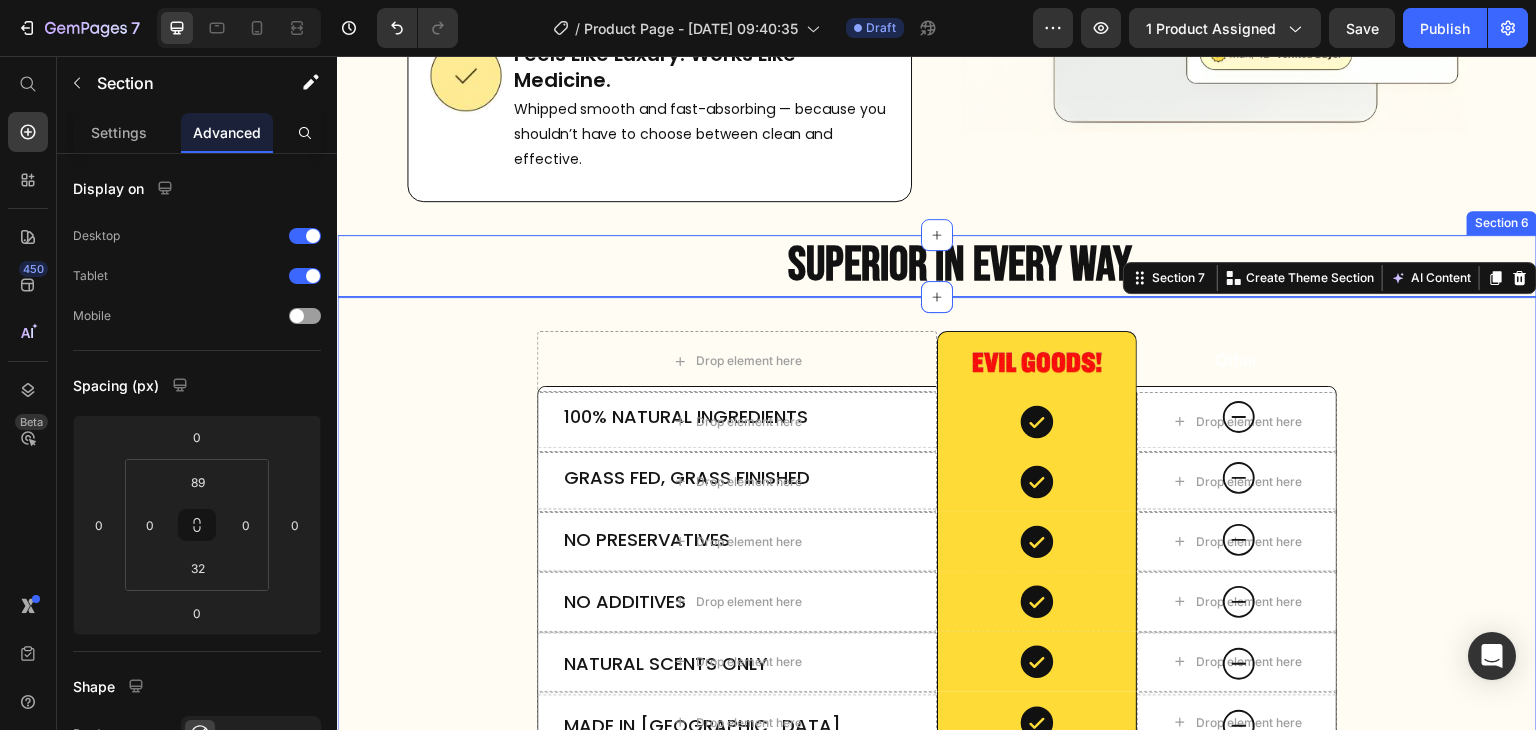 click on "SUPERIOR IN EVERY WAY Heading" at bounding box center (937, 266) 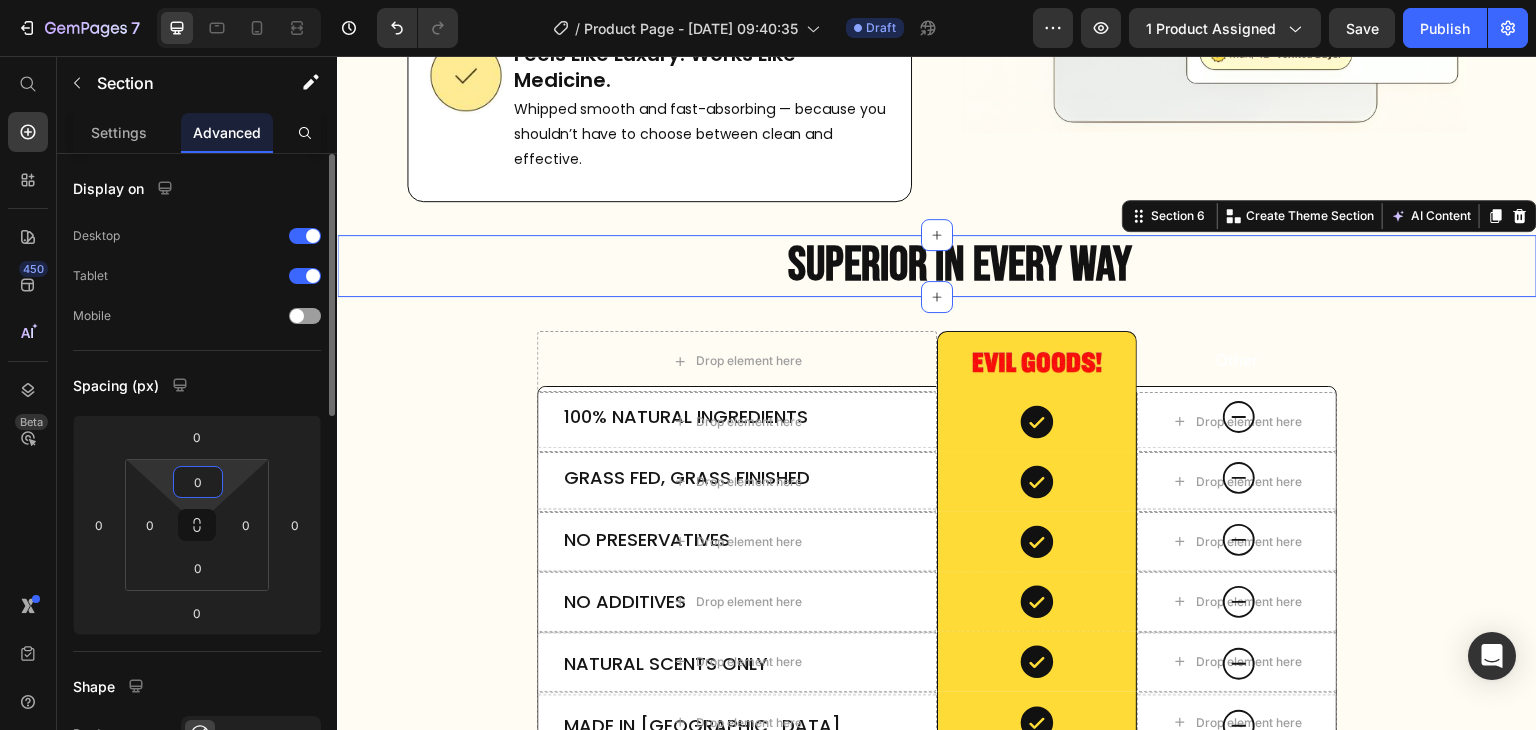 click on "0" at bounding box center (198, 482) 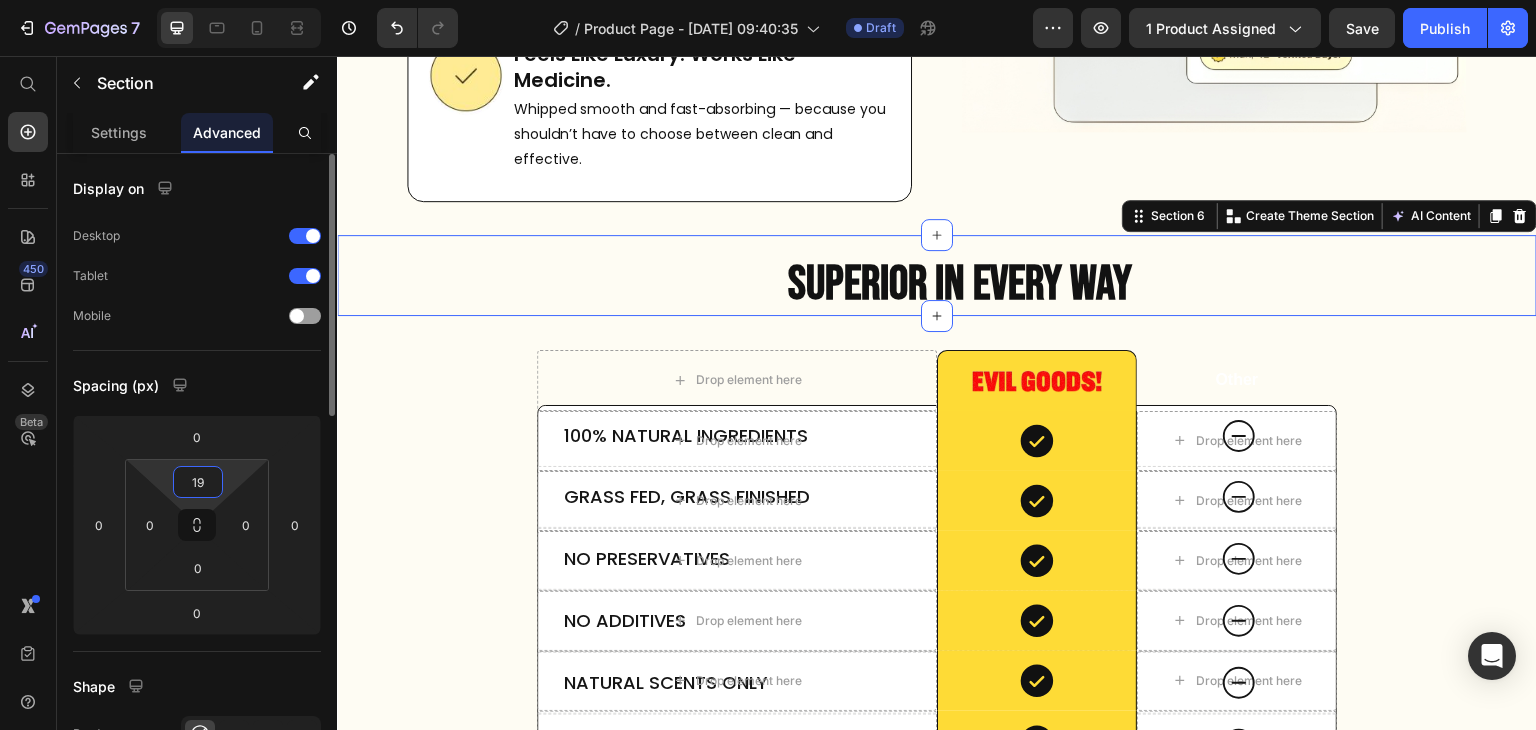 type on "20" 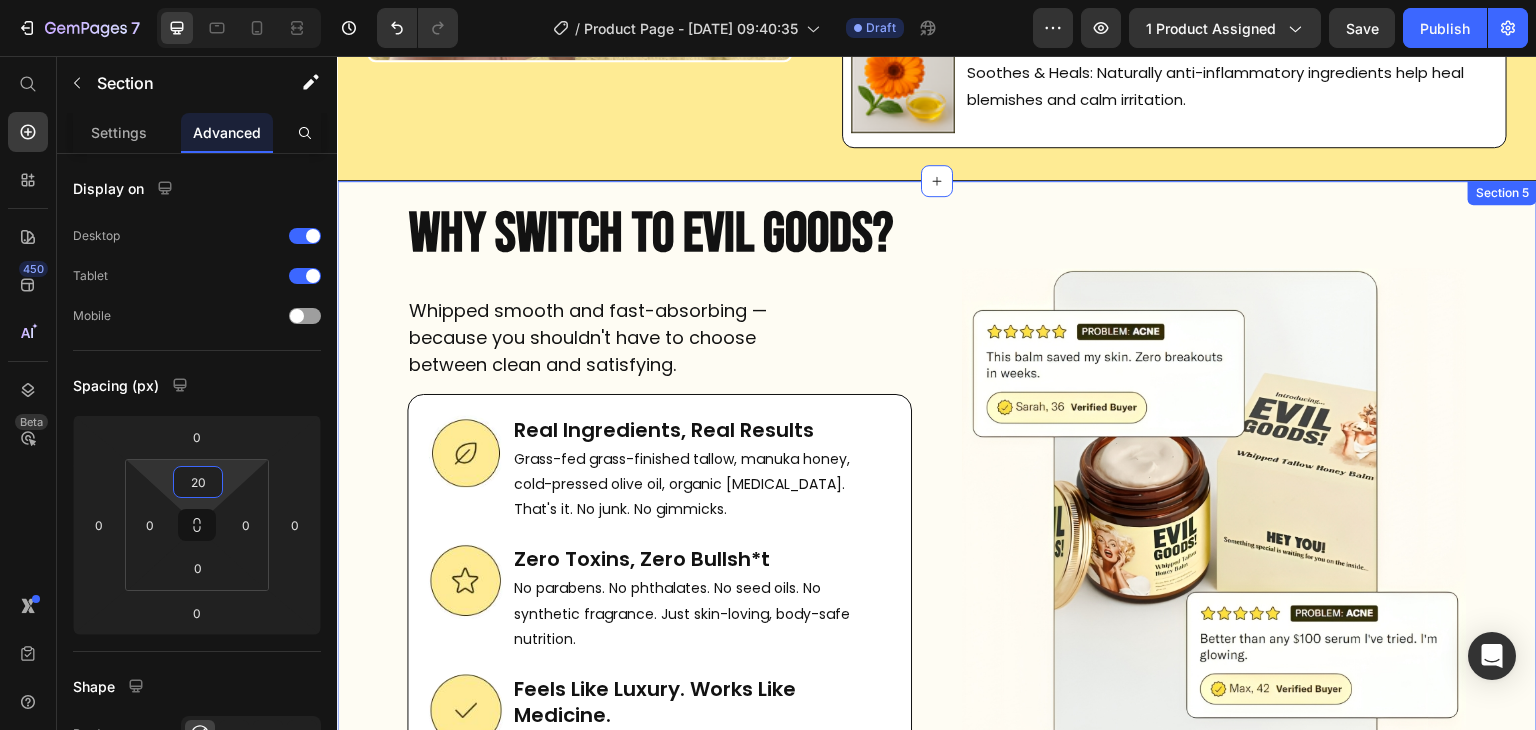 scroll, scrollTop: 7643, scrollLeft: 0, axis: vertical 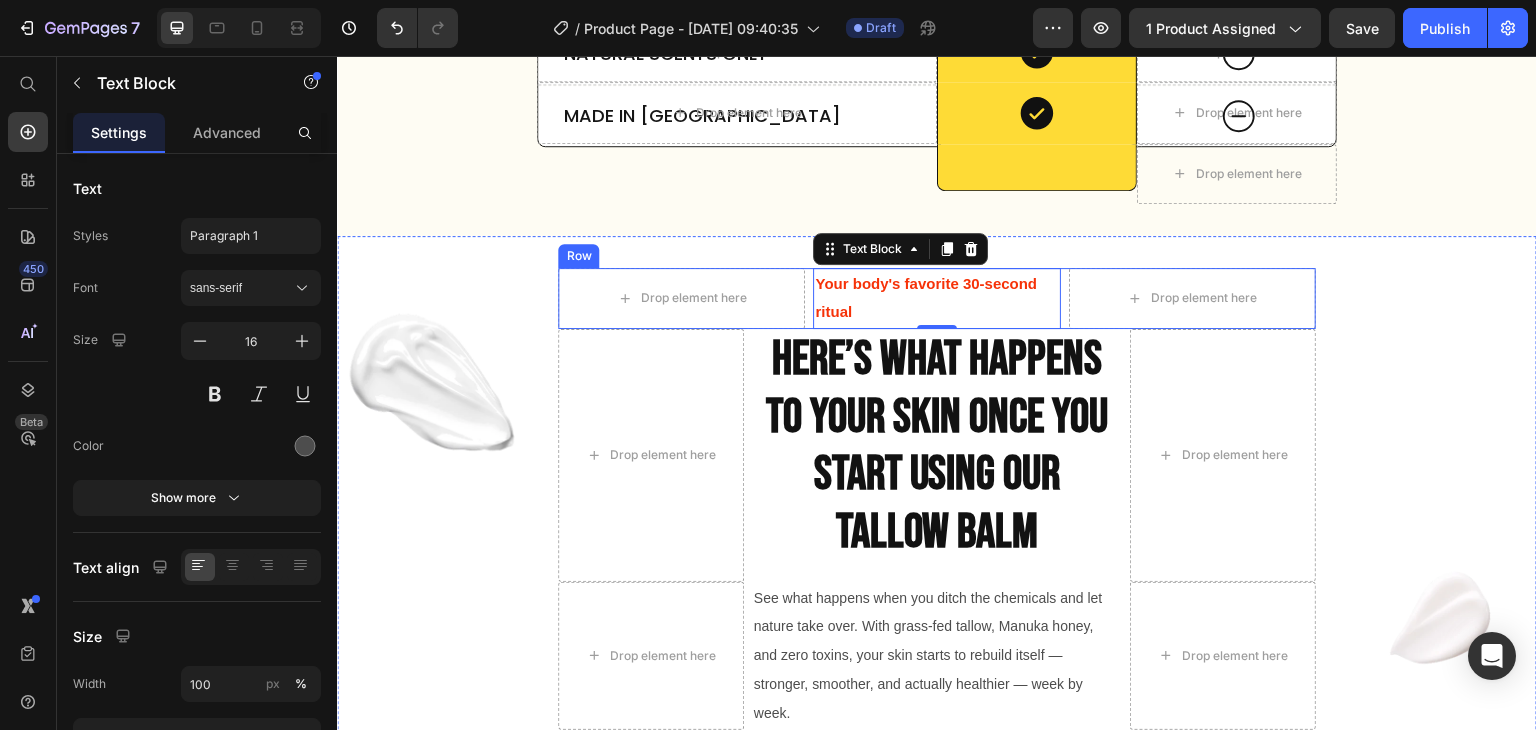 click on "Drop element here Your body's favorite 30-second ritual Text Block   0
Drop element here Row" at bounding box center [936, 299] 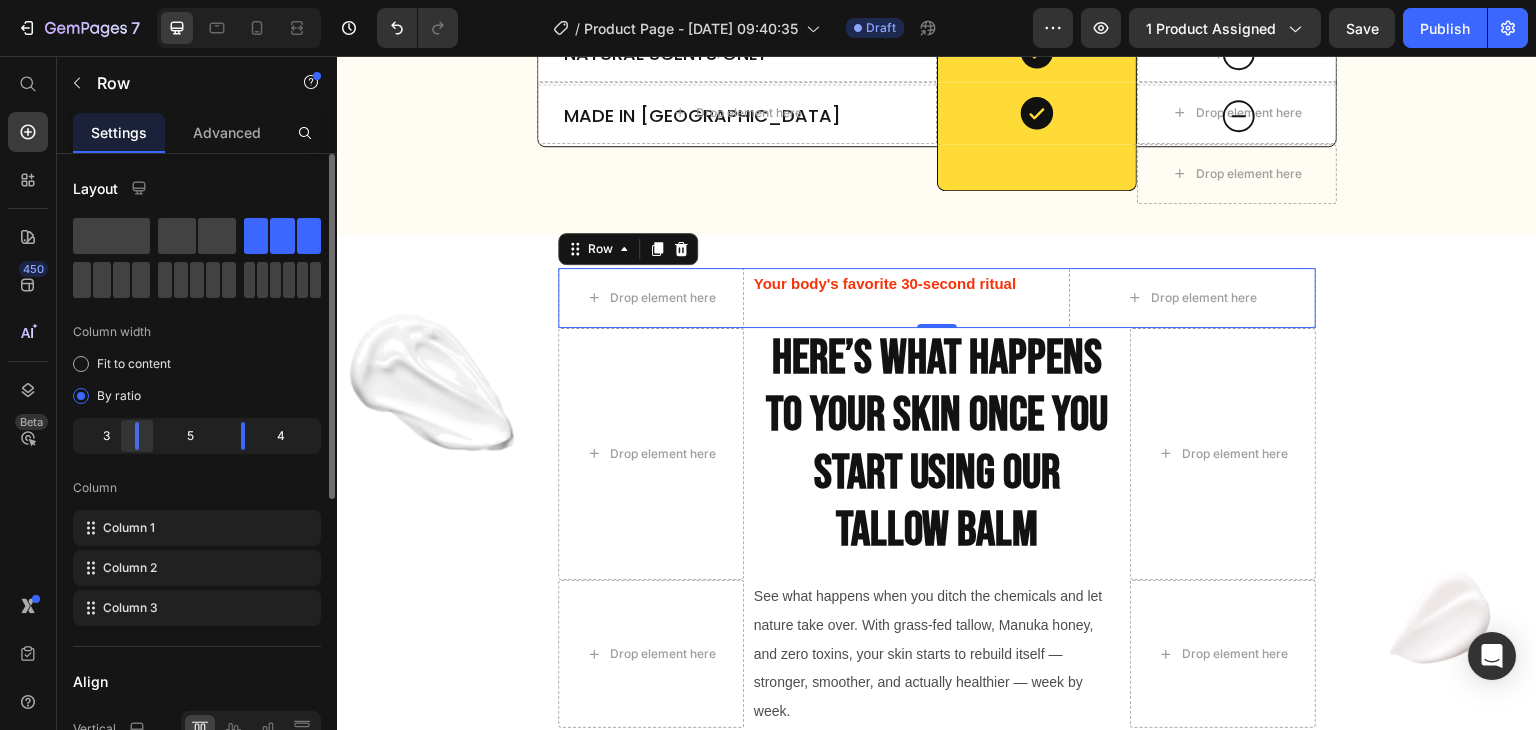 drag, startPoint x: 143, startPoint y: 429, endPoint x: 131, endPoint y: 437, distance: 14.422205 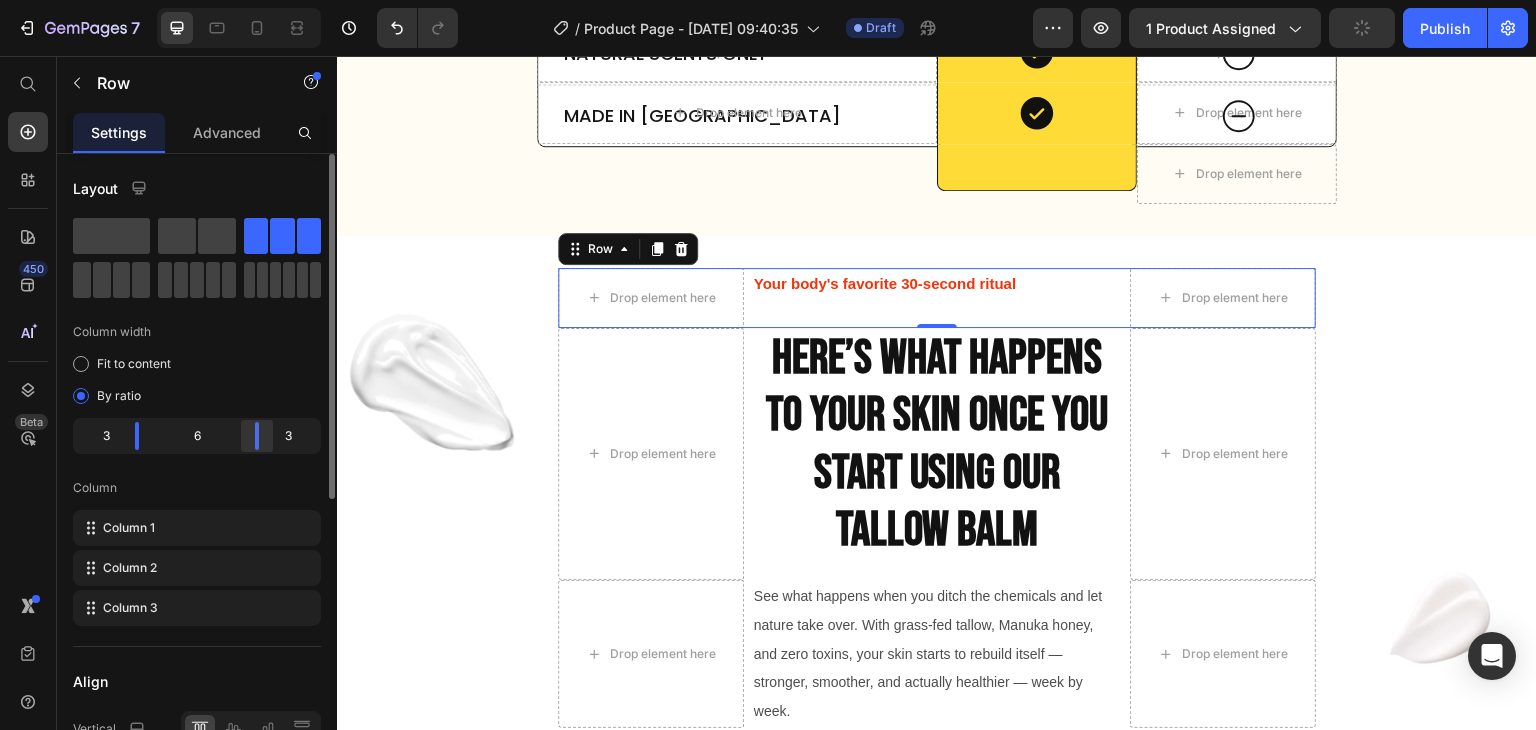 drag, startPoint x: 243, startPoint y: 433, endPoint x: 271, endPoint y: 432, distance: 28.01785 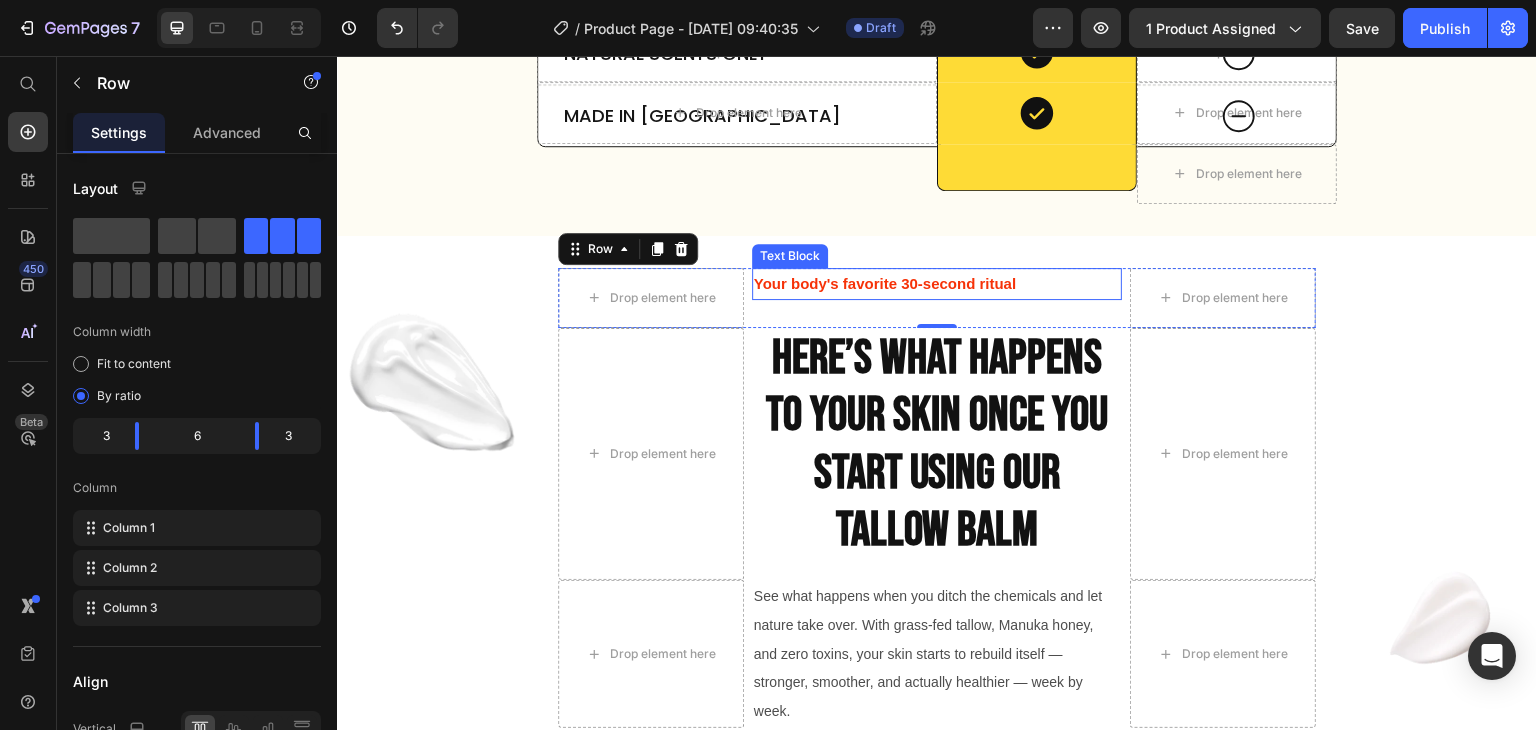 click on "Your body's favorite 30-second ritual" at bounding box center (885, 283) 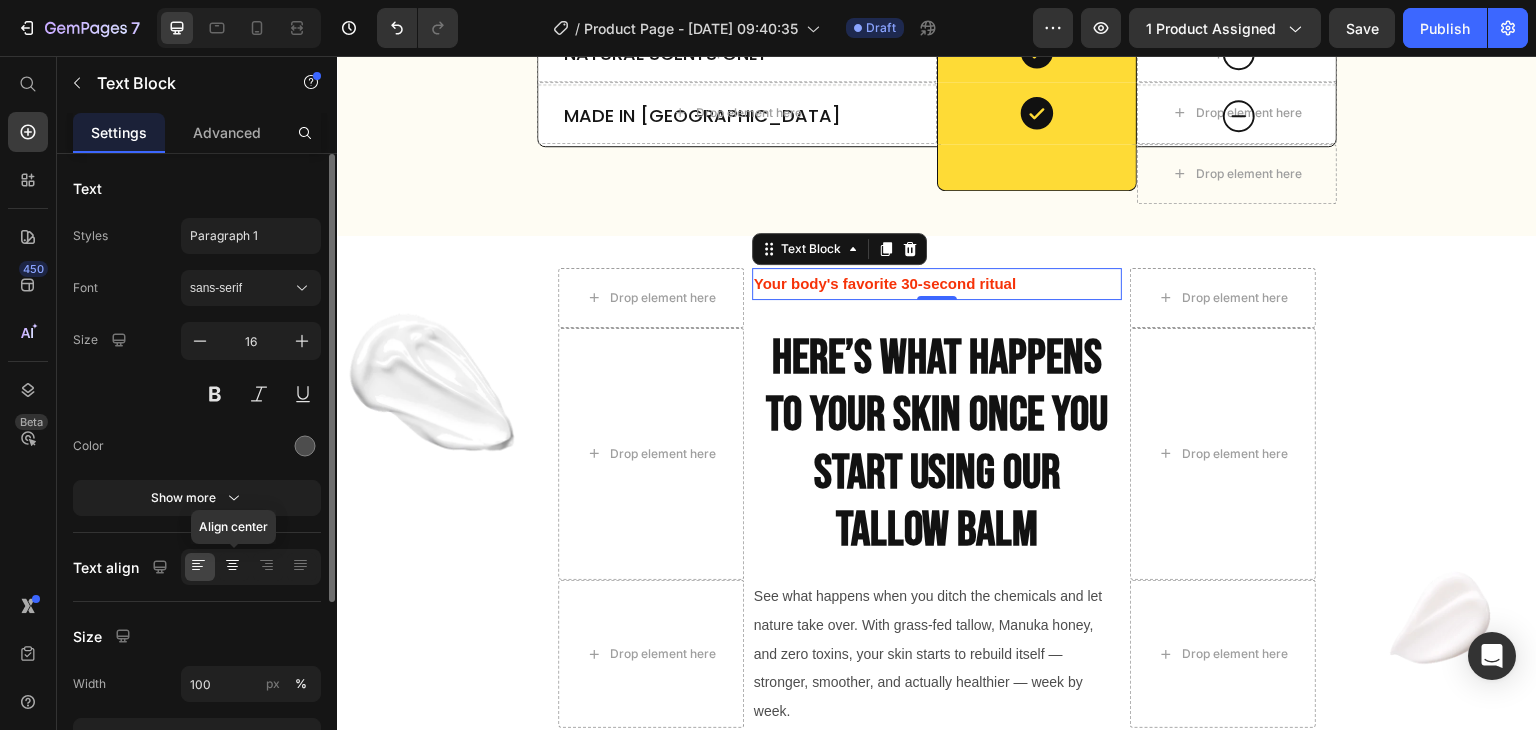 click 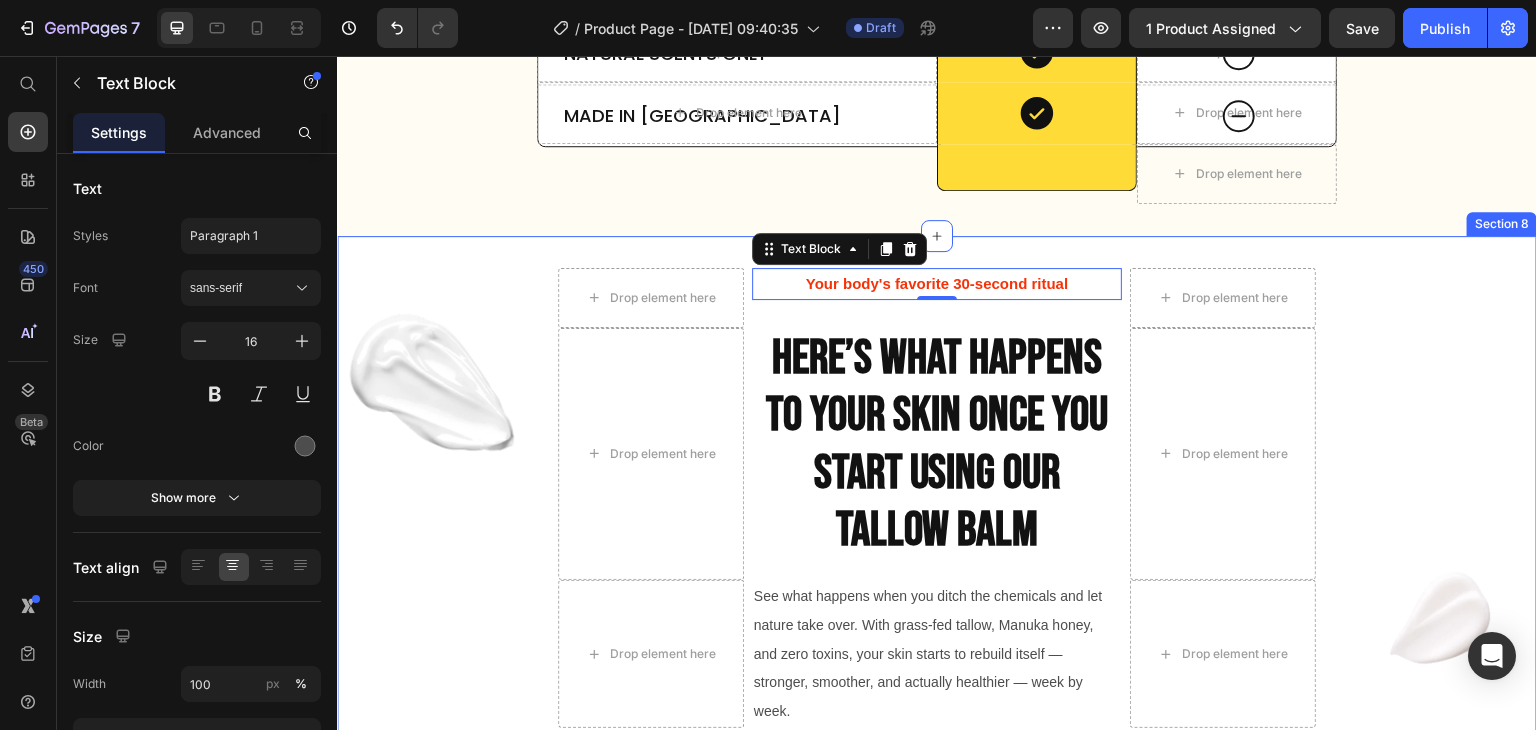 click on "Image" at bounding box center [431, 1112] 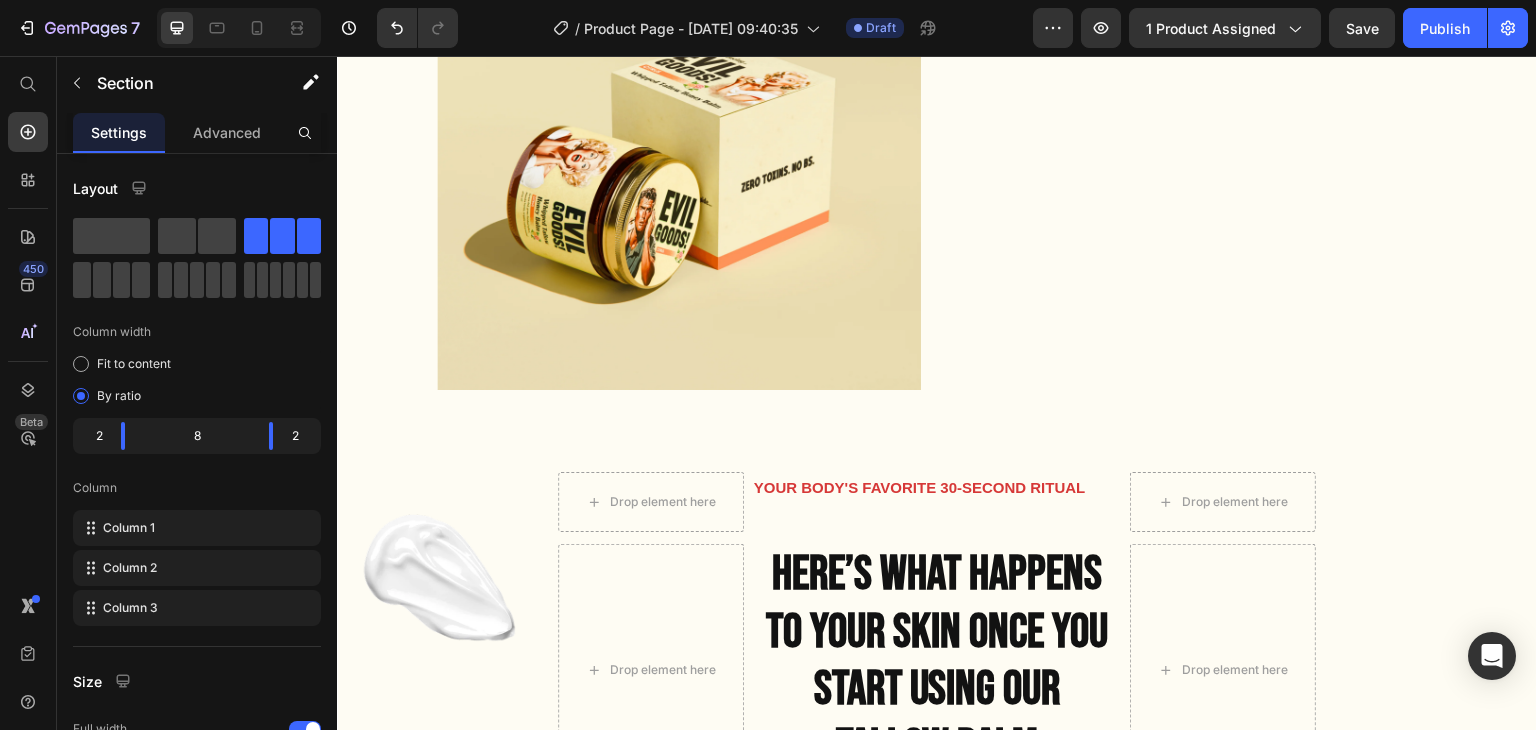 scroll, scrollTop: 4156, scrollLeft: 0, axis: vertical 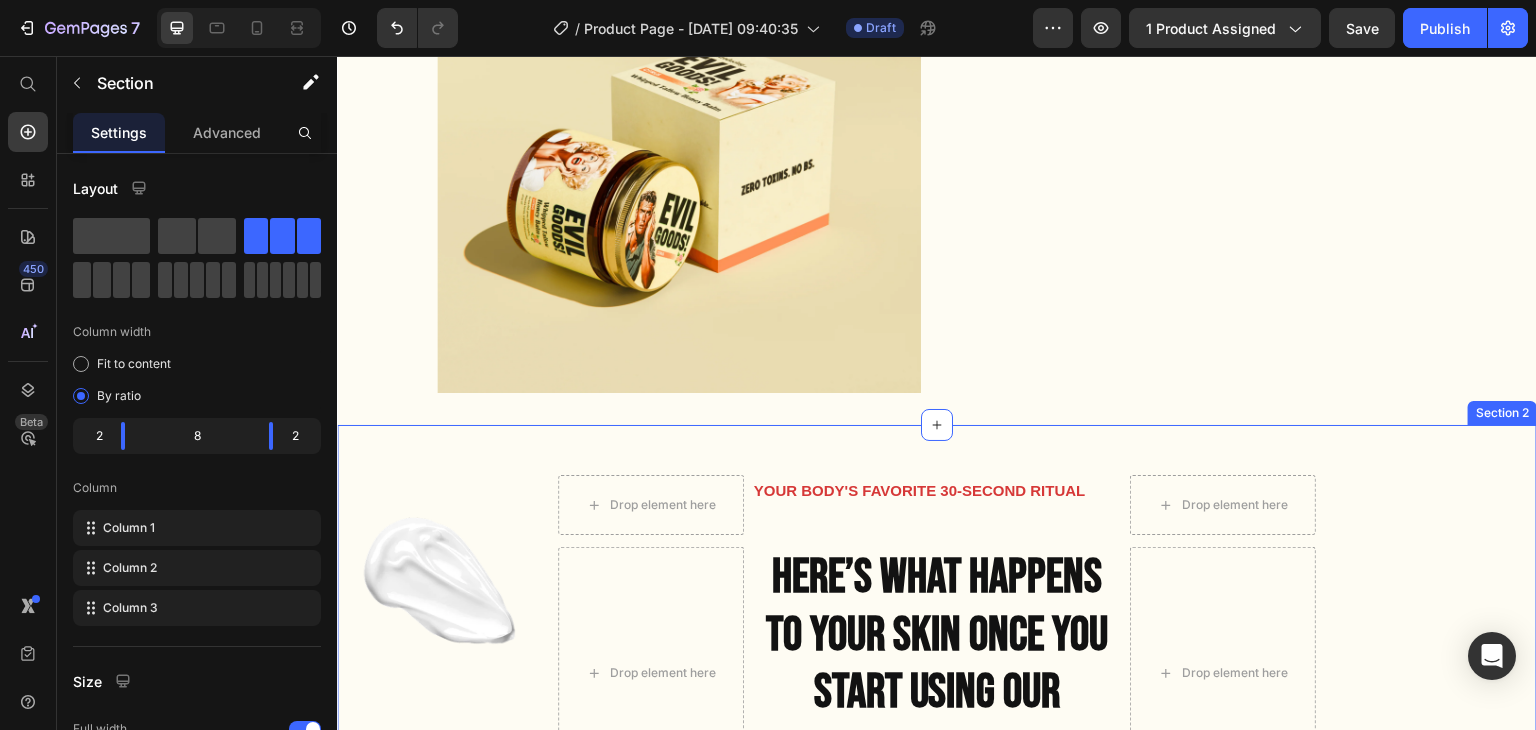 click on "Image
Drop element here Your body's favorite 30-second ritual Text Block
Drop element here Row
Drop element here Here’s What Happens to Your Skin Once You Start Using Our Tallow Balm Heading
Drop element here Row Image
Drop element here
Drop element here Row Image Deep Hydration & Calming Irritation Heading Your skin will feel more nourished as the natural fats in beef tallow start to restore moisture. Dryness, irritation, and redness begin to subside, especially if your skin has been exposed to harsh skincare products. Text Block Row Row
Icon
Drop element here
Drop element here Image Row Image Strengthened Skin Barrier & Balanced Oil Production Heading Text Block Row Row
Icon Image
Drop element here
Drop element here Row Image Row" at bounding box center [937, 1226] 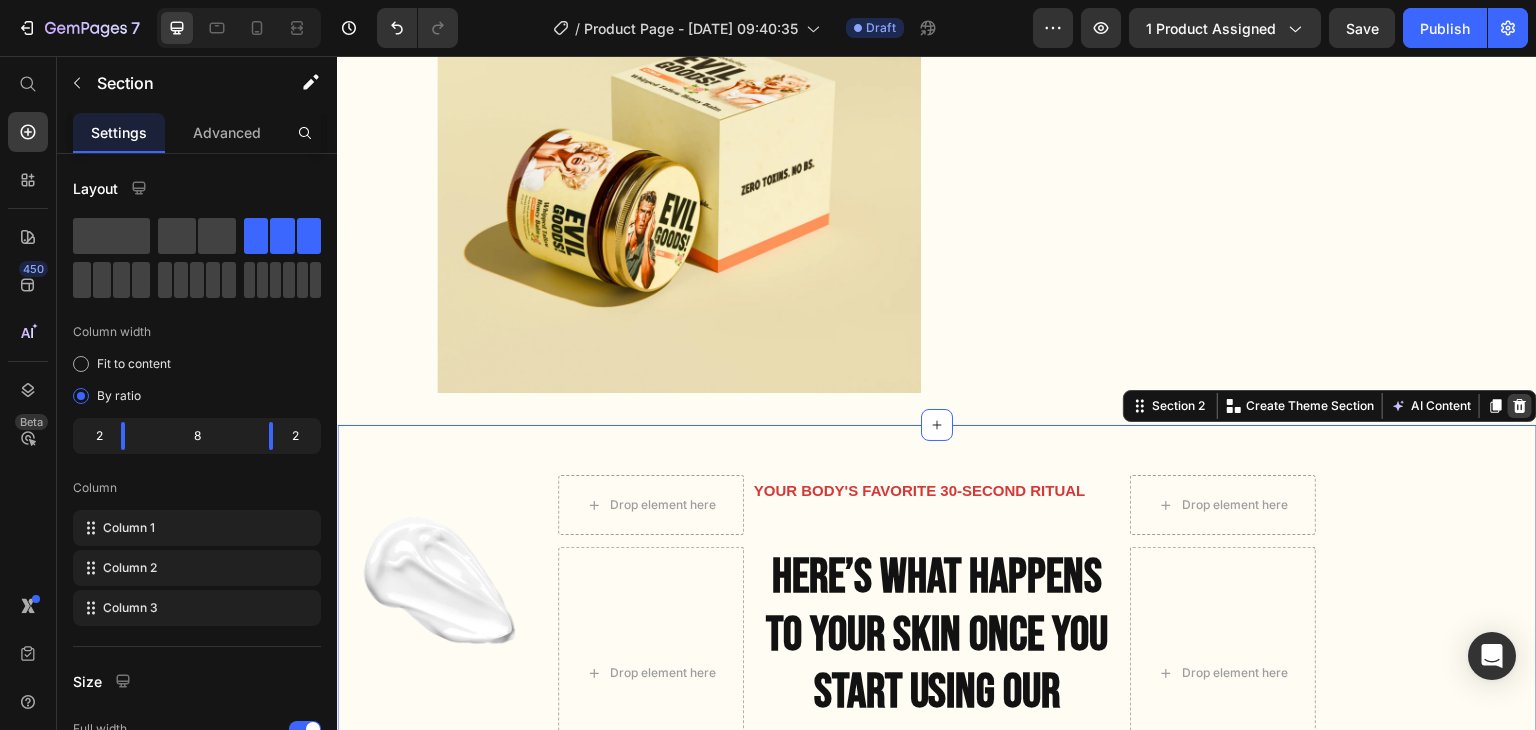 click at bounding box center [1520, 406] 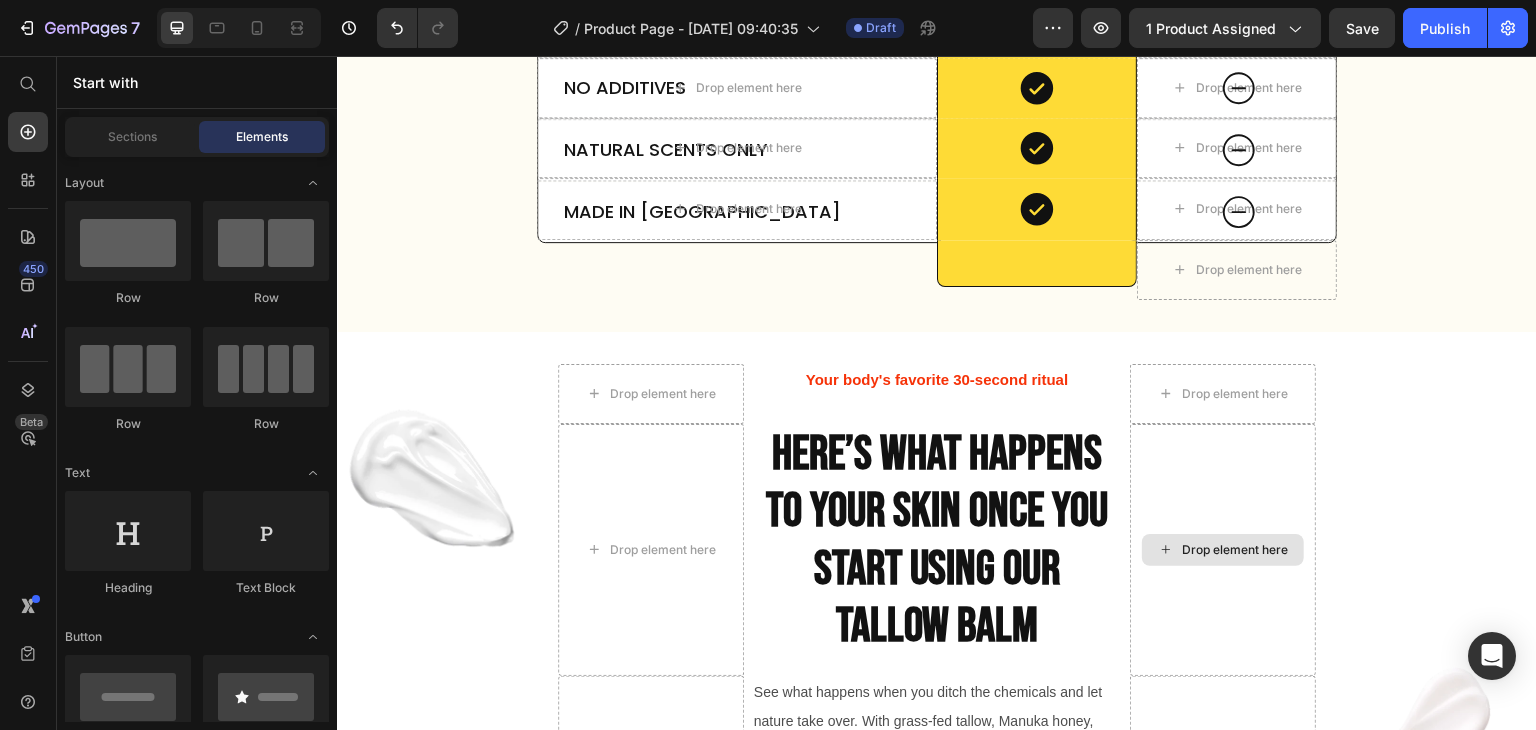 scroll, scrollTop: 7216, scrollLeft: 0, axis: vertical 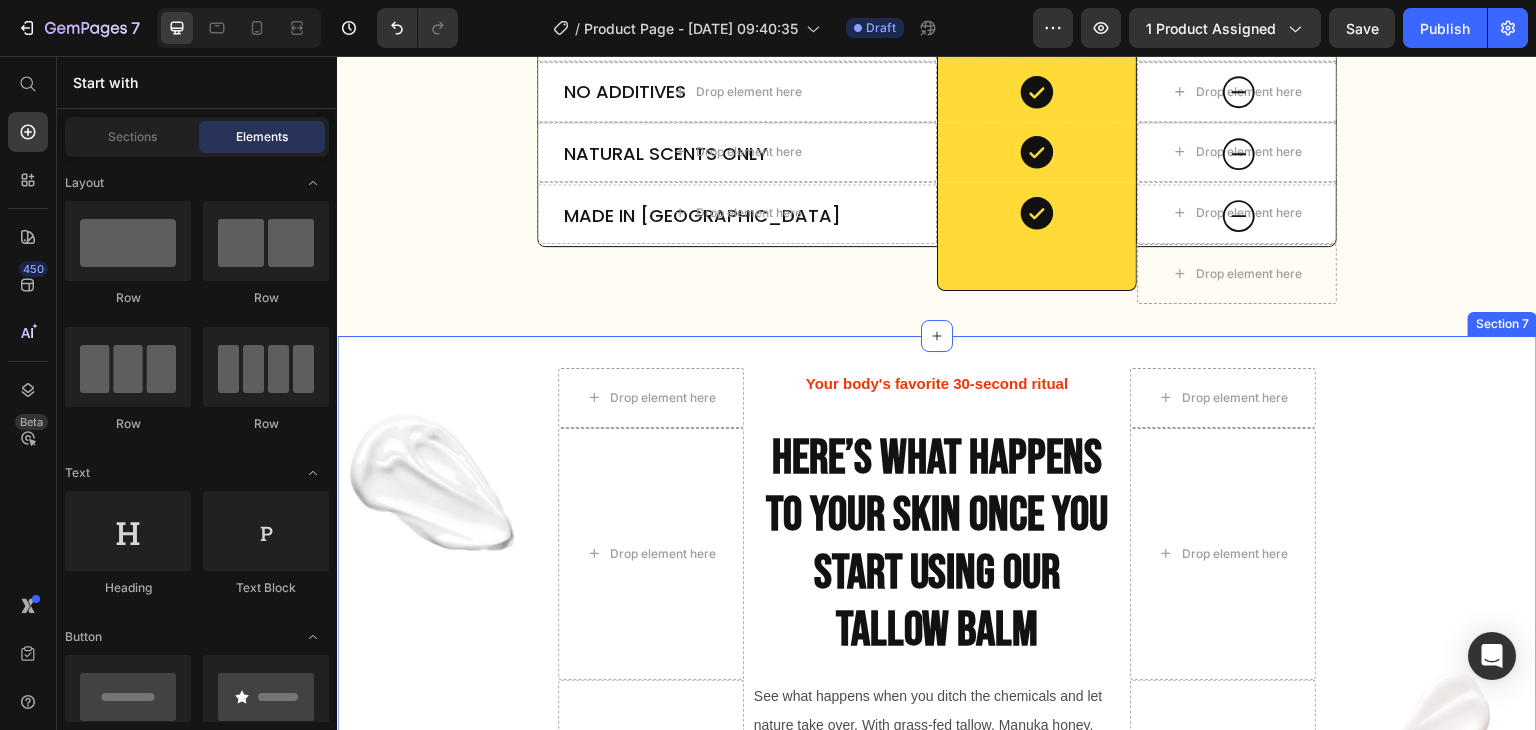 click on "Image
Drop element here Your body's favorite 30-second ritual Text Block
Drop element here Row
Drop element here Here’s What Happens to Your Skin Once You Start Using Our Tallow Balm Heading
Drop element here Row
Drop element here See what happens when you ditch the chemicals and let nature take over. With grass-fed tallow, Manuka honey, and zero toxins, your skin starts to rebuild itself — stronger, smoother, and actually healthier — week by week. Text Block
Drop element here Row Image
Drop element here
Drop element here Row Image Deep Hydration & Calming Irritation Heading Your skin will feel more nourished as the natural fats in beef tallow start to restore moisture. Dryness, irritation, and redness begin to subside, especially if your skin has been exposed to harsh skincare products. Text Block Row Row
Icon" at bounding box center [937, 1212] 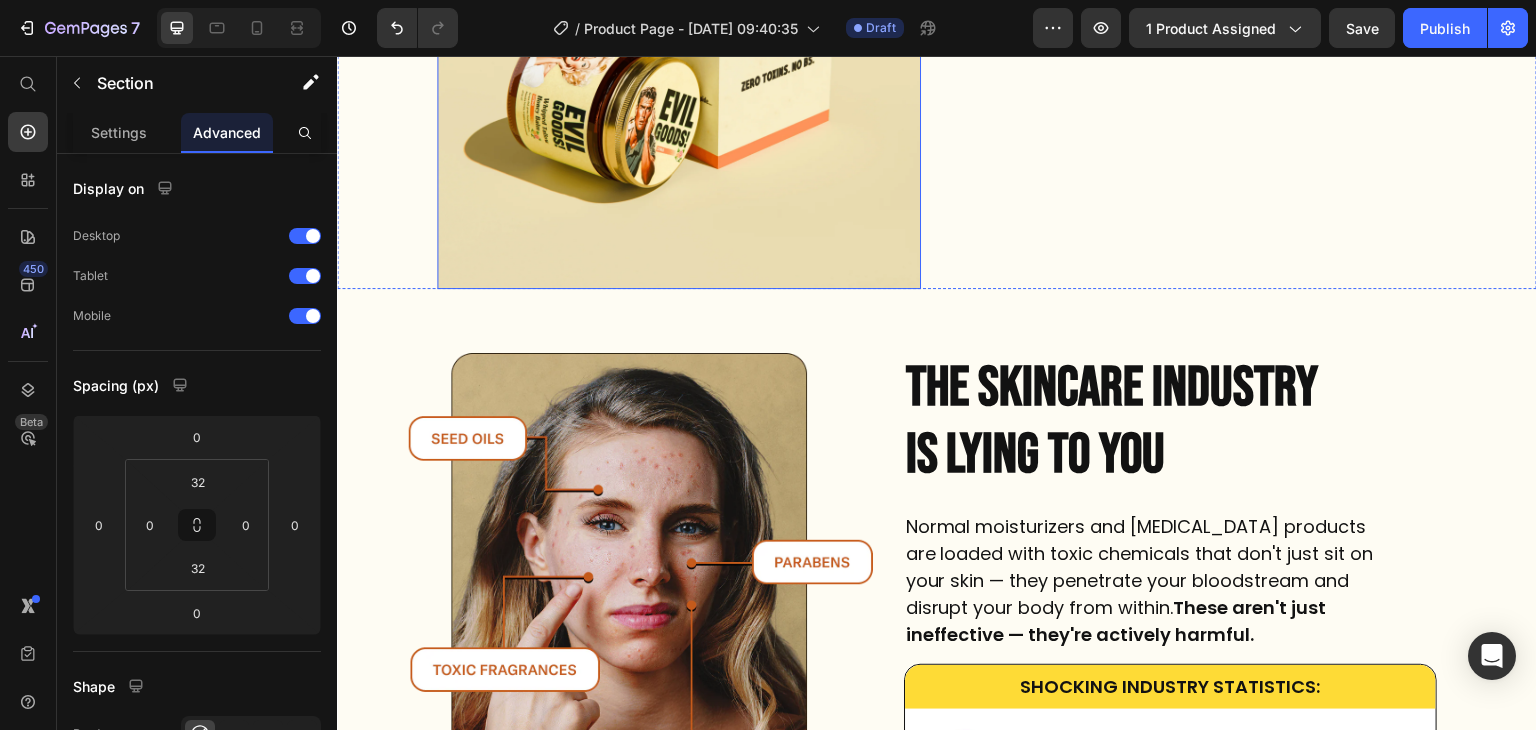scroll, scrollTop: 4209, scrollLeft: 0, axis: vertical 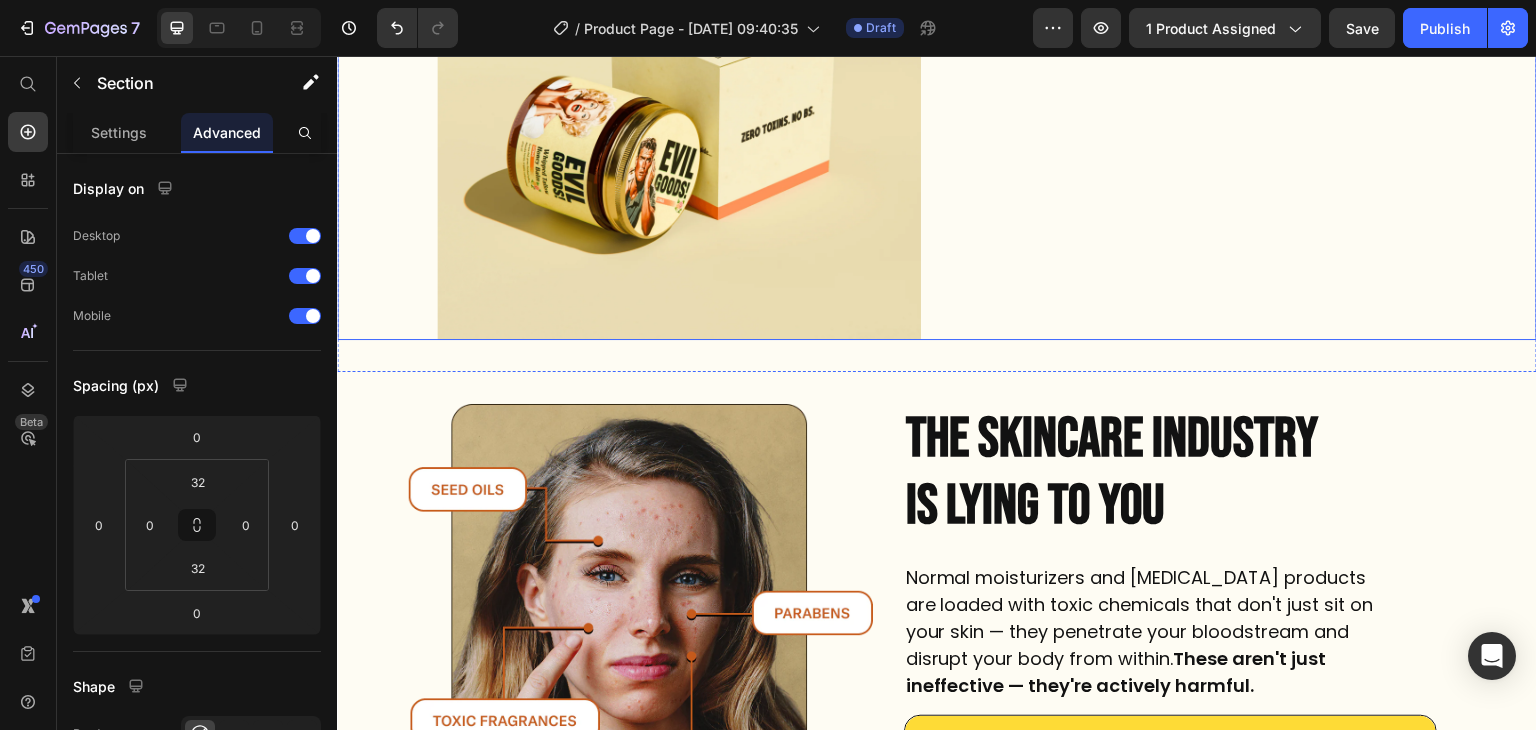 click on "Image Image Image
Icon
Icon
Icon
Icon
Icon Icon List Trusted by 350,000+ customers Text Block Row EVIL GOODS! All-in-One Skin Repair Moisturizer Product Title $34.99 Product Price $69.98 Product Price Row Our balm is is nearly  bioidentical  to your skin. That’s why it sinks in fast, feels natural, and helps your skin stay  healthy ,  smooth , and  youthful  over time. Text Block
Fights breakouts
Slows the look of aging
Deeply hydrating
Safe for sensitive, acne-prone skin
Soothes eczema-prone skin
Non-comedogenic – keeps pores clear Item List
Drop element here Row Row Row" at bounding box center (1195, -1870) 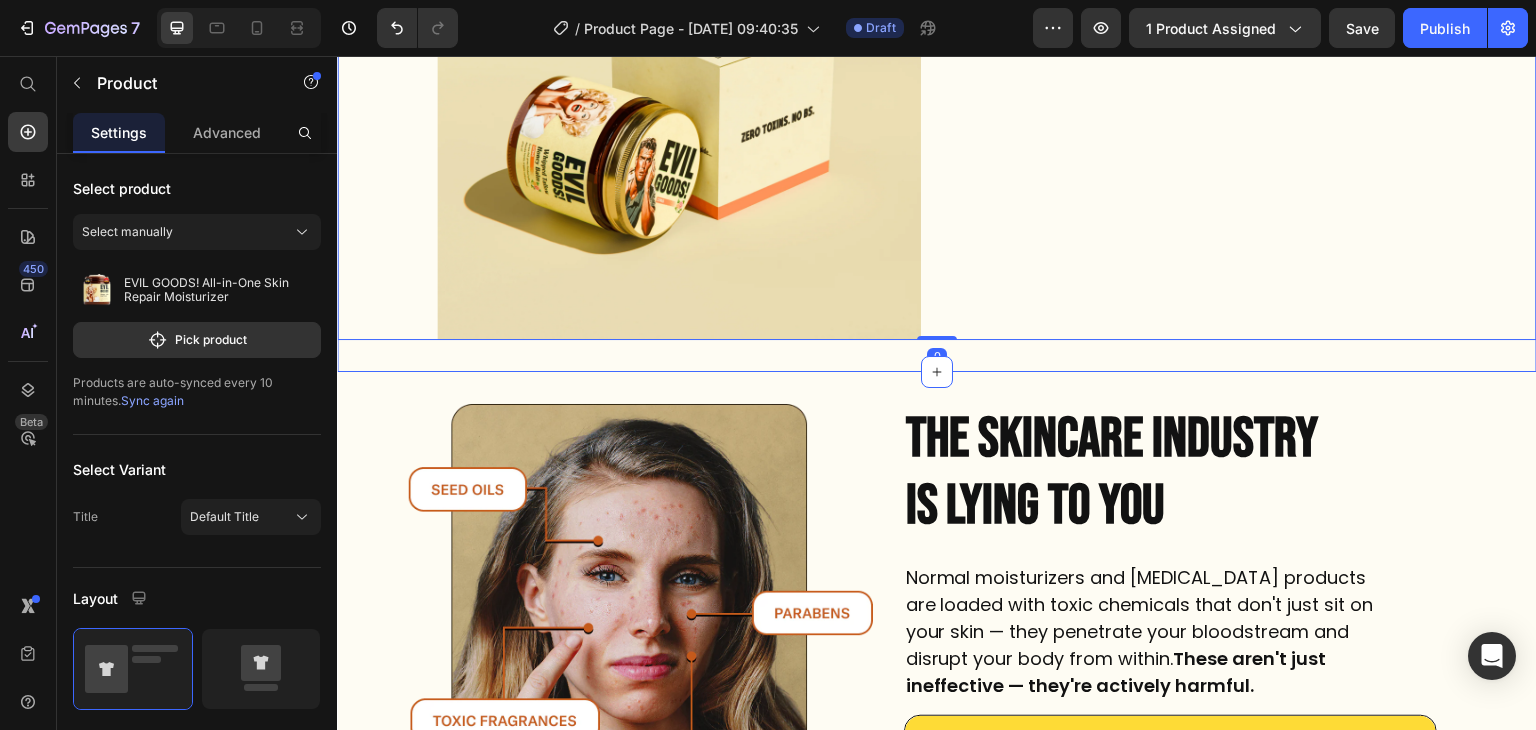 click on "Product Images Image Image Image
Icon
Icon
Icon
Icon
Icon Icon List Trusted by 350,000+ customers Text Block Row EVIL GOODS! All-in-One Skin Repair Moisturizer Product Title $34.99 Product Price $69.98 Product Price Row Our balm is is nearly  bioidentical  to your skin. That’s why it sinks in fast, feels natural, and helps your skin stay  healthy ,  smooth , and  youthful  over time. Text Block
Fights breakouts
Slows the look of aging
Deeply hydrating
Safe for sensitive, acne-prone skin
Soothes eczema-prone skin
Non-comedogenic – keeps pores clear Item List
Drop element here Row Row Row Product   0 Section 1" at bounding box center [937, -1870] 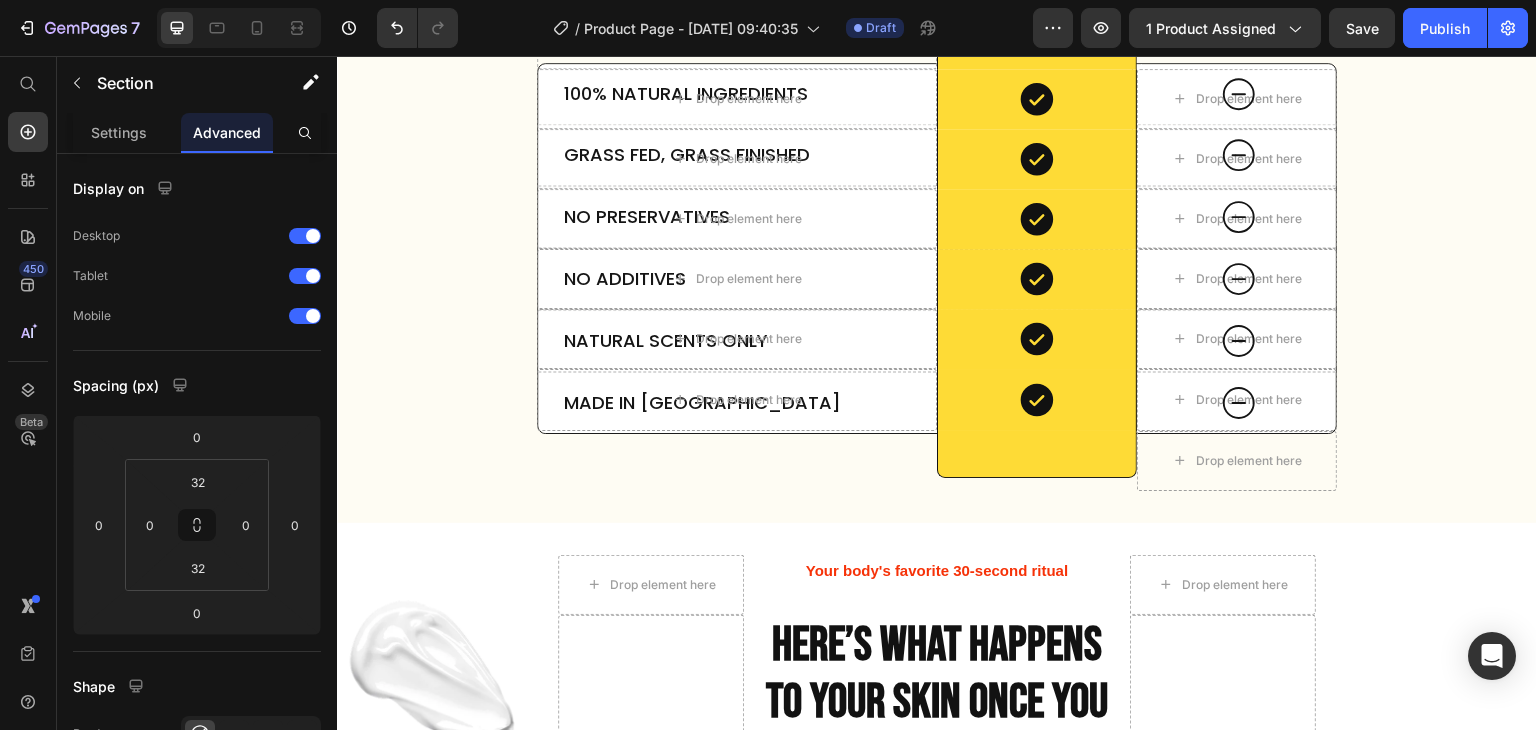 scroll, scrollTop: 8875, scrollLeft: 0, axis: vertical 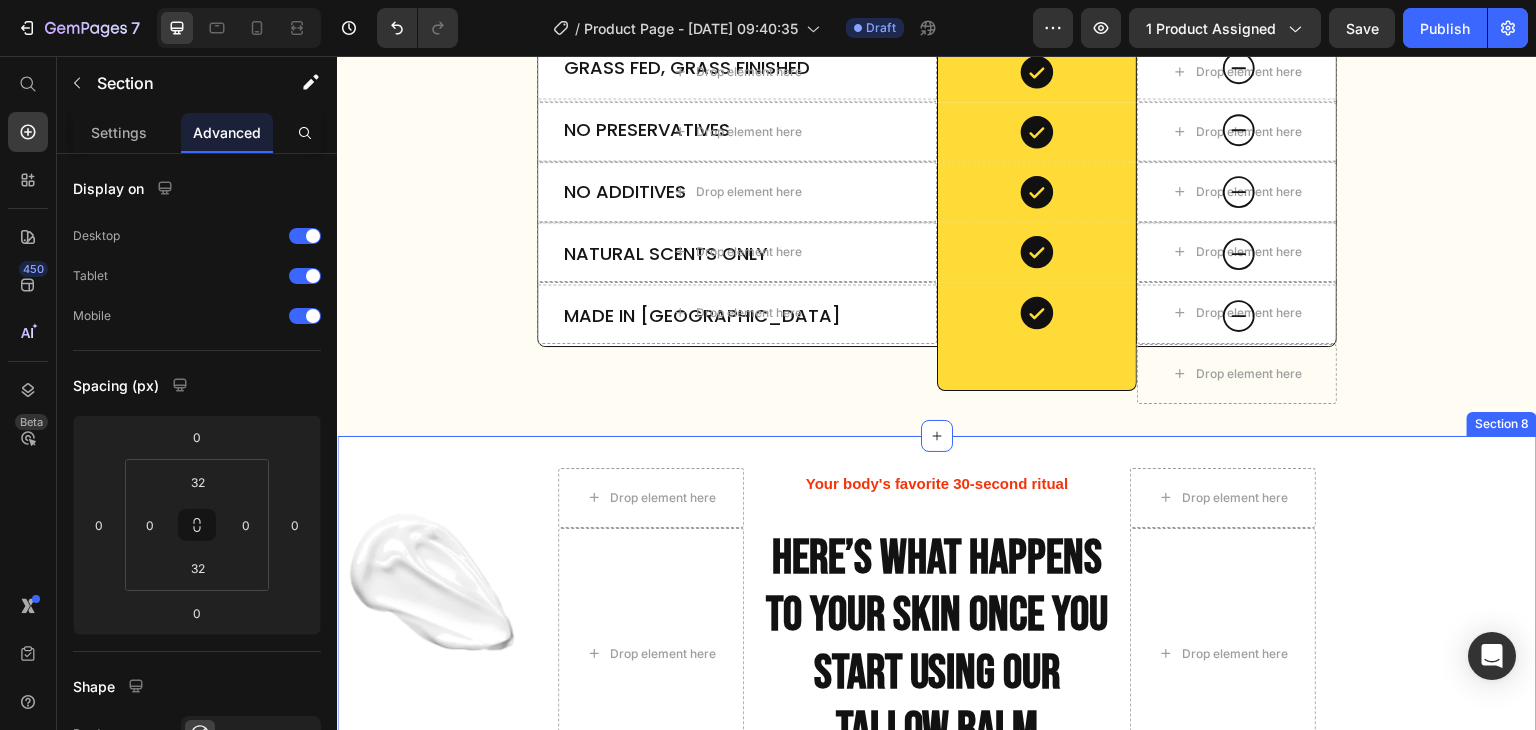 click on "Image
Drop element here Your body's favorite 30-second ritual Text Block
Drop element here Row
Drop element here Here’s What Happens to Your Skin Once You Start Using Our Tallow Balm Heading
Drop element here Row
Drop element here See what happens when you ditch the chemicals and let nature take over. With grass-fed tallow, Manuka honey, and zero toxins, your skin starts to rebuild itself — stronger, smoother, and actually healthier — week by week. Text Block
Drop element here Row Image
Drop element here
Drop element here Row Image Deep Hydration & Calming Irritation Heading Your skin will feel more nourished as the natural fats in beef tallow start to restore moisture. Dryness, irritation, and redness begin to subside, especially if your skin has been exposed to harsh skincare products. Text Block Row Row
Icon" at bounding box center [937, 1312] 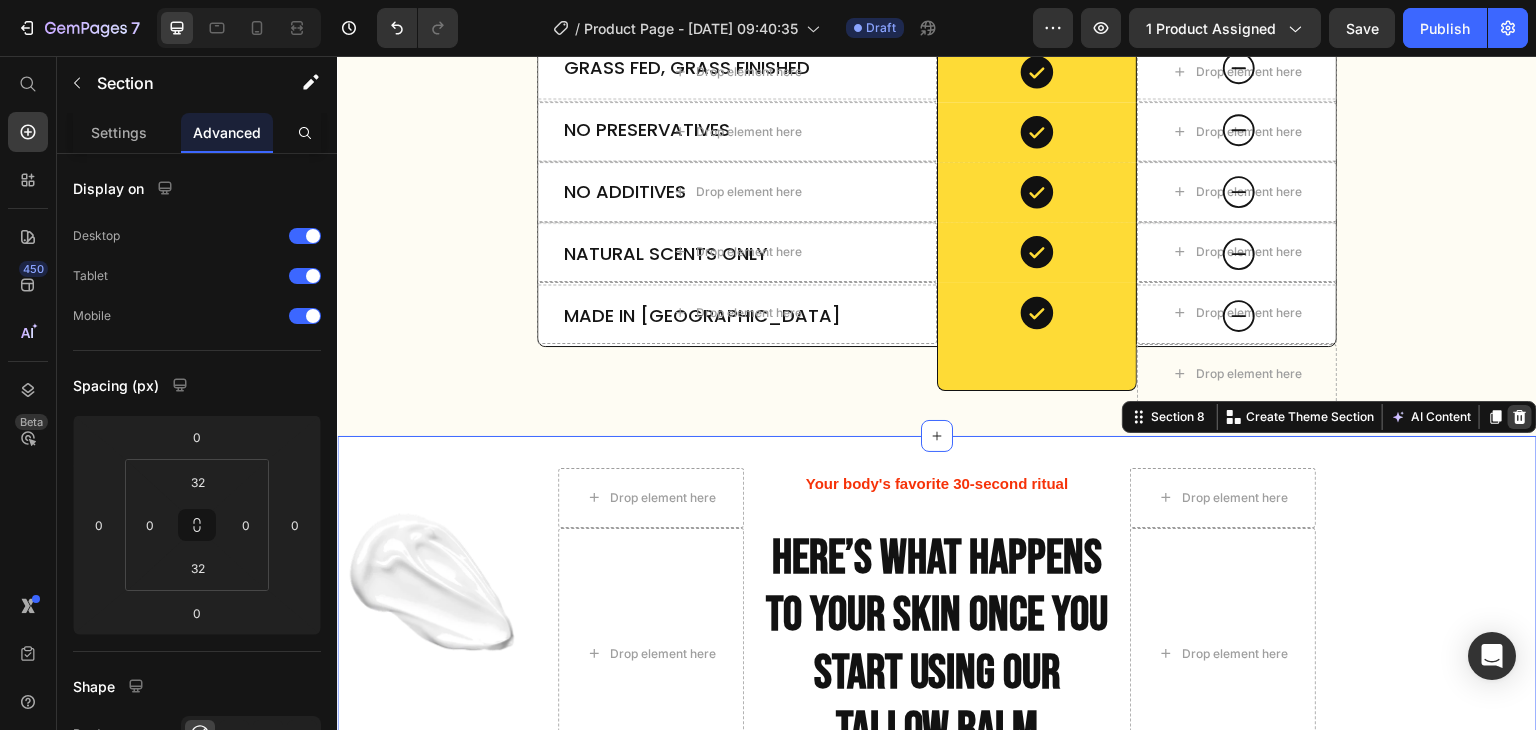 click 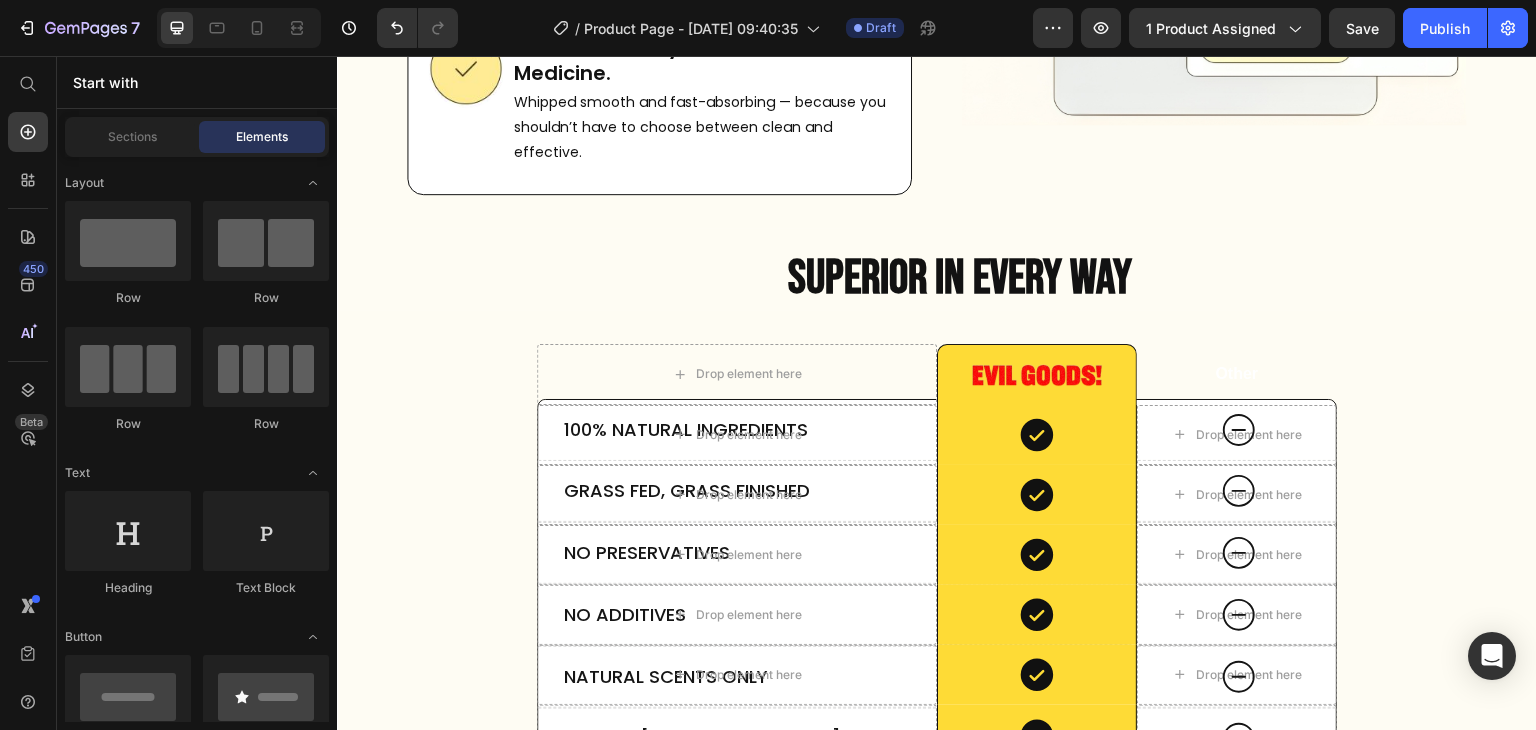scroll, scrollTop: 8448, scrollLeft: 0, axis: vertical 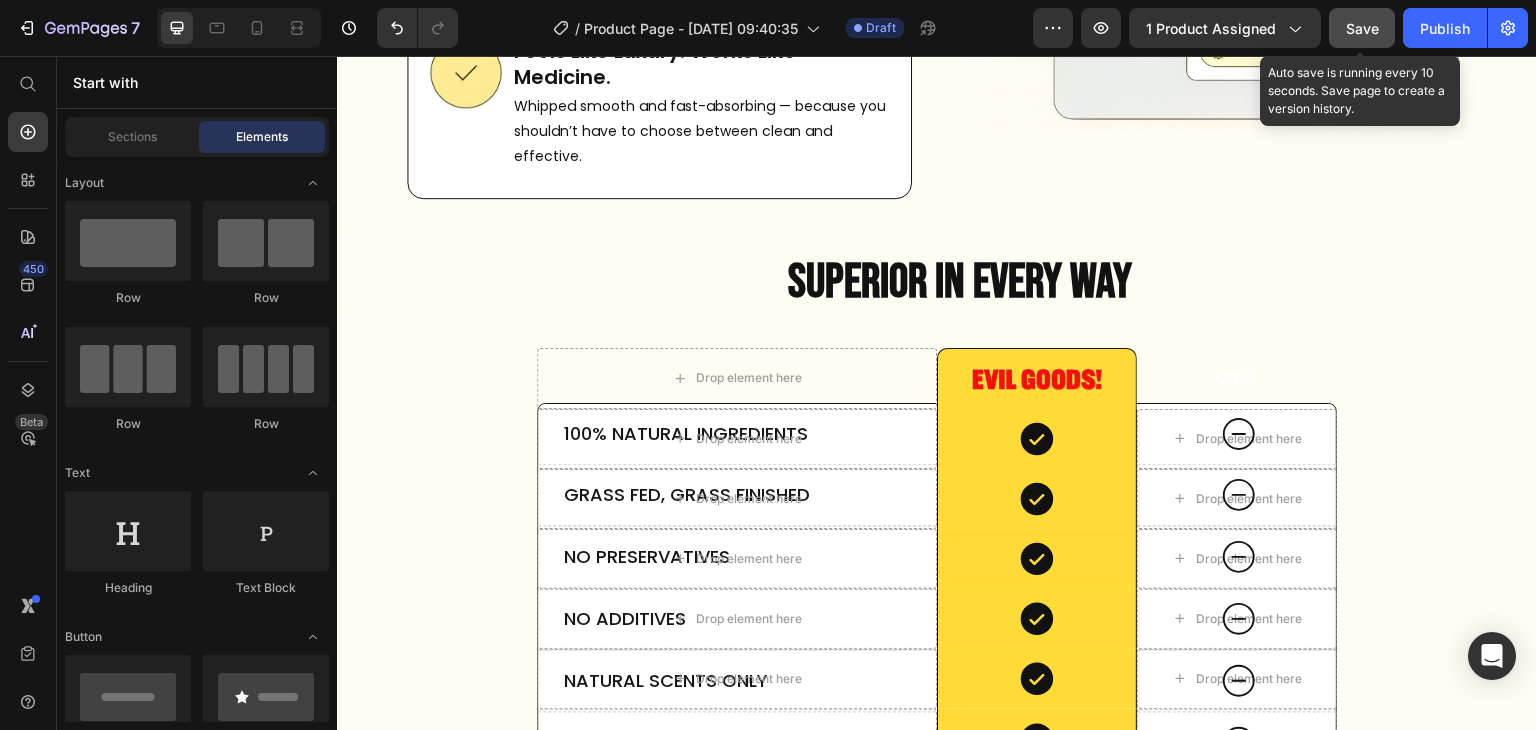click on "Save" 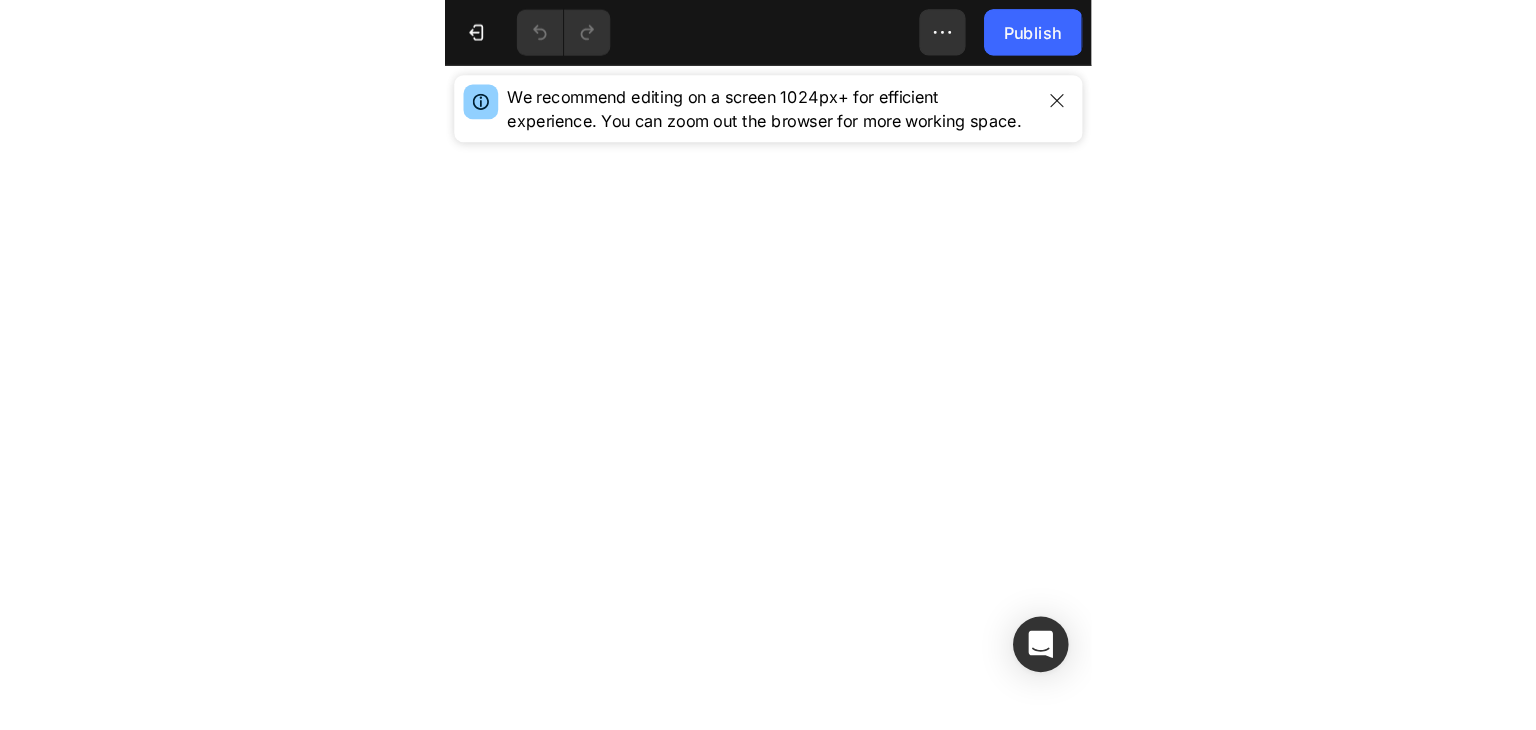 scroll, scrollTop: 0, scrollLeft: 0, axis: both 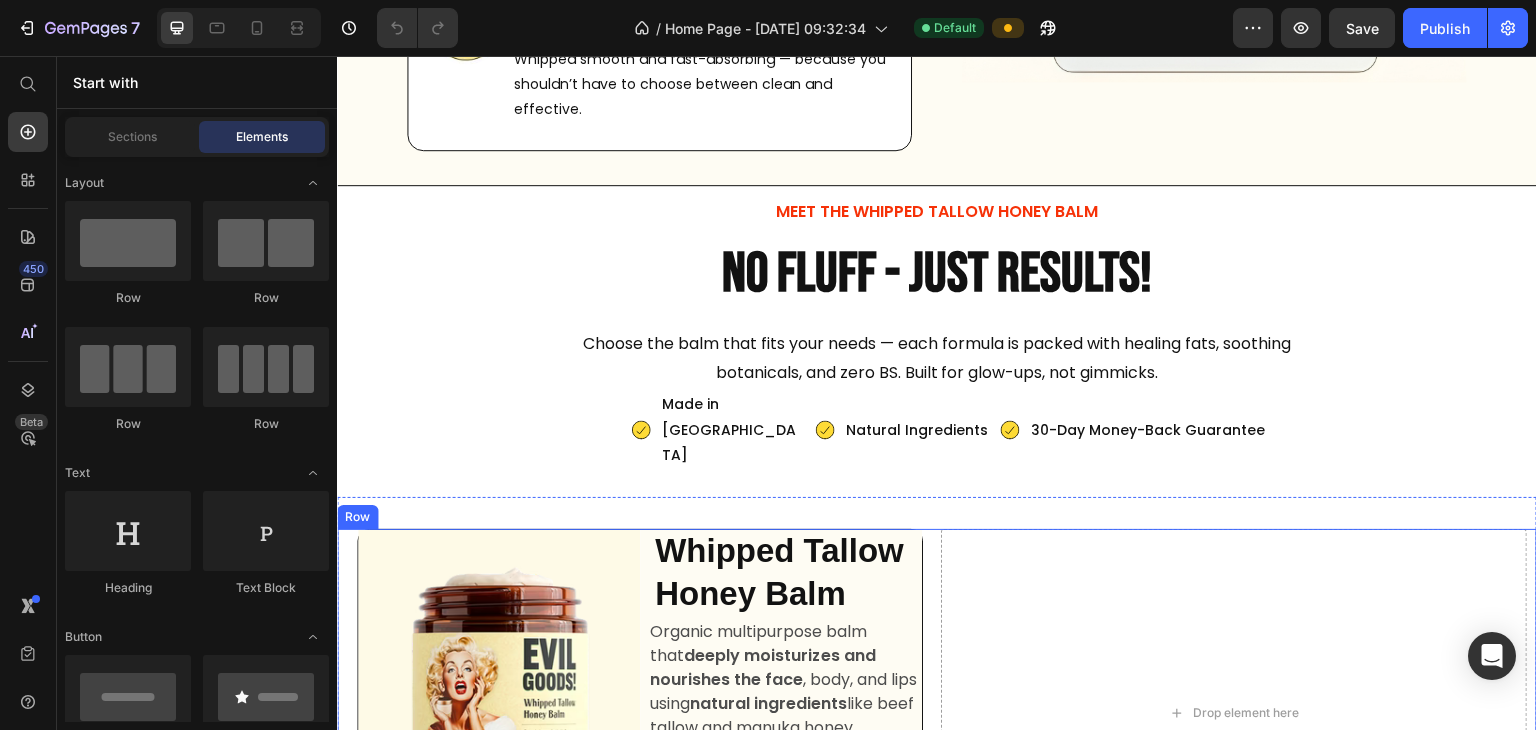 click on "Image                Title Line Row Whipped Tallow Honey Balm Heading Organic multipurpose balm that  deeply moisturizes and nourishes the face , body, and lips using  natural ingredients  like beef tallow and manuka honey. Text Block
Skin Barrier Support
Fast Absorption
Zero Toxins Item List
Drop element here Row Row Row Row
Drop element here Row" at bounding box center [937, 713] 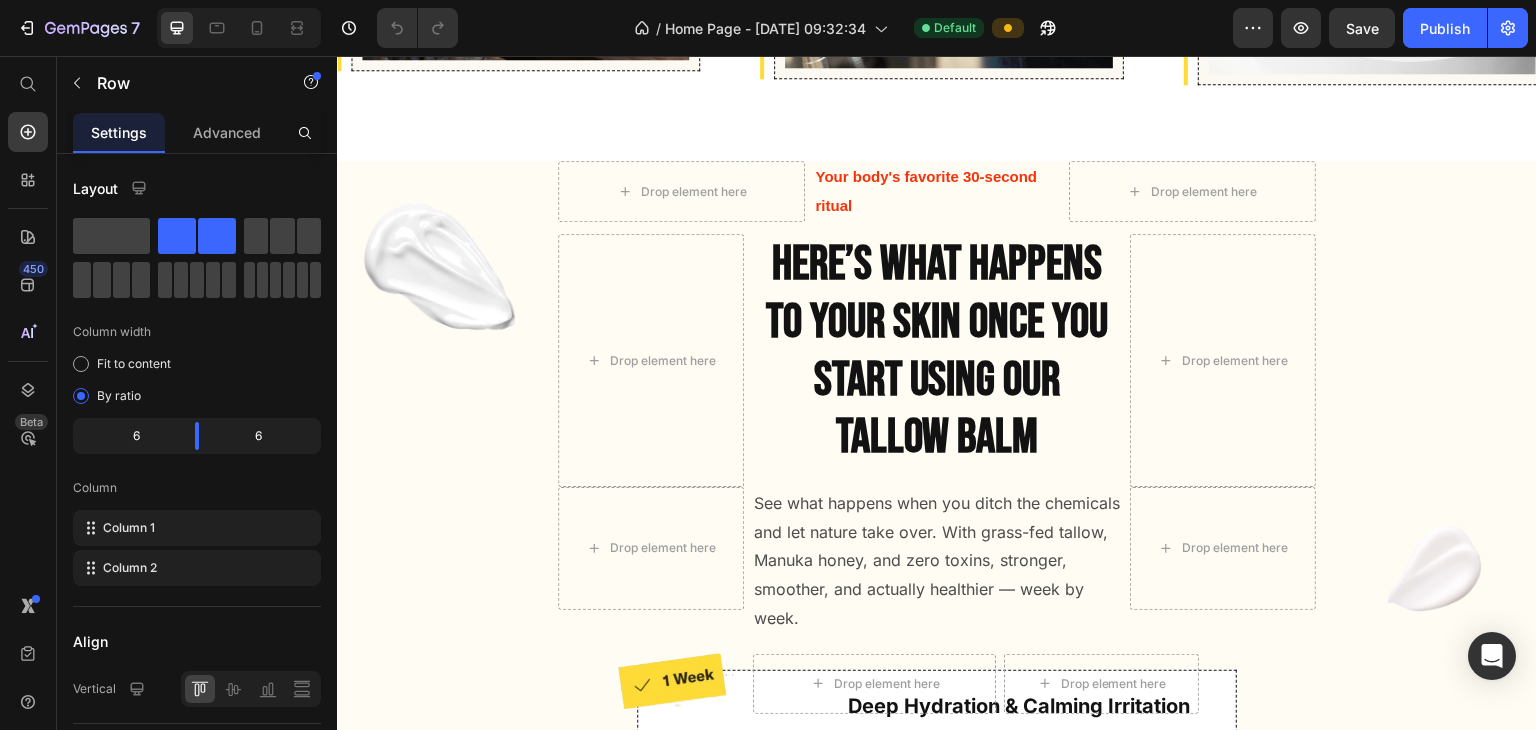 scroll, scrollTop: 5061, scrollLeft: 0, axis: vertical 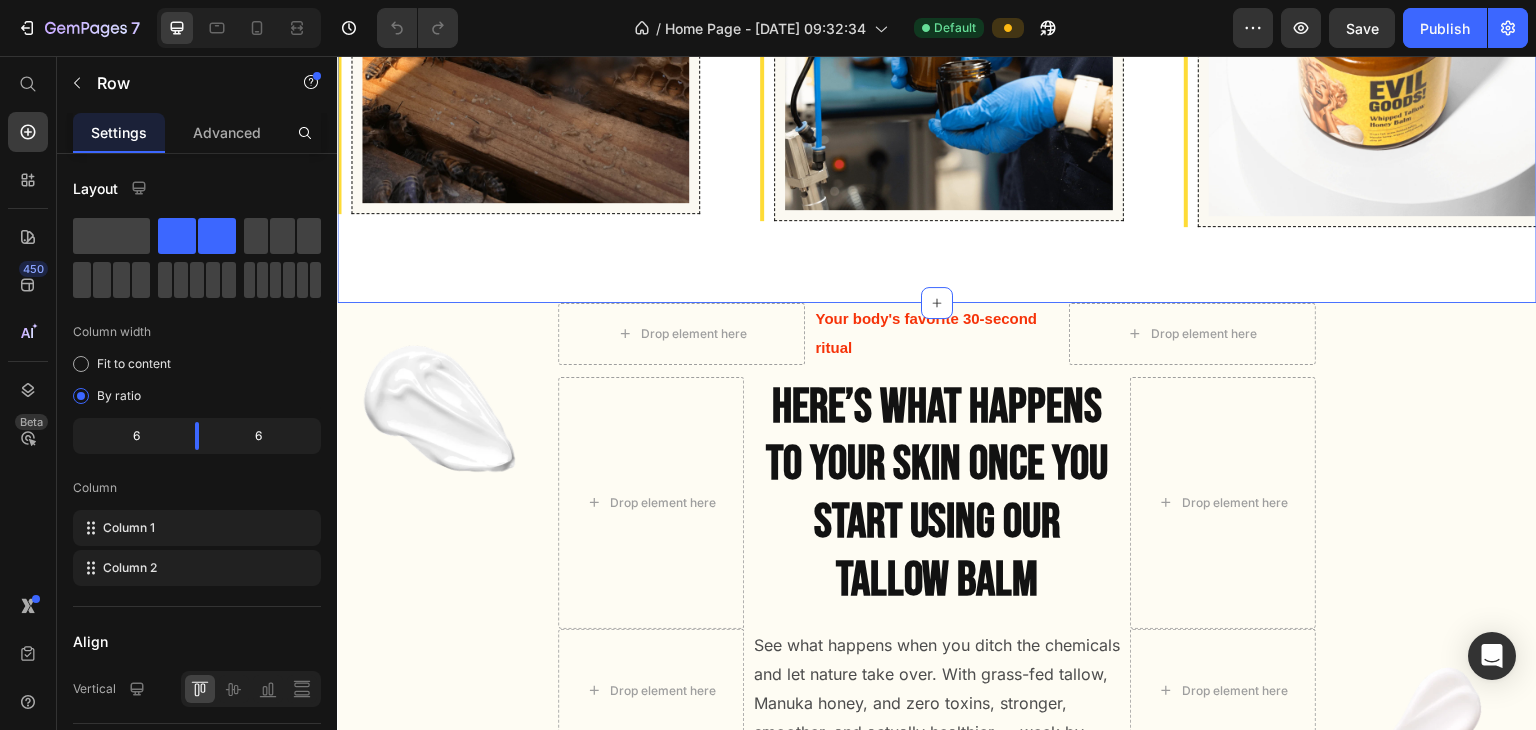 click on "How It Works Heading Row
STEP 1 Item List
Drop element here Row Ethically sourced ingredients Heading We start with the best: grass-fed, grass-finished beef tallow, organic olive oil, premium Manuka honey from [GEOGRAPHIC_DATA], and pot marigold flower extract — all sourced responsibly and without compromise. Text Block Image Row Row
Icon Row
STEP 2 Item List
Drop element here Row Small-batch production Heading Every jar is produced with careful quality control to guarantee freshness, purity, and consistency. No mass production. No shortcuts. Just skin-first integrity. Text Block
Icon Image Row Row
Icon
STEP 3 Item List
Drop element here" at bounding box center (937, -126) 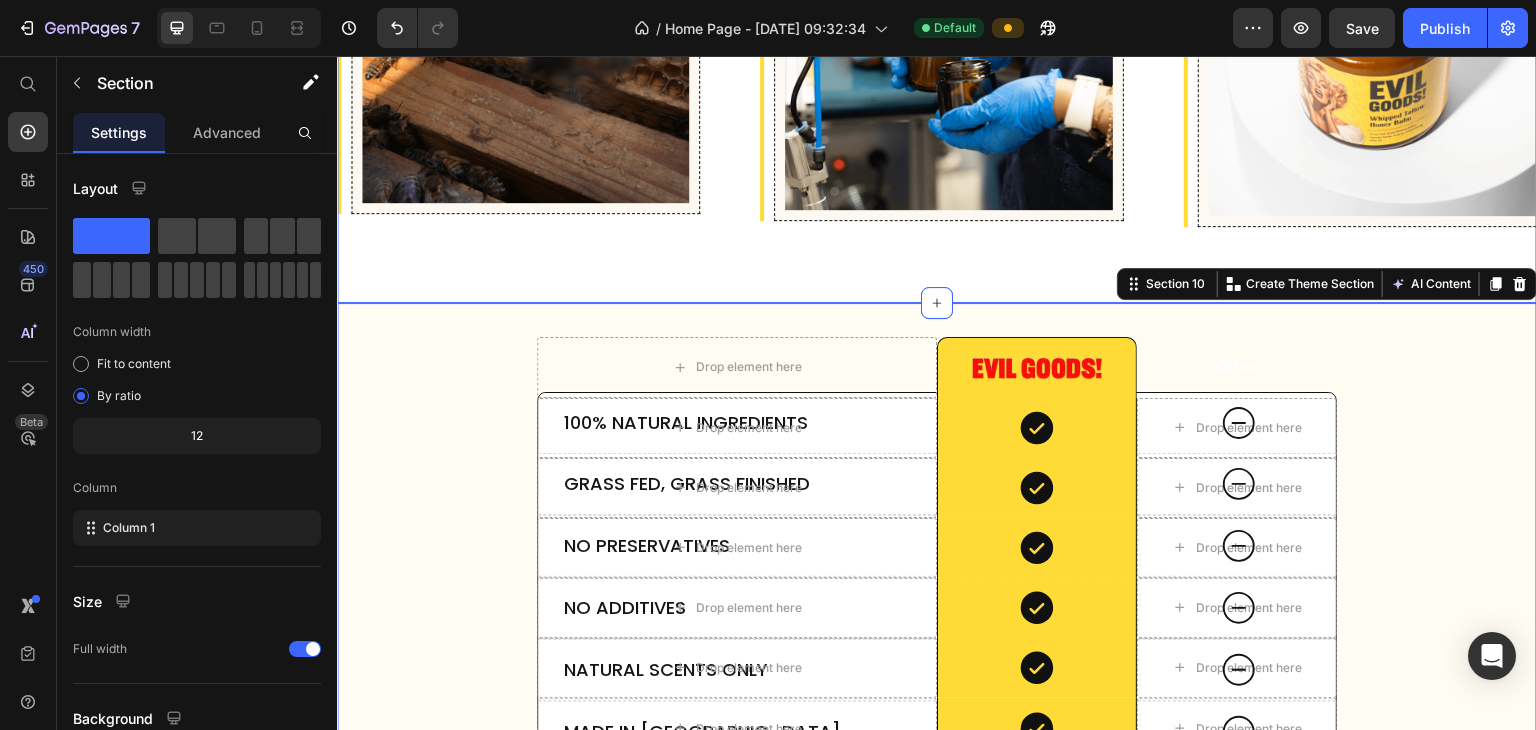 click on "How It Works Heading Row
STEP 1 Item List
Drop element here Row Ethically sourced ingredients Heading We start with the best: grass-fed, grass-finished beef tallow, organic olive oil, premium Manuka honey from [GEOGRAPHIC_DATA], and pot marigold flower extract — all sourced responsibly and without compromise. Text Block Image Row Row
Icon Row
STEP 2 Item List
Drop element here Row Small-batch production Heading Every jar is produced with careful quality control to guarantee freshness, purity, and consistency. No mass production. No shortcuts. Just skin-first integrity. Text Block
Icon Image Row Row
Icon
STEP 3 Item List
Drop element here" at bounding box center (937, -126) 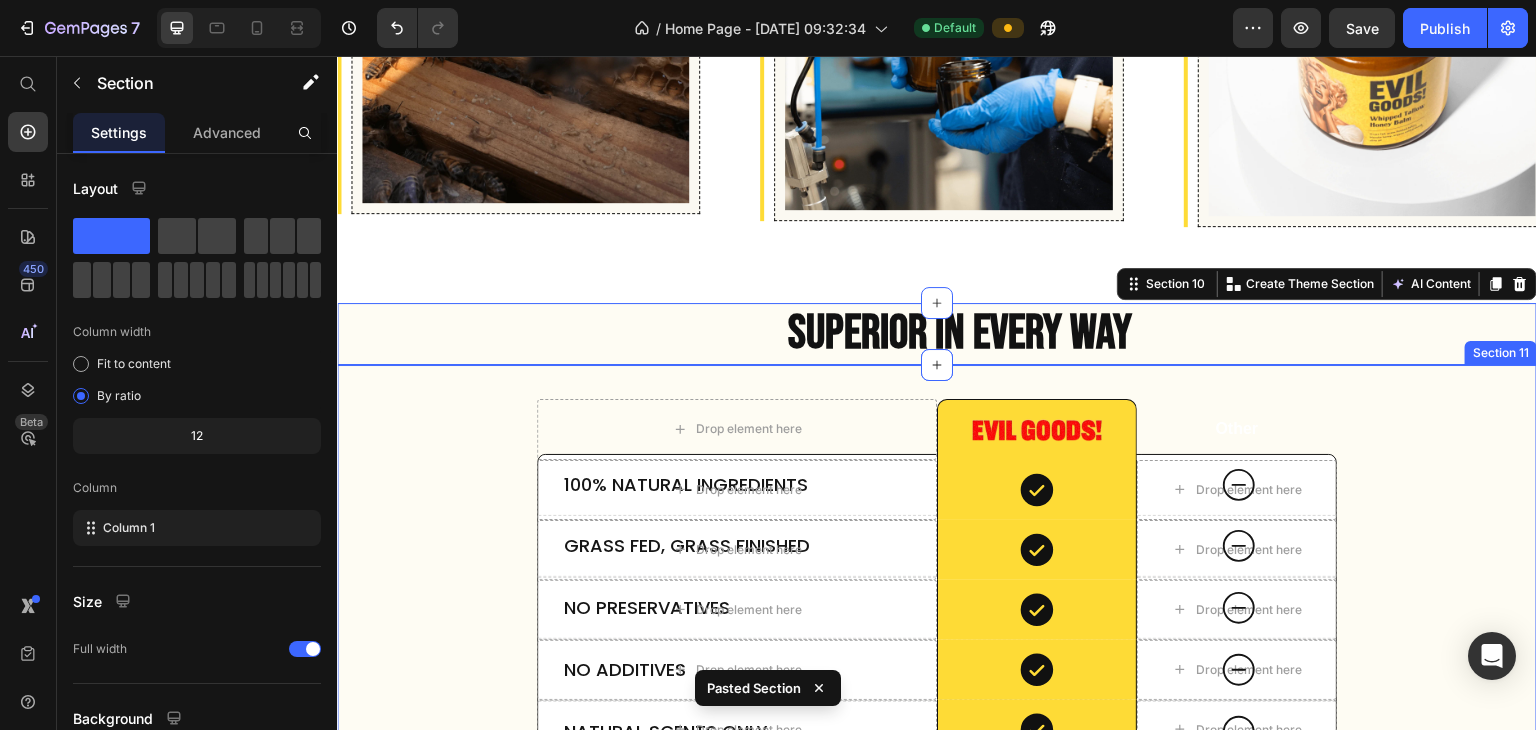 click on "100% Natural Ingredients Text Block
Drop element here
Icon Hero Banner Row Grass Fed, Grass Finished Text Block
Drop element here
Icon Hero Banner Row No Preservatives Text Block
Drop element here
Icon Hero Banner Row No Additives Text Block
Drop element here
Icon Hero Banner Row Natural Scents Only Text Block
Drop element here
Icon Hero Banner Row Made in [GEOGRAPHIC_DATA] Text Block
Drop element here
Icon Hero Banner Row Row
Drop element here Image Row Other Text Block Row
Drop element here
Icon Row
Drop element here Row
Drop element here
Icon Row
Drop element here Row
Drop element here
Icon Row
Drop element here Row" at bounding box center (937, 639) 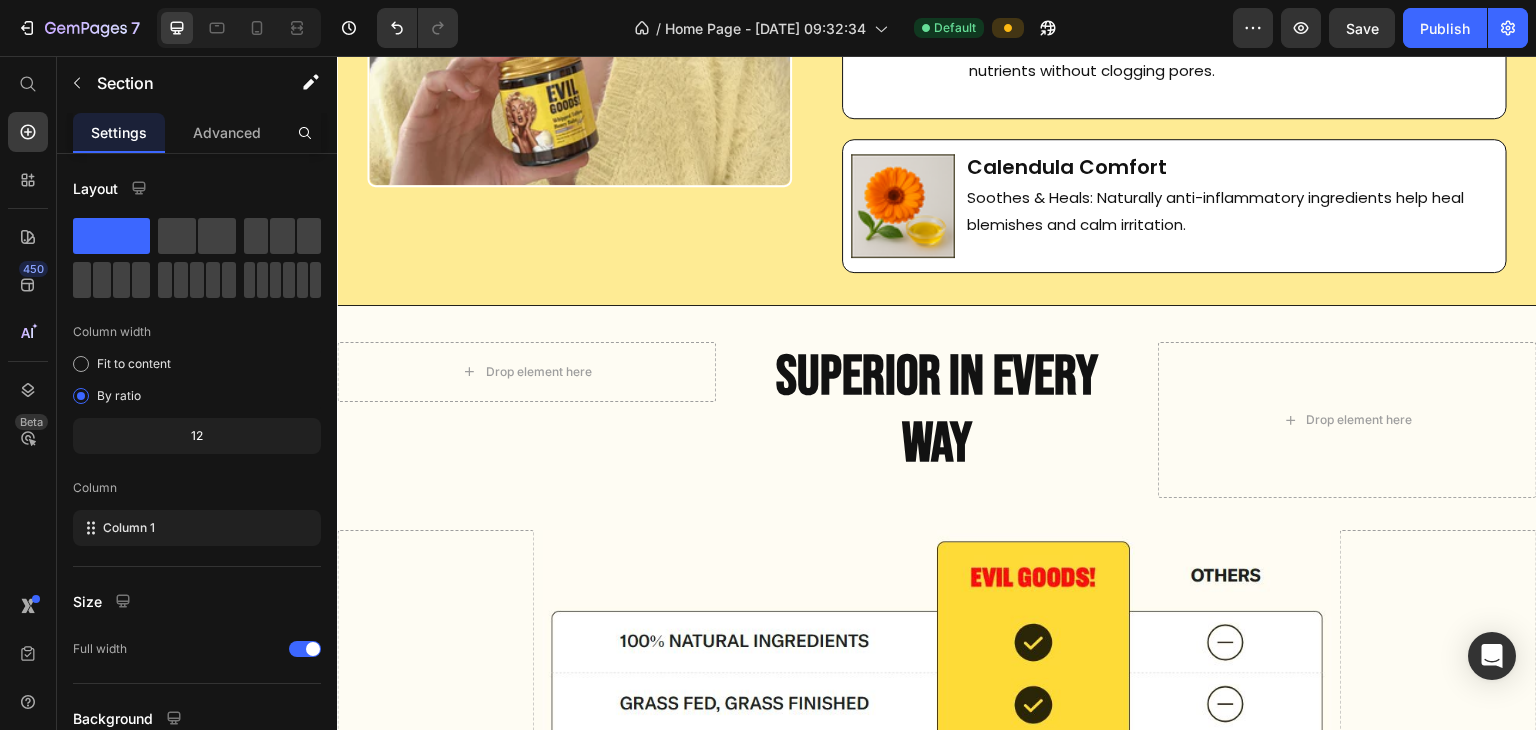 scroll, scrollTop: 3435, scrollLeft: 0, axis: vertical 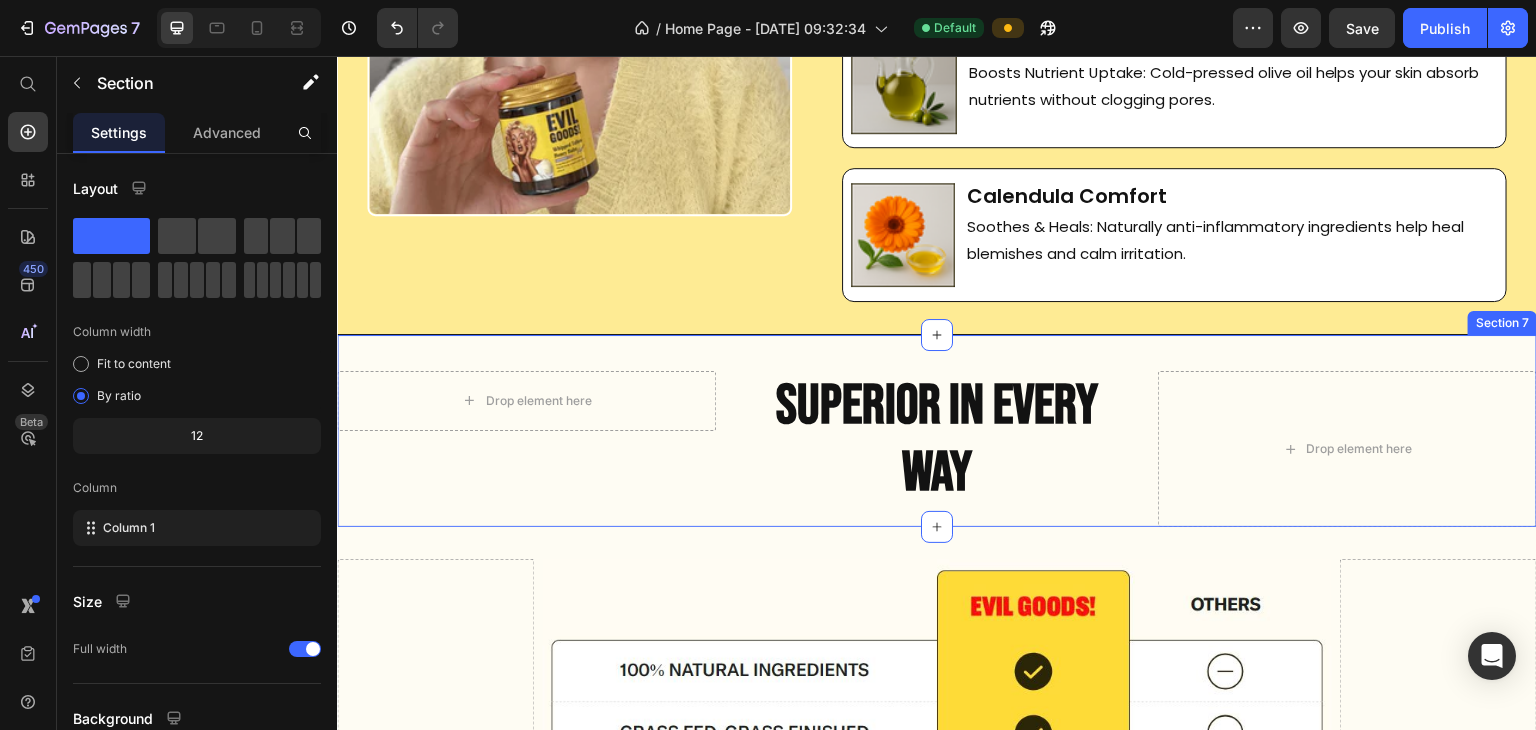 click on "SUPERIOR IN EVERY WAY Heading" at bounding box center (937, 449) 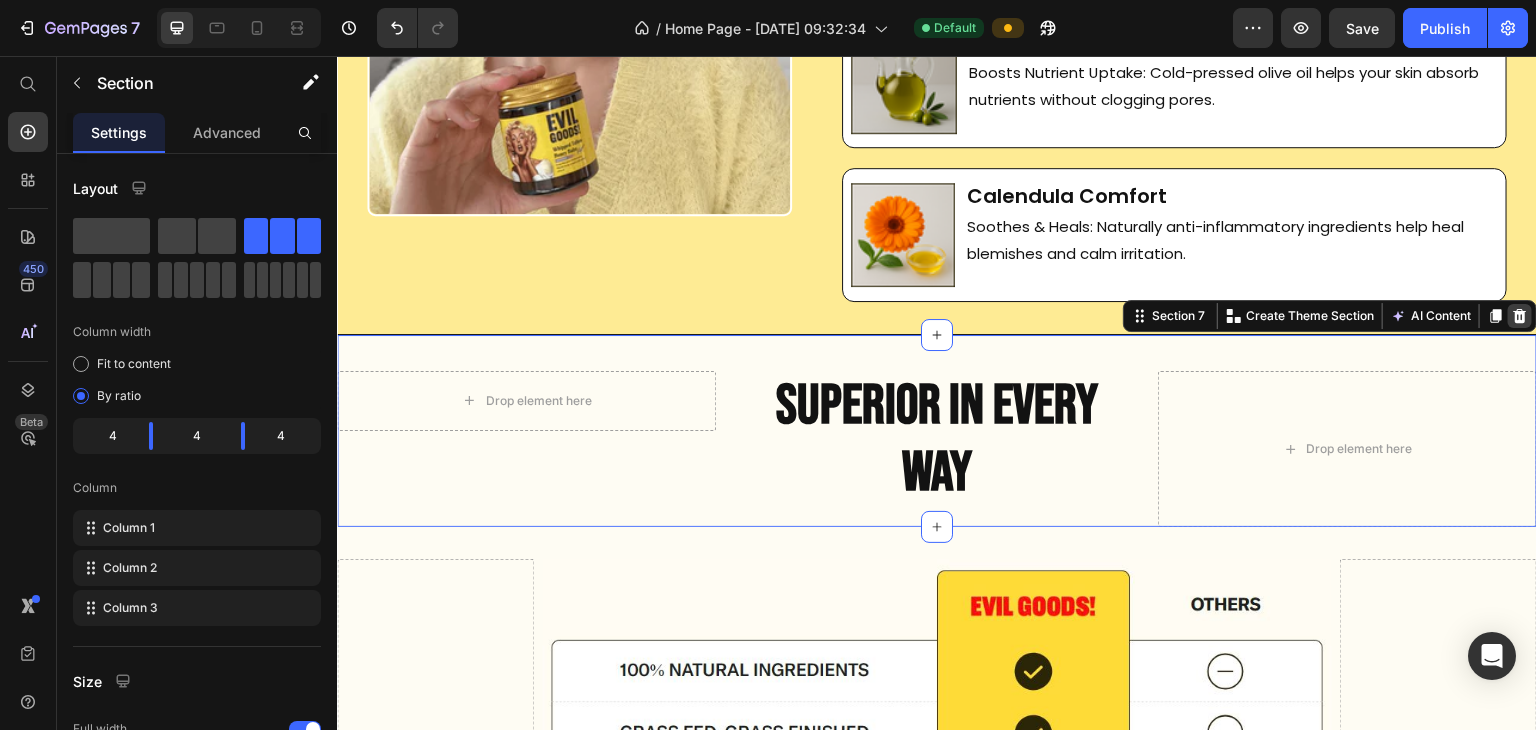 click 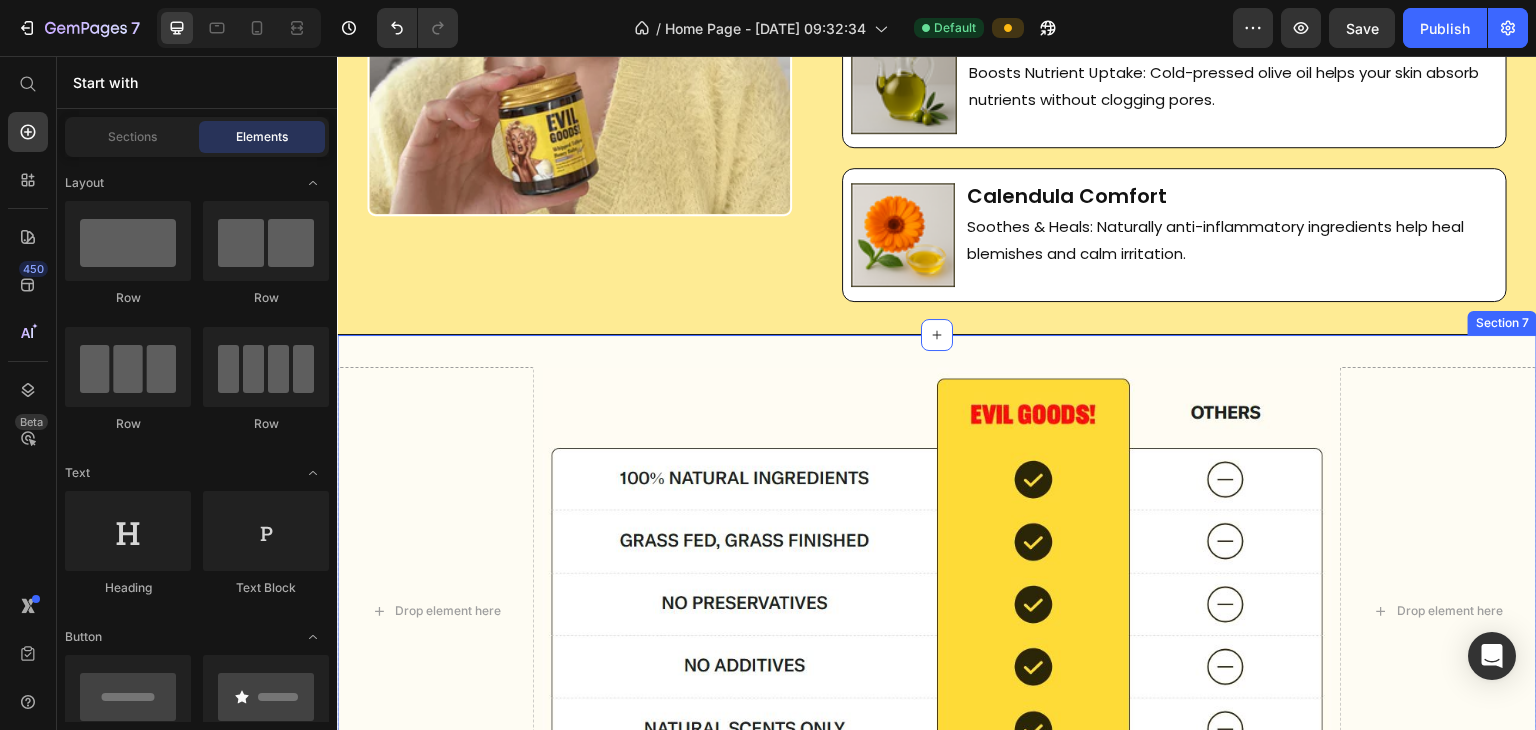 click on "Drop element here Image
Drop element here Row Section 7" at bounding box center [937, 611] 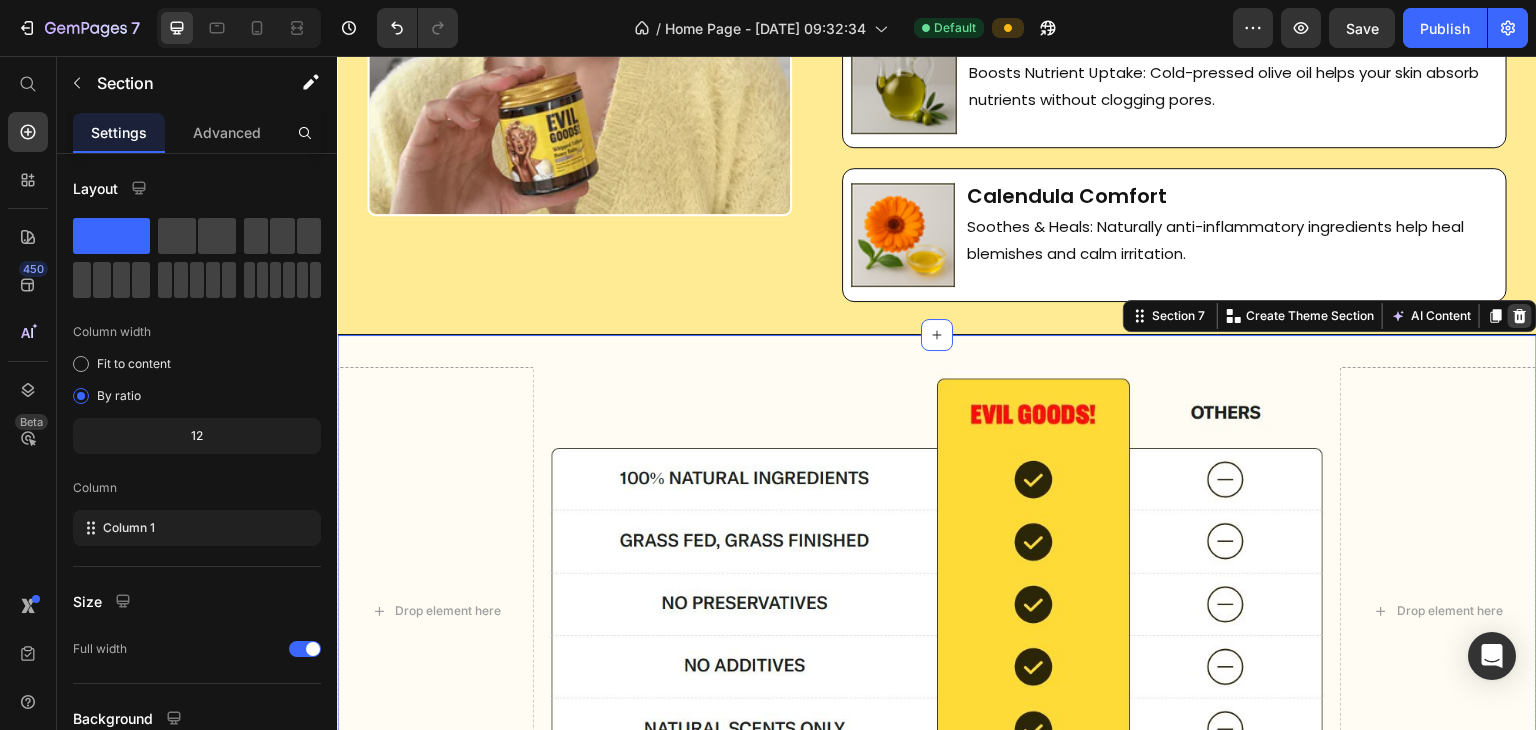 click 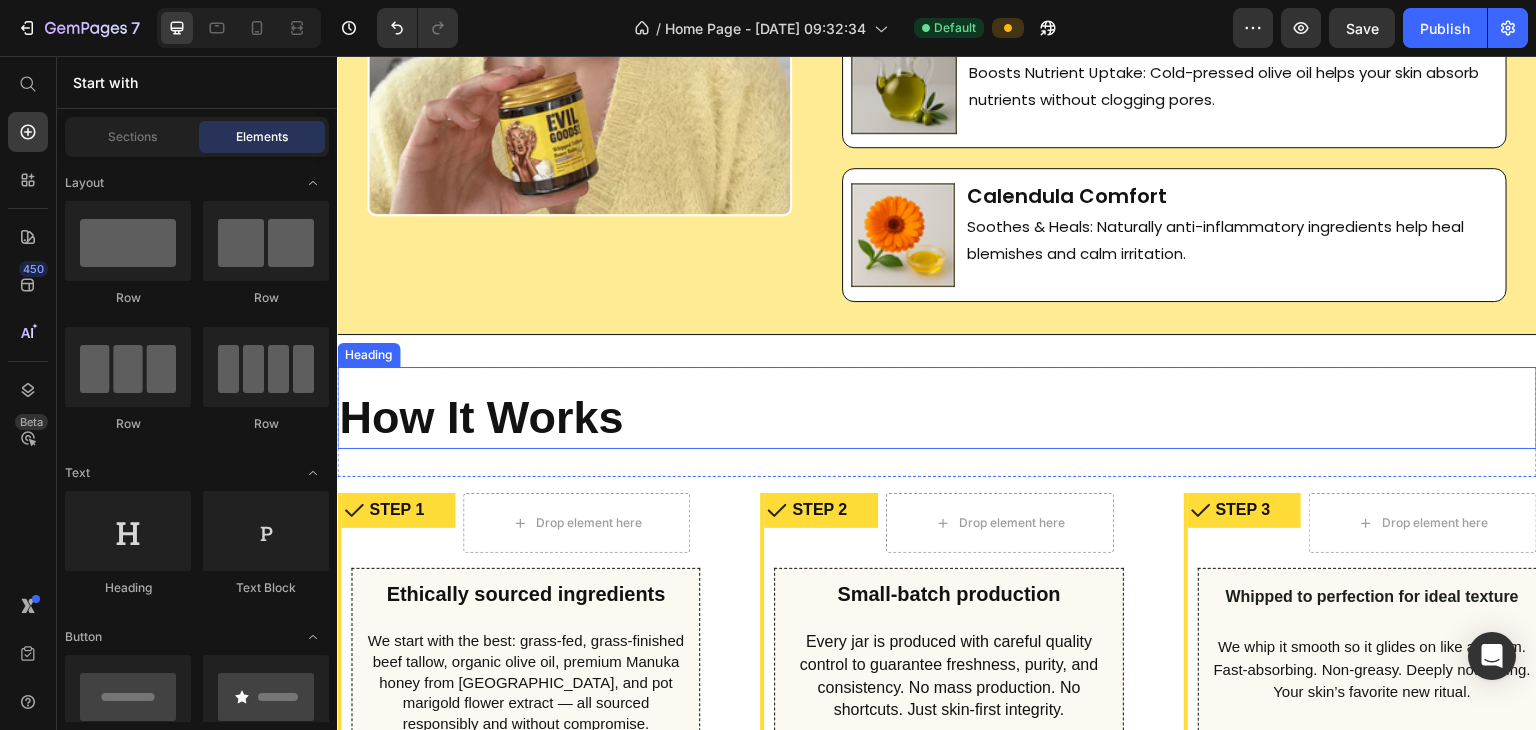 click on "How It Works" at bounding box center [937, 418] 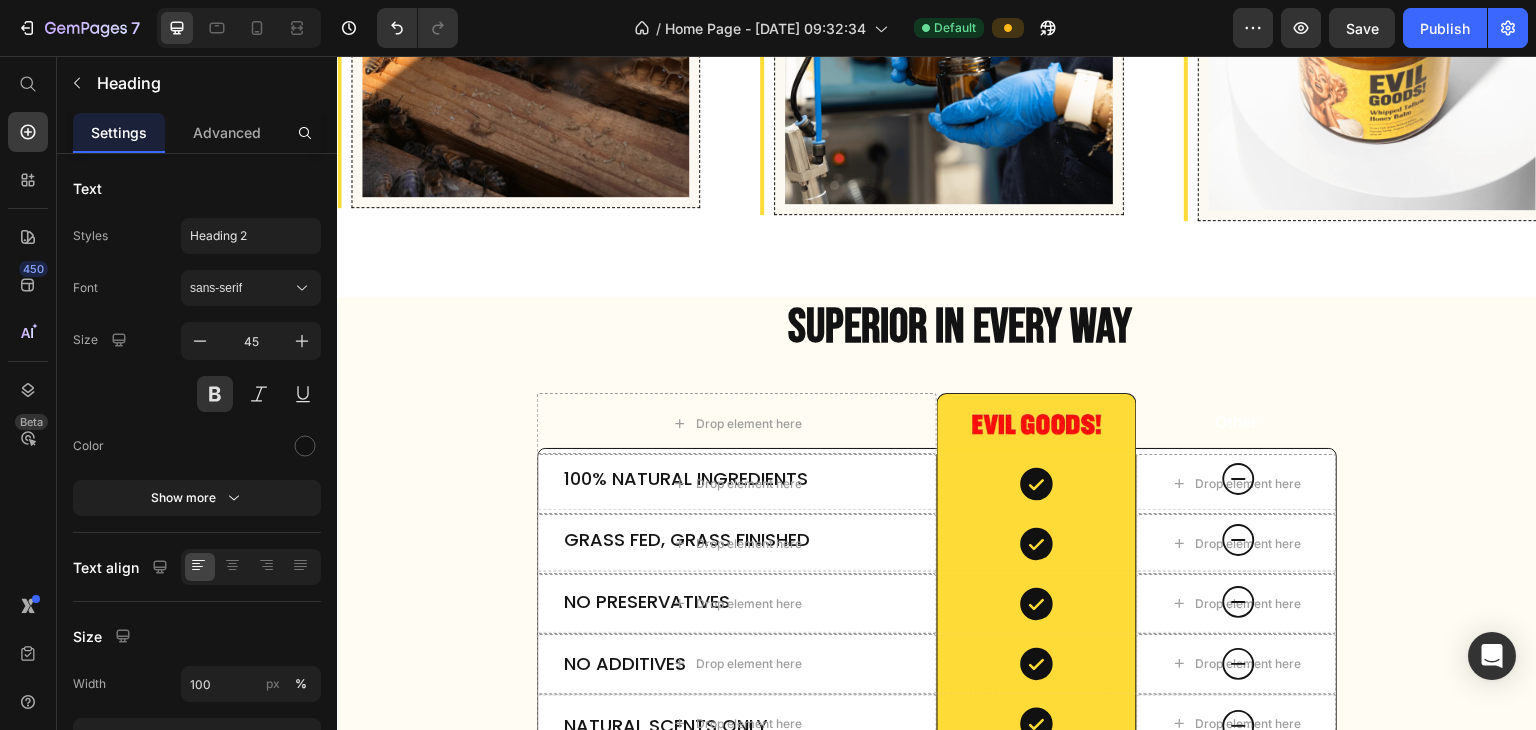 scroll, scrollTop: 4377, scrollLeft: 0, axis: vertical 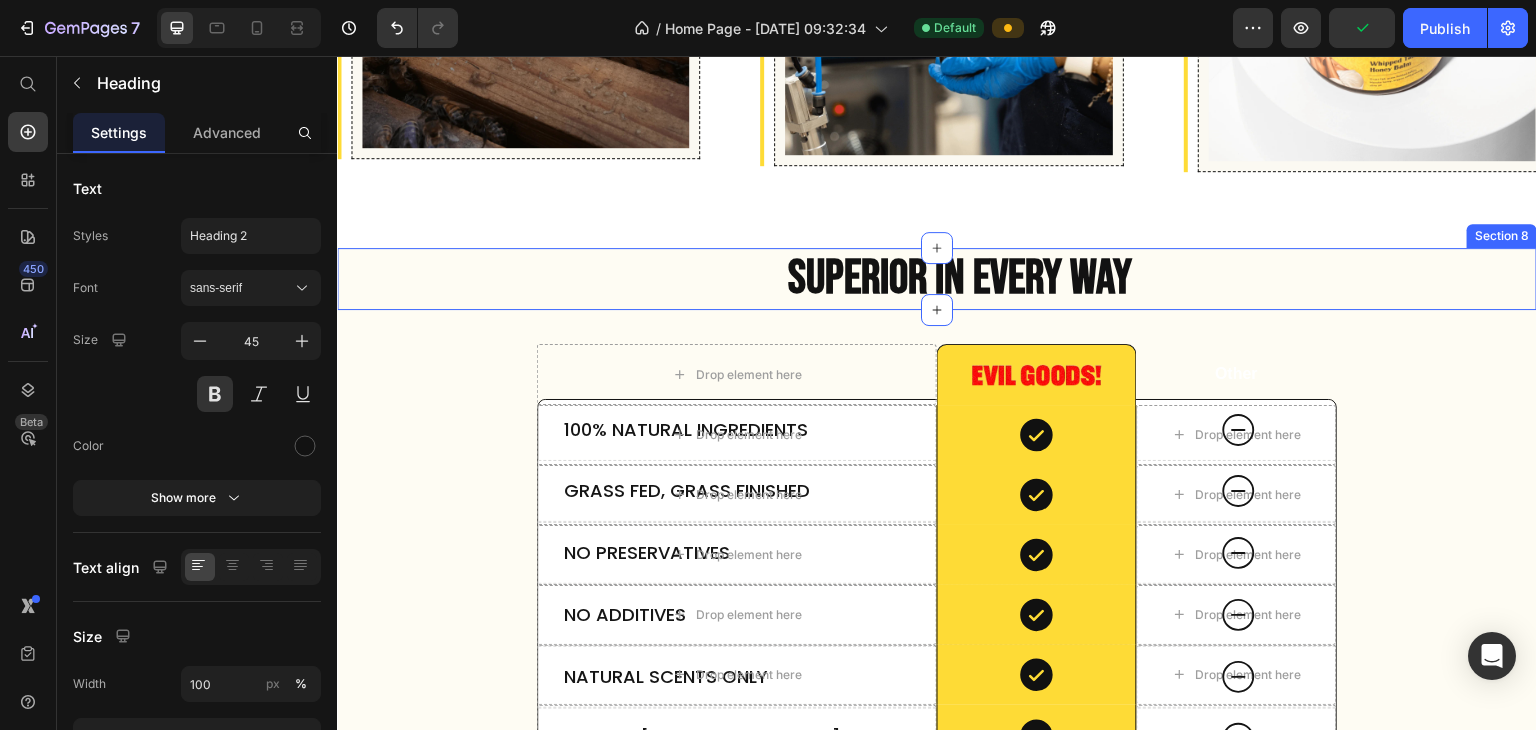 click on "SUPERIOR IN EVERY WAY Heading" at bounding box center [937, 279] 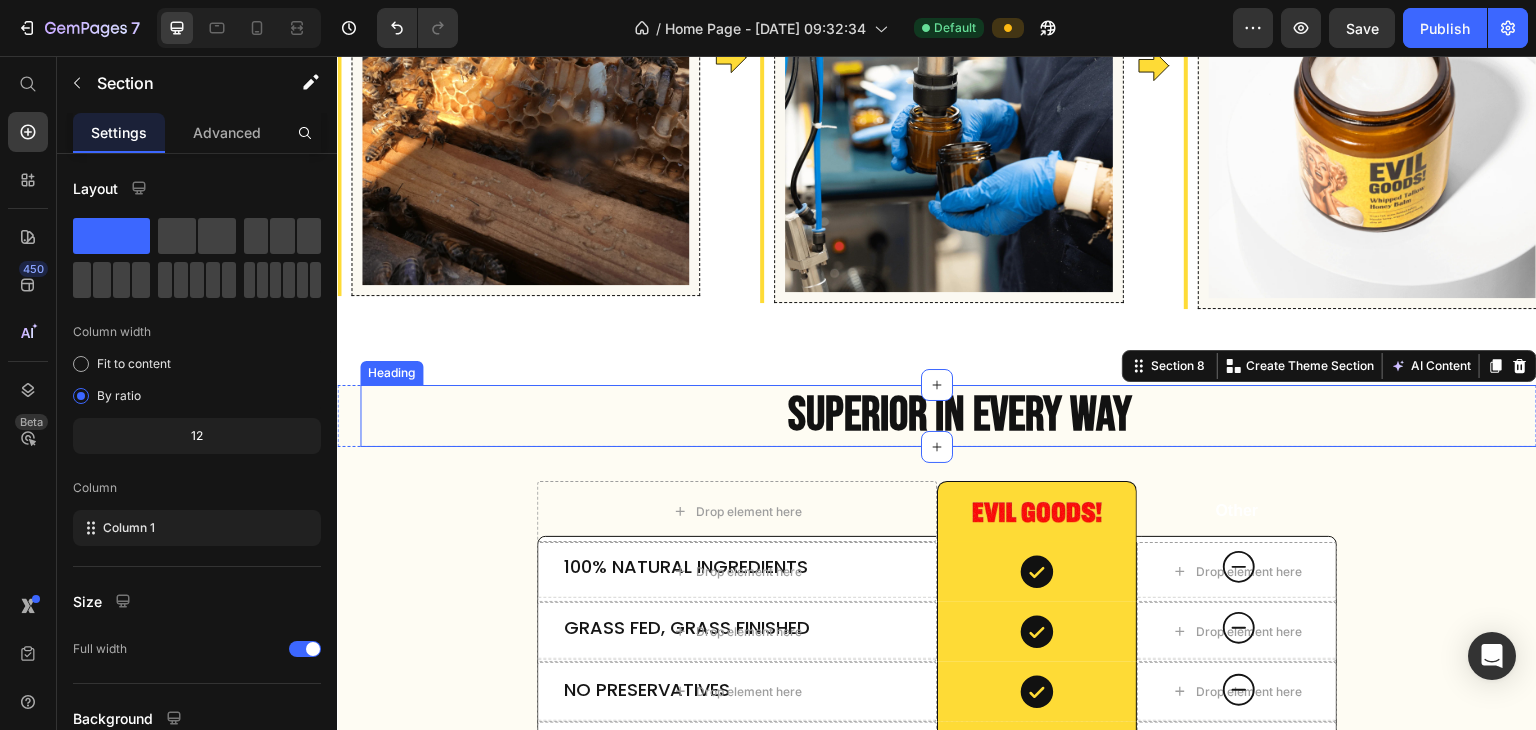 scroll, scrollTop: 4237, scrollLeft: 0, axis: vertical 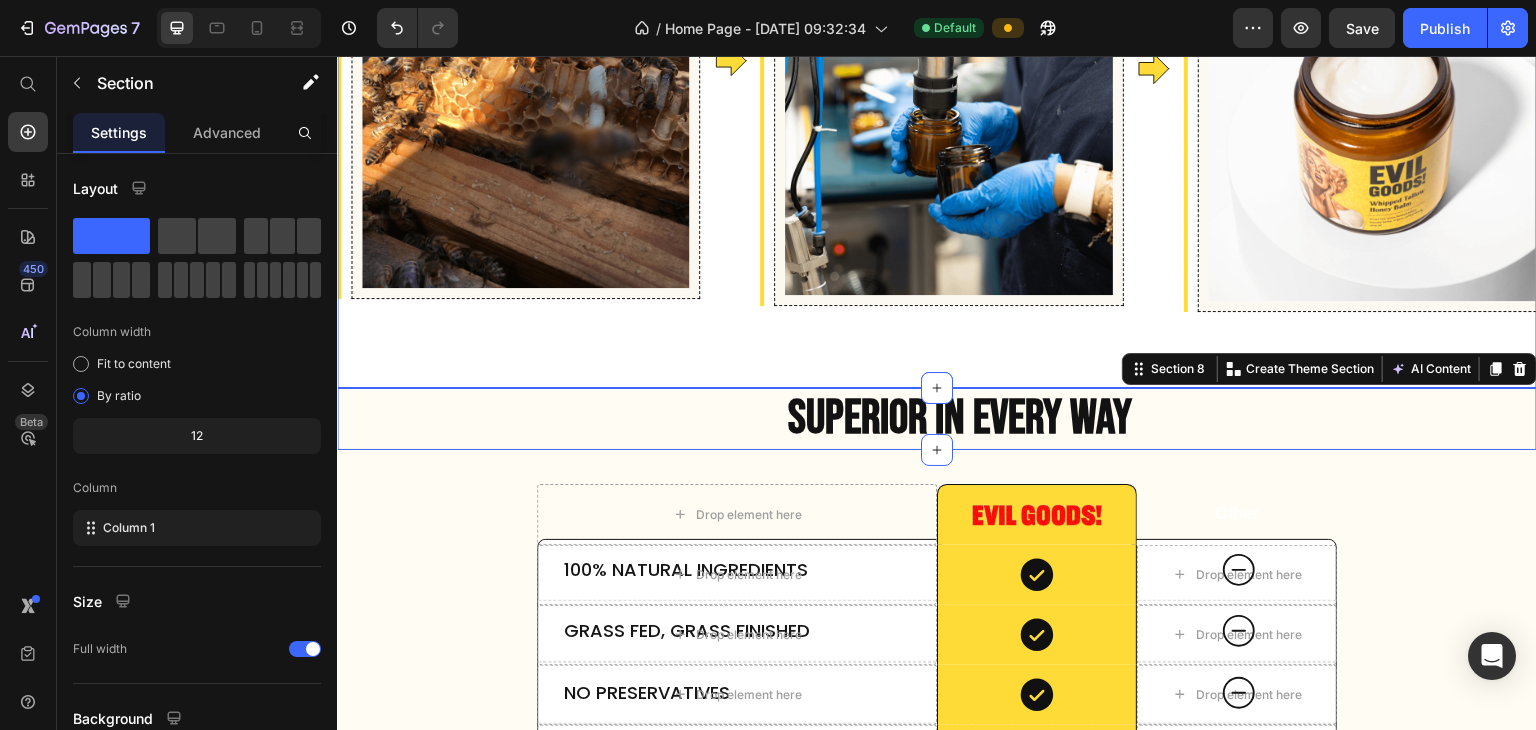 click on "How It Works Heading Row
STEP 1 Item List
Drop element here Row Ethically sourced ingredients Heading We start with the best: grass-fed, grass-finished beef tallow, organic olive oil, premium Manuka honey from [GEOGRAPHIC_DATA], and pot marigold flower extract — all sourced responsibly and without compromise. Text Block Image Row Row
Icon Row
STEP 2 Item List
Drop element here Row Small-batch production Heading Every jar is produced with careful quality control to guarantee freshness, purity, and consistency. No mass production. No shortcuts. Just skin-first integrity. Text Block
Icon Image Row Row
Icon
STEP 3 Item List
Drop element here" at bounding box center [937, -41] 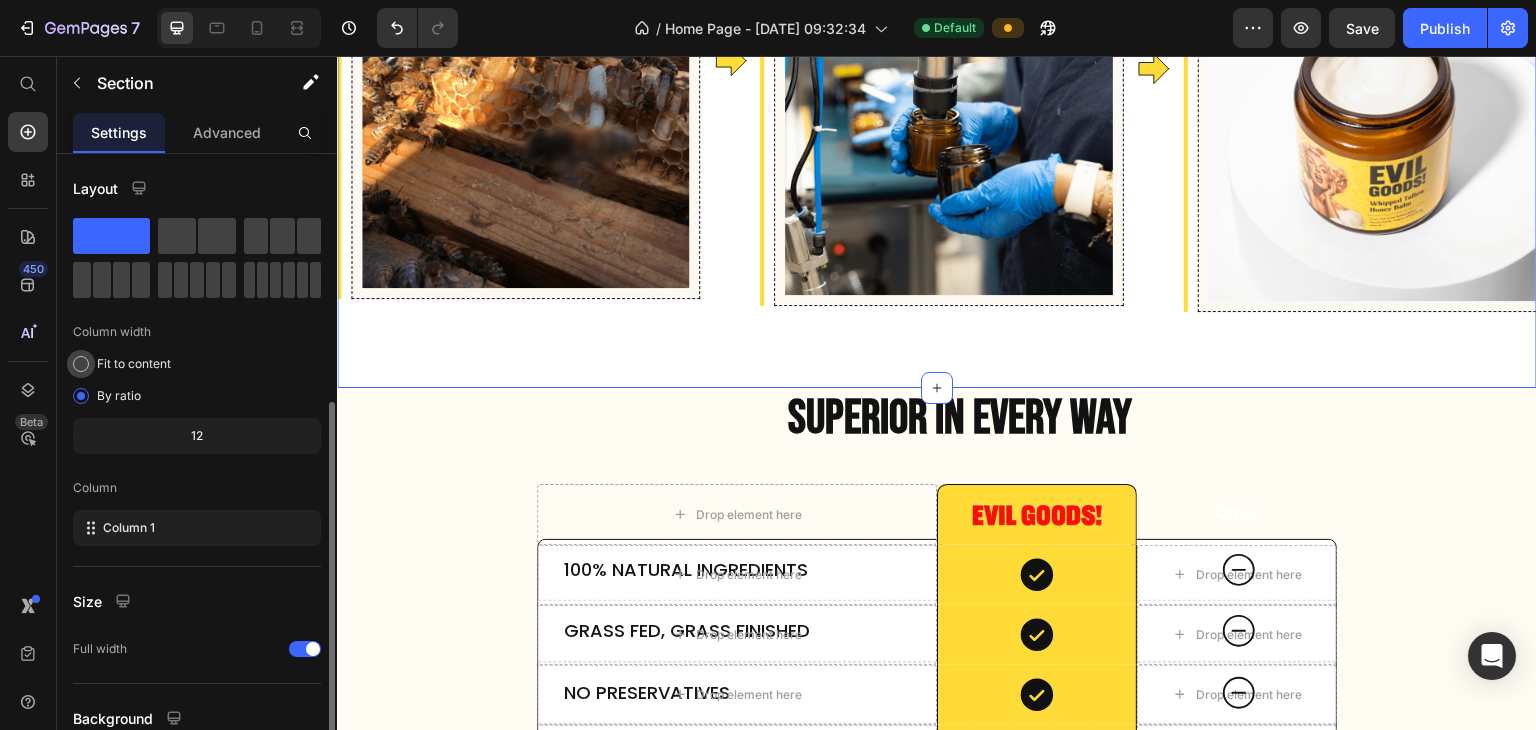 scroll, scrollTop: 173, scrollLeft: 0, axis: vertical 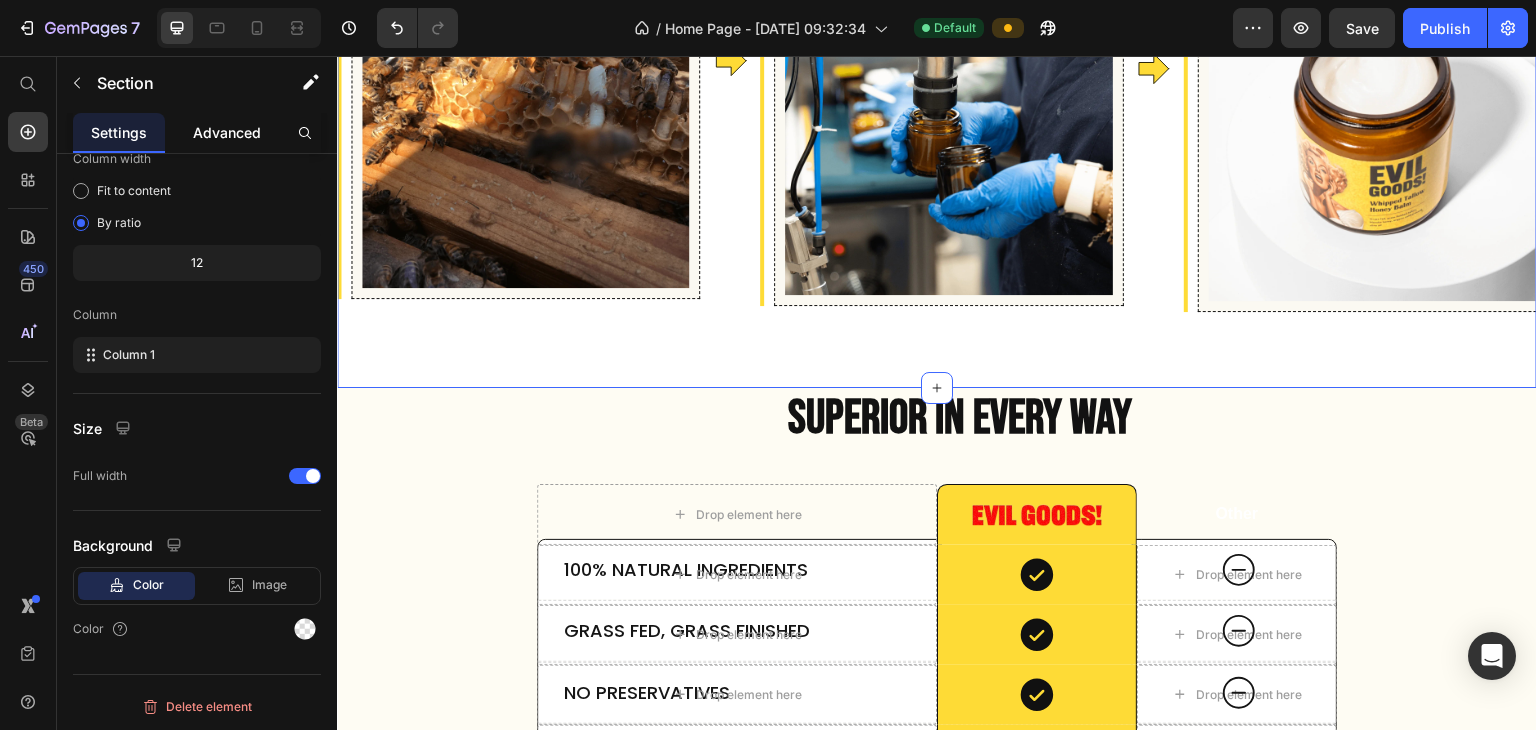 click on "Advanced" at bounding box center (227, 132) 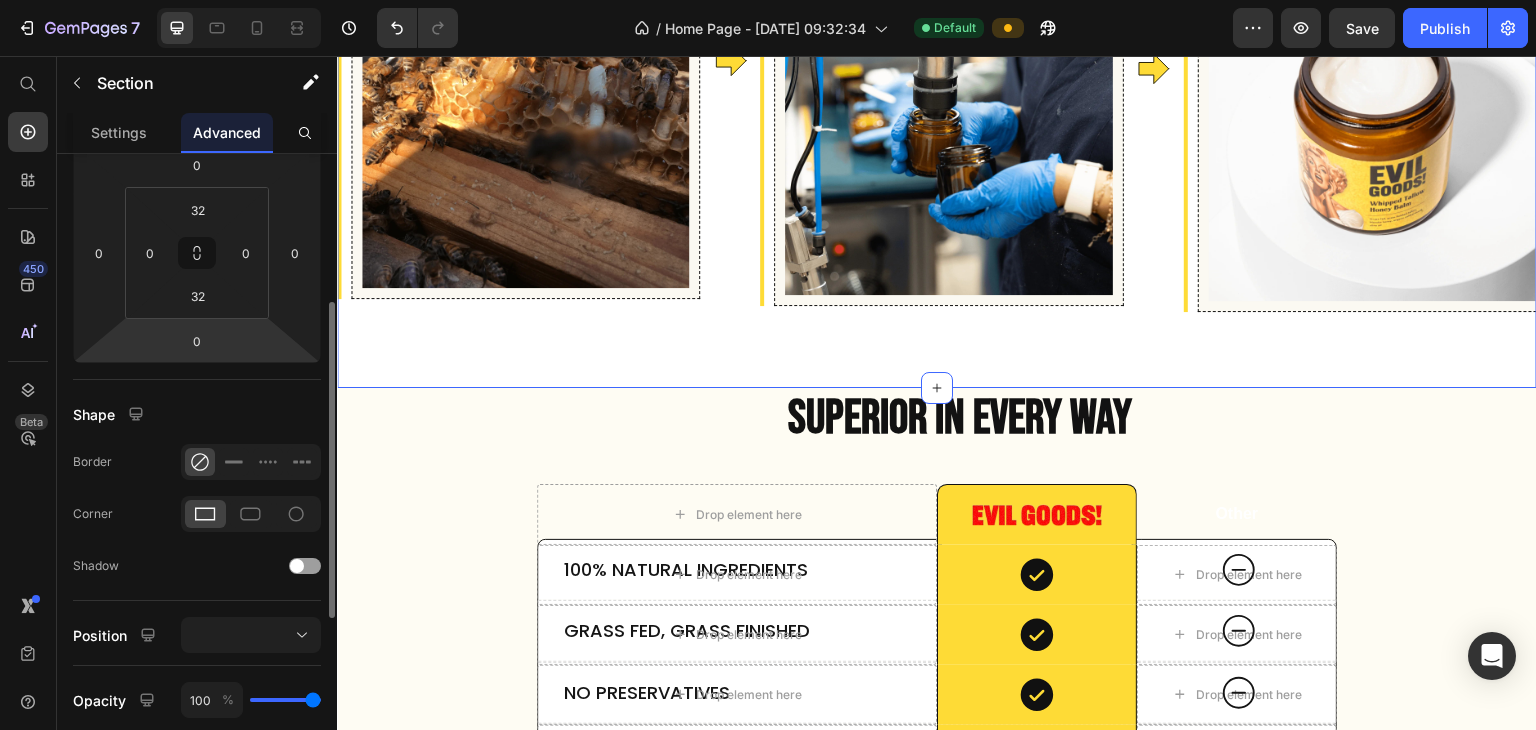 scroll, scrollTop: 280, scrollLeft: 0, axis: vertical 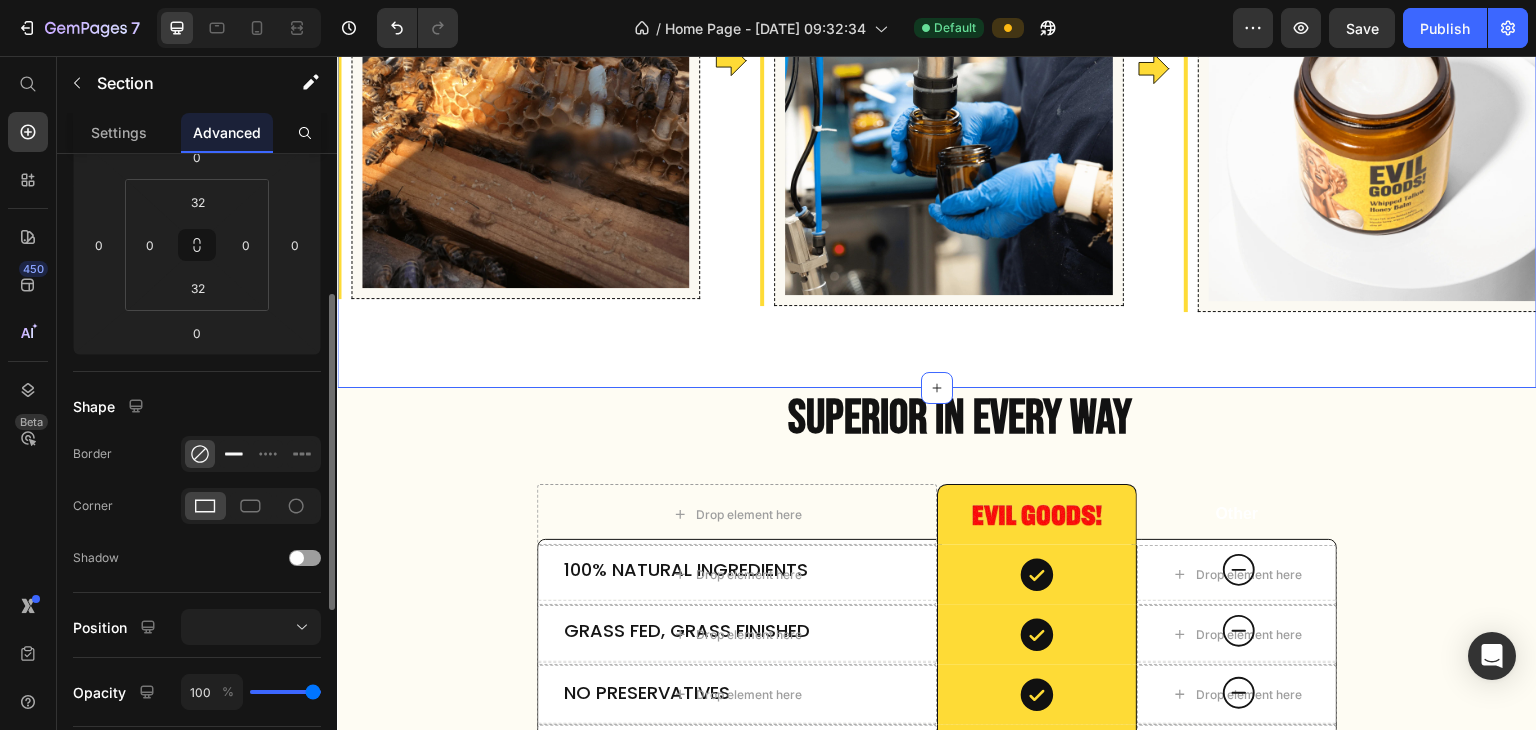 click 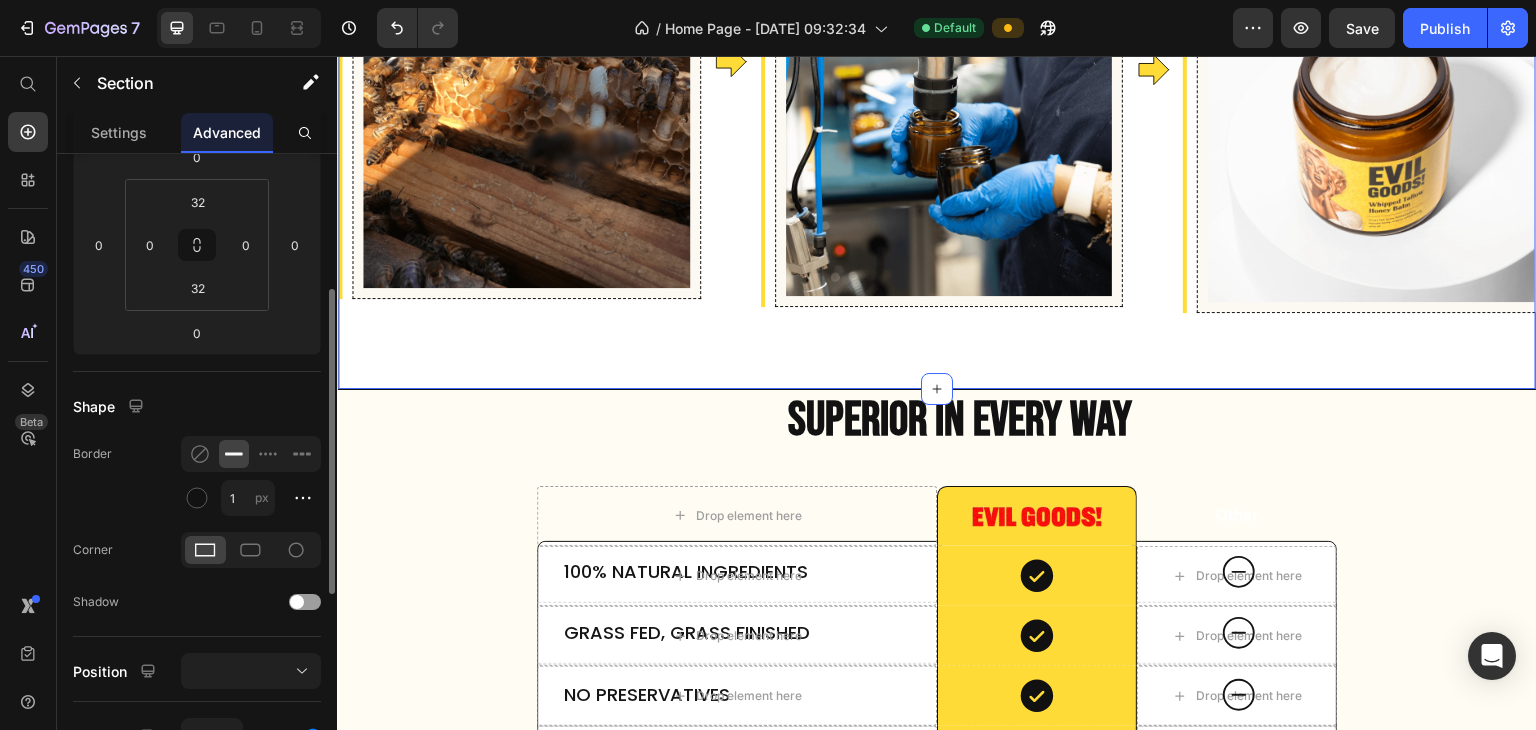 scroll, scrollTop: 4238, scrollLeft: 0, axis: vertical 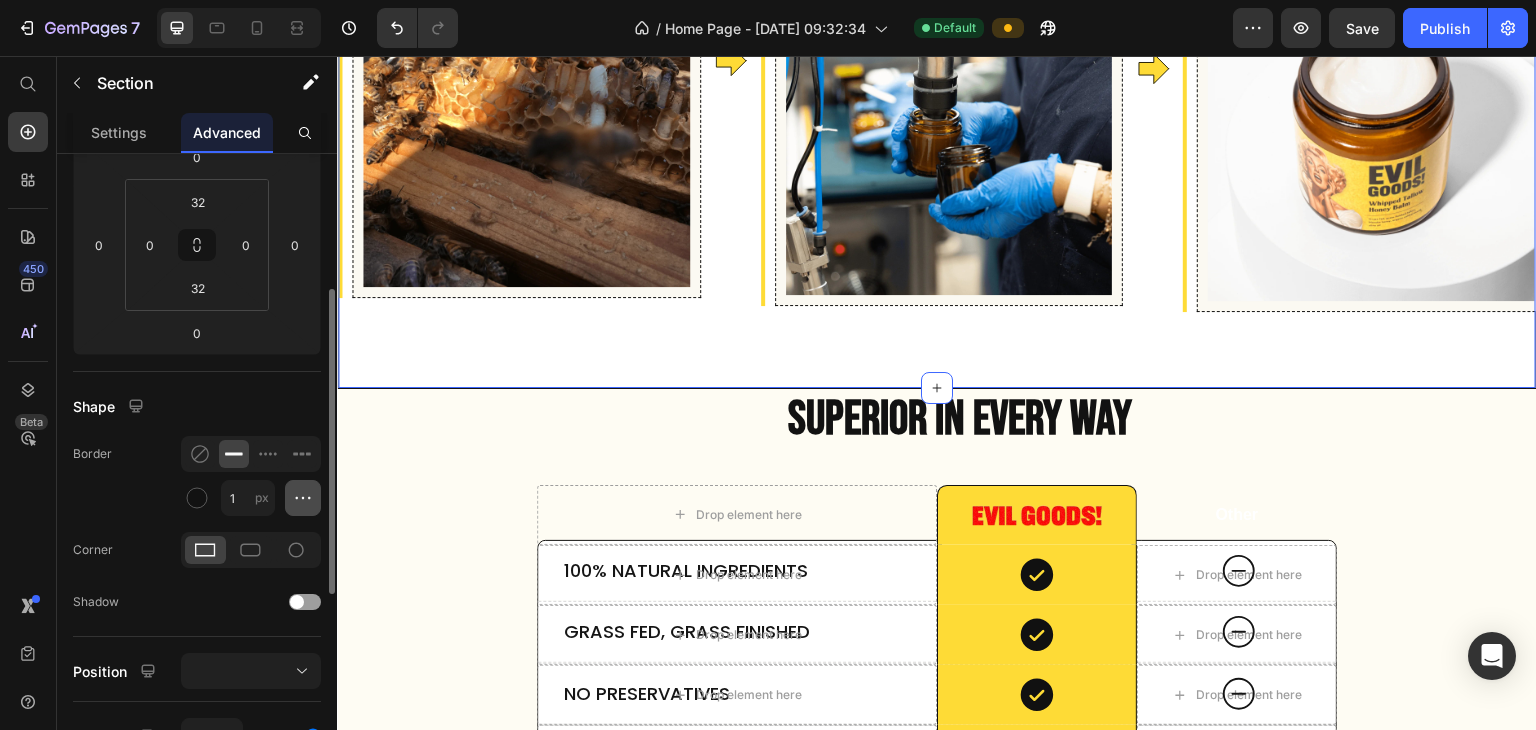 click 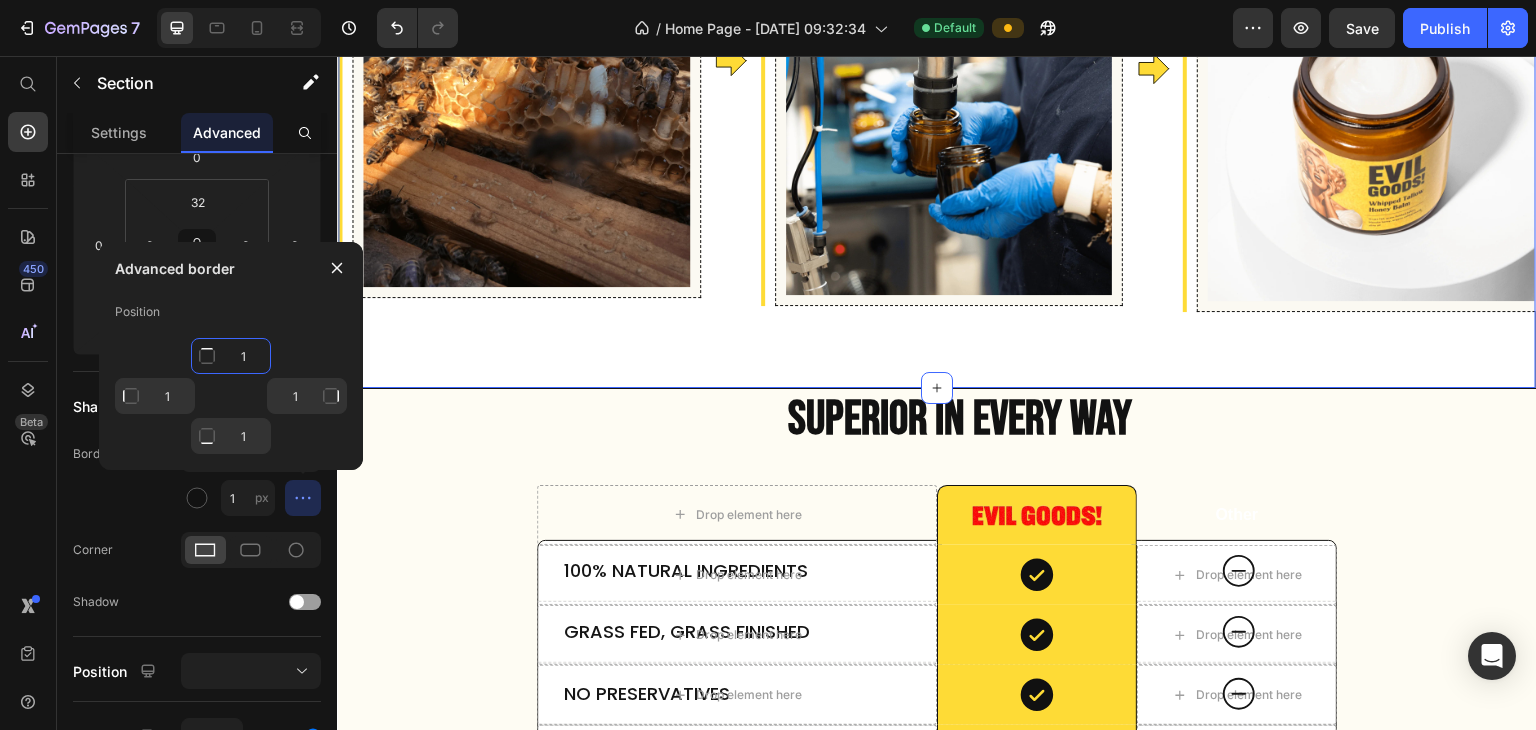 click on "1" 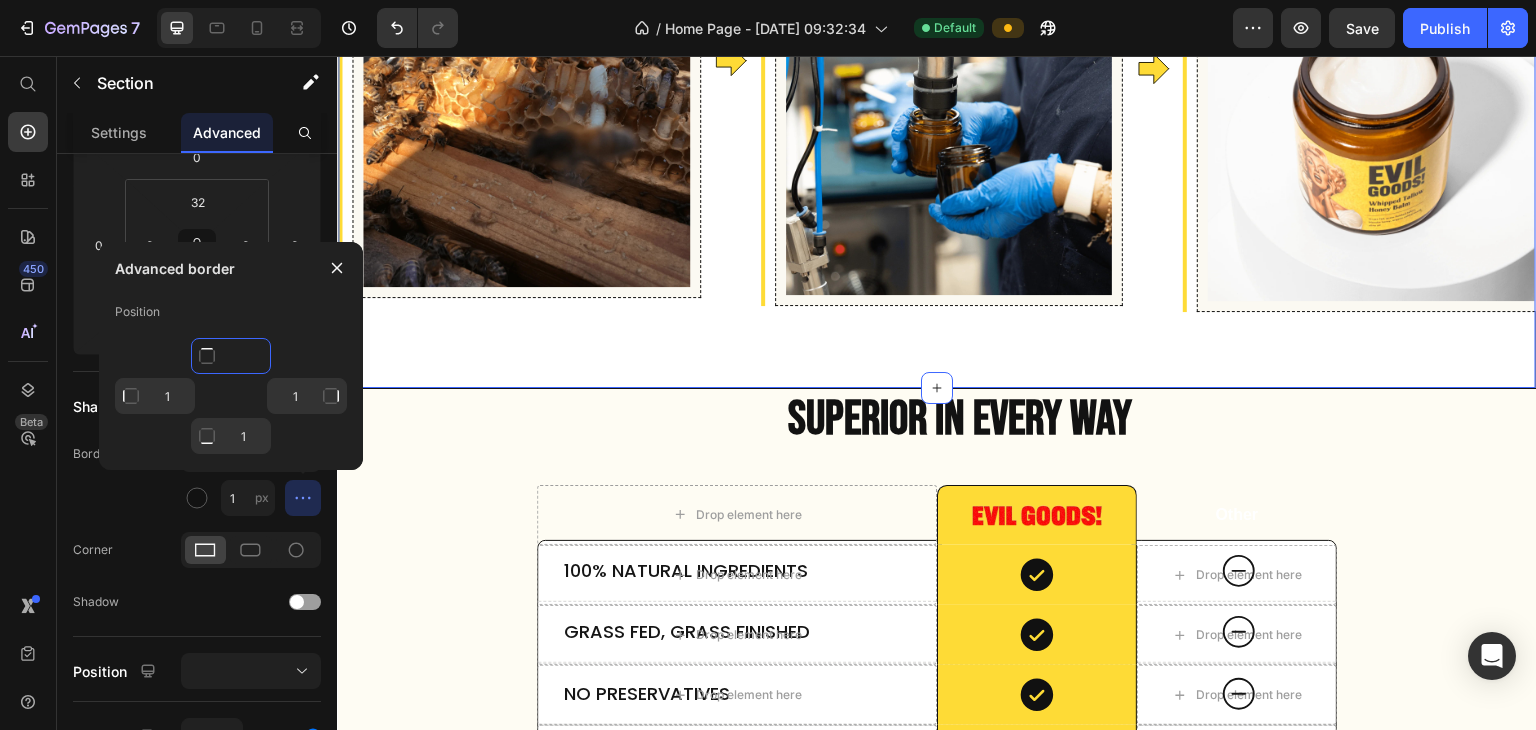 scroll, scrollTop: 4240, scrollLeft: 0, axis: vertical 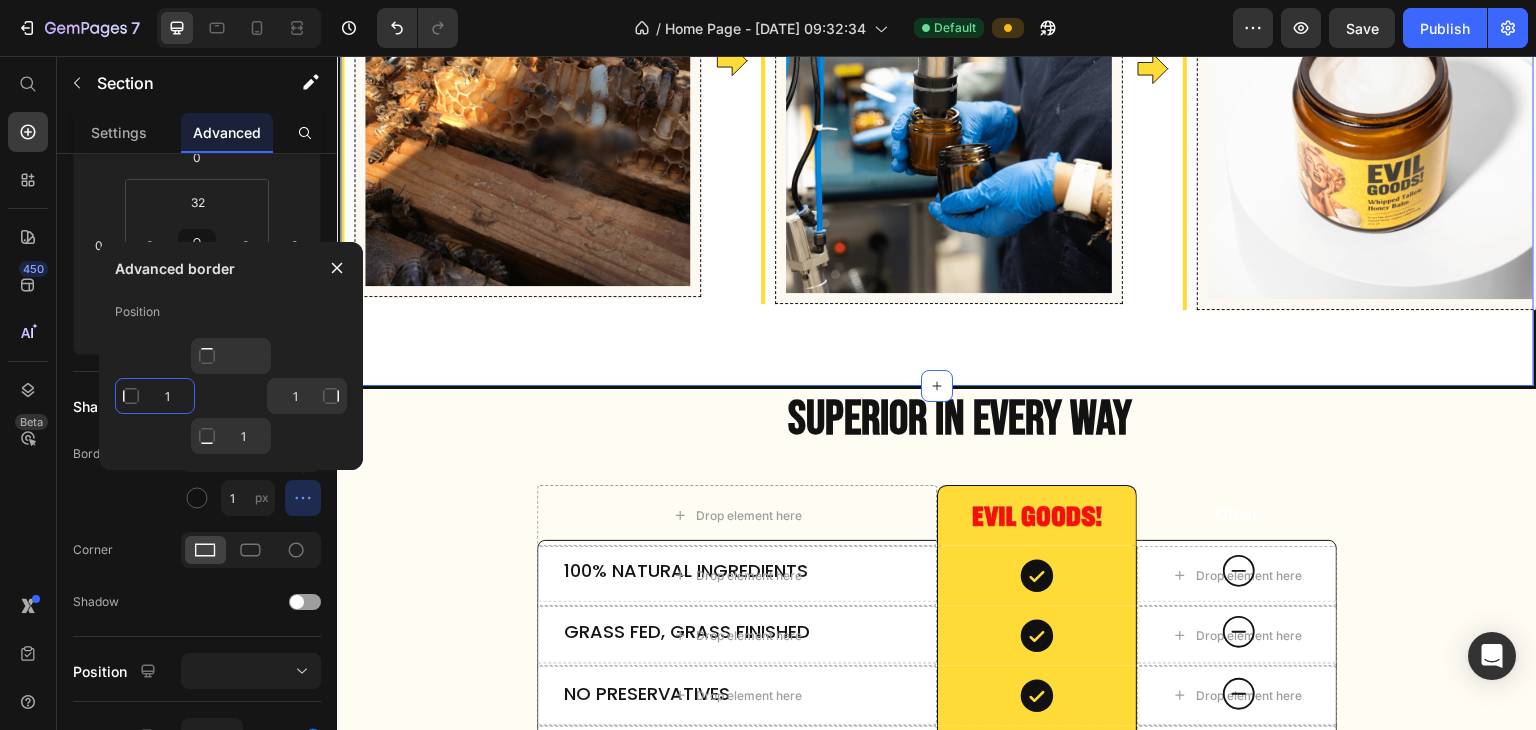 click on "1" 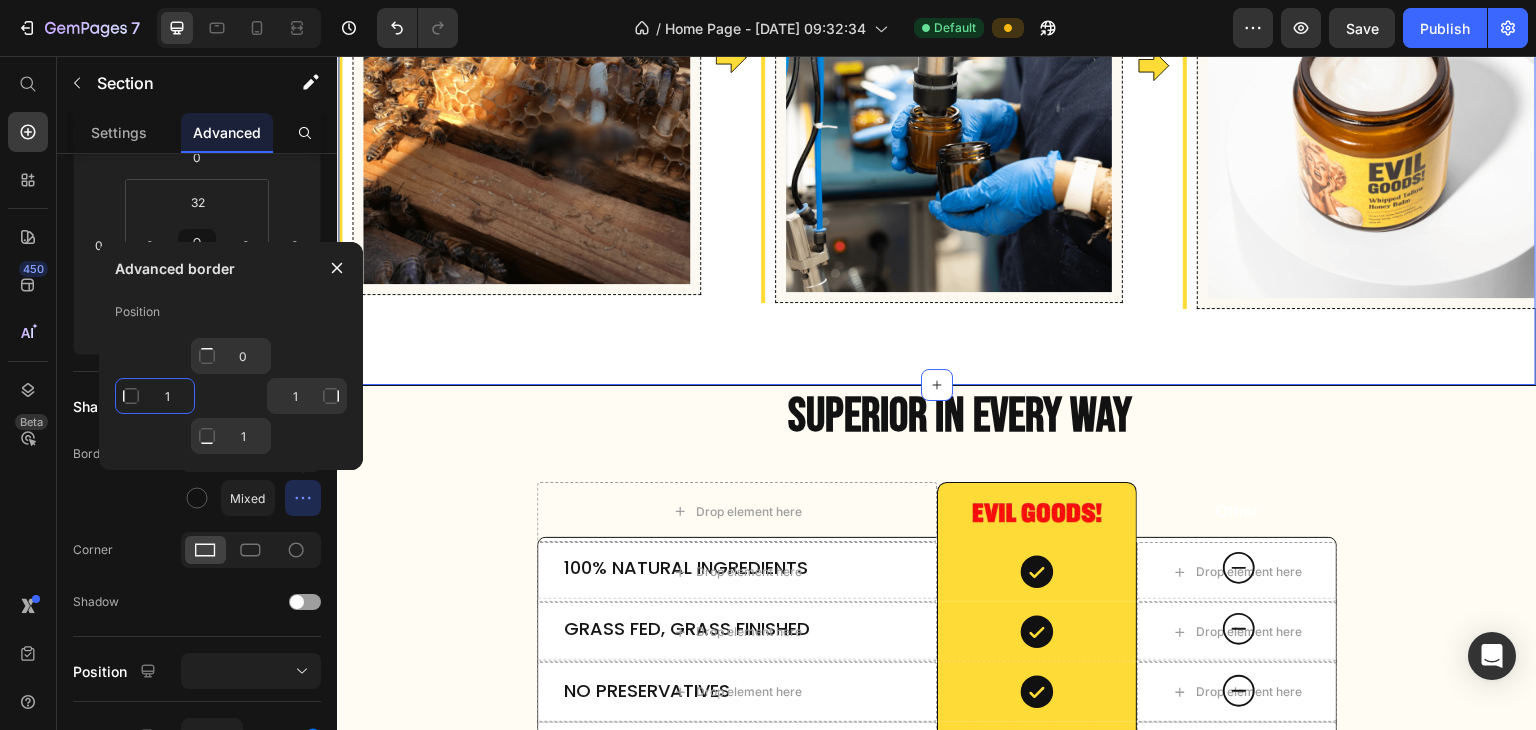 scroll, scrollTop: 4237, scrollLeft: 0, axis: vertical 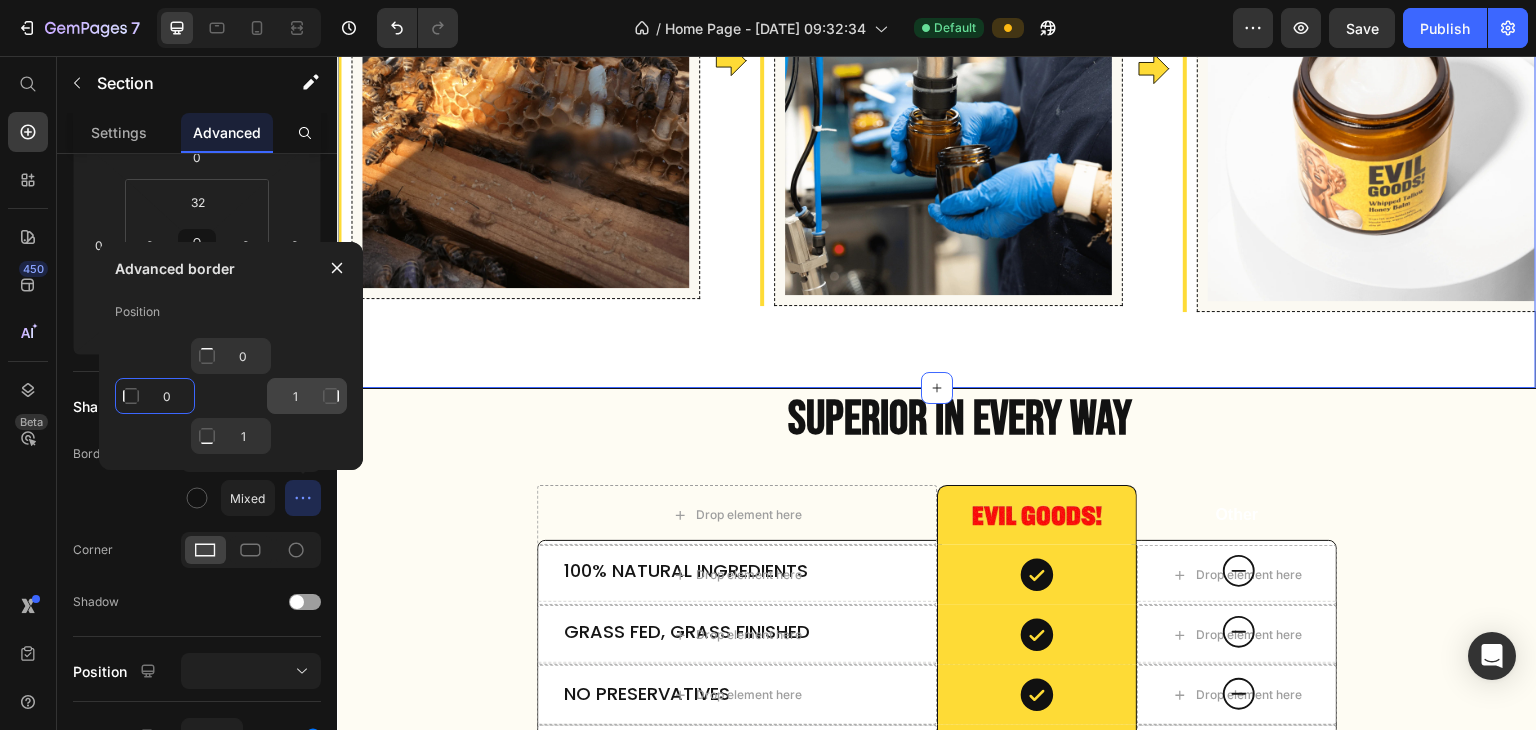 type on "0" 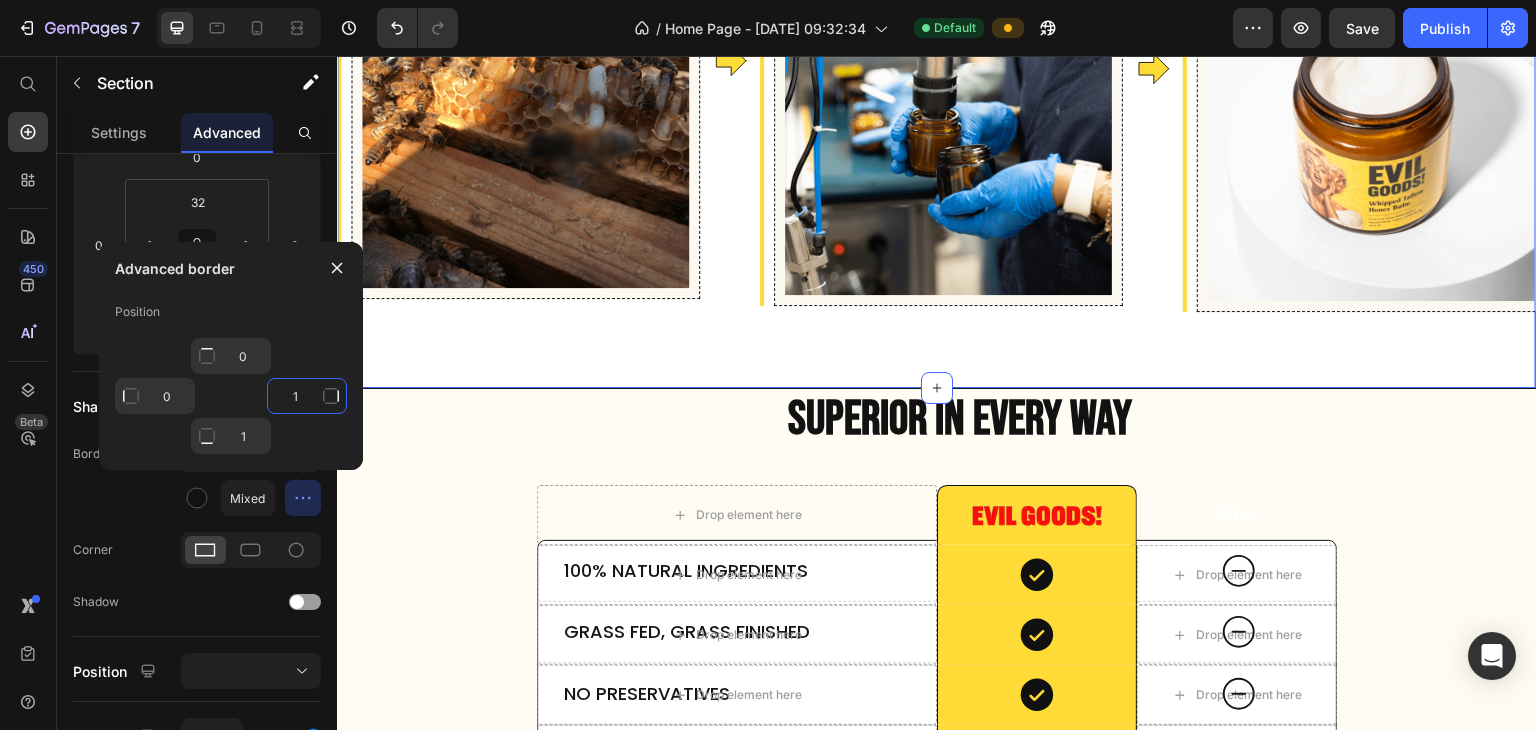 click on "1" 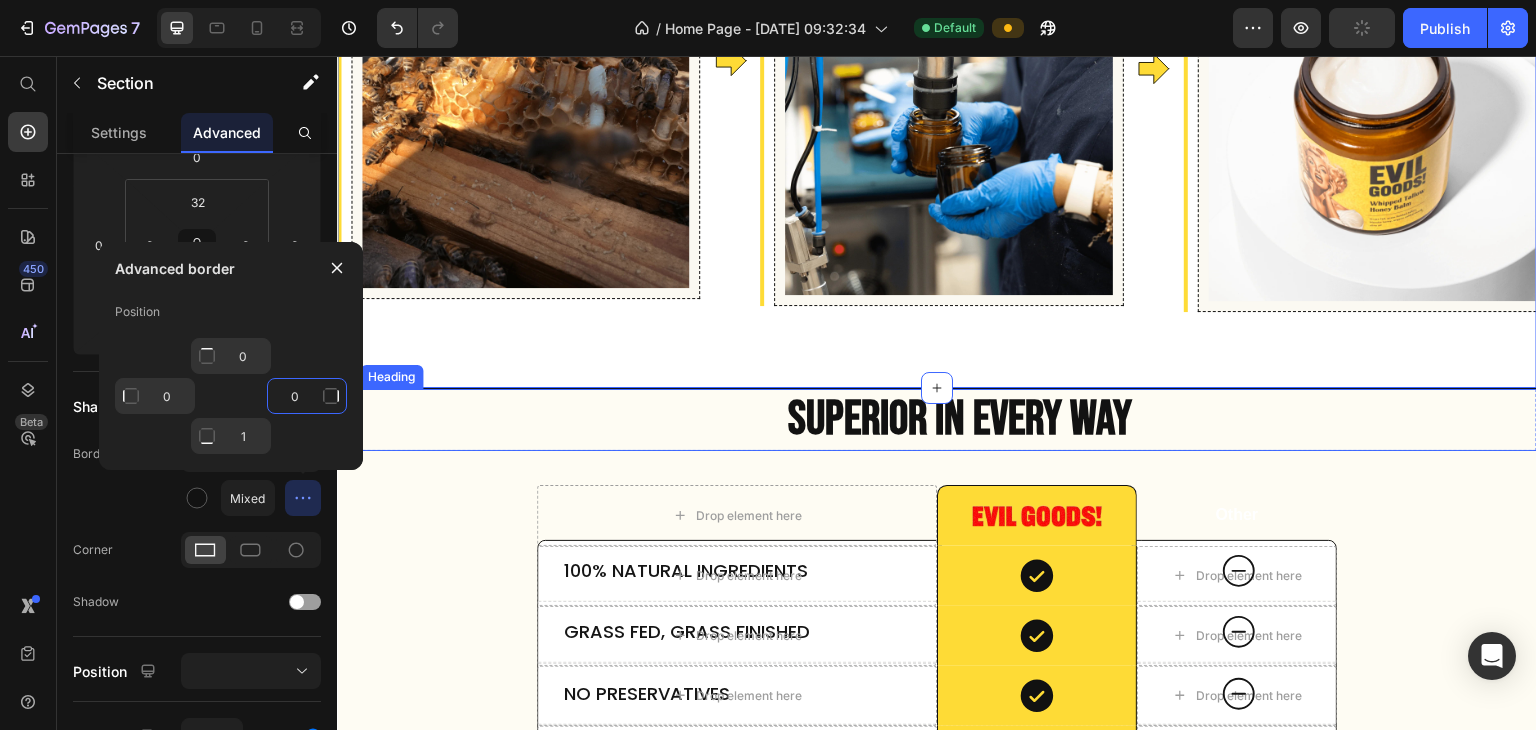 type on "1" 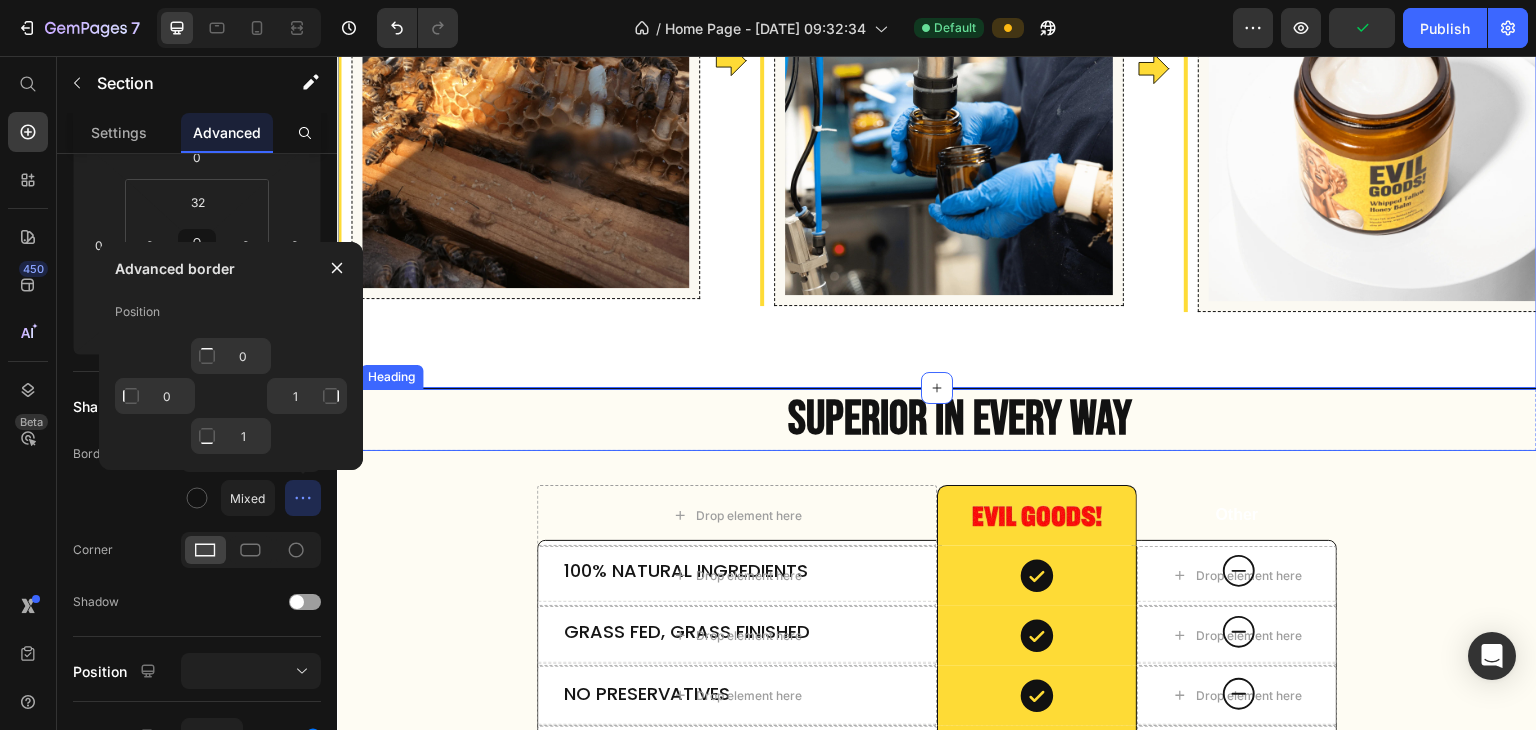 click on "SUPERIOR IN EVERY WAY" at bounding box center [960, 420] 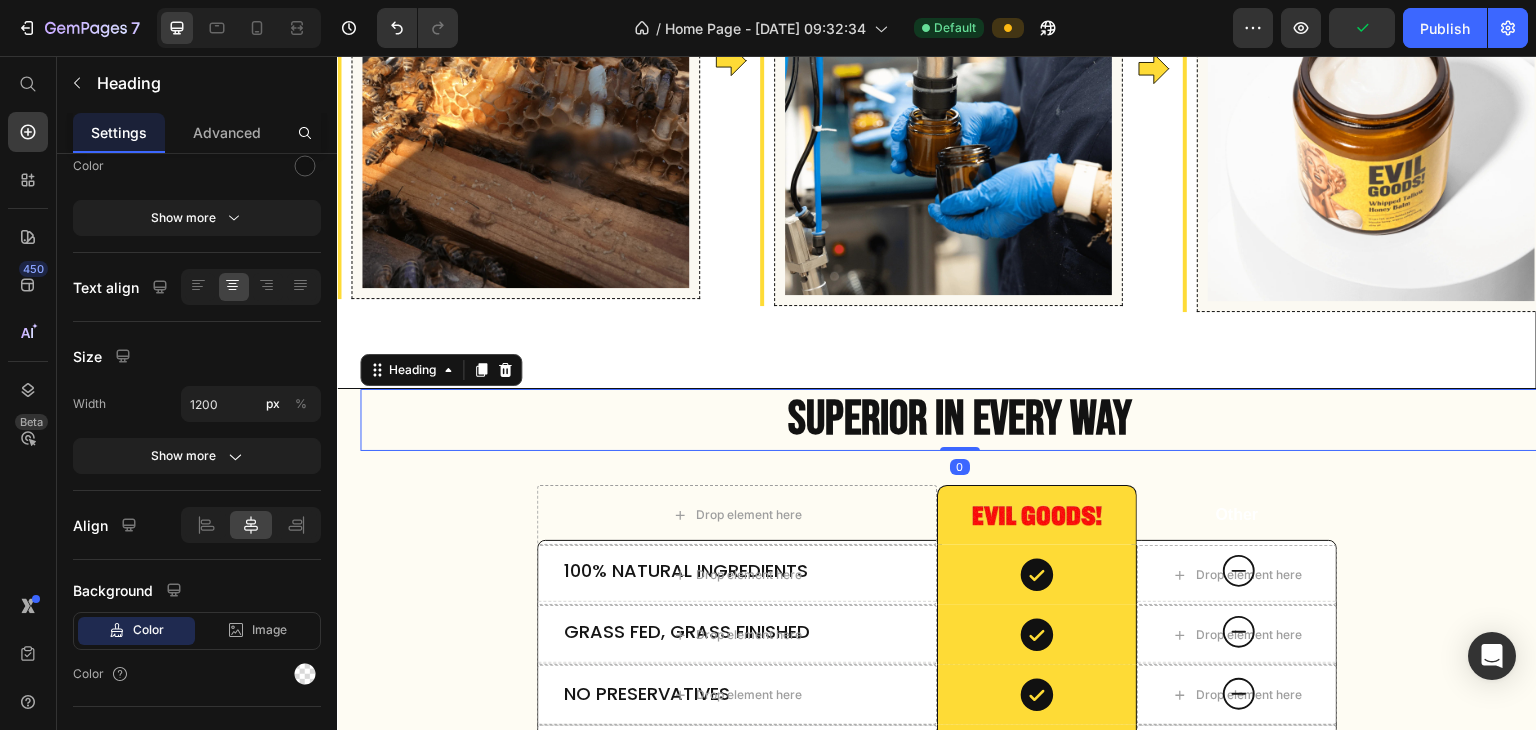 scroll, scrollTop: 0, scrollLeft: 0, axis: both 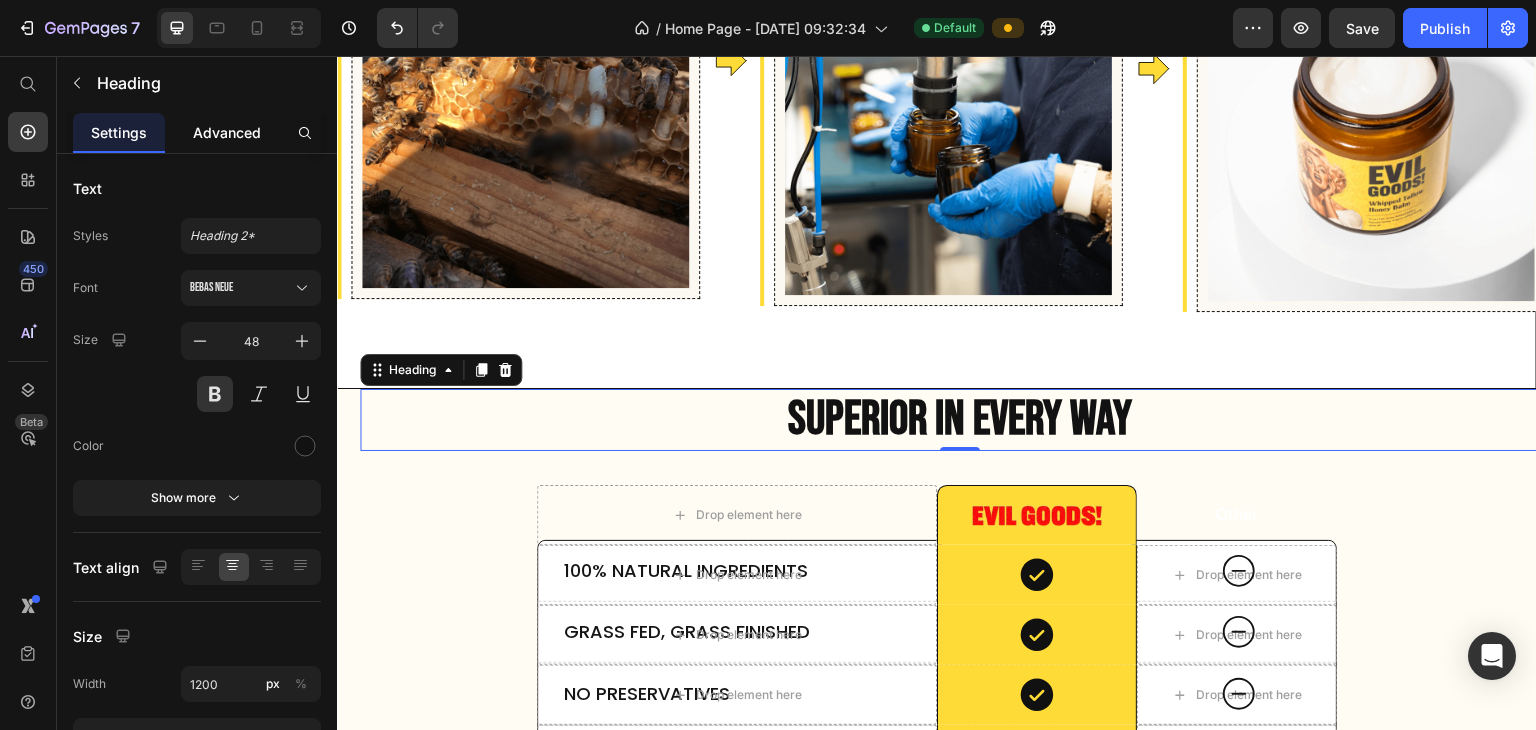 click on "Advanced" at bounding box center (227, 132) 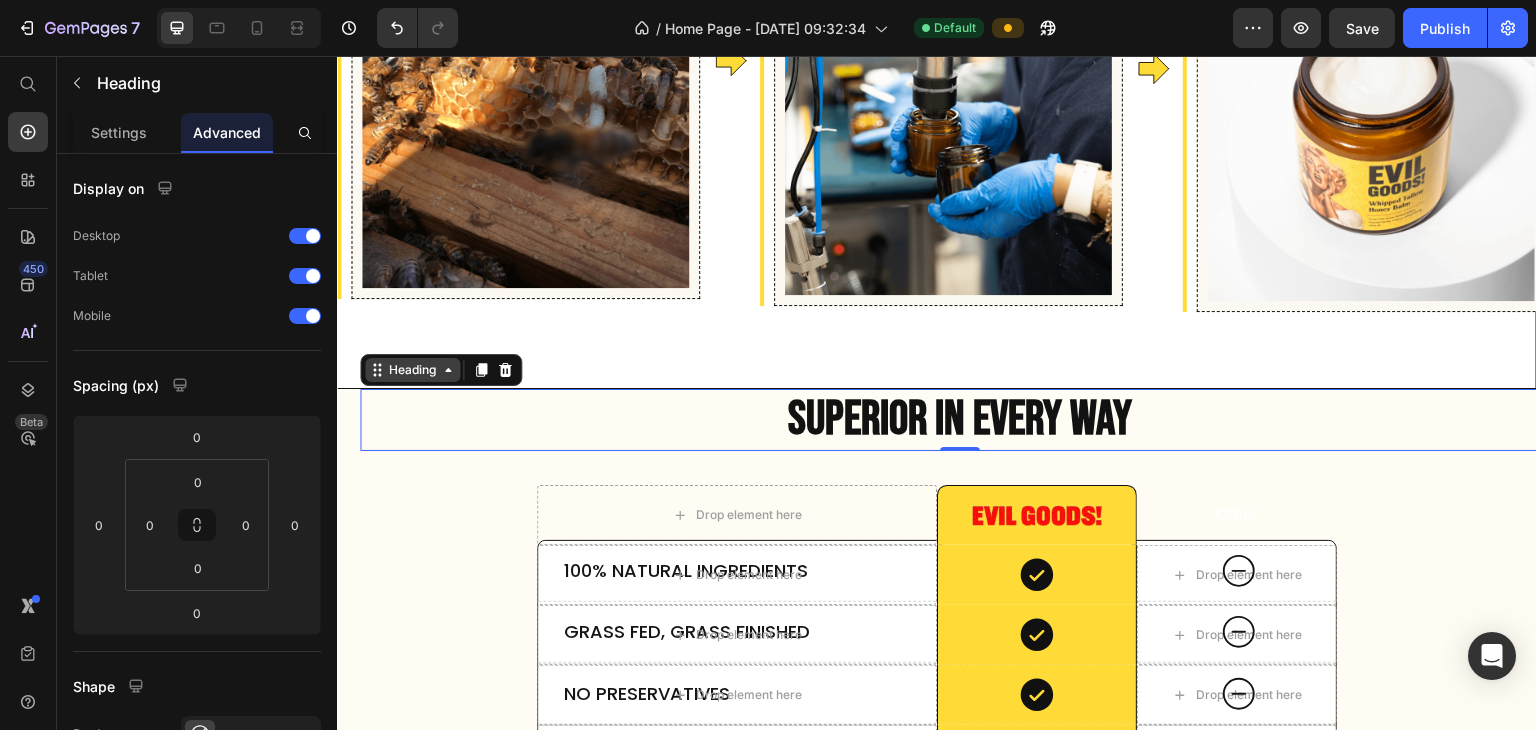 click 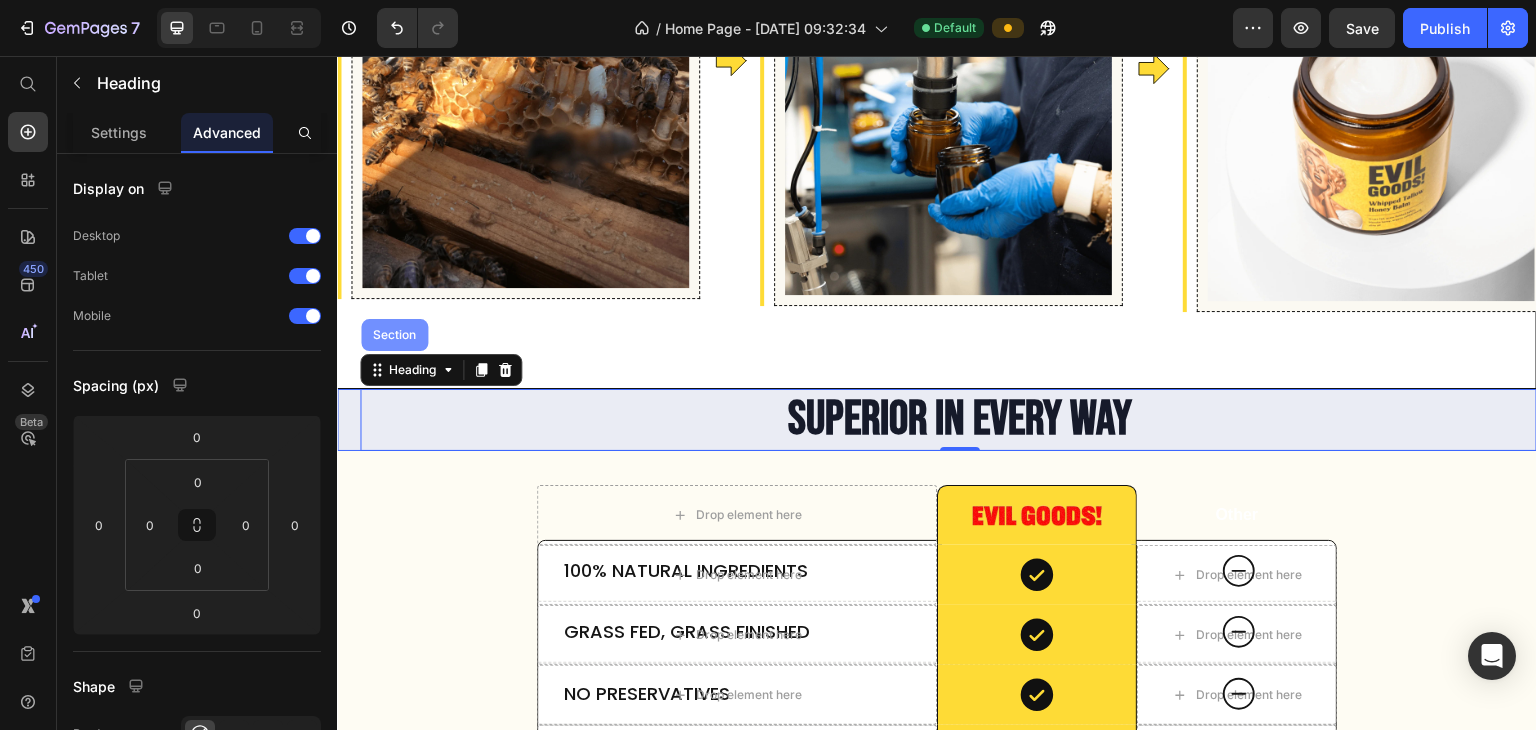 click on "Section" at bounding box center [394, 335] 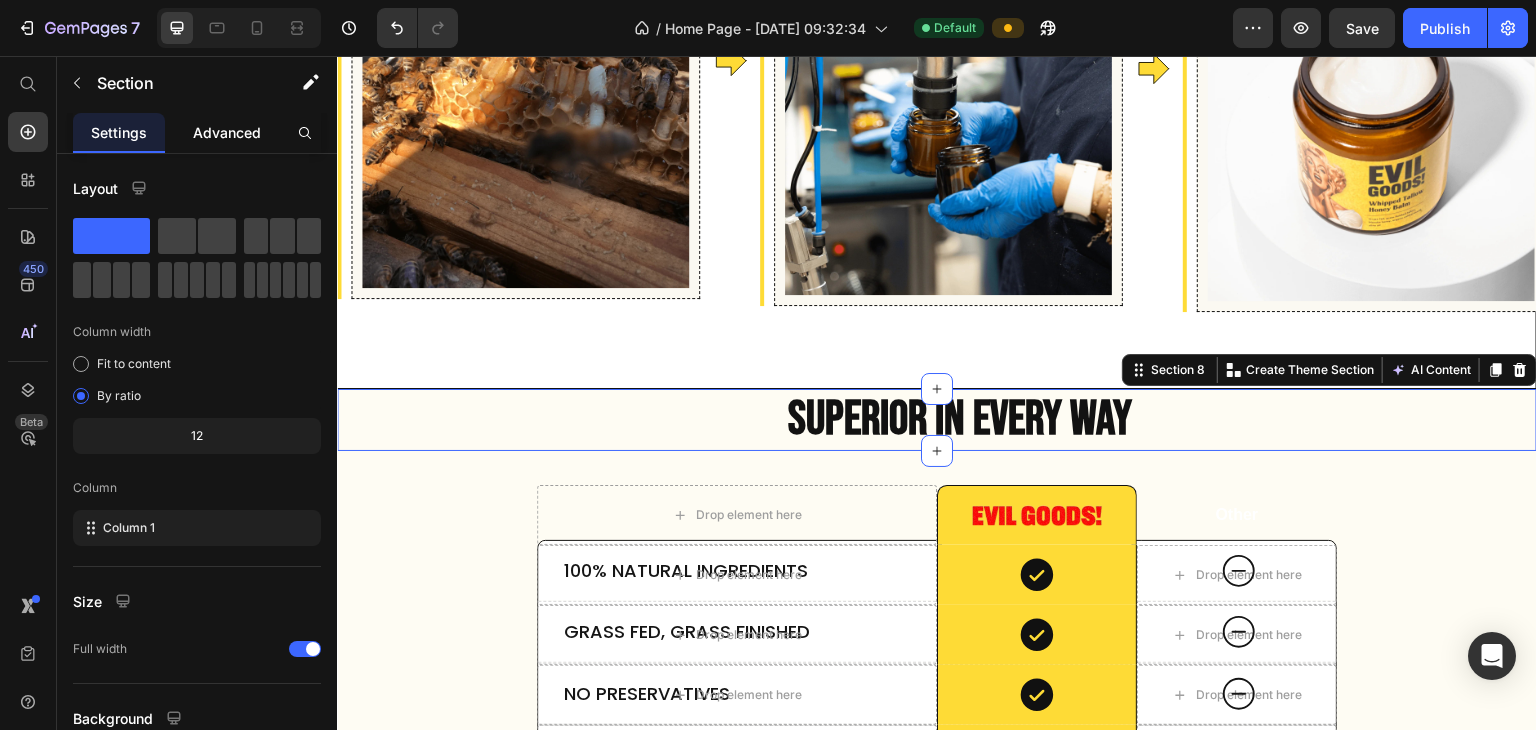 click on "Advanced" at bounding box center [227, 132] 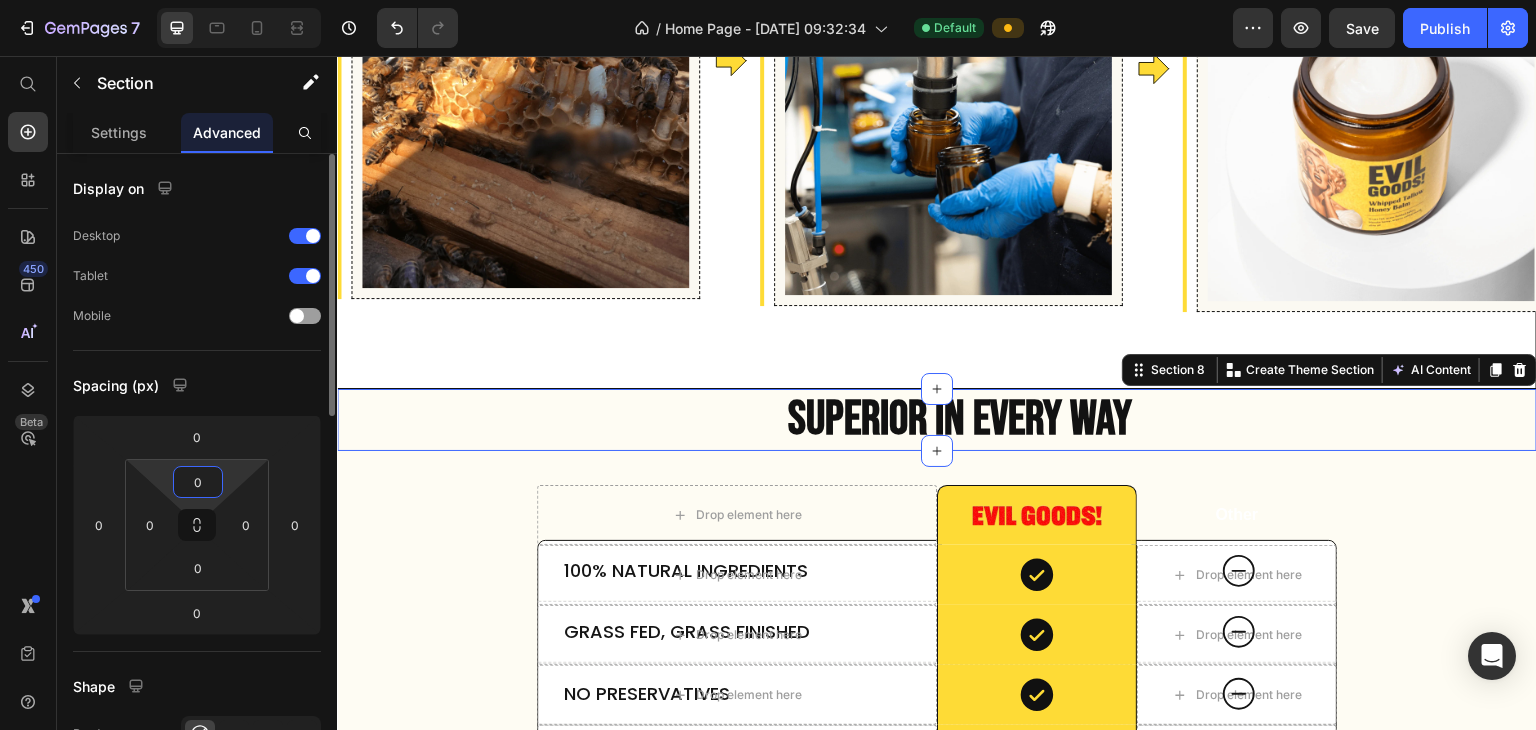 click on "0" at bounding box center (198, 482) 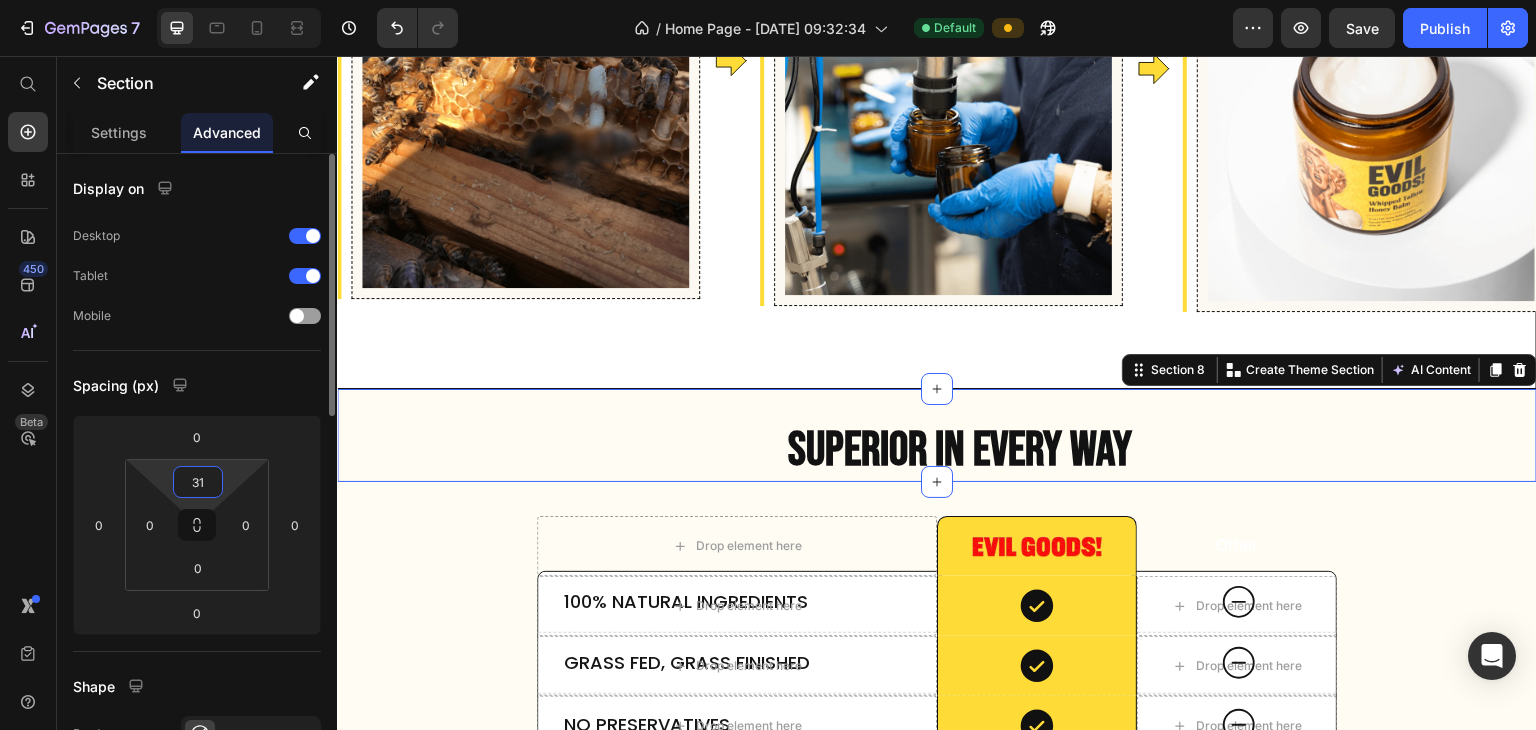 type on "32" 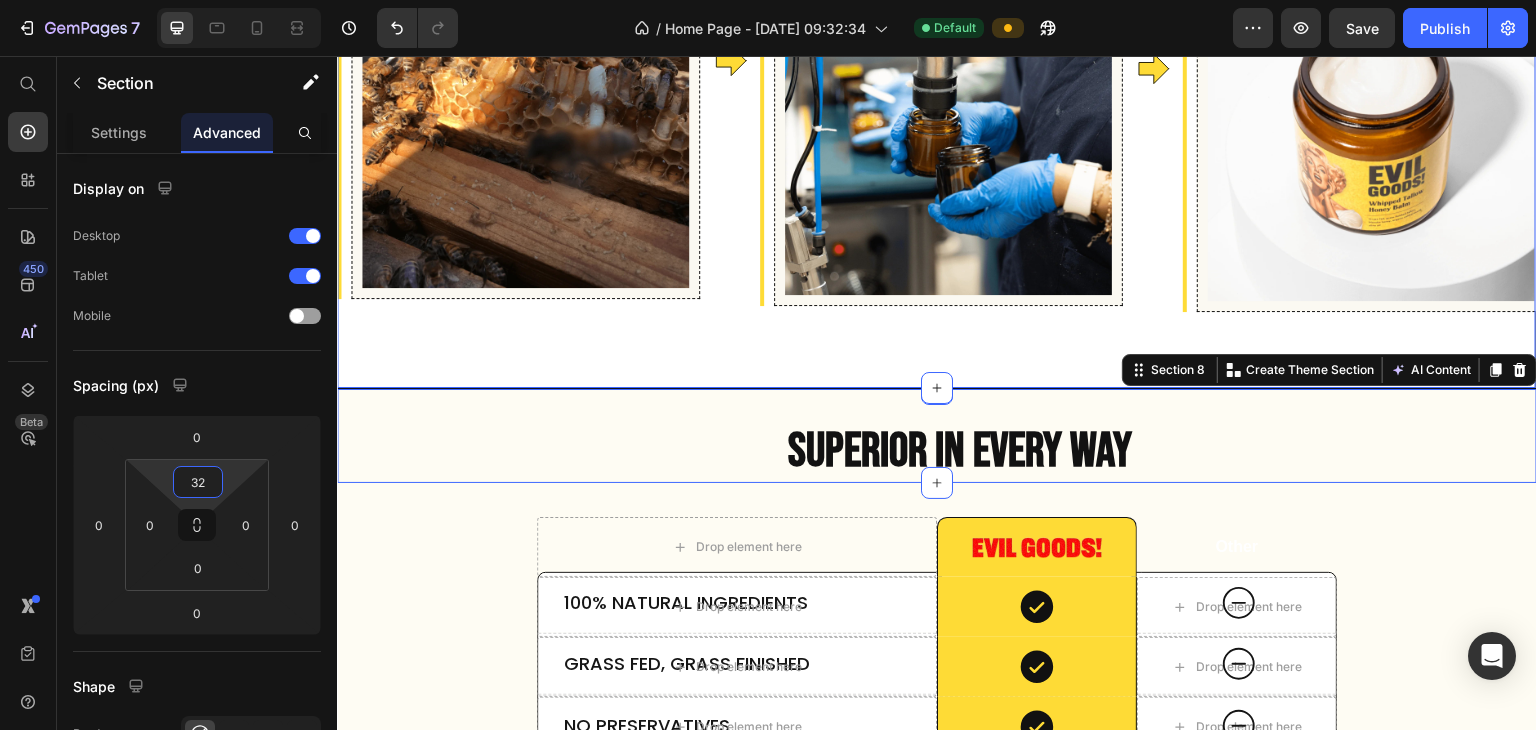 click on "How It Works Heading Row
STEP 1 Item List
Drop element here Row Ethically sourced ingredients Heading We start with the best: grass-fed, grass-finished beef tallow, organic olive oil, premium Manuka honey from [GEOGRAPHIC_DATA], and pot marigold flower extract — all sourced responsibly and without compromise. Text Block Image Row Row
Icon Row
STEP 2 Item List
Drop element here Row Small-batch production Heading Every jar is produced with careful quality control to guarantee freshness, purity, and consistency. No mass production. No shortcuts. Just skin-first integrity. Text Block
Icon Image Row Row
Icon
STEP 3 Item List
Drop element here" at bounding box center (936, -41) 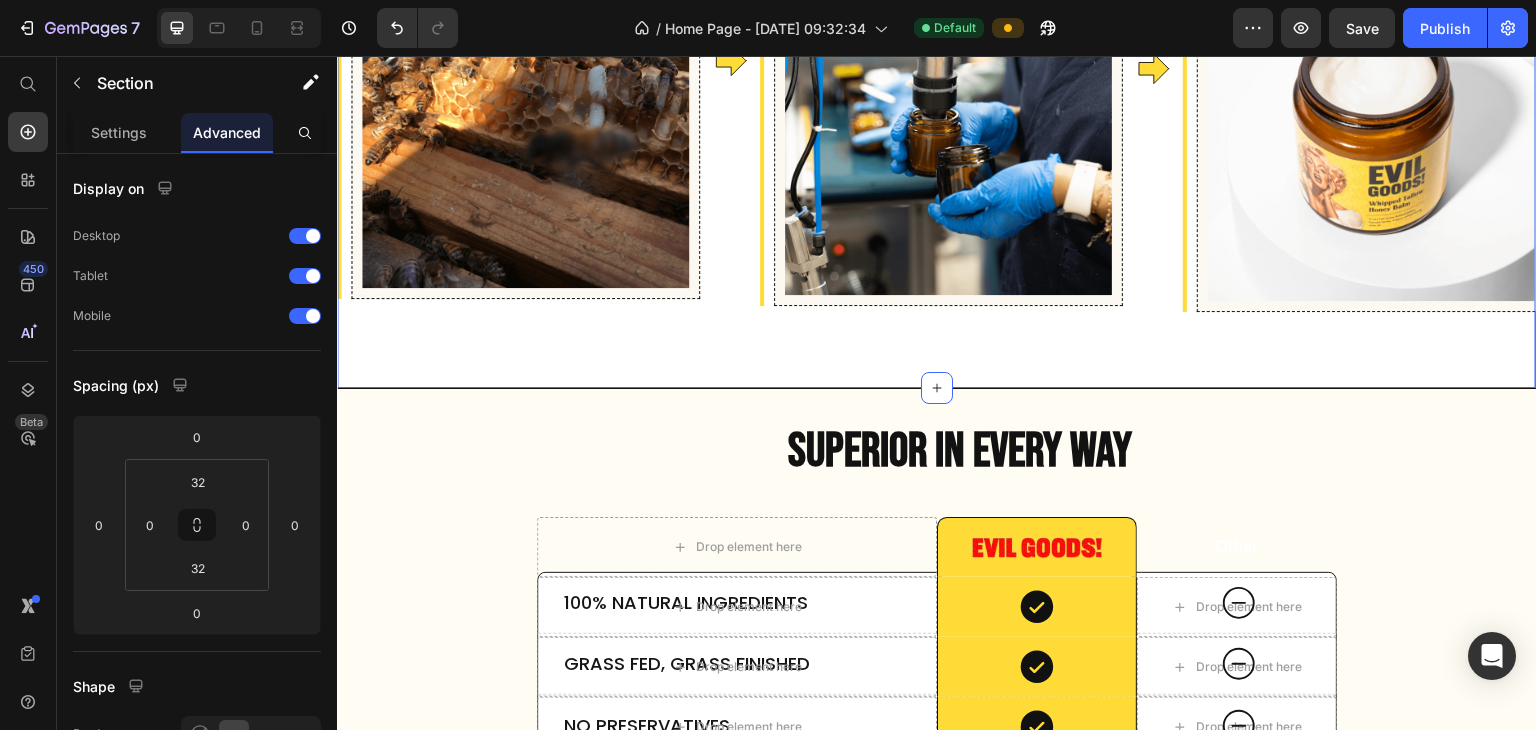click on "SUPERIOR IN EVERY WAY" at bounding box center (960, 452) 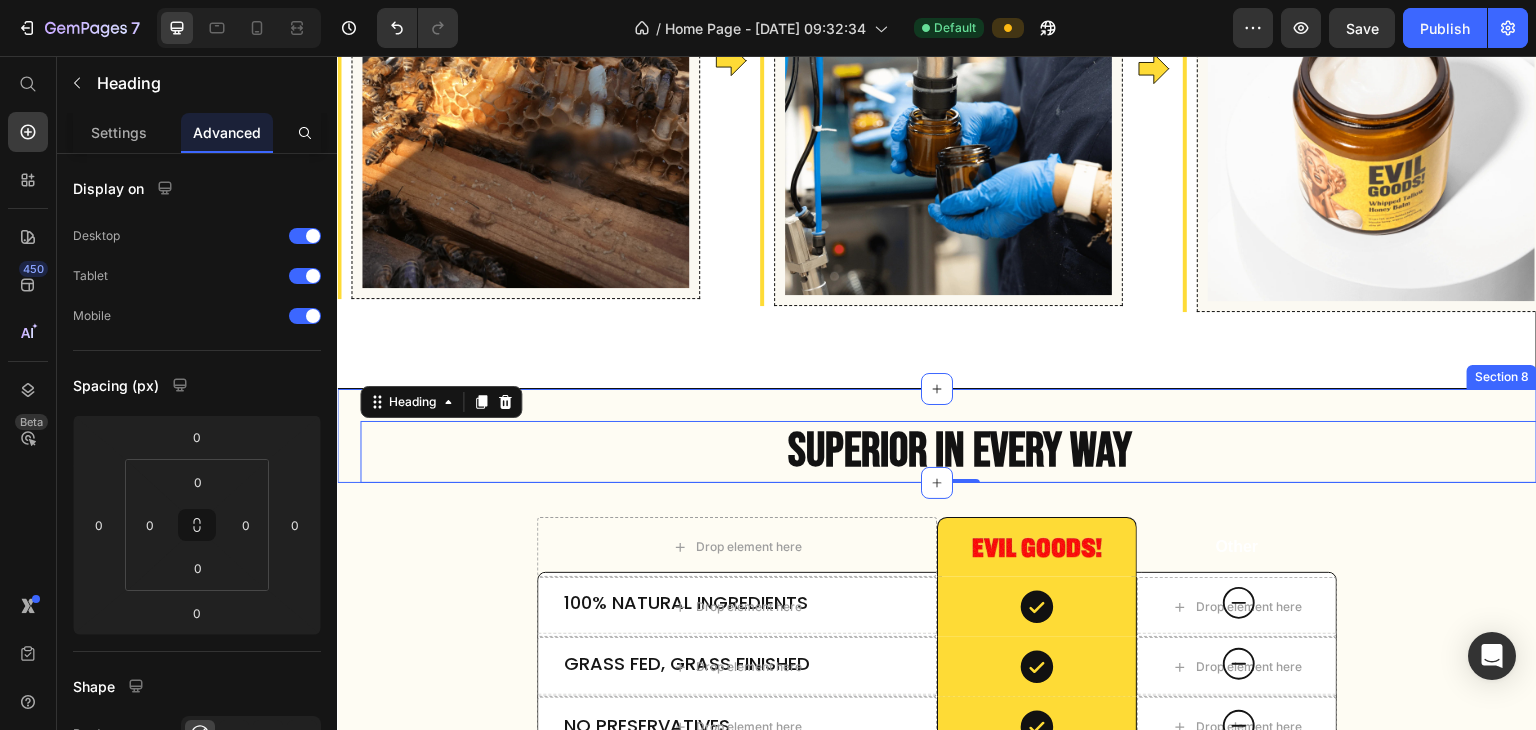 click on "SUPERIOR IN EVERY WAY Heading   0 Section 8" at bounding box center [937, 436] 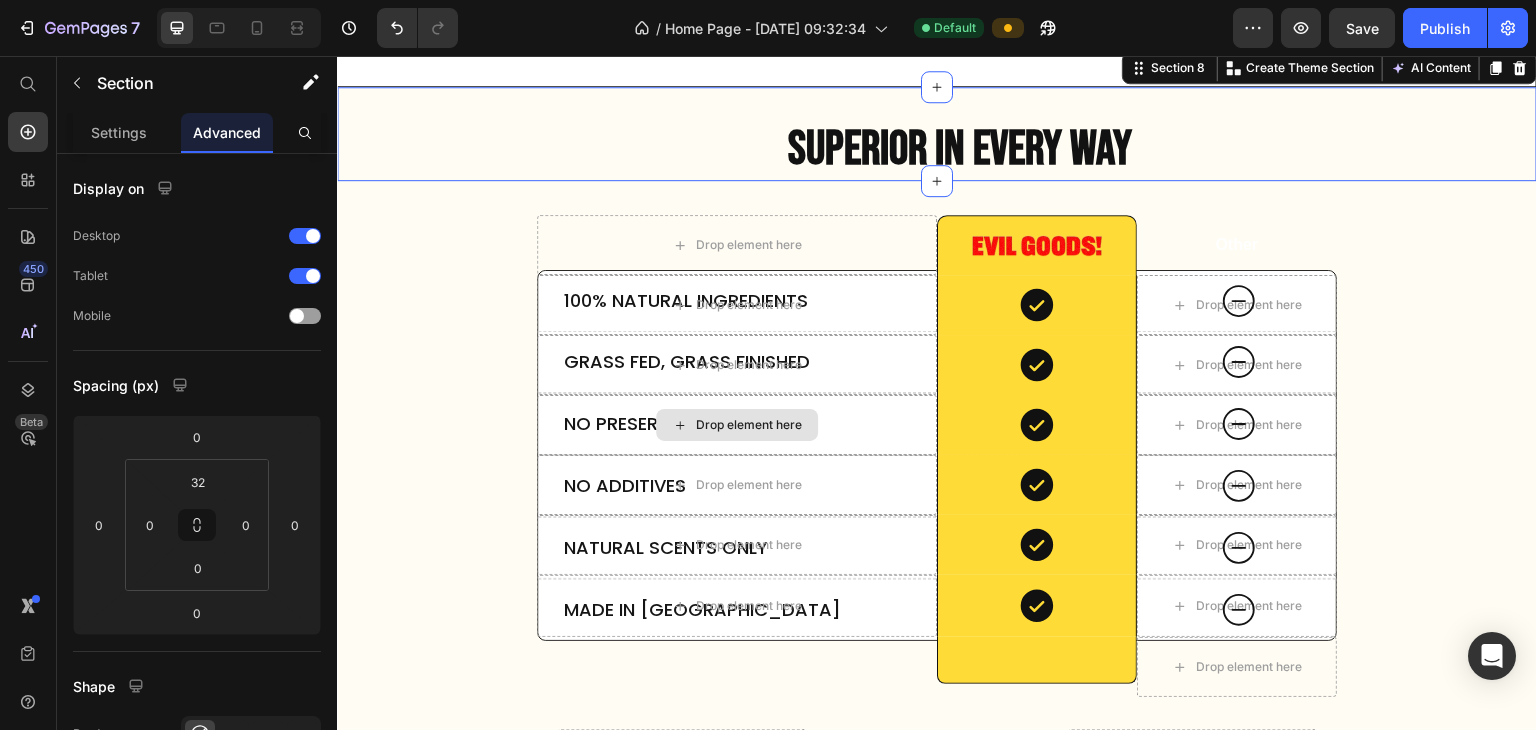 scroll, scrollTop: 4626, scrollLeft: 0, axis: vertical 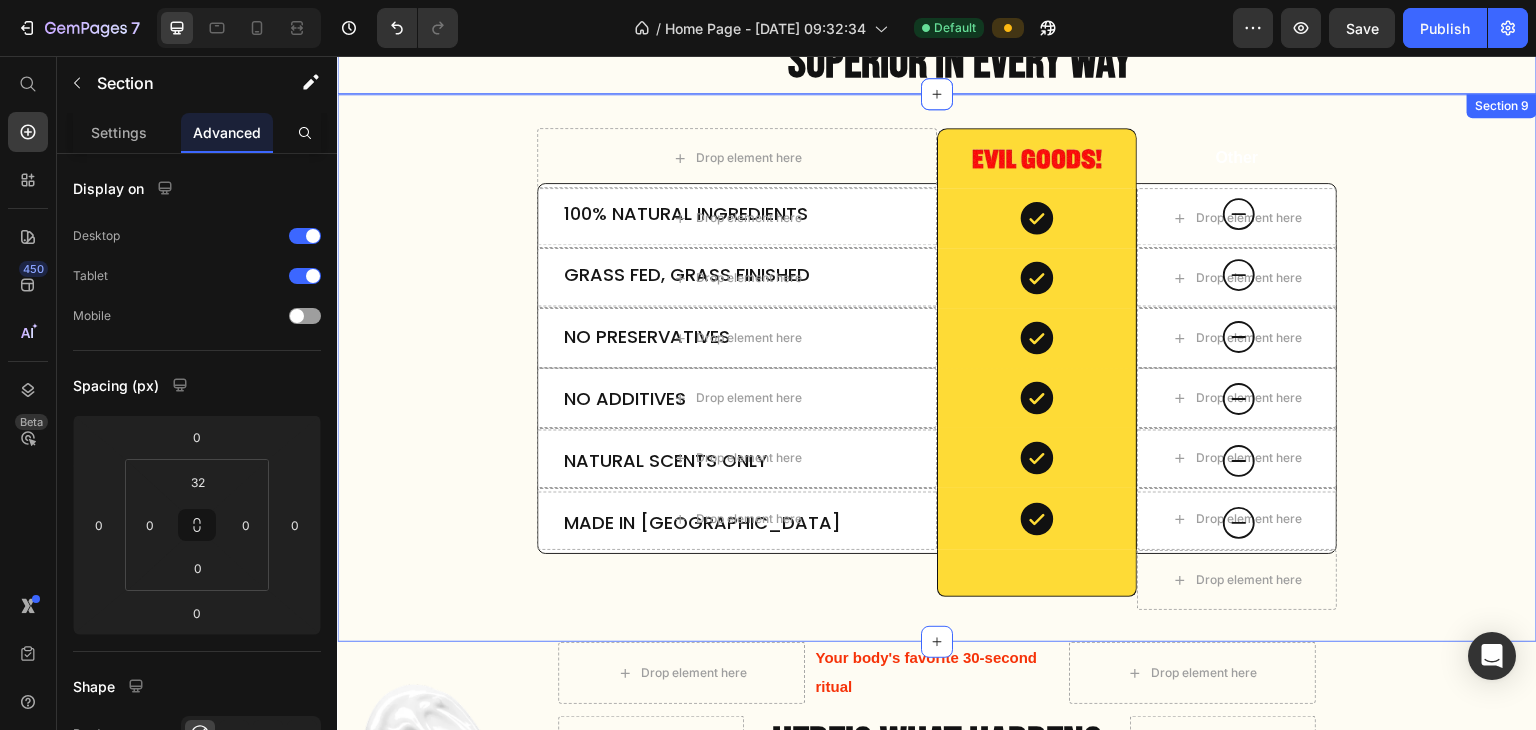 click on "100% Natural Ingredients Text Block
Drop element here
Icon Hero Banner Row Grass Fed, Grass Finished Text Block
Drop element here
Icon Hero Banner Row No Preservatives Text Block
Drop element here
Icon Hero Banner Row No Additives Text Block
Drop element here
Icon Hero Banner Row Natural Scents Only Text Block
Drop element here
Icon Hero Banner Row Made in [GEOGRAPHIC_DATA] Text Block
Drop element here
Icon Hero Banner Row Row
Drop element here Image Row Other Text Block Row
Drop element here
Icon Row
Drop element here Row
Drop element here
Icon Row
Drop element here Row
Drop element here
Icon Row
Drop element here Row" at bounding box center [937, 368] 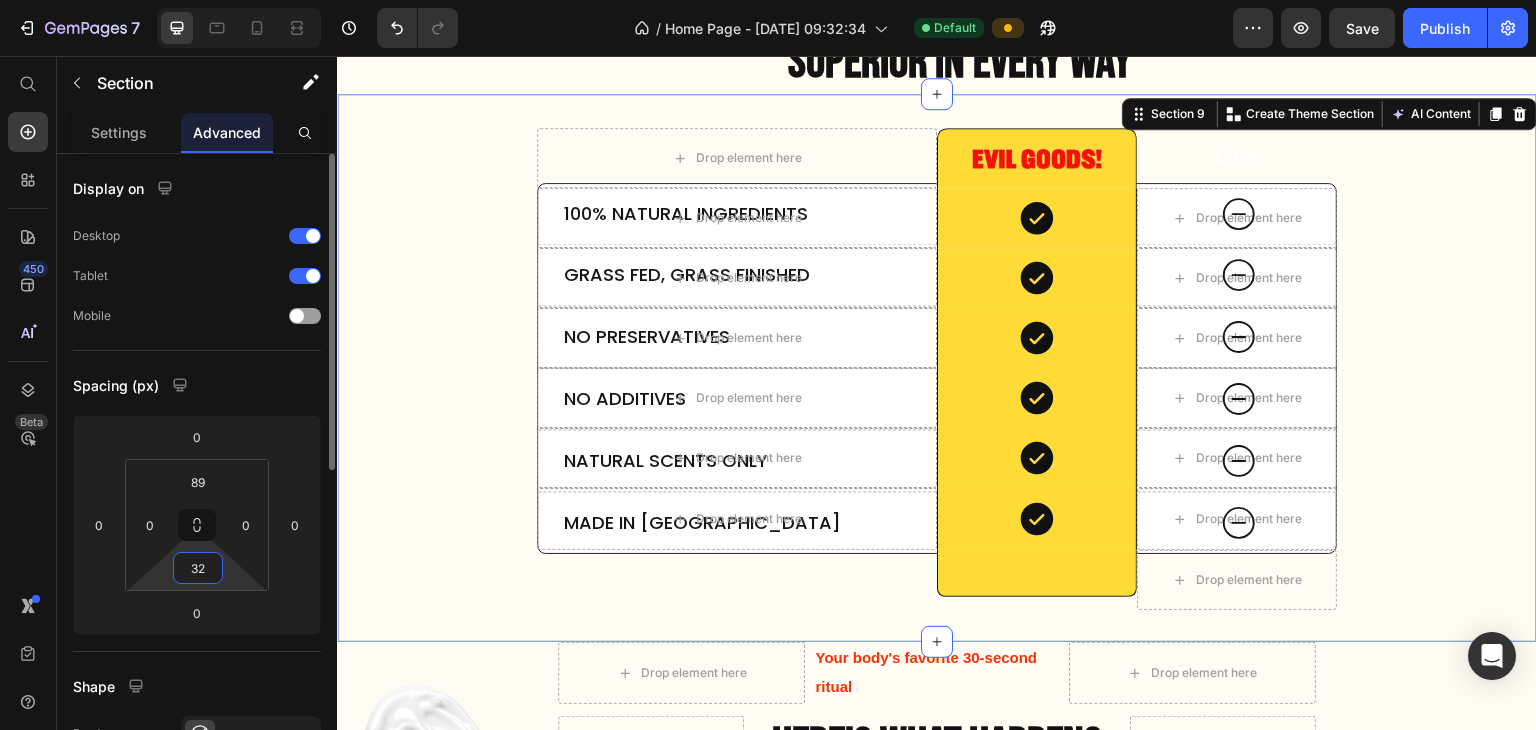 click on "32" at bounding box center [198, 568] 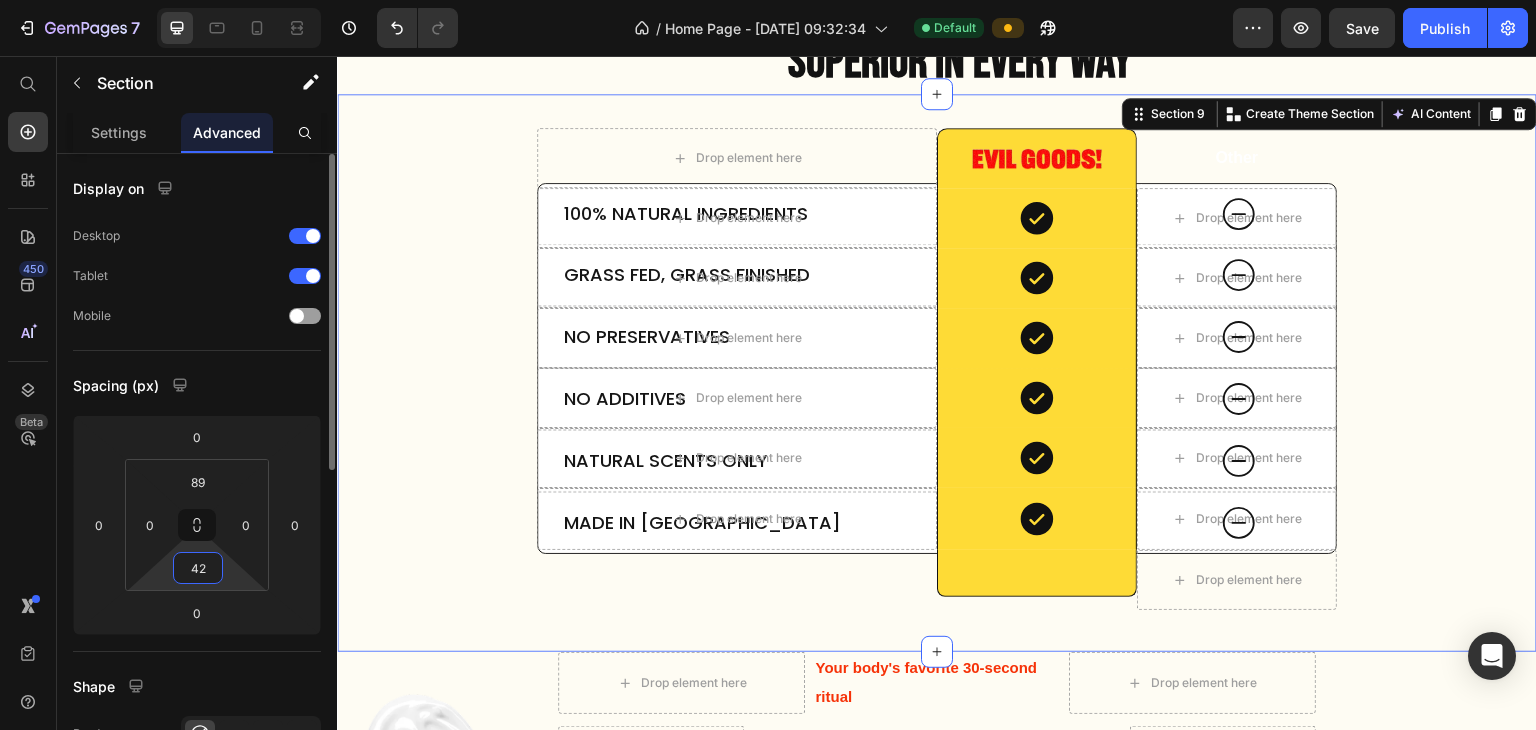 type on "41" 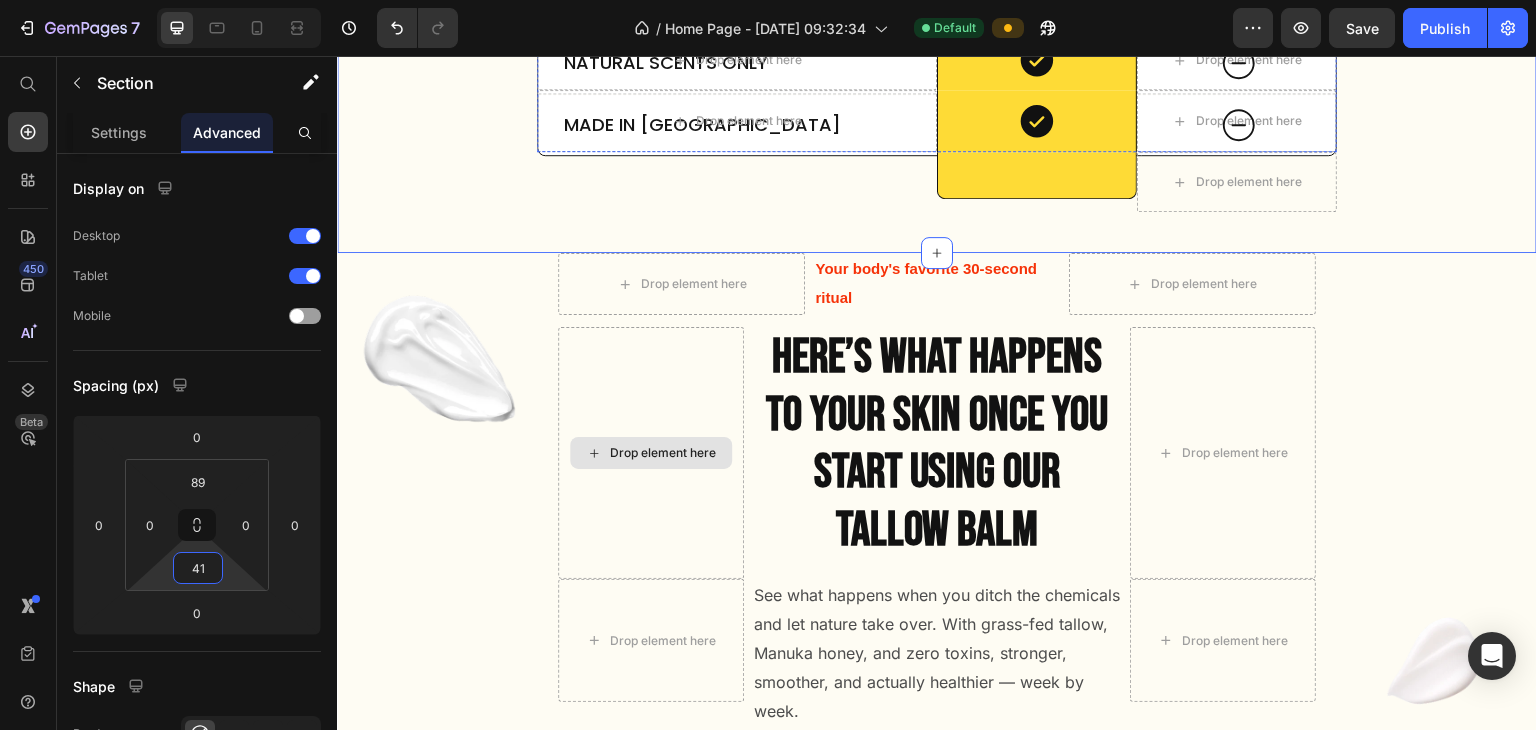 scroll, scrollTop: 5023, scrollLeft: 0, axis: vertical 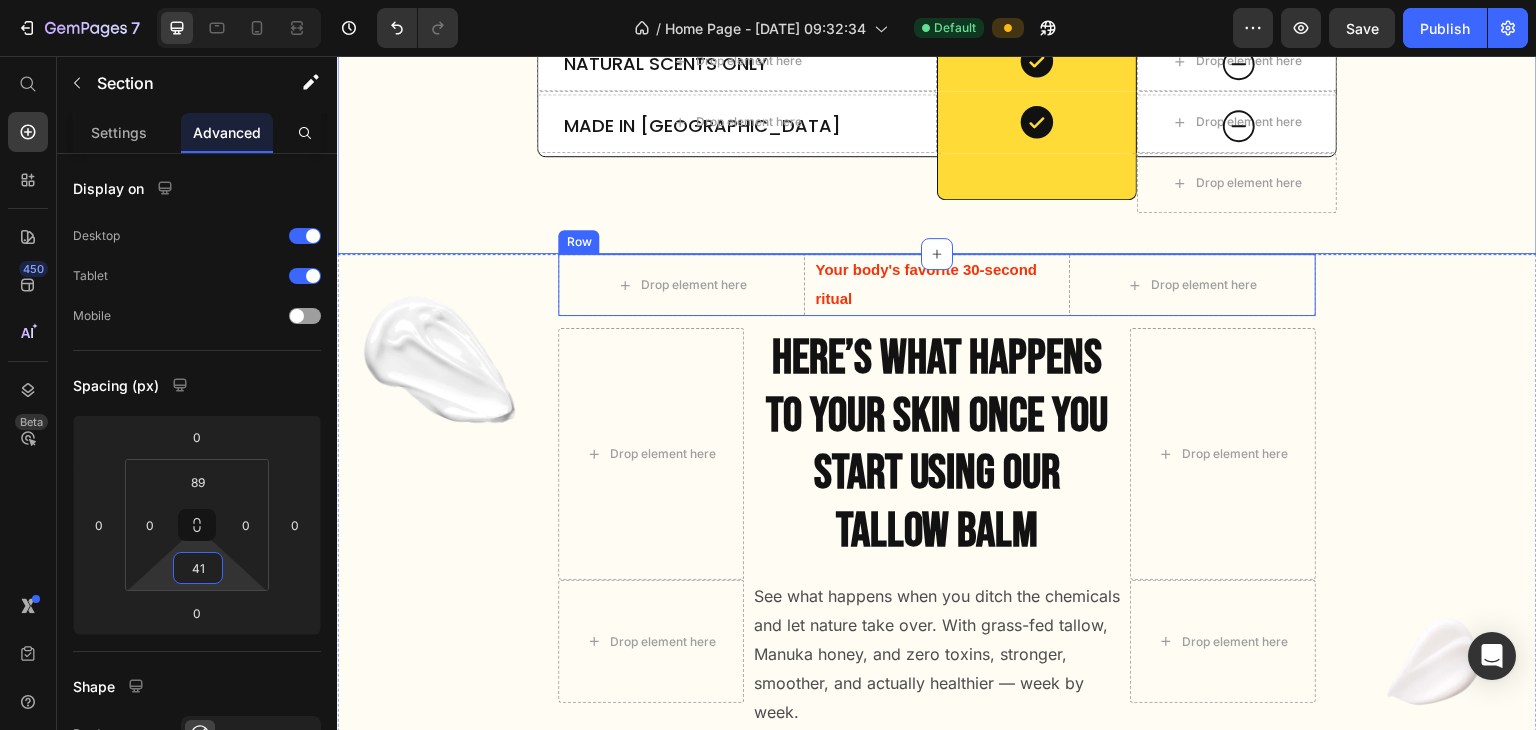 click on "Drop element here Your body's favorite 30-second ritual Text Block
Drop element here Row" at bounding box center (936, 285) 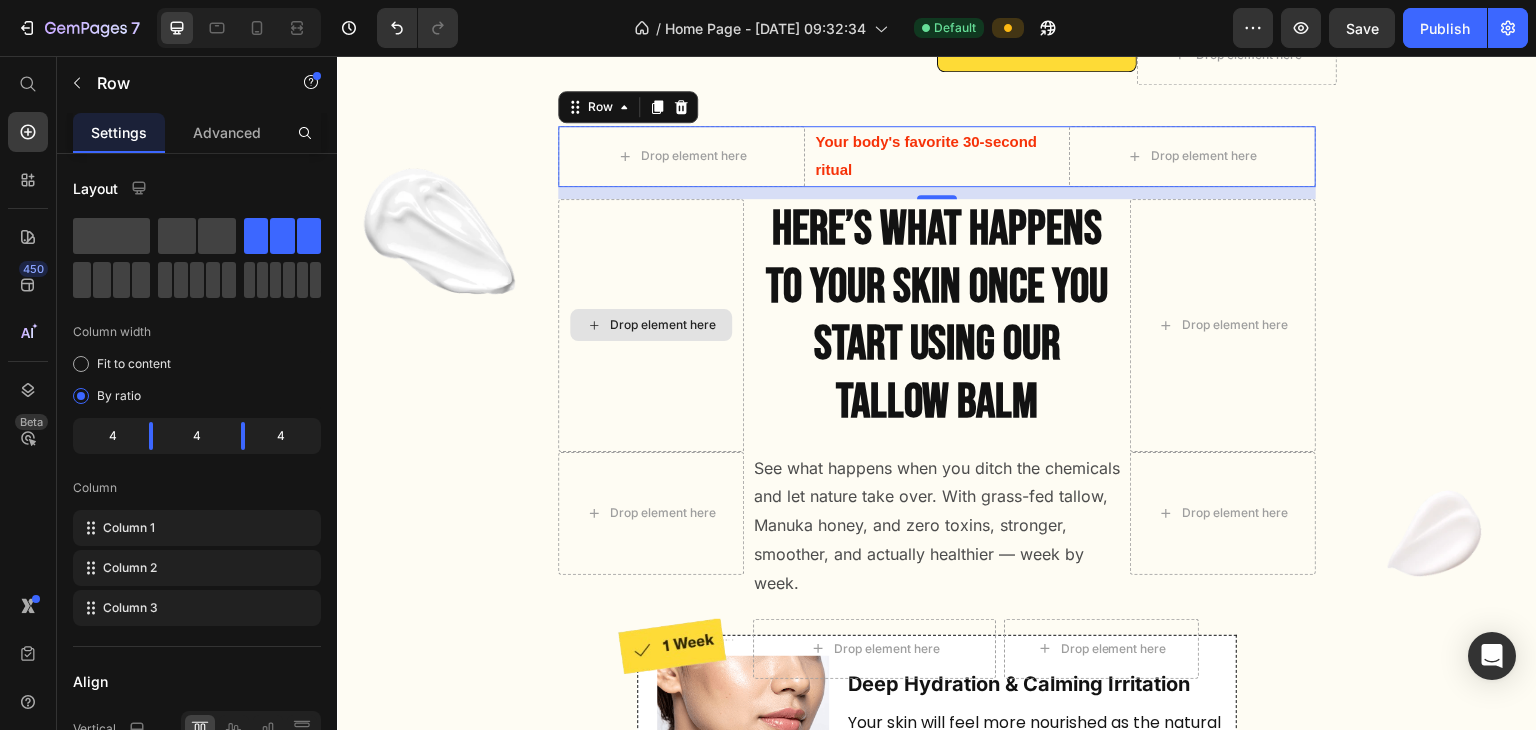 scroll, scrollTop: 5085, scrollLeft: 0, axis: vertical 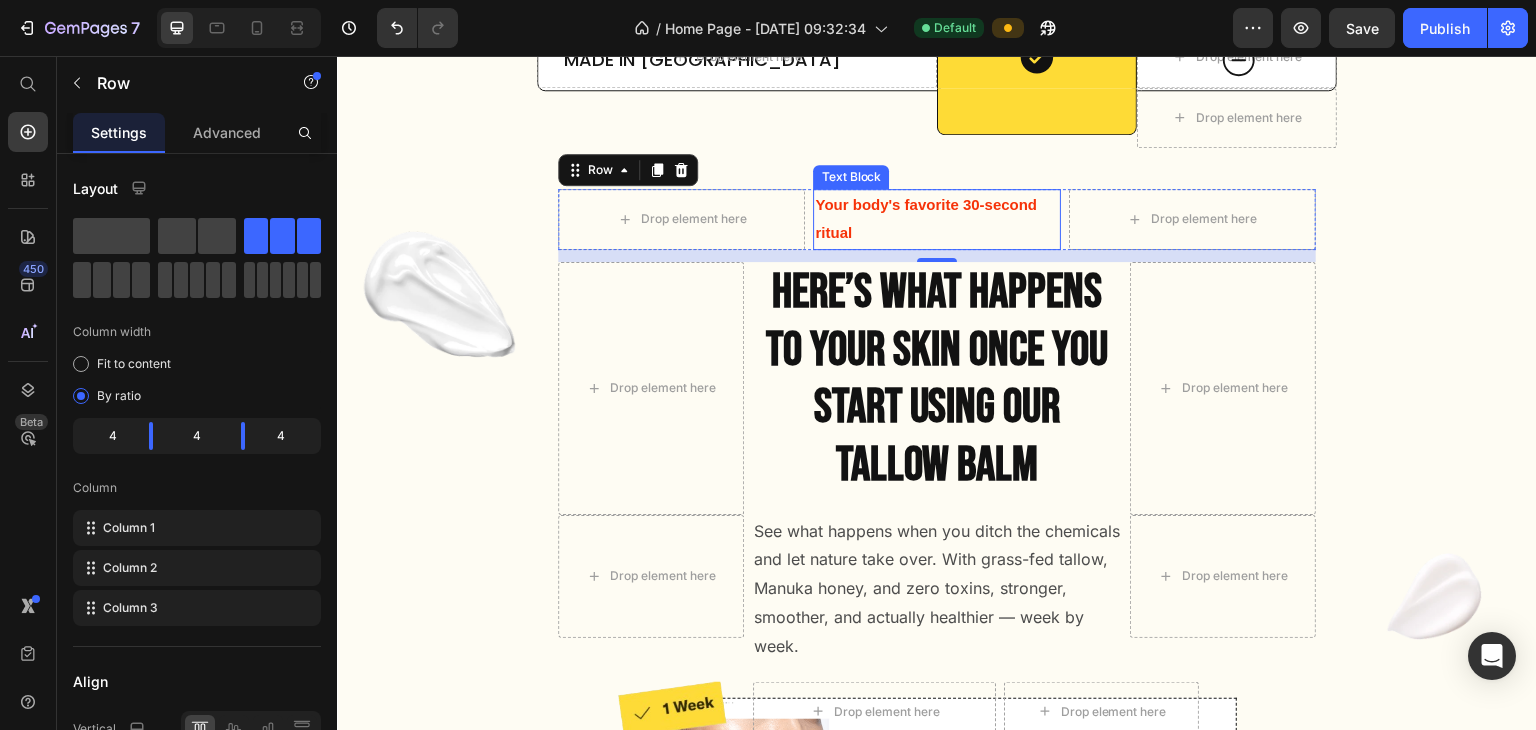 click on "Your body's favorite 30-second ritual" at bounding box center (926, 219) 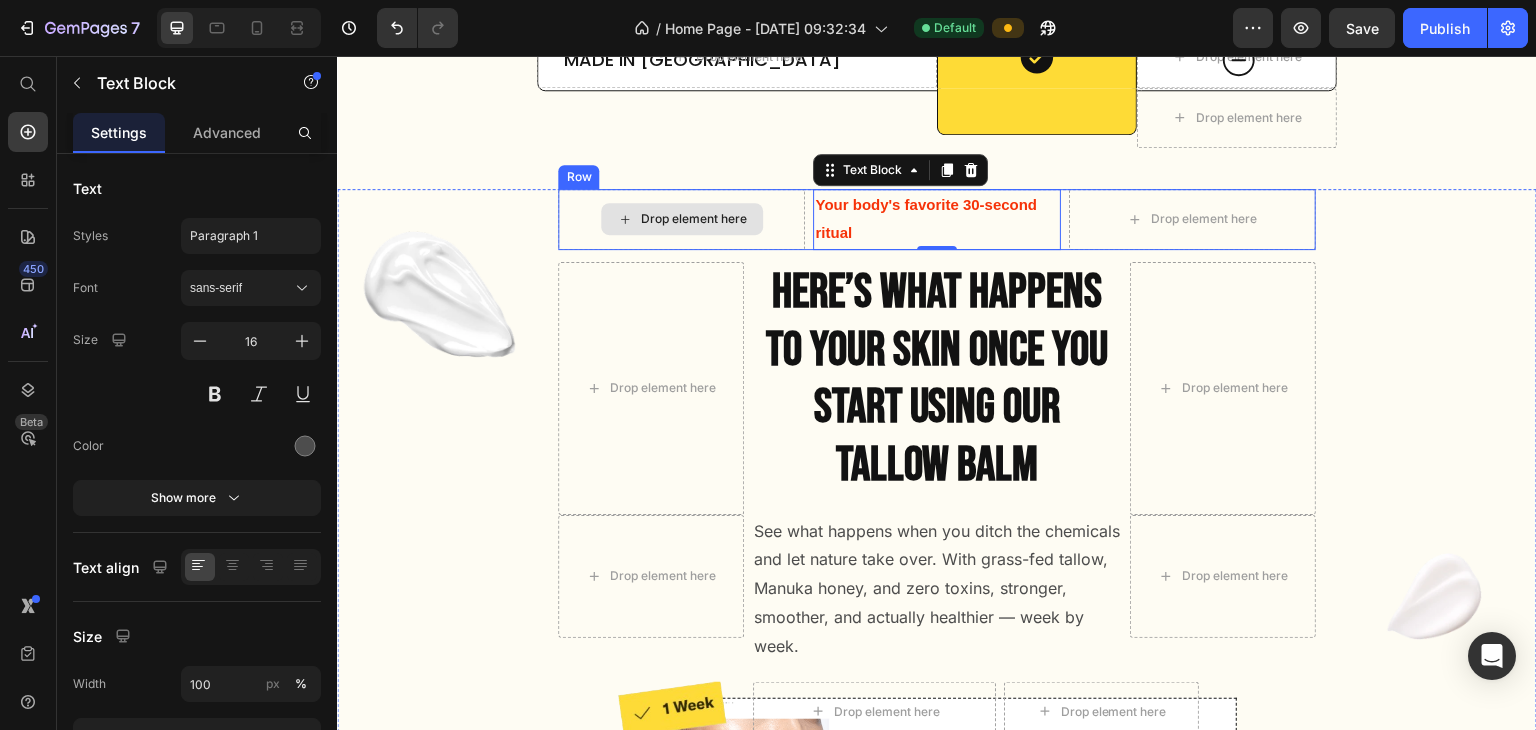 click on "Drop element here" at bounding box center [681, 220] 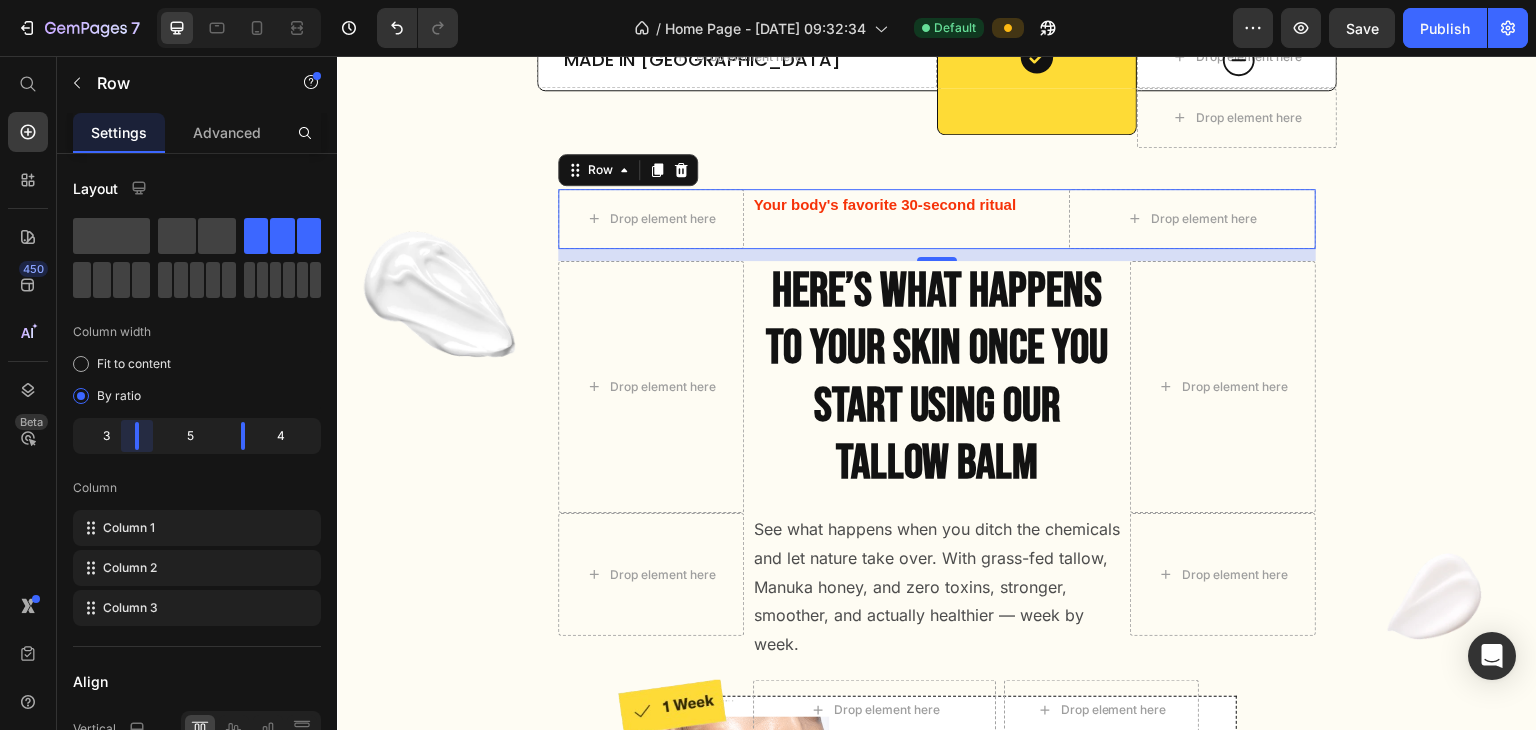 drag, startPoint x: 146, startPoint y: 433, endPoint x: 130, endPoint y: 437, distance: 16.492422 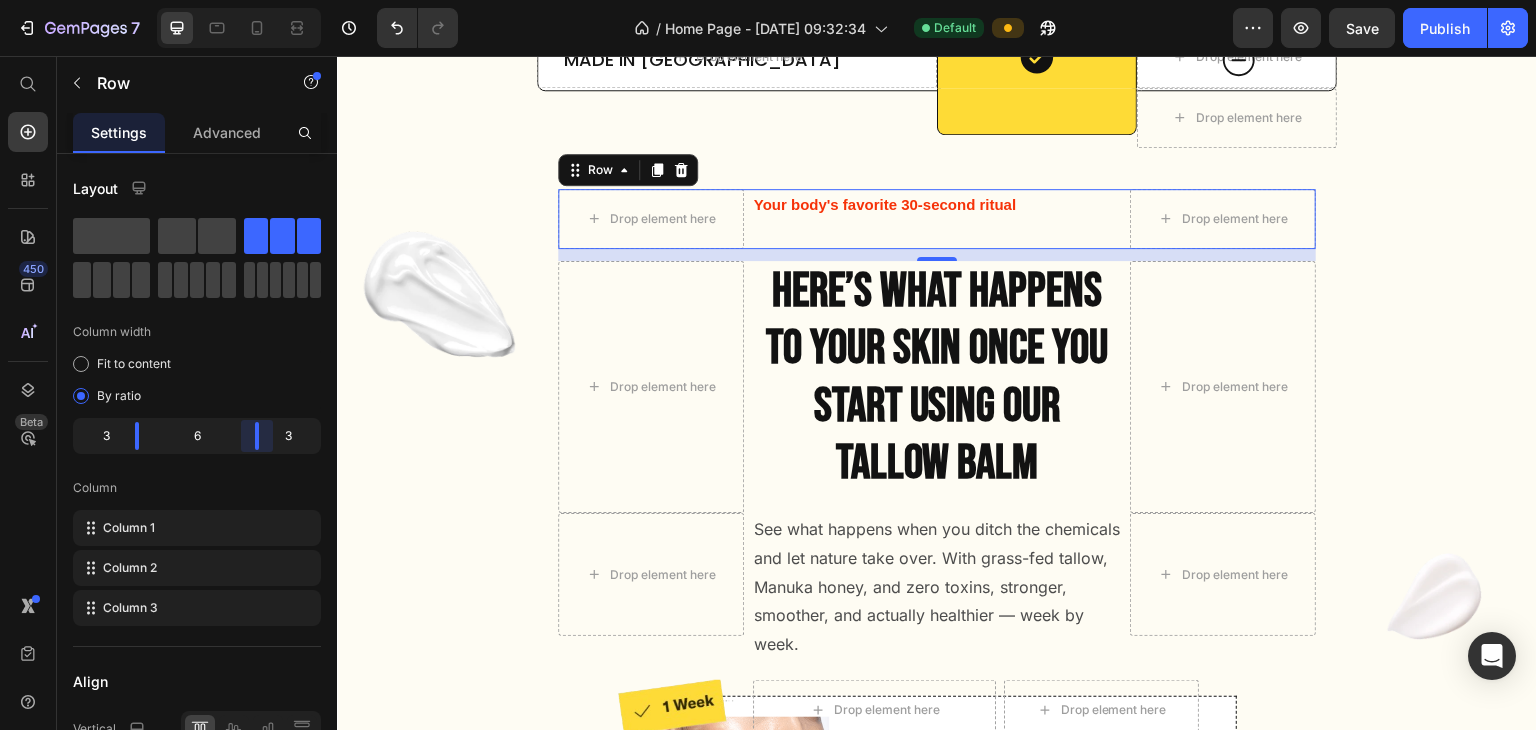 drag, startPoint x: 240, startPoint y: 441, endPoint x: 264, endPoint y: 440, distance: 24.020824 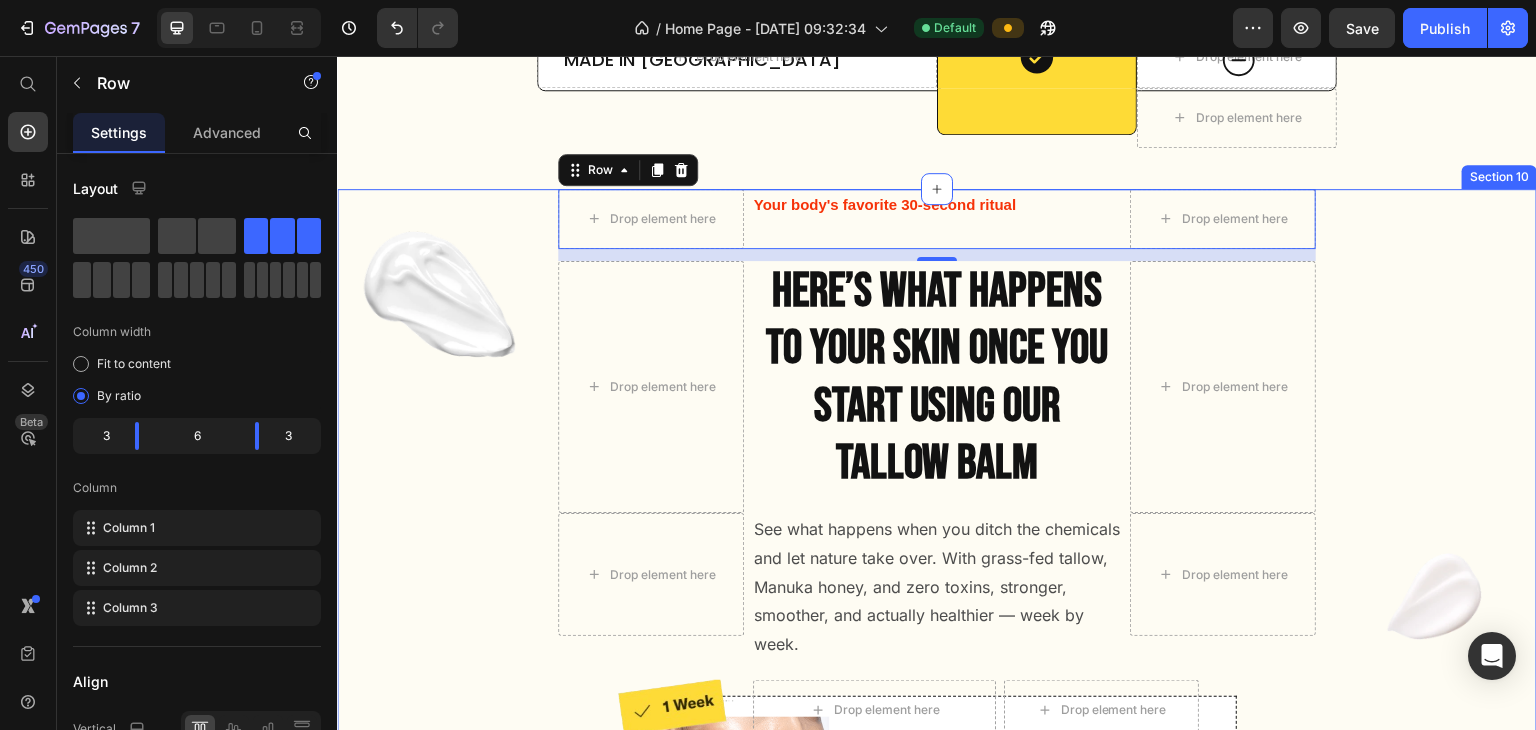 click on "Image" at bounding box center (431, 992) 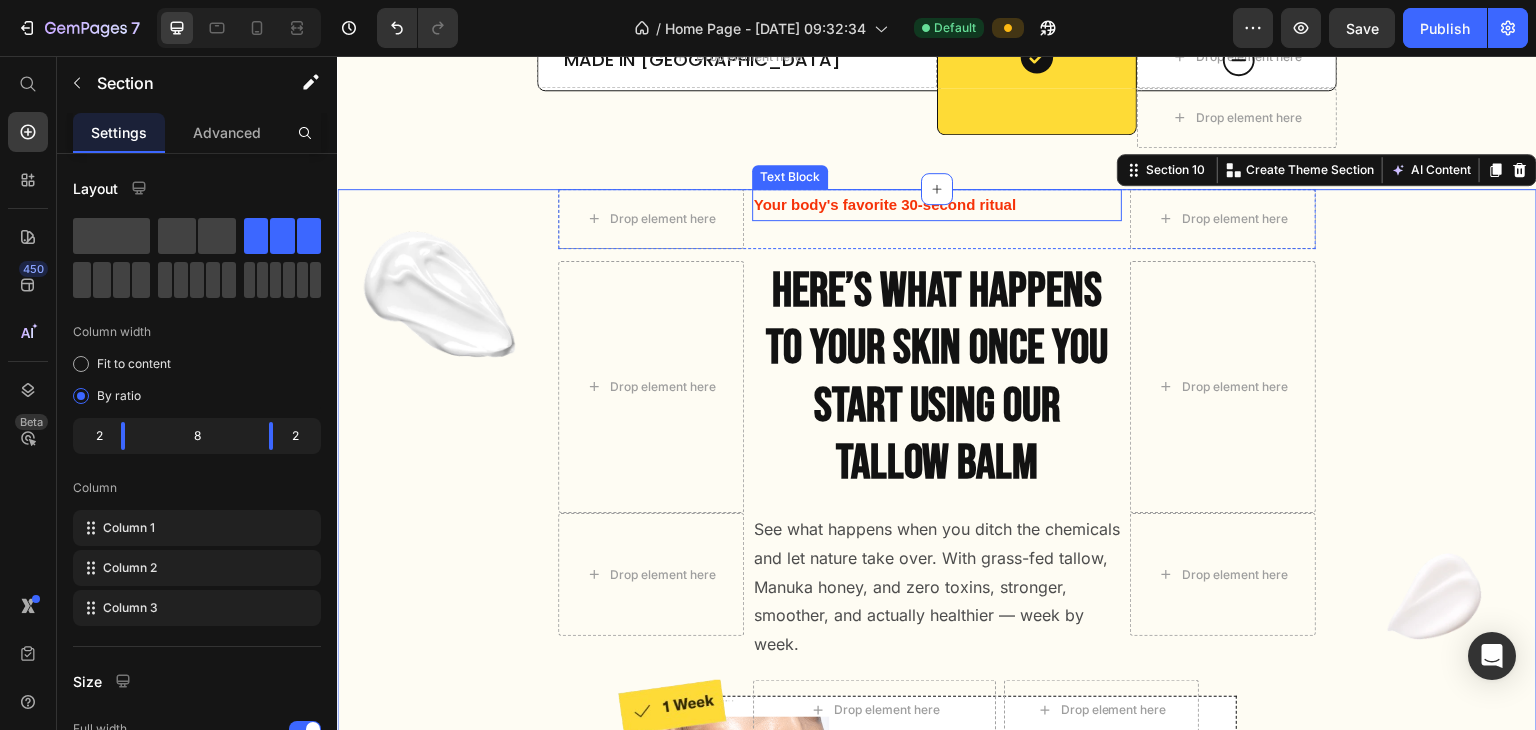 click on "Your body's favorite 30-second ritual" at bounding box center (885, 204) 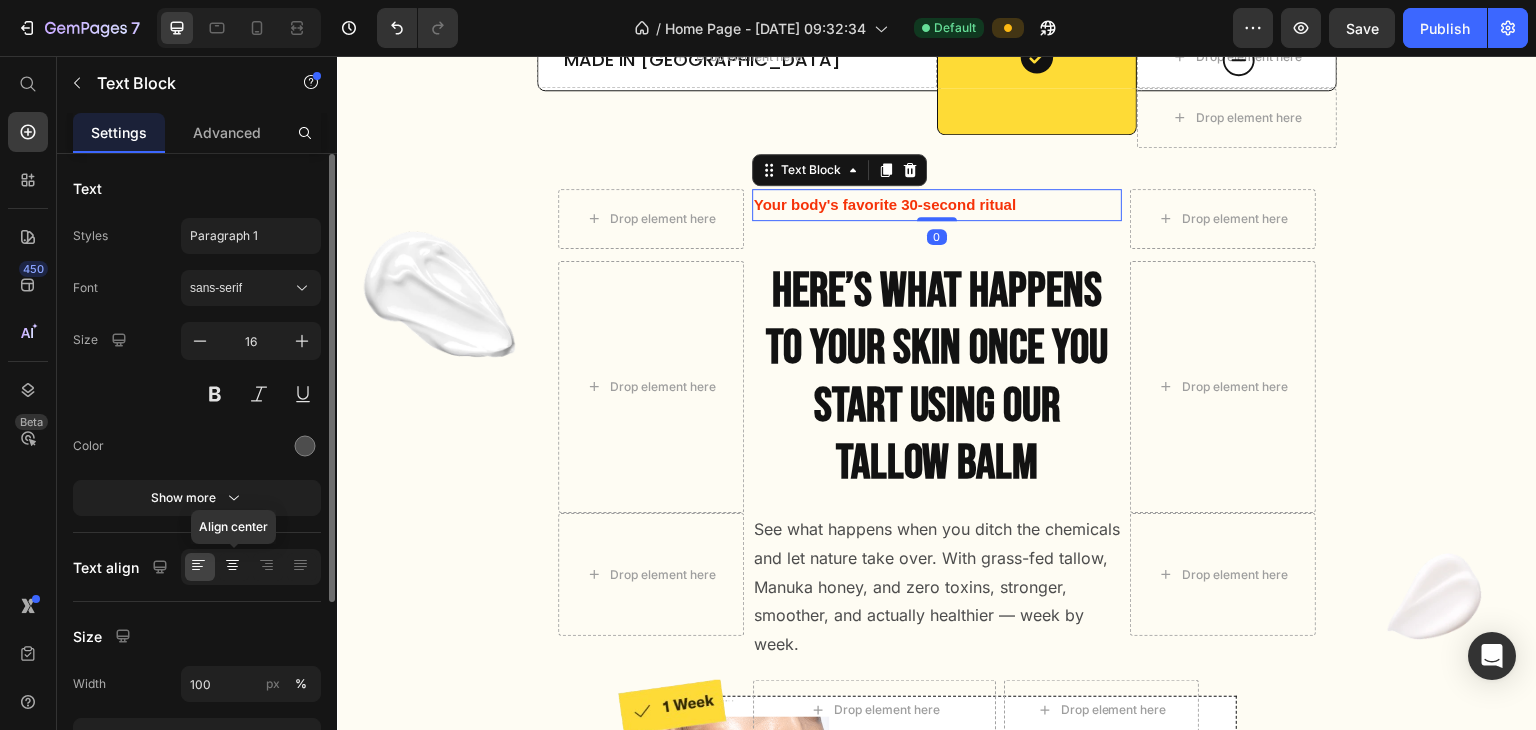 click 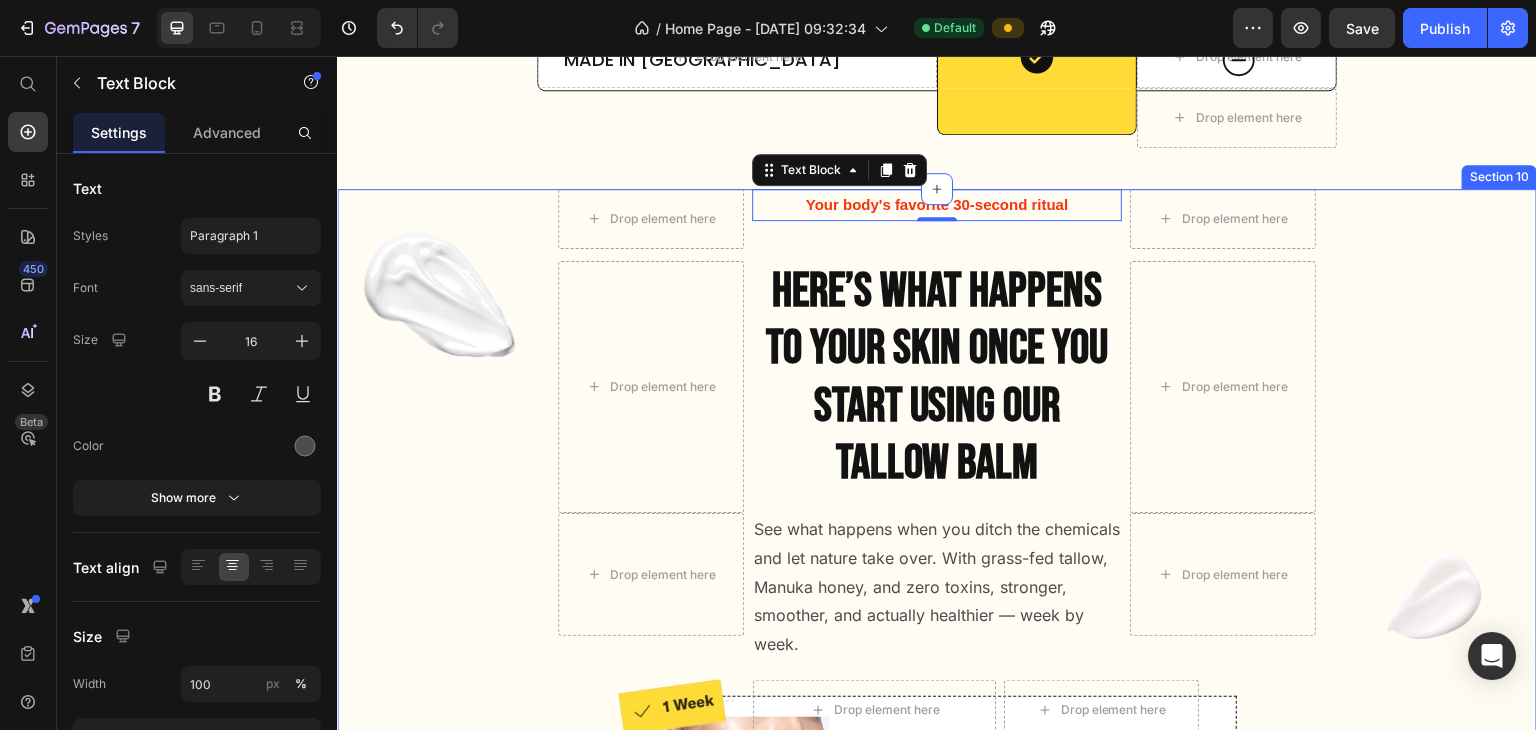 click on "Image
Drop element here Your body's favorite 30-second ritual Text Block   0
Drop element here Row
Drop element here Here’s What Happens to Your Skin Once You Start Using Our Tallow Balm Heading
Drop element here Row
Drop element here See what happens when you ditch the chemicals and let nature take over. With grass-fed tallow, Manuka honey, and zero toxins, stronger, smoother, and actually healthier — week by week. Text Block
Drop element here Row Image
Drop element here
Drop element here Row Image Deep Hydration & Calming Irritation Heading Your skin will feel more nourished as the natural fats in beef tallow start to restore moisture. [MEDICAL_DATA], irritation, and redness begin to subside, especially if your skin has been exposed to harsh skincare products. Text Block Row Row
Icon
Drop element here" at bounding box center [937, 992] 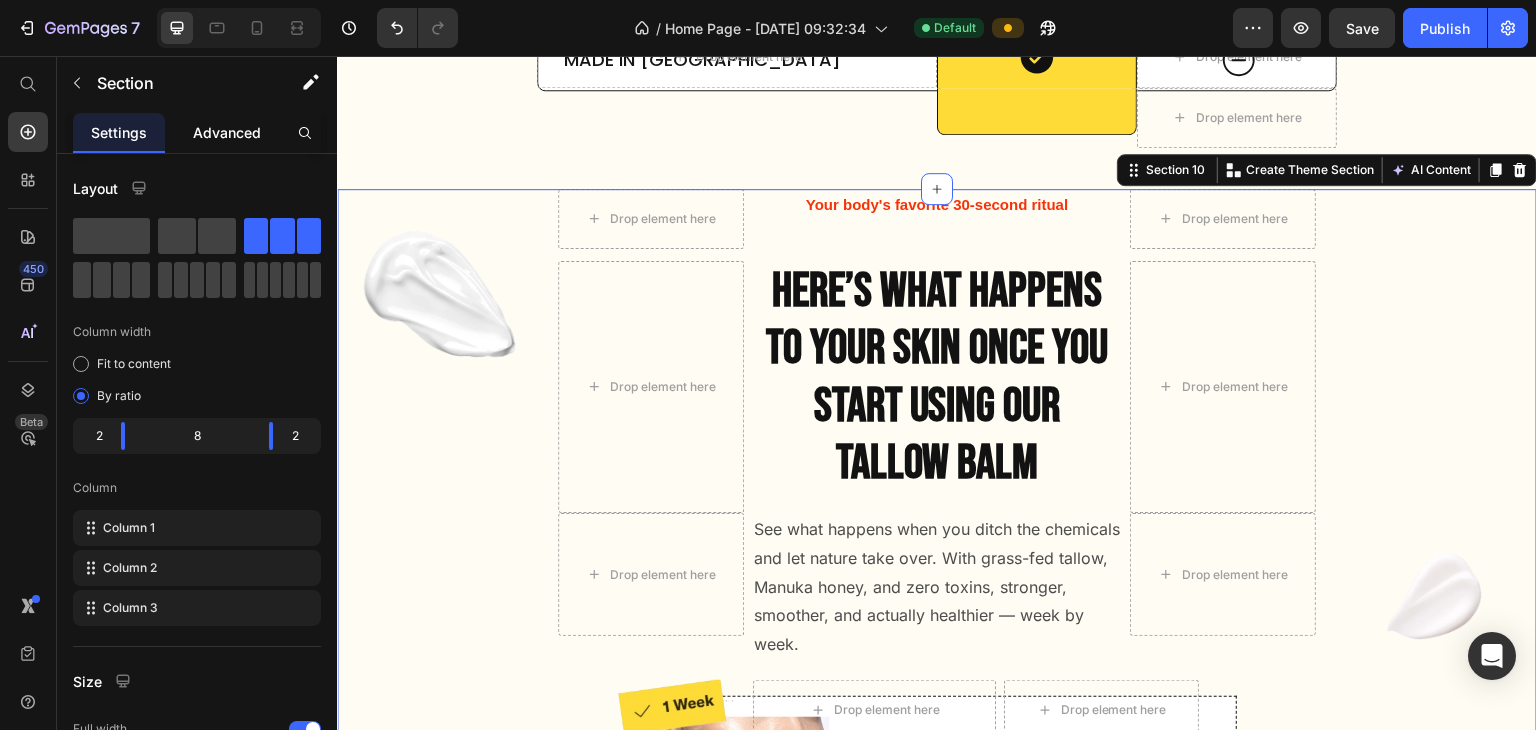 click on "Advanced" at bounding box center [227, 132] 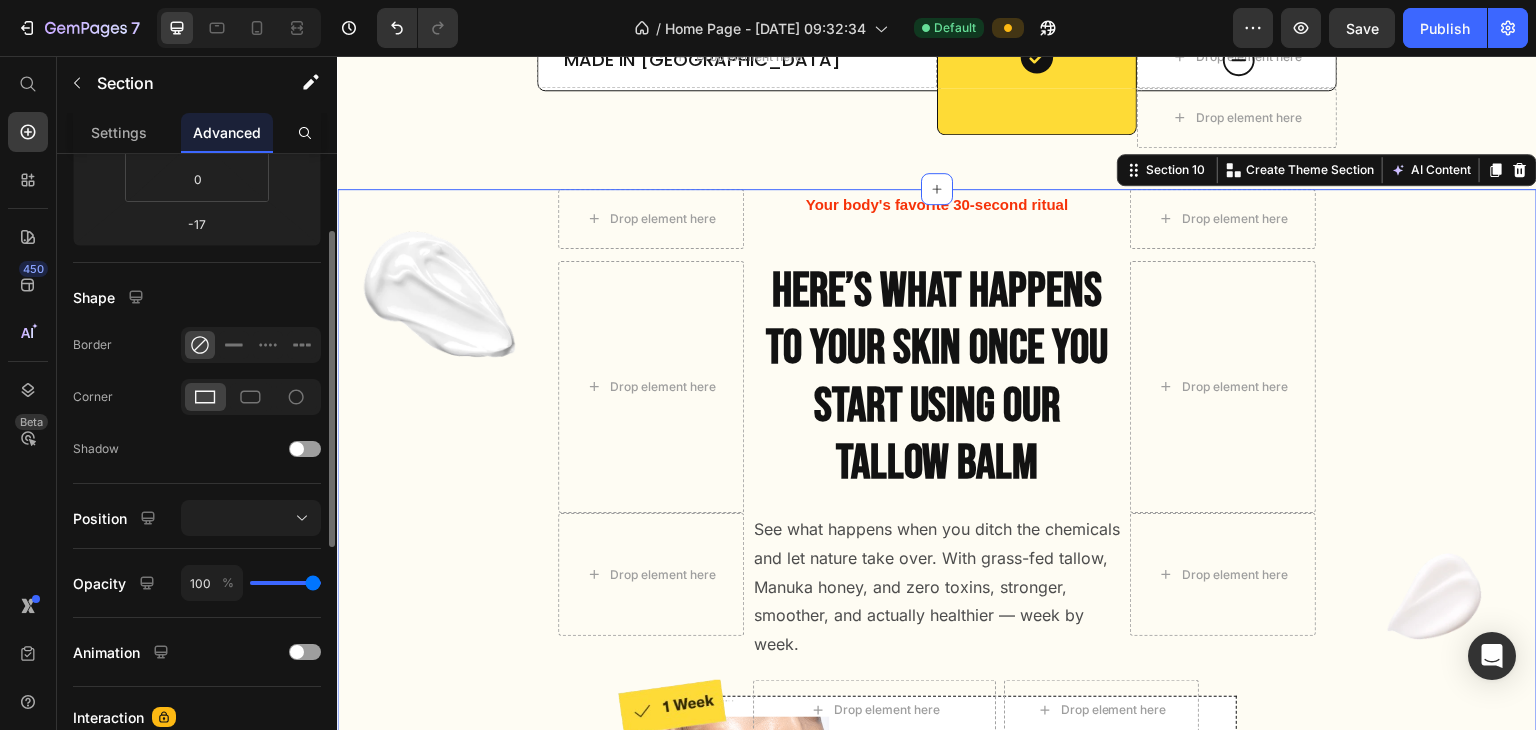 scroll, scrollTop: 303, scrollLeft: 0, axis: vertical 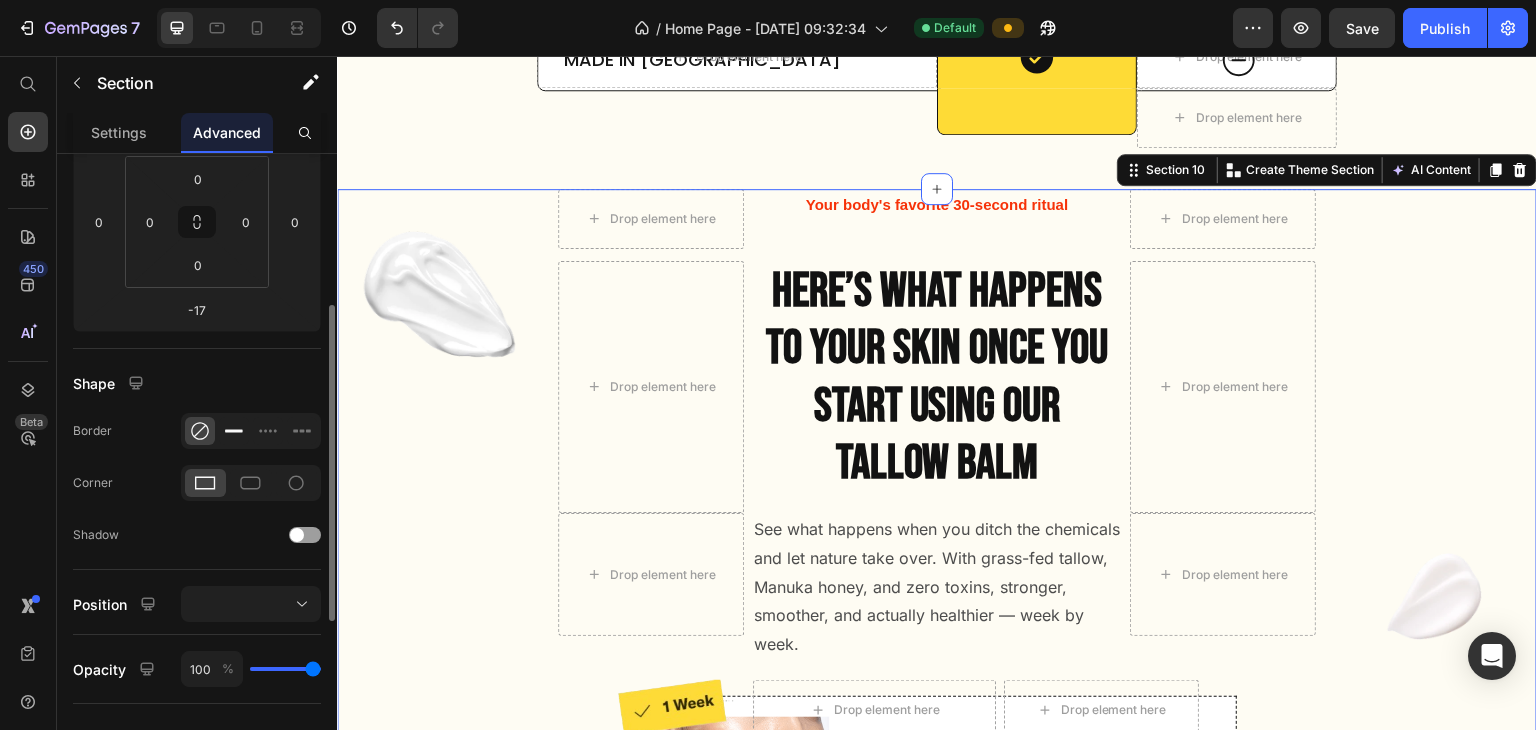 click 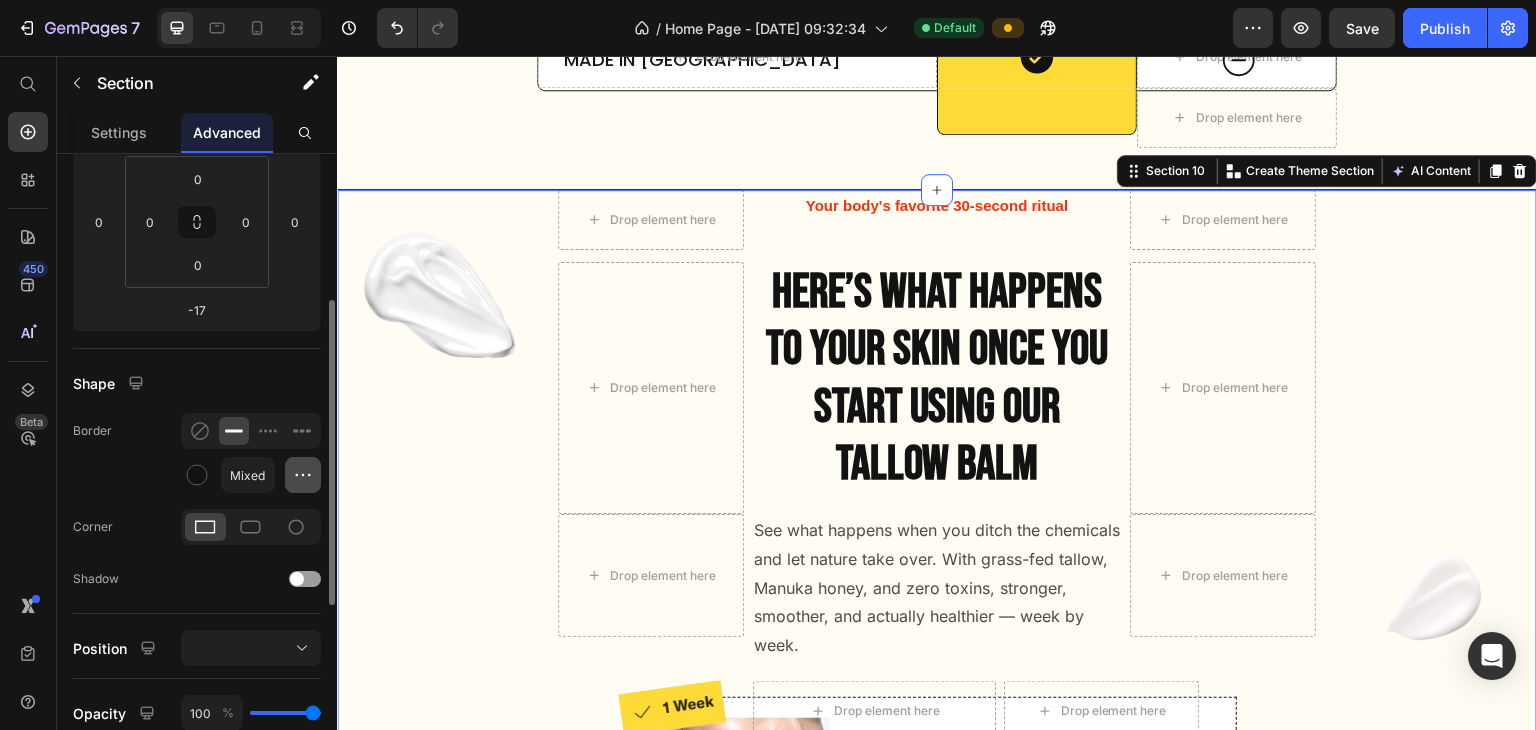 click 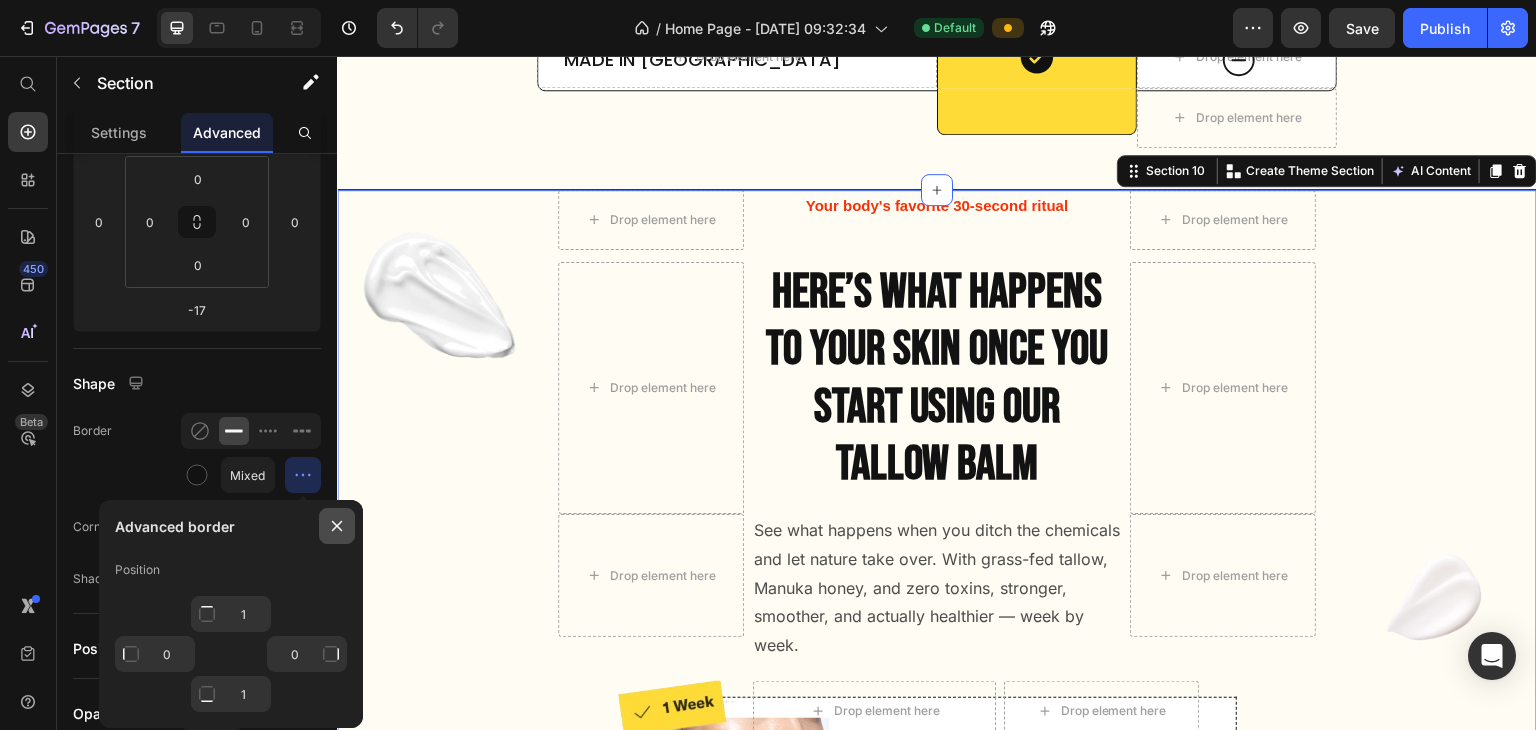 click 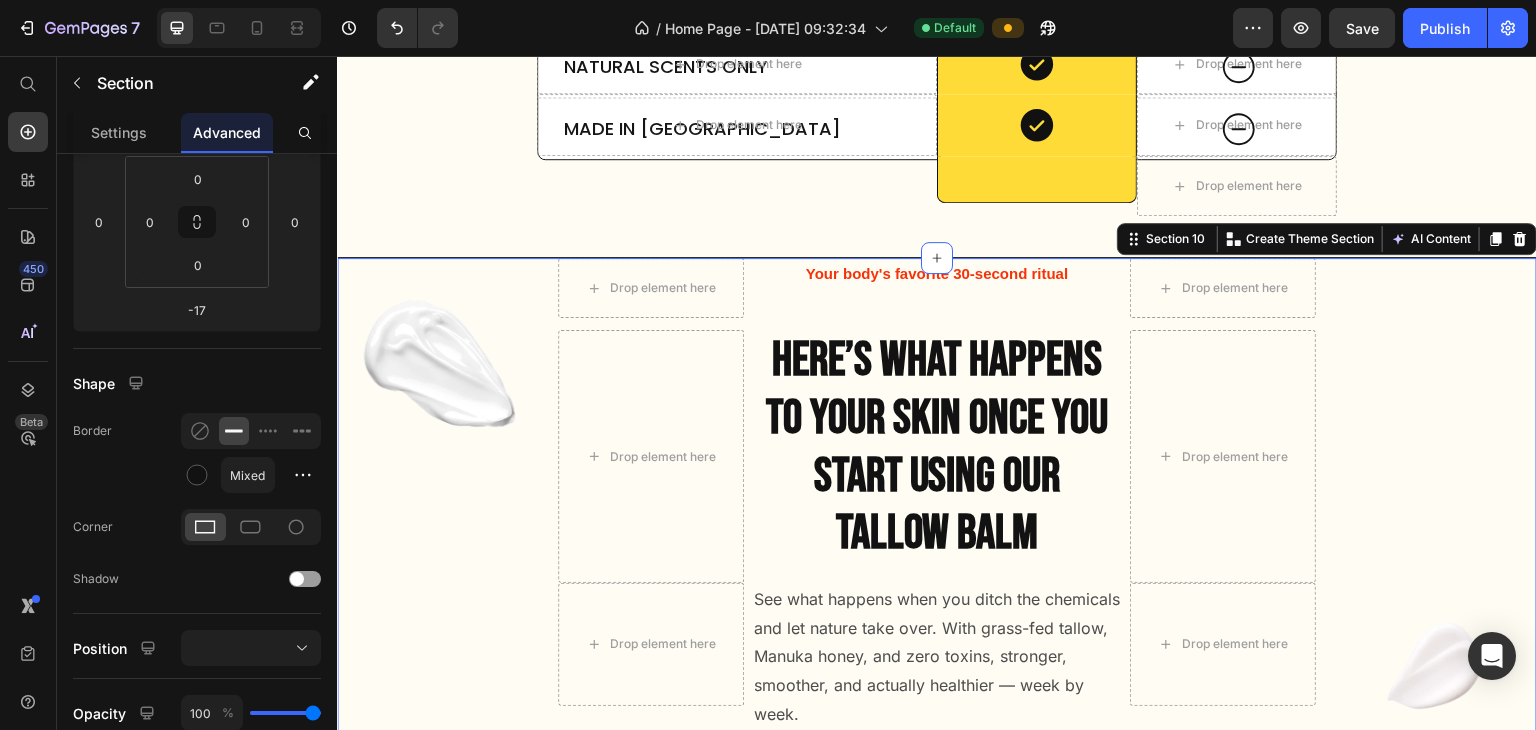scroll, scrollTop: 4906, scrollLeft: 0, axis: vertical 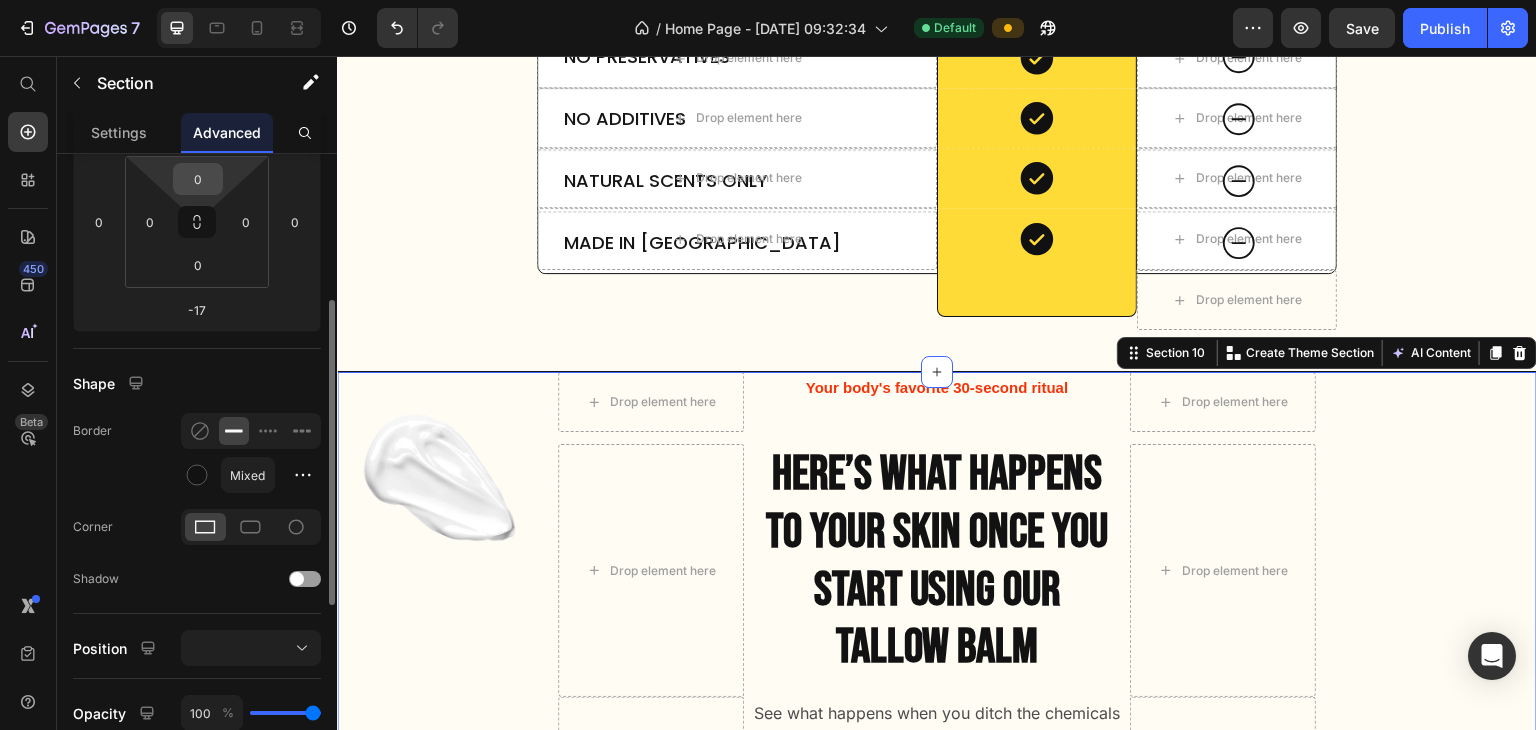 click on "0" at bounding box center (198, 179) 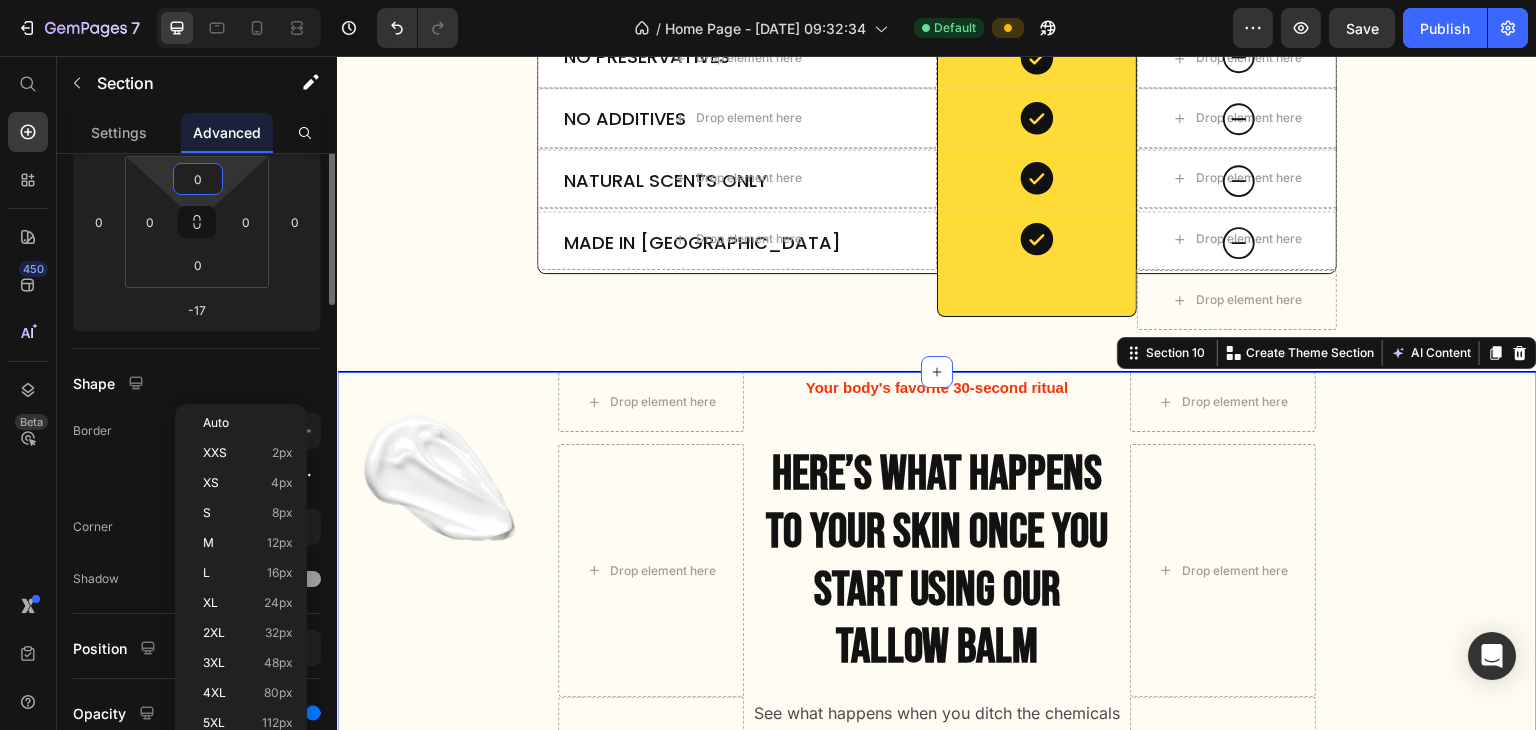 scroll, scrollTop: 93, scrollLeft: 0, axis: vertical 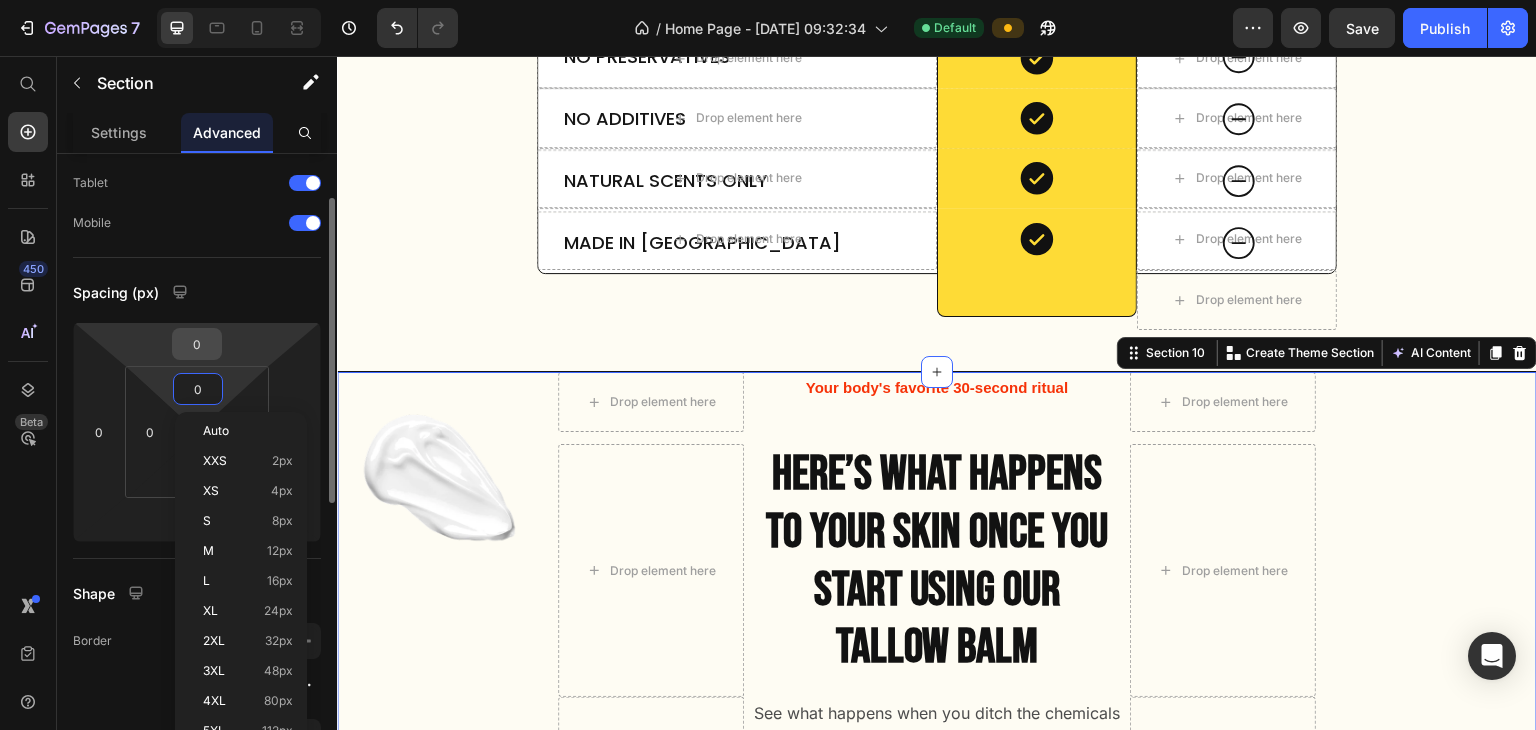 click on "0" at bounding box center [197, 344] 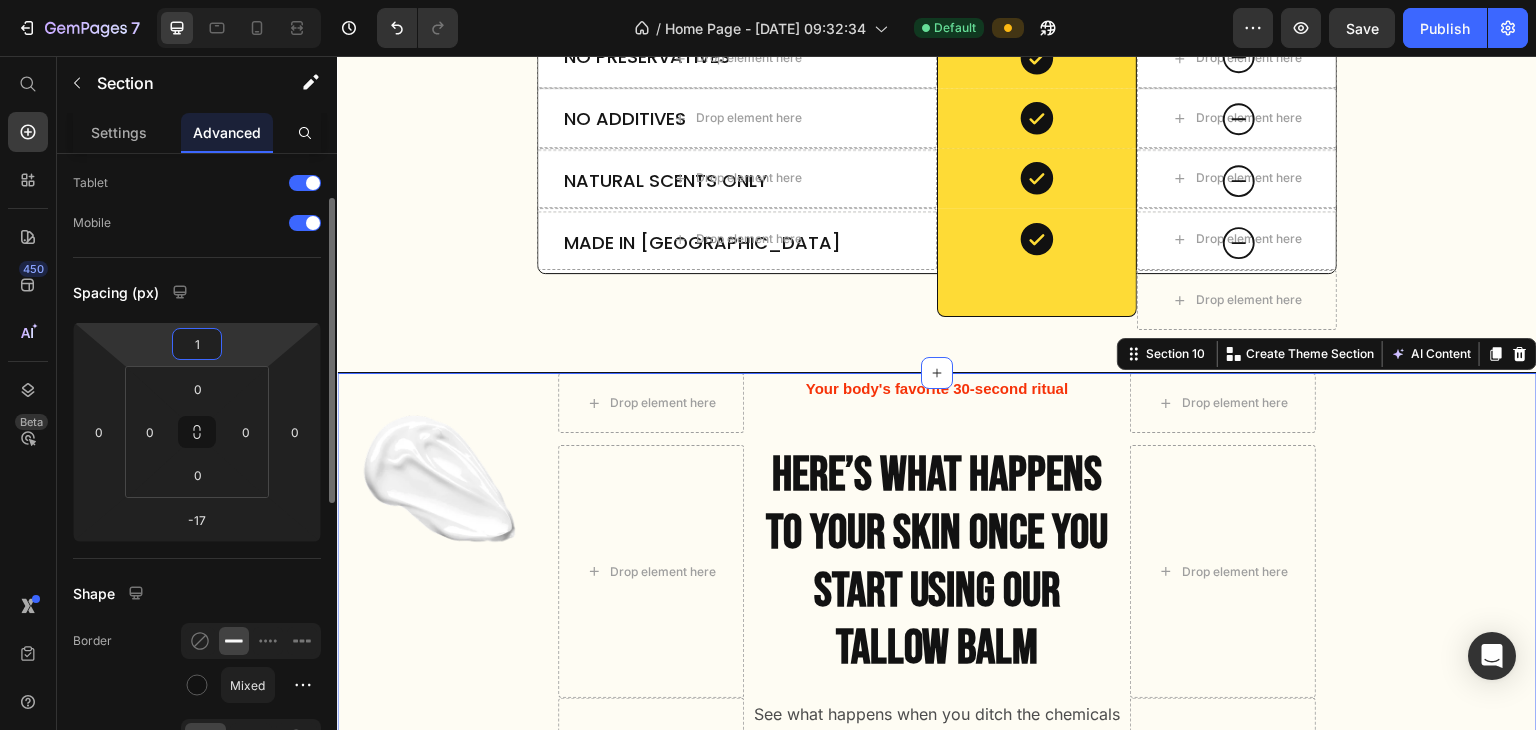 type on "0" 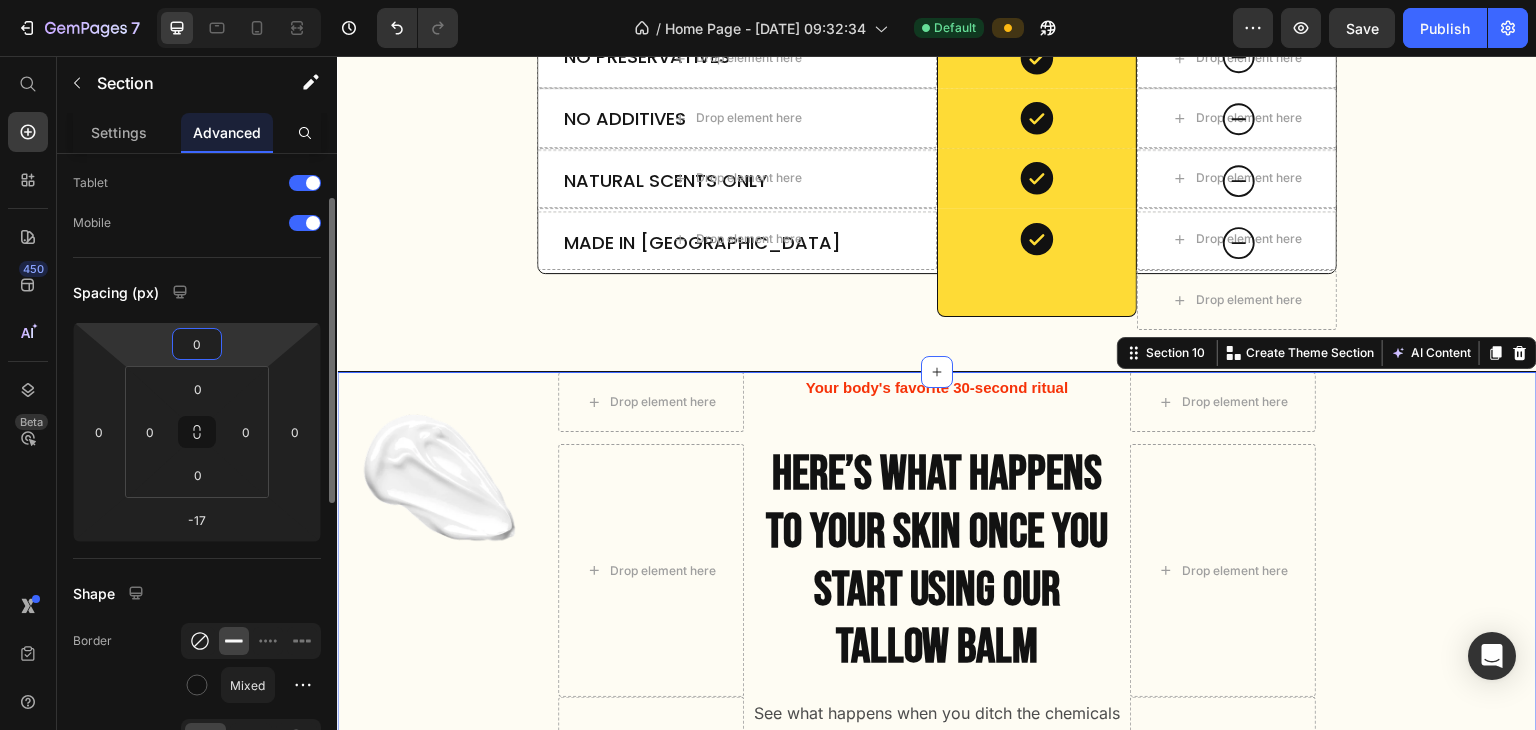 click 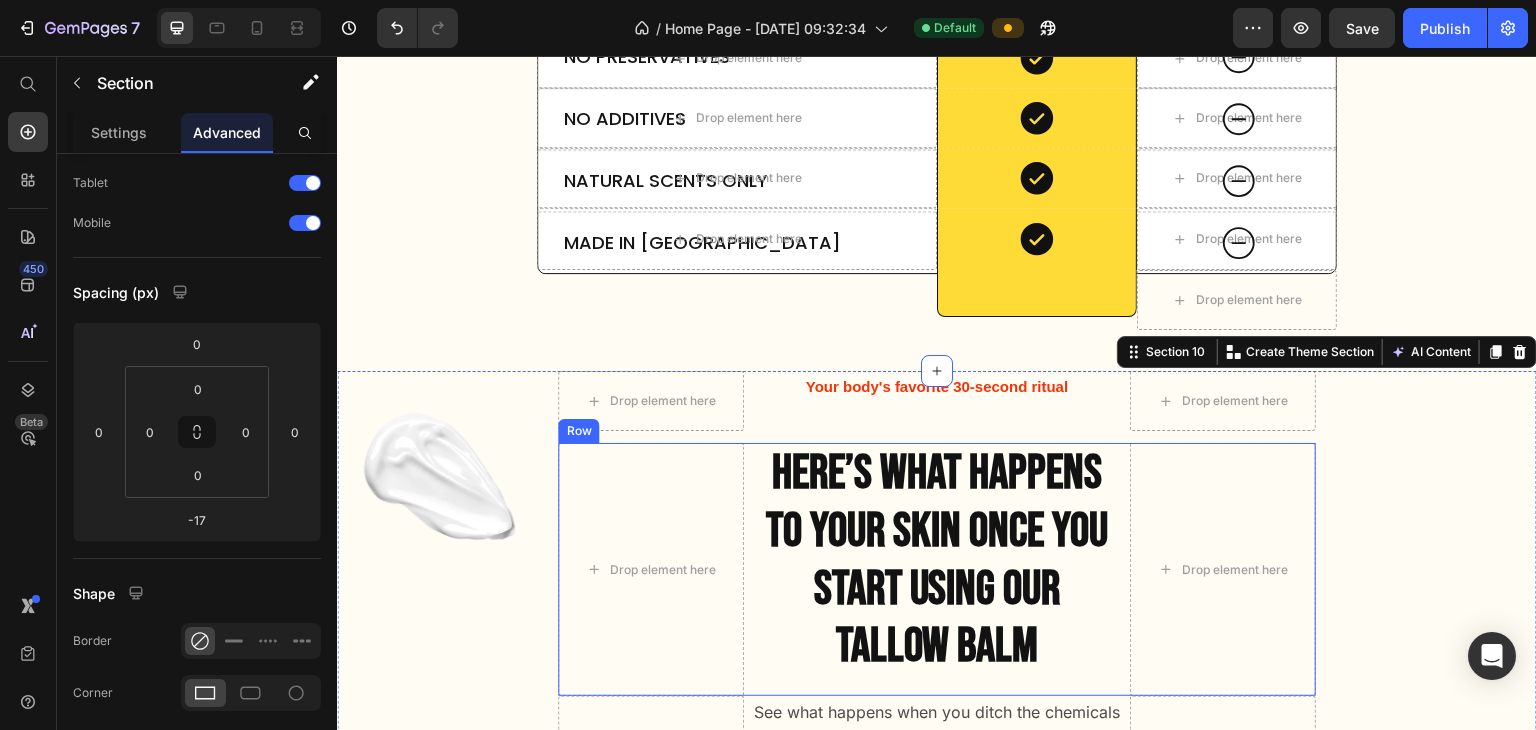click on "Drop element here Here’s What Happens to Your Skin Once You Start Using Our Tallow Balm Heading
Drop element here Row" at bounding box center [936, 569] 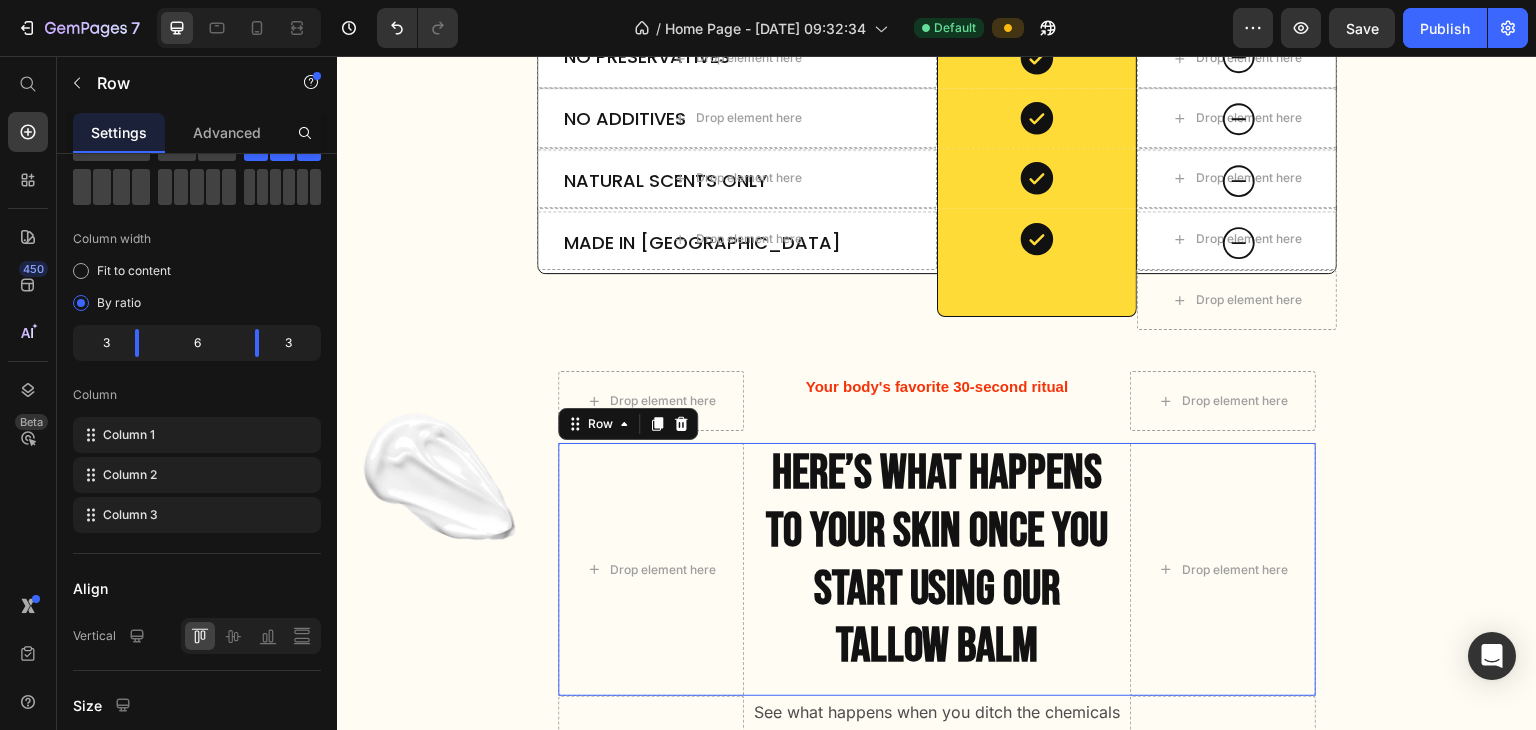 scroll, scrollTop: 0, scrollLeft: 0, axis: both 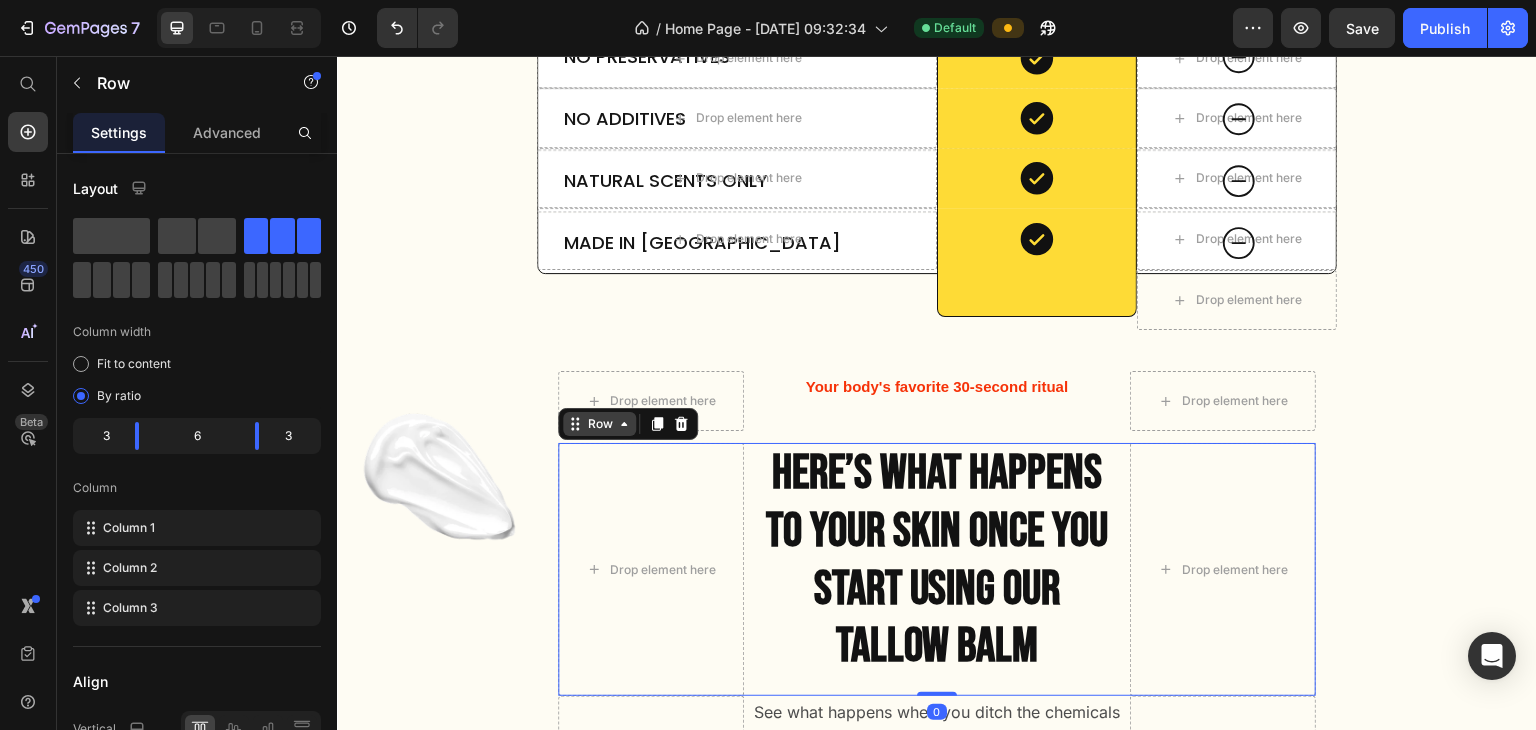 click on "Row" at bounding box center [599, 424] 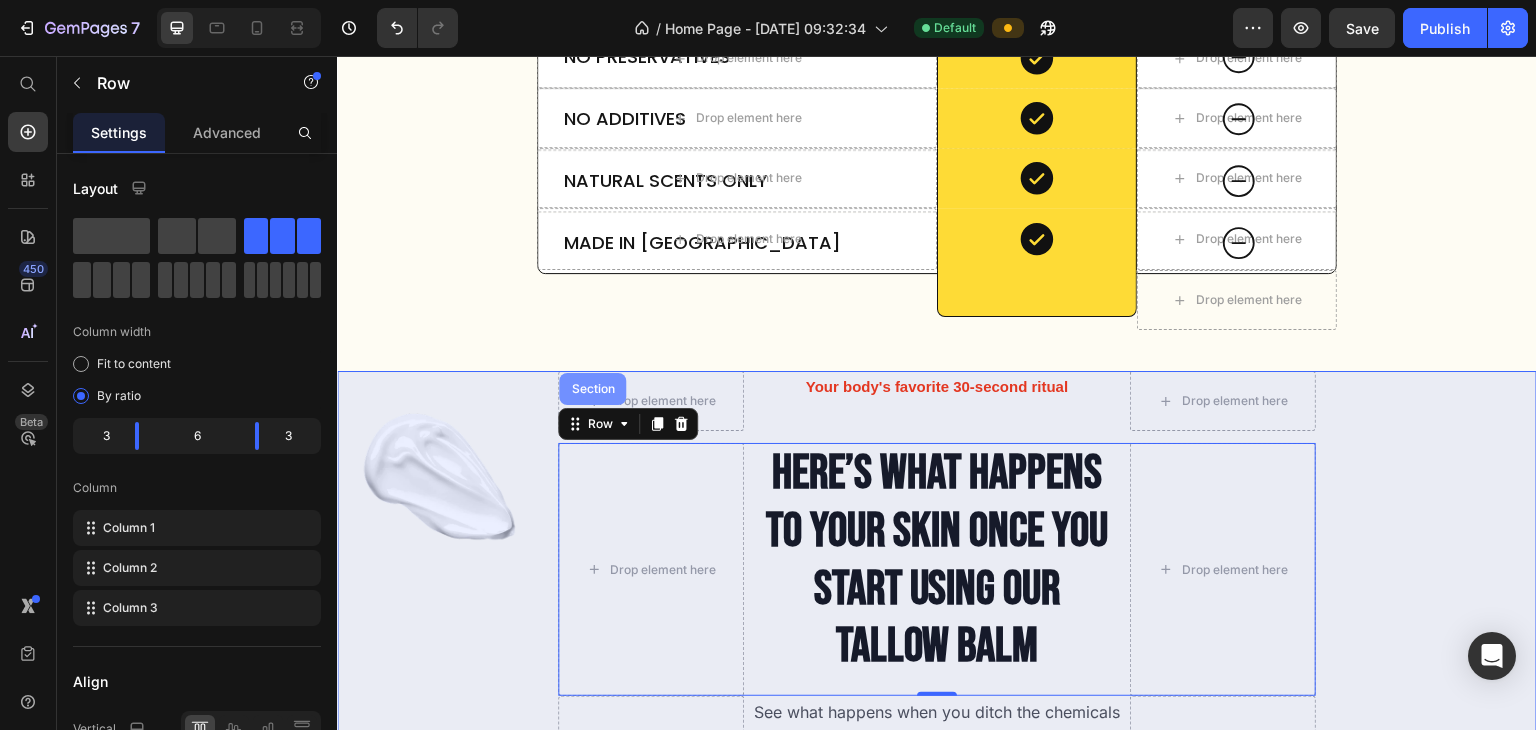 click on "Section" at bounding box center (592, 389) 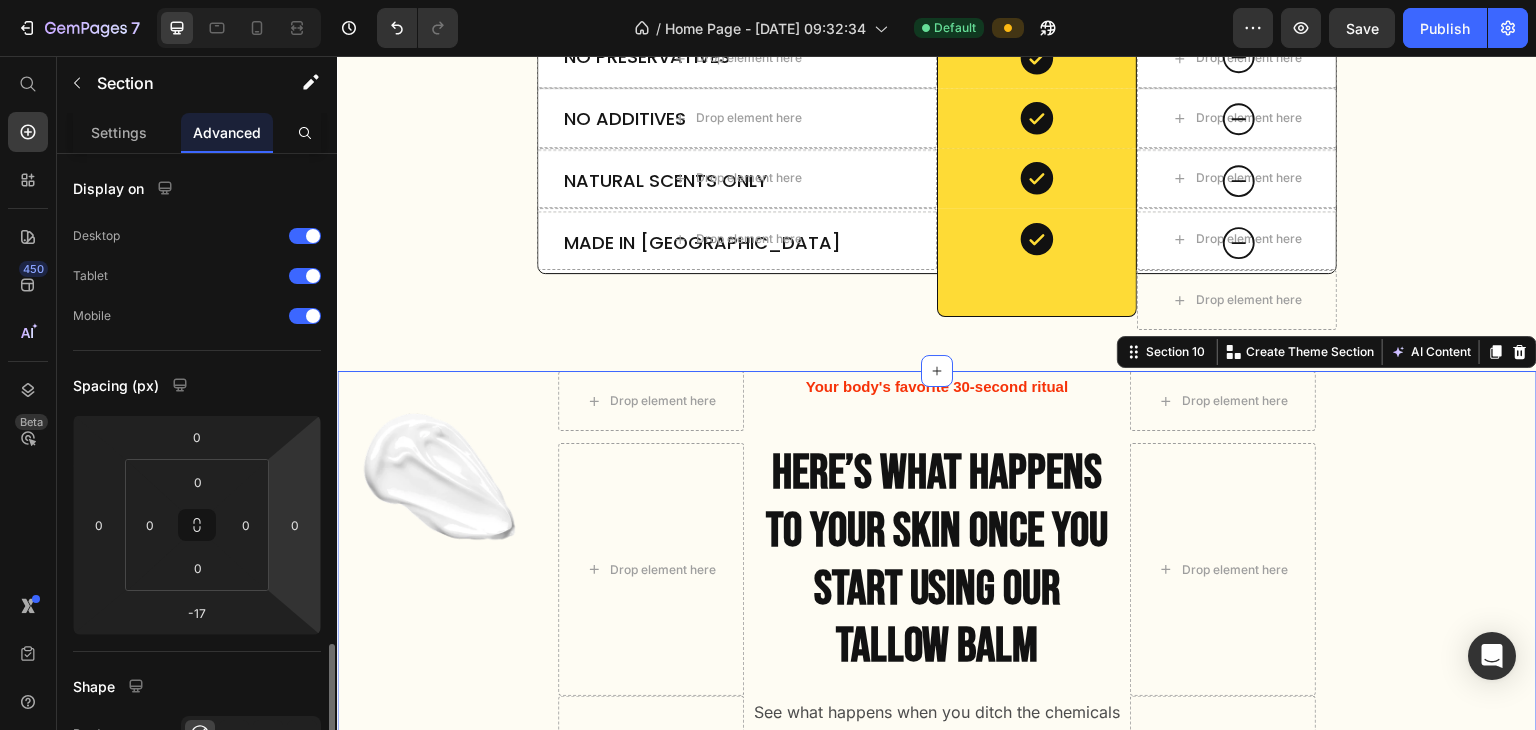scroll, scrollTop: 351, scrollLeft: 0, axis: vertical 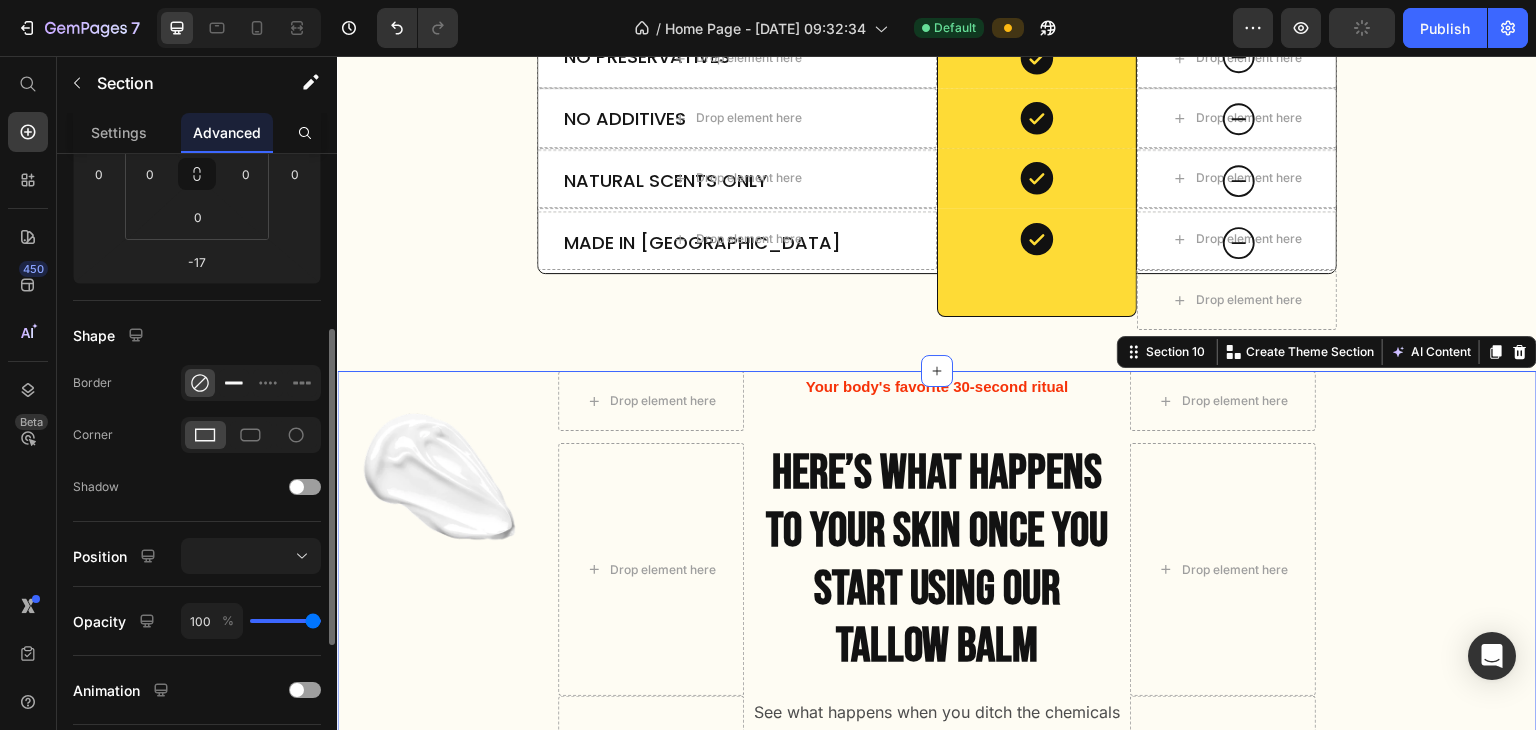 click 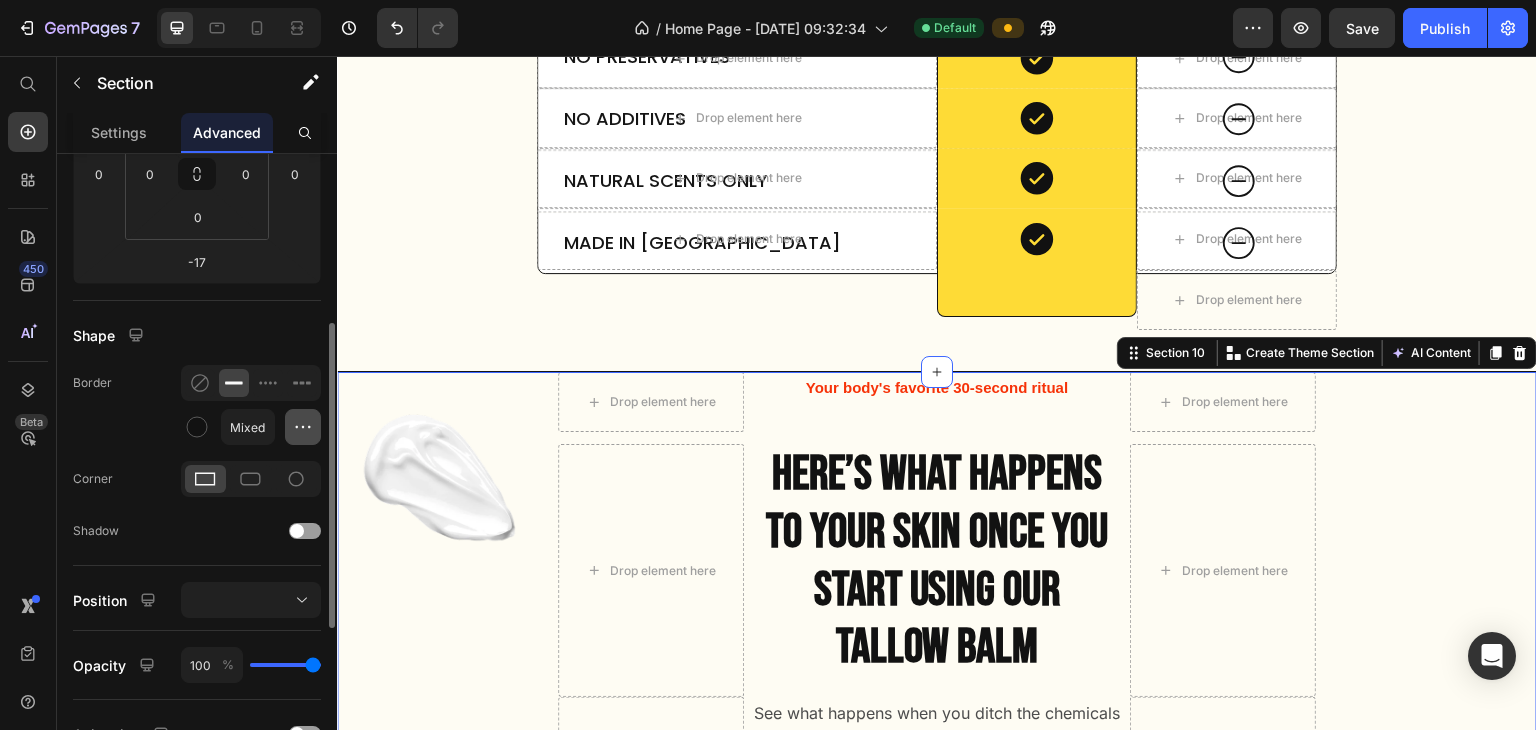 click 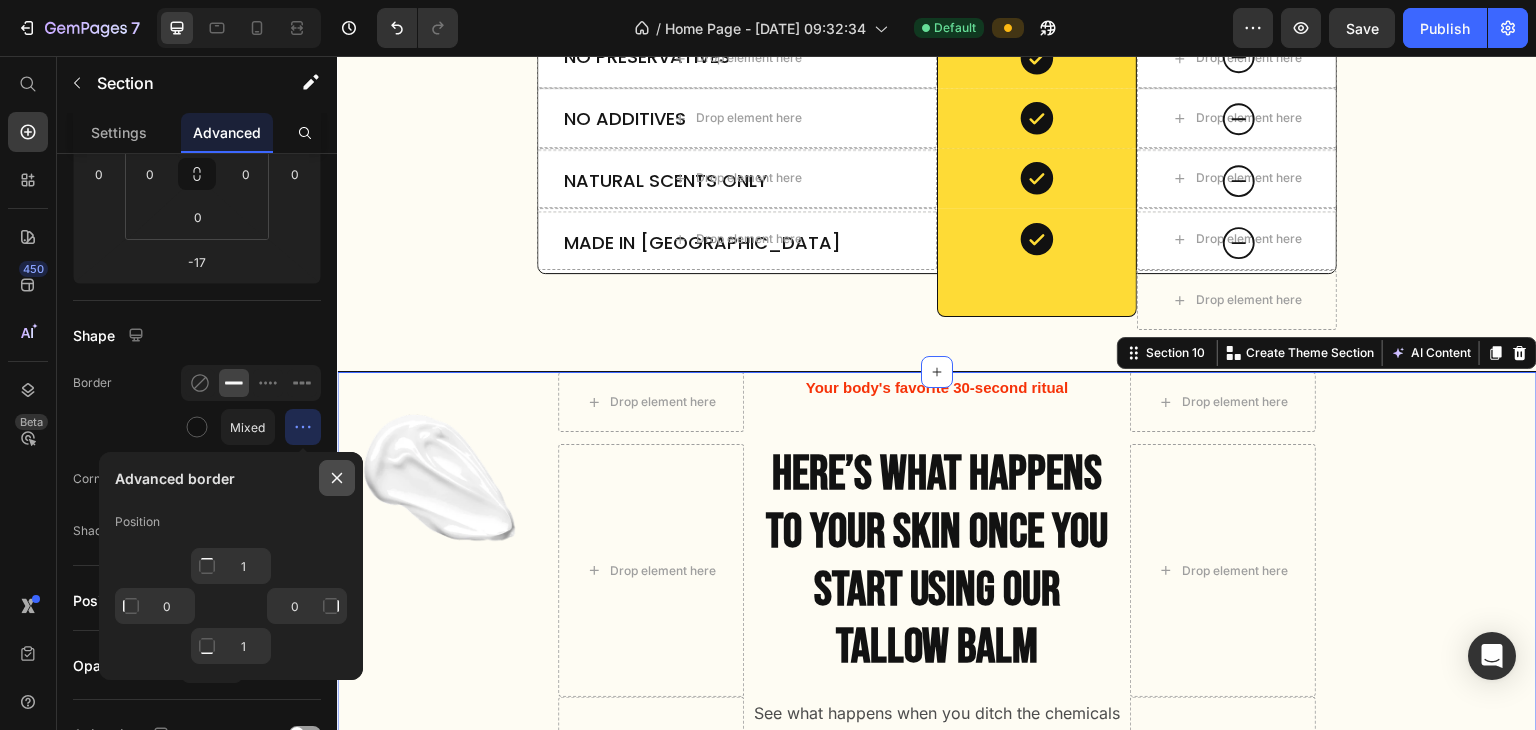 click 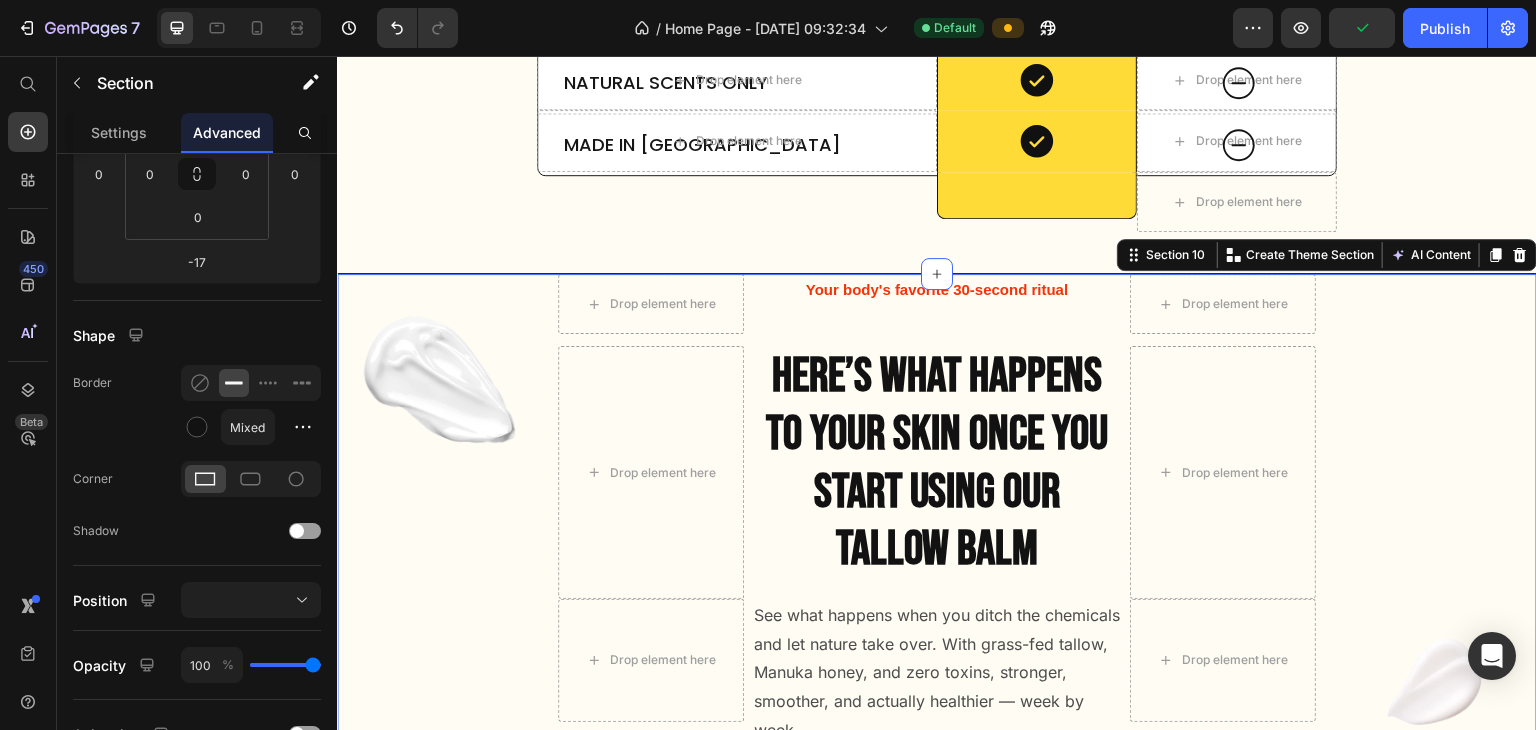 scroll, scrollTop: 4997, scrollLeft: 0, axis: vertical 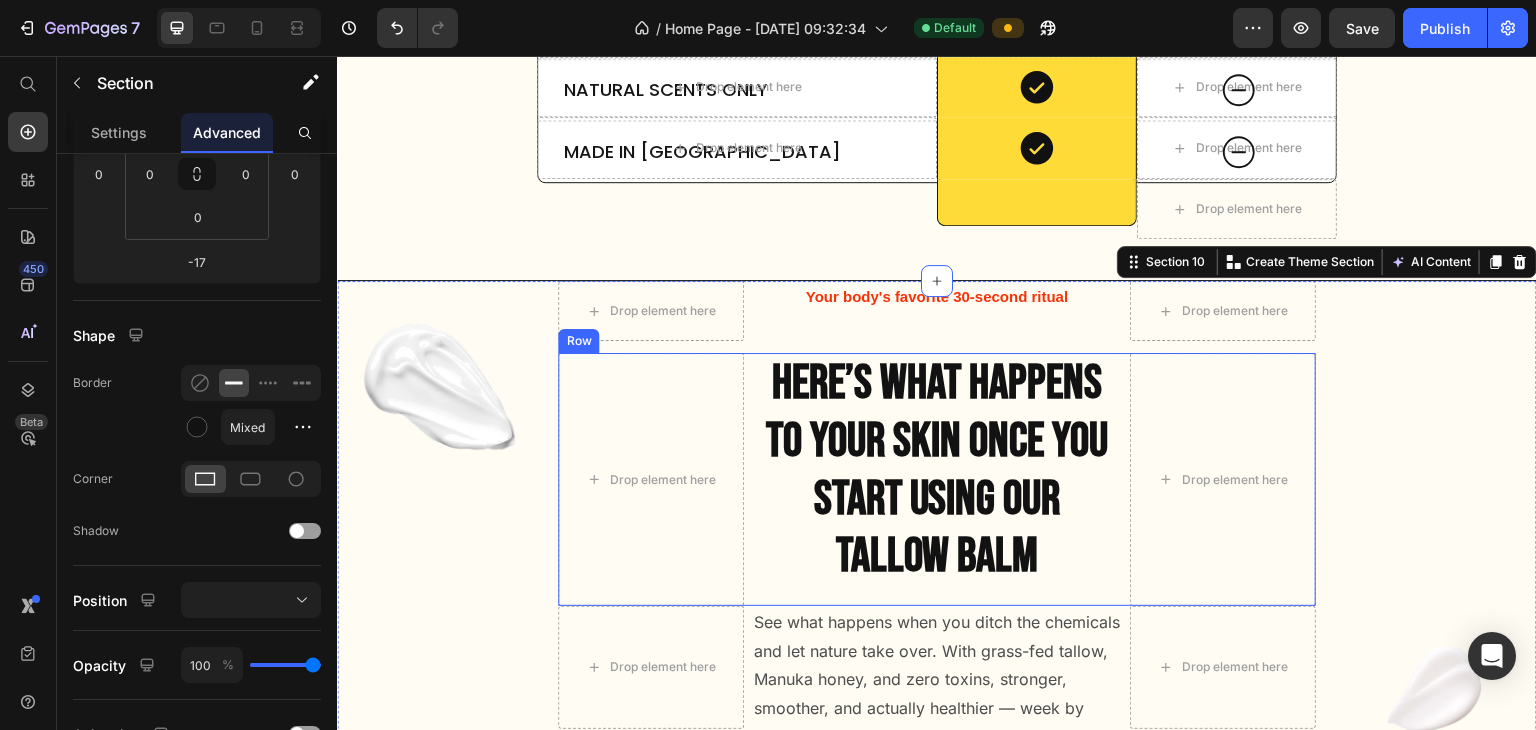 click on "Here’s What Happens to Your Skin Once You Start Using Our Tallow Balm Heading" at bounding box center (937, 479) 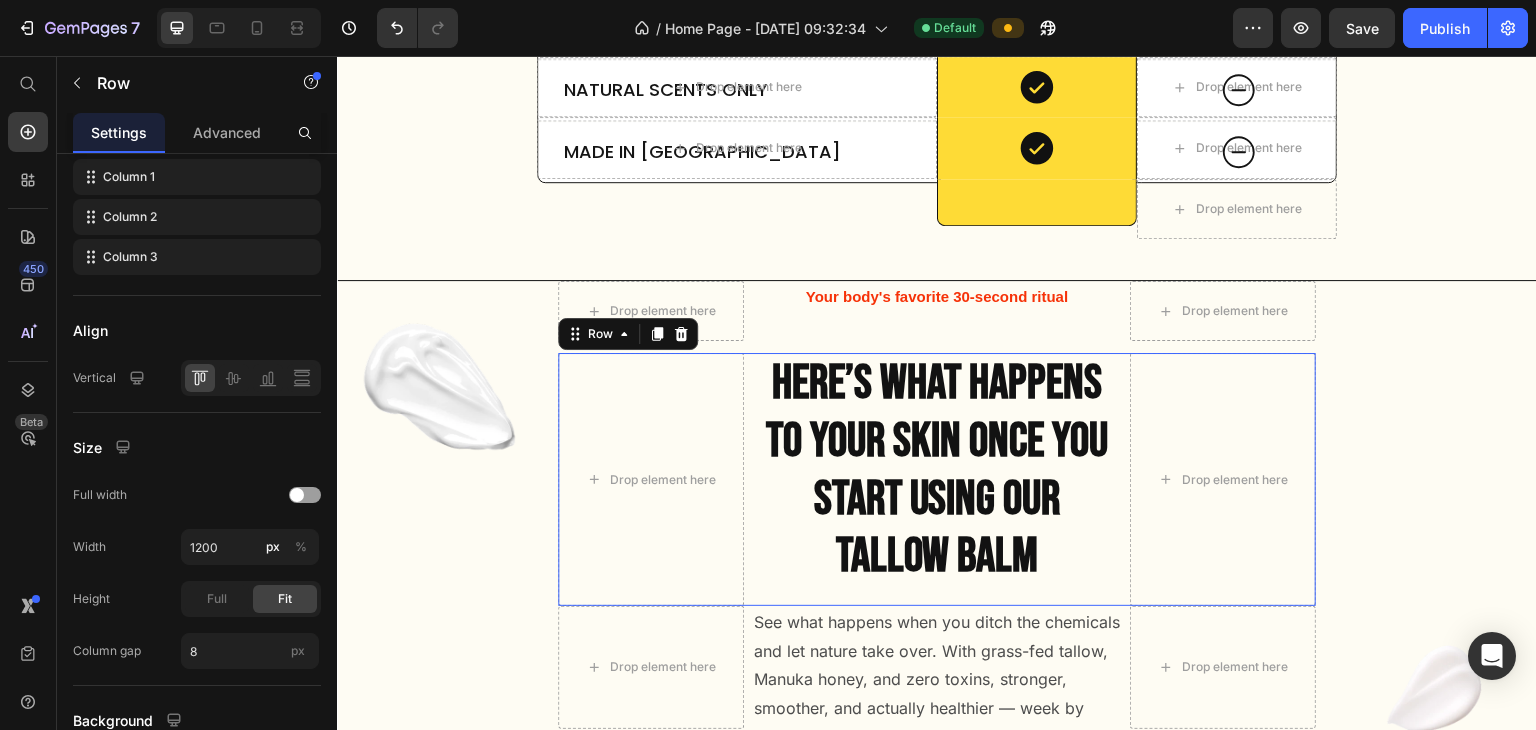 scroll, scrollTop: 0, scrollLeft: 0, axis: both 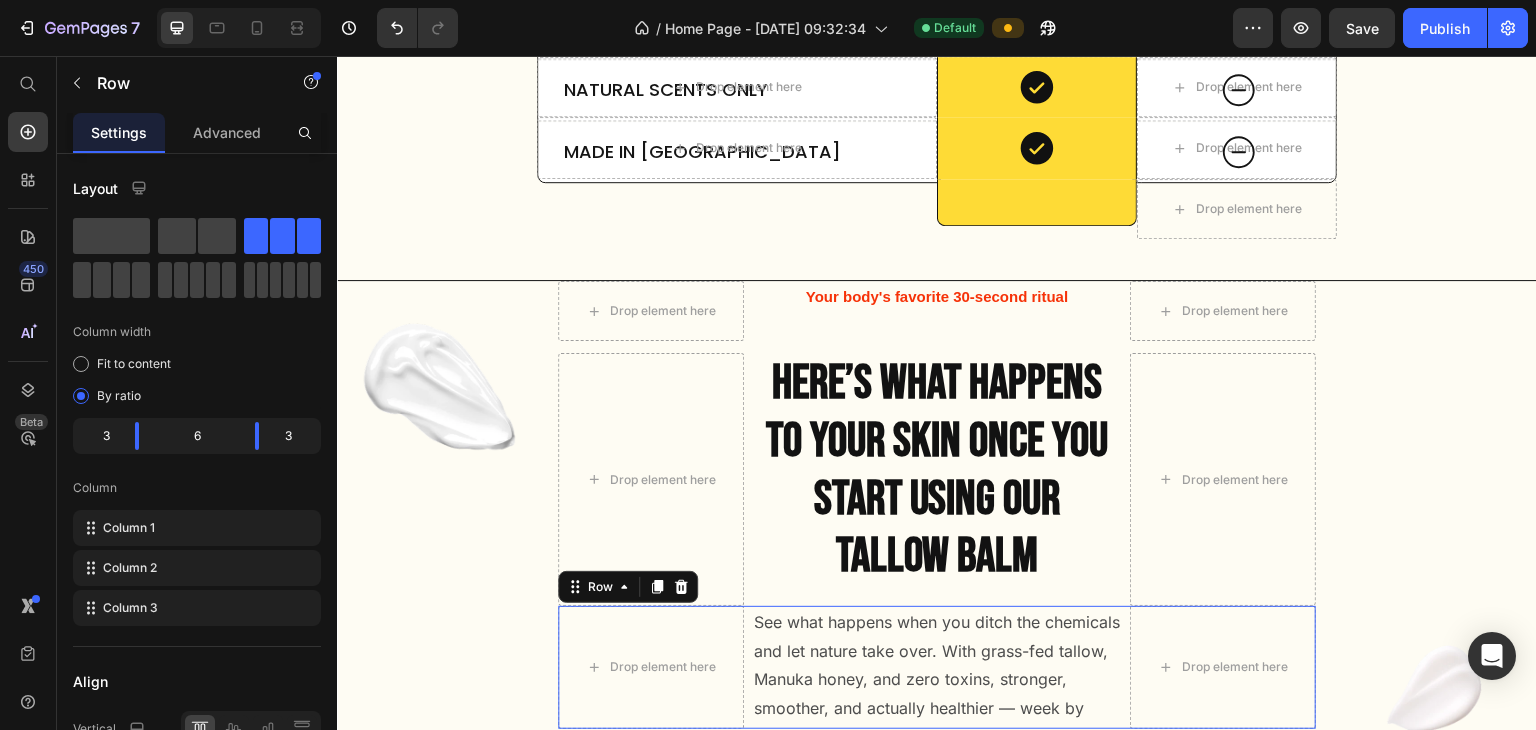 click on "Drop element here See what happens when you ditch the chemicals and let nature take over. With grass-fed tallow, Manuka honey, and zero toxins, stronger, smoother, and actually healthier — week by week. Text Block
Drop element here Row   0" at bounding box center (936, 667) 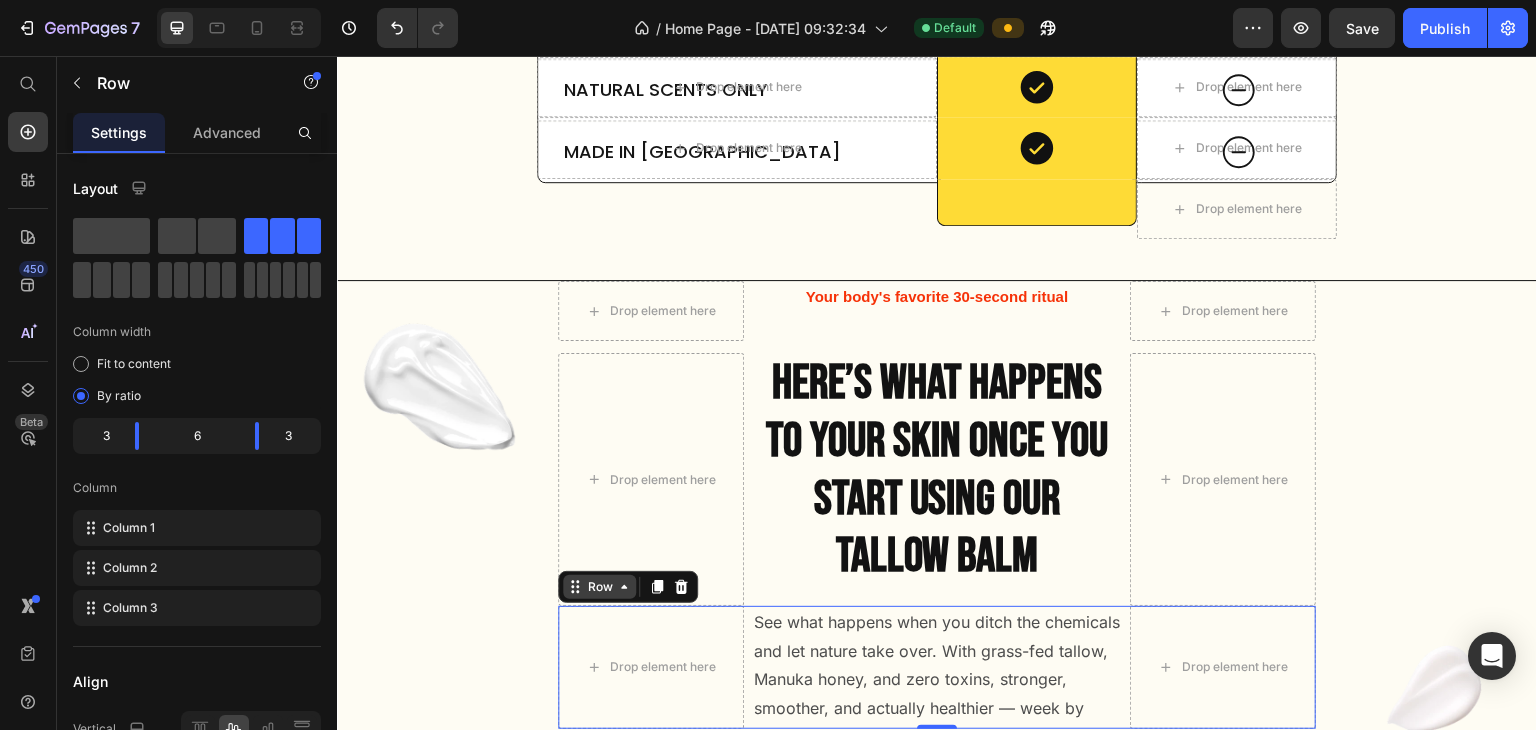 click 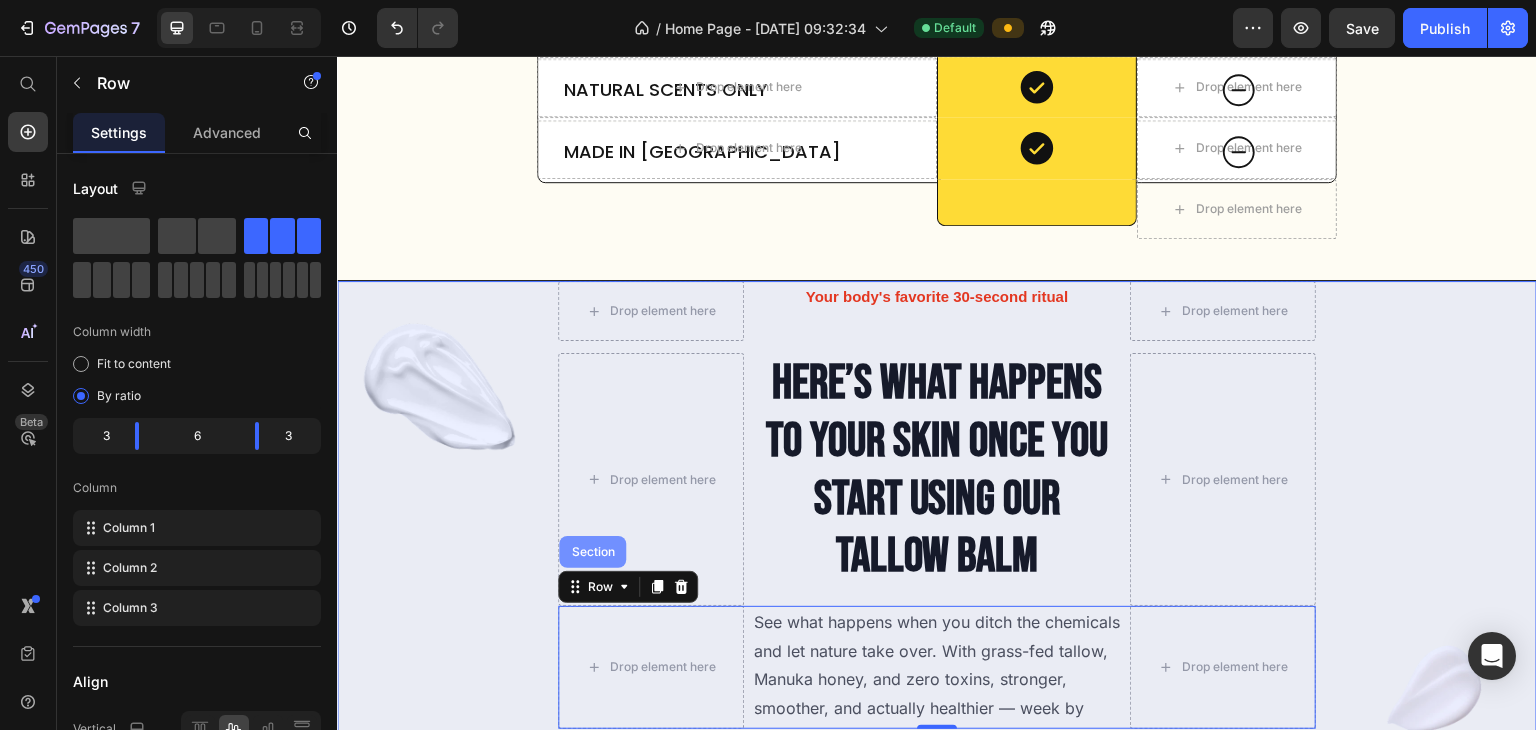 click on "Section" at bounding box center (592, 552) 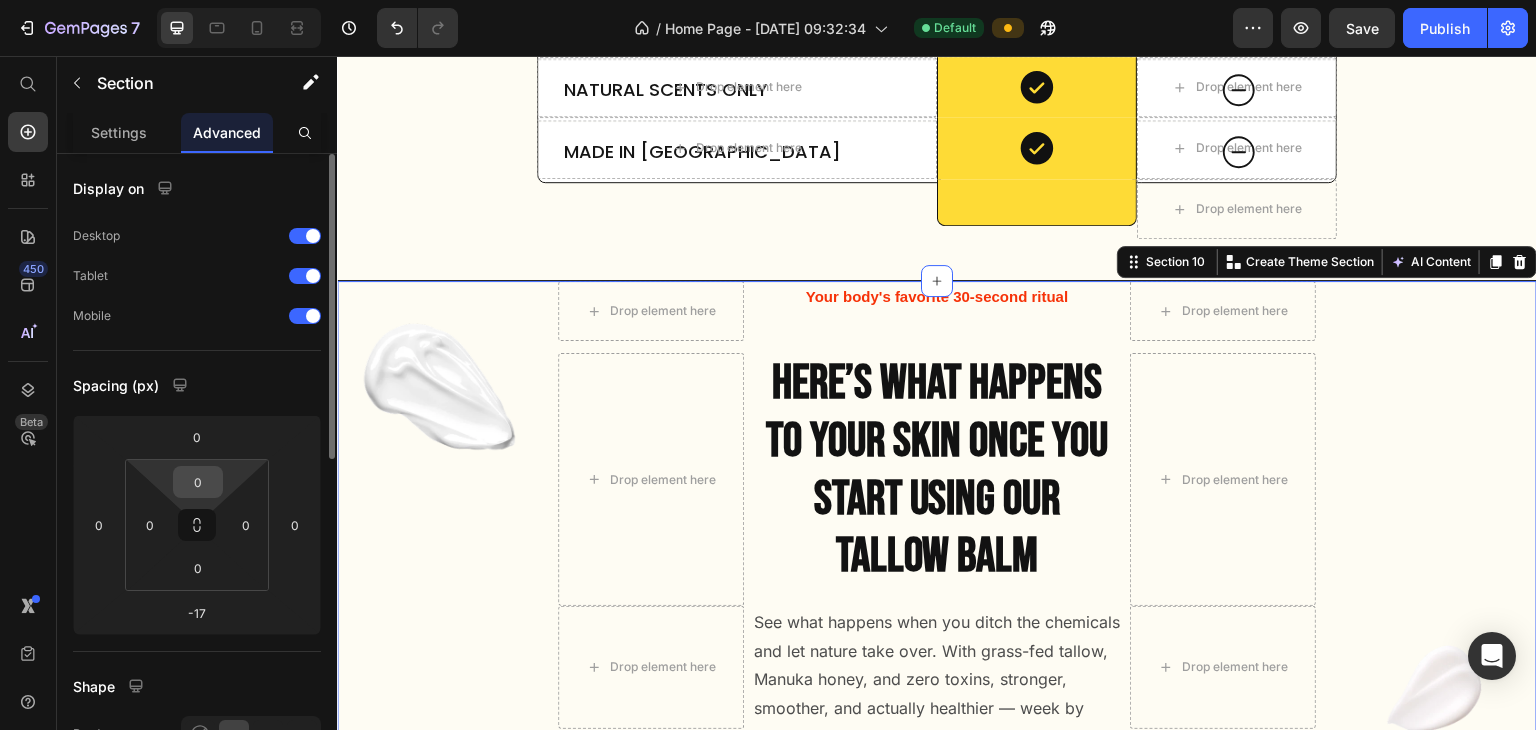 click on "0" at bounding box center [198, 482] 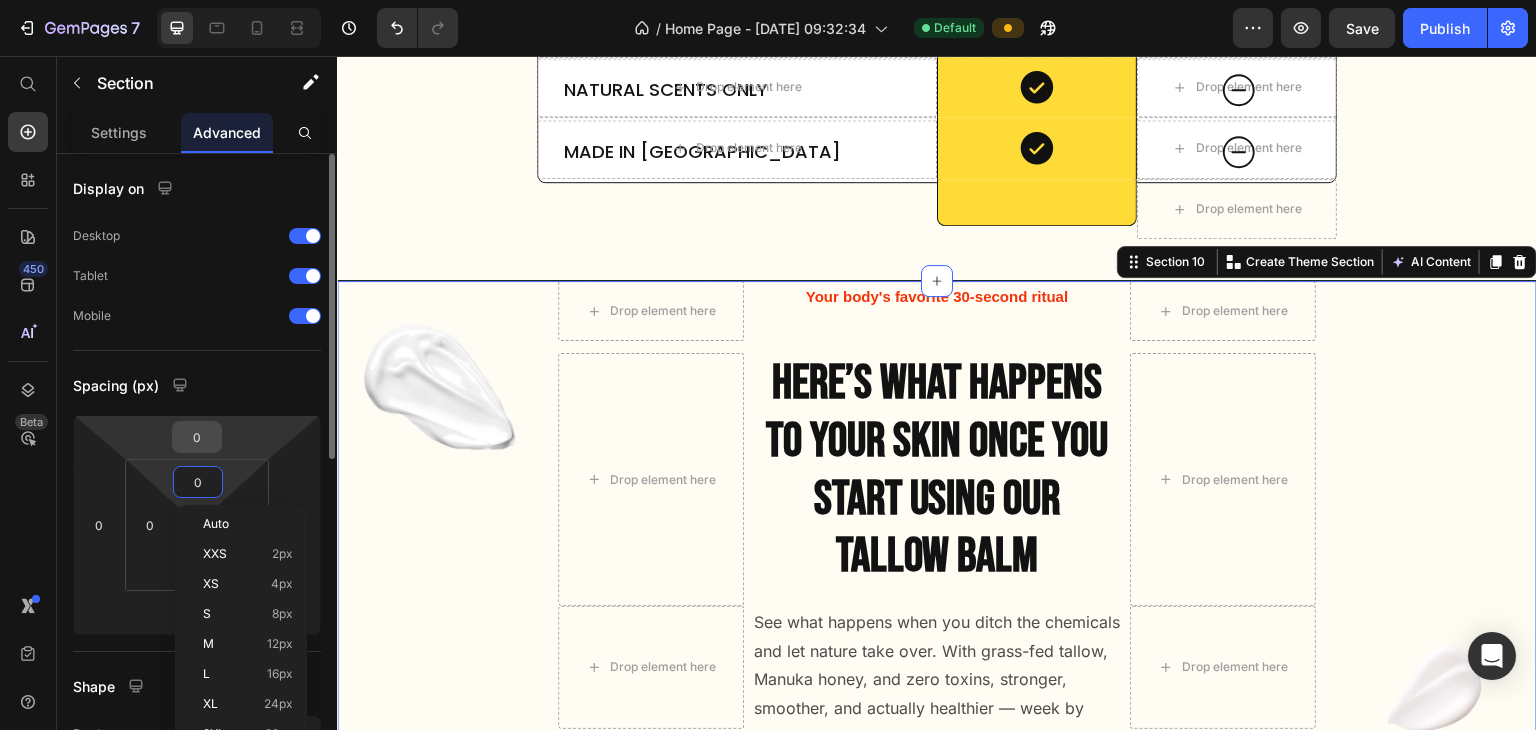 click on "0" at bounding box center [197, 437] 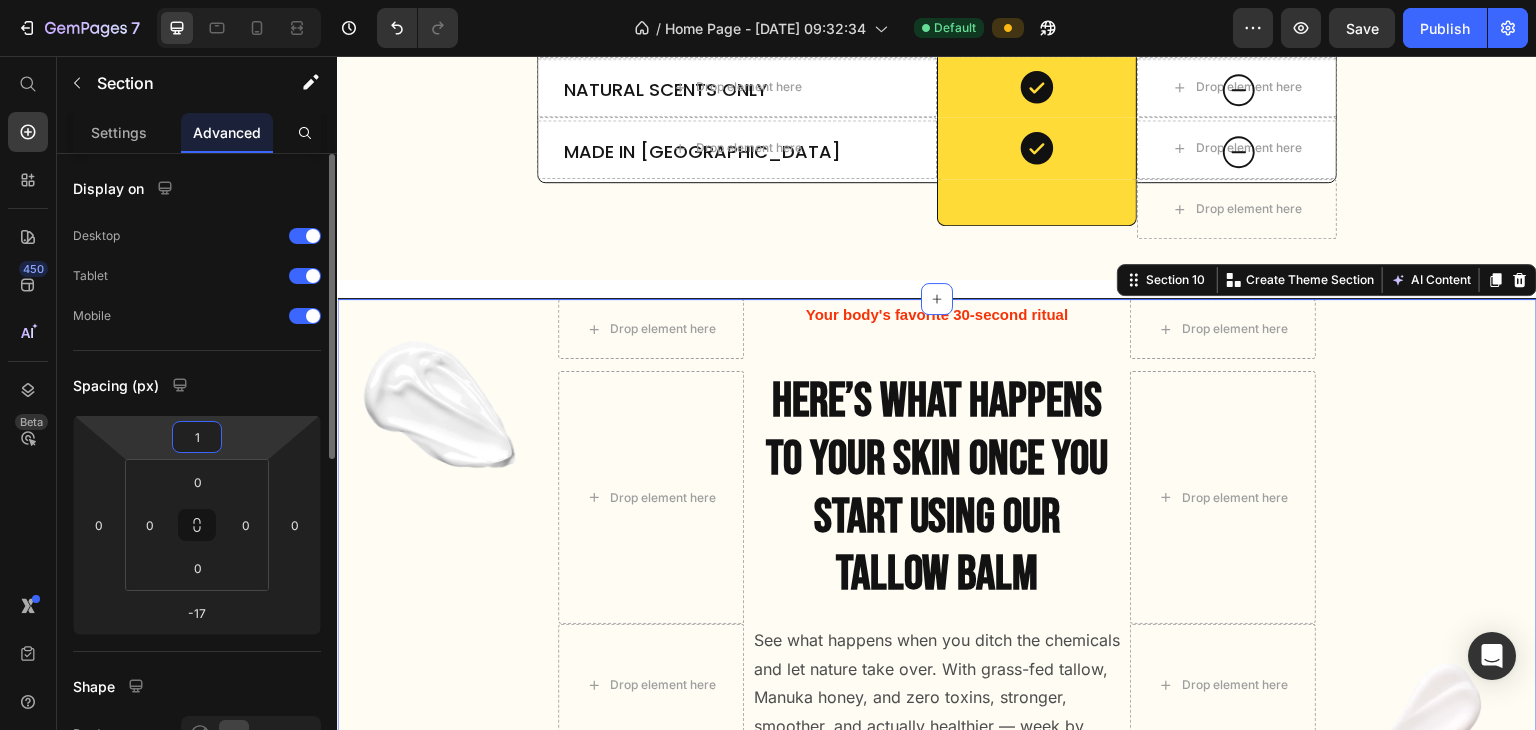 type on "0" 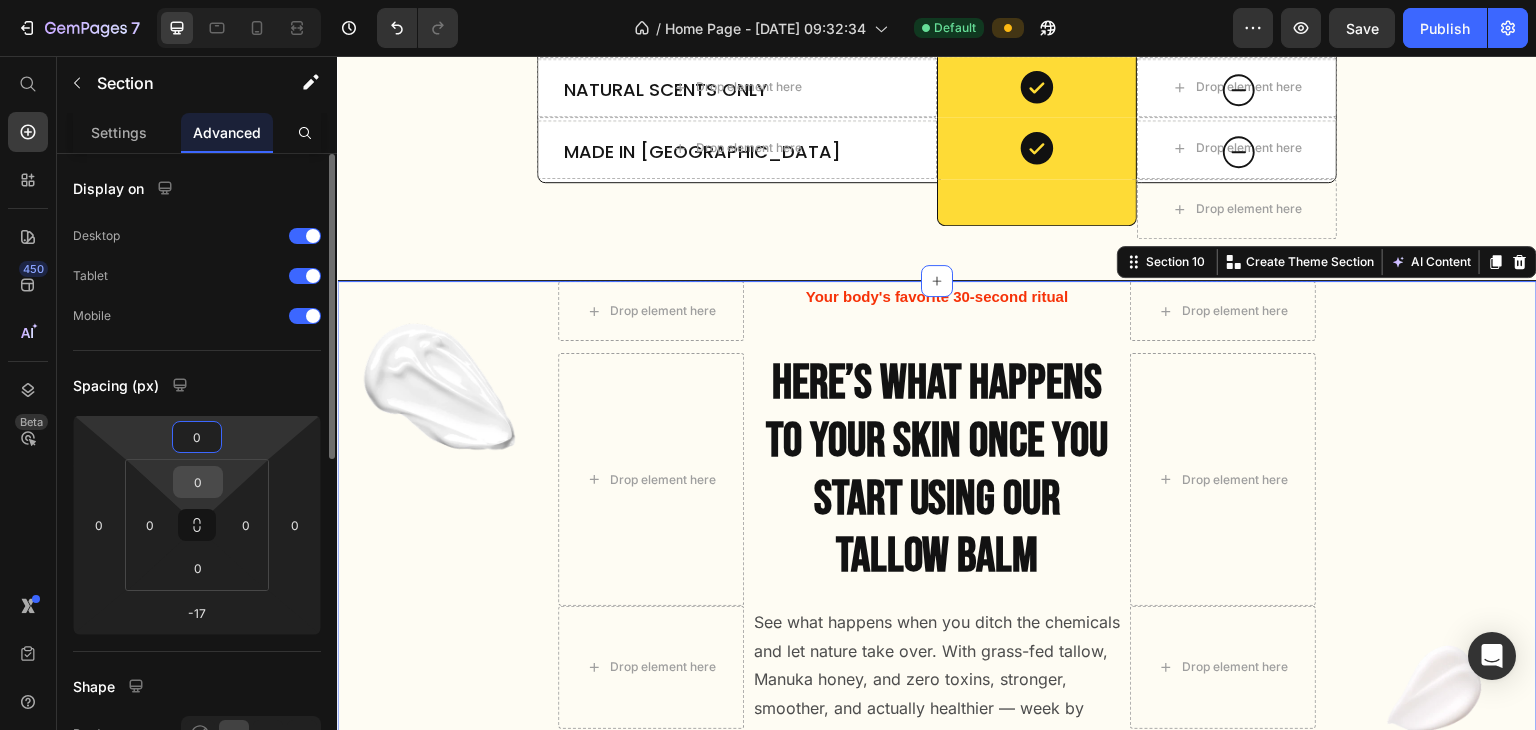 click on "0" at bounding box center (198, 482) 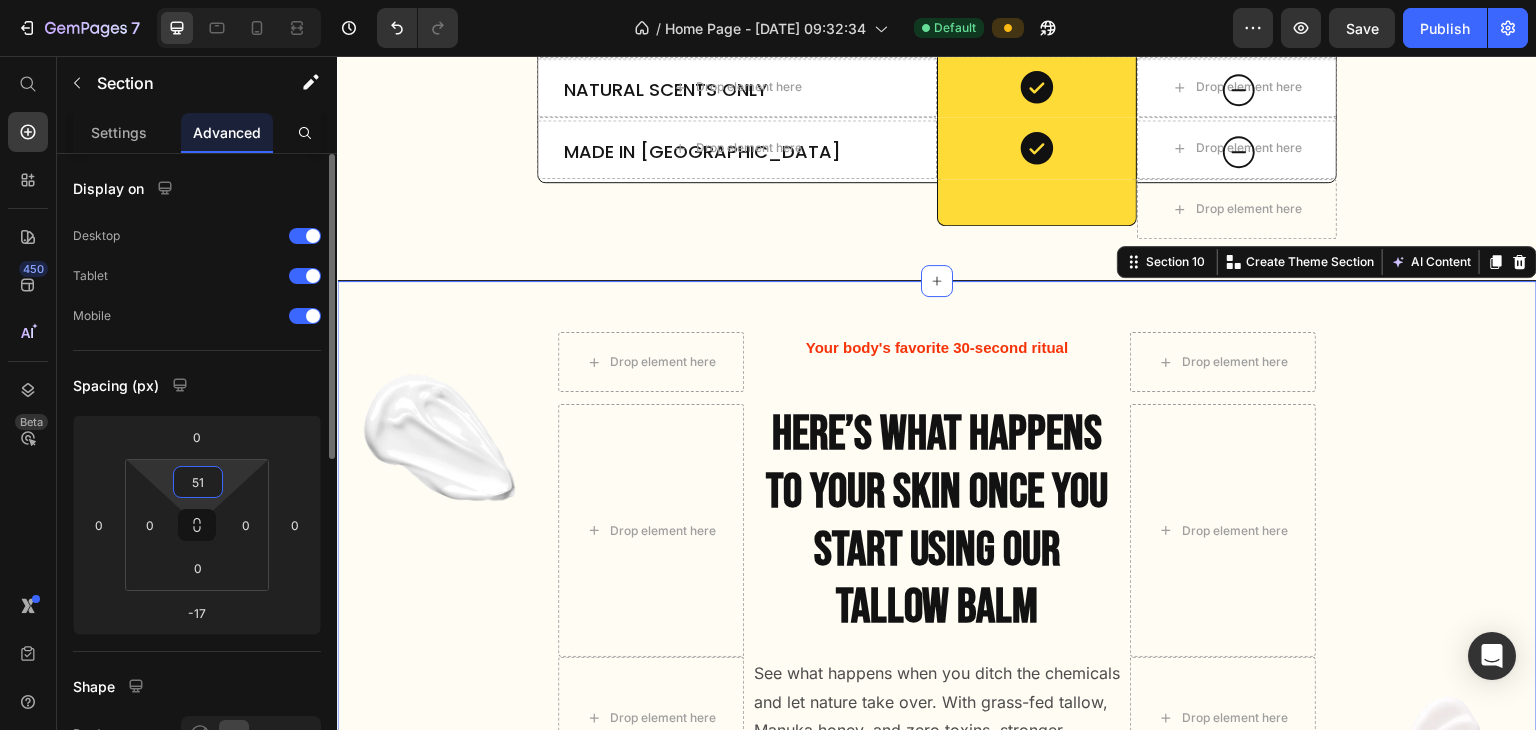 type on "50" 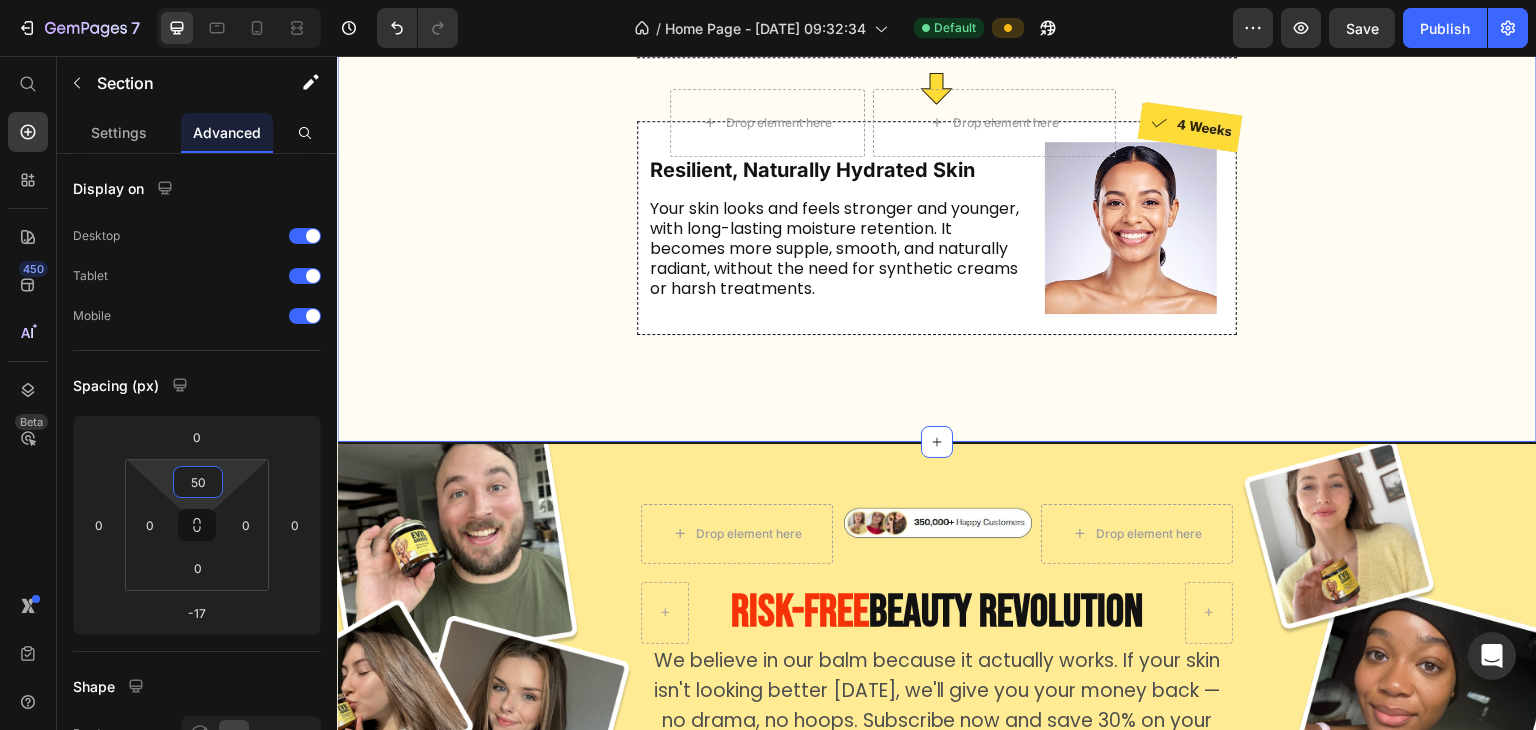 scroll, scrollTop: 6530, scrollLeft: 0, axis: vertical 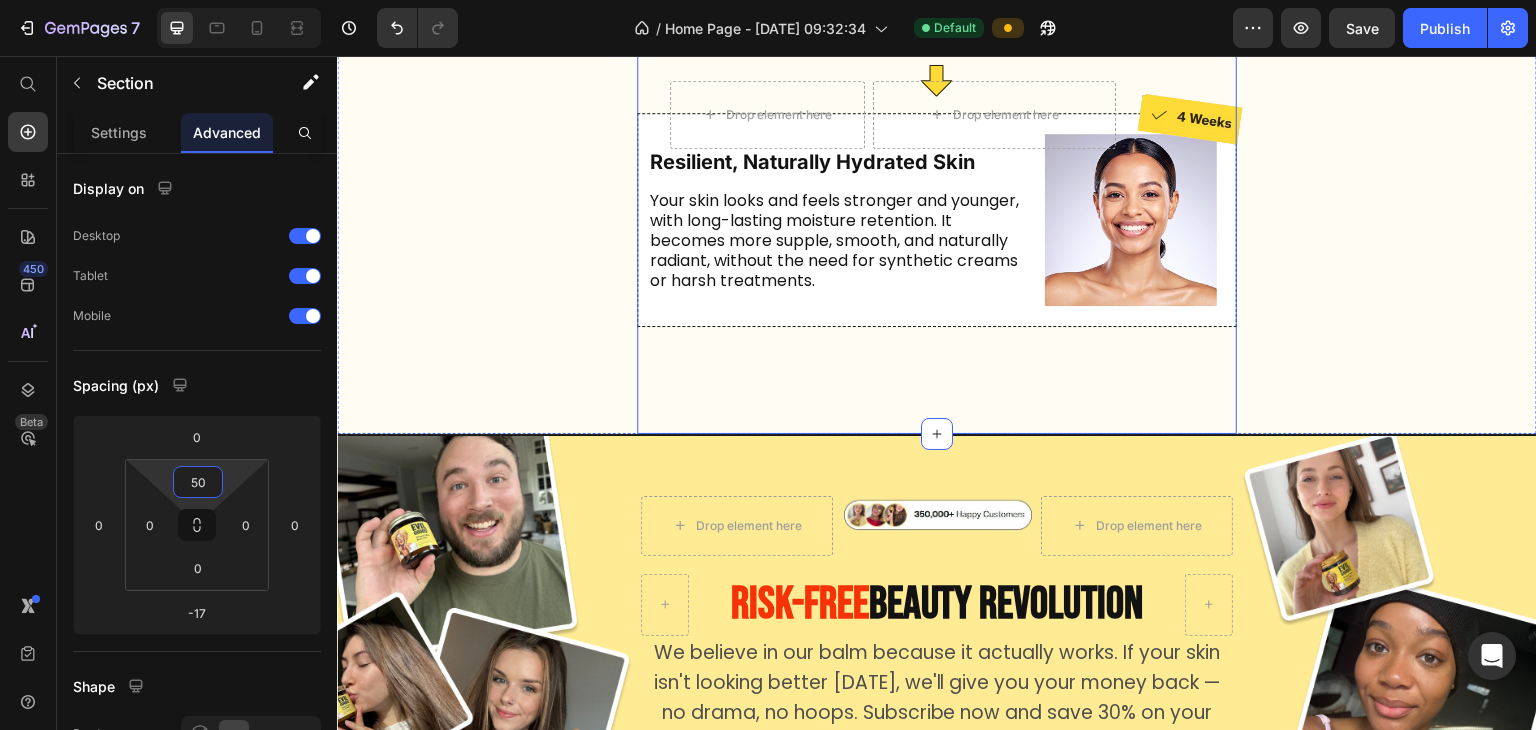 click on "Image Deep Hydration & Calming Irritation Heading Your skin will feel more nourished as the natural fats in beef tallow start to restore moisture. [MEDICAL_DATA], irritation, and redness begin to subside, especially if your skin has been exposed to harsh skincare products. Text Block Row Row
Icon
Drop element here
Drop element here Image Row Image Strengthened Skin Barrier & Balanced Oil Production Heading Your skin barrier becomes stronger, helping to lock in moisture for longer periods. Dry patches become less noticeable, and oily areas start to balance out as your skin adjusts to real nourishment. Text Block Row Row
Icon Image
Drop element here
Drop element here Row Image Smoother Texture & Reduced Redness Heading Text Block Row Row
Icon
Drop element here
Row" at bounding box center [937, -133] 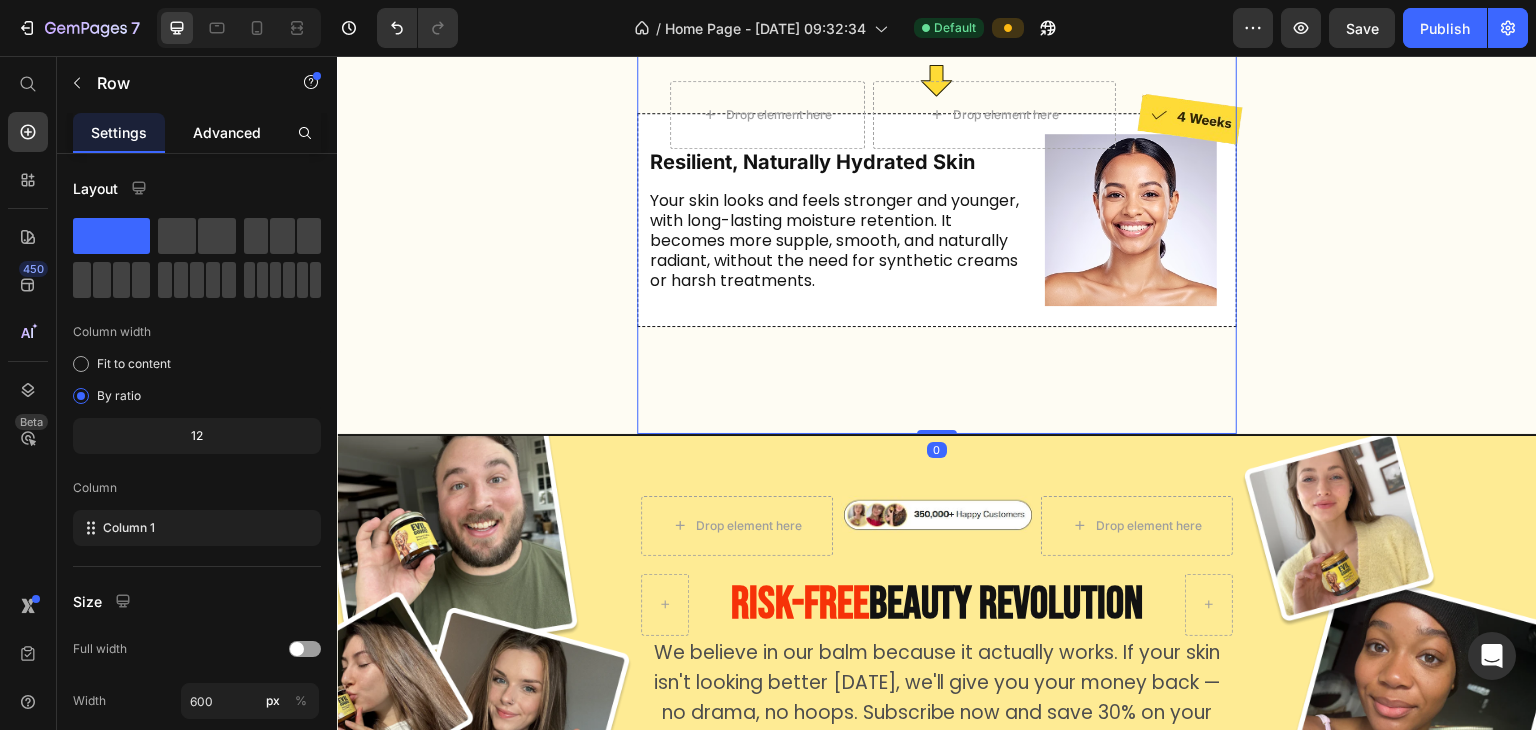 click on "Advanced" at bounding box center [227, 132] 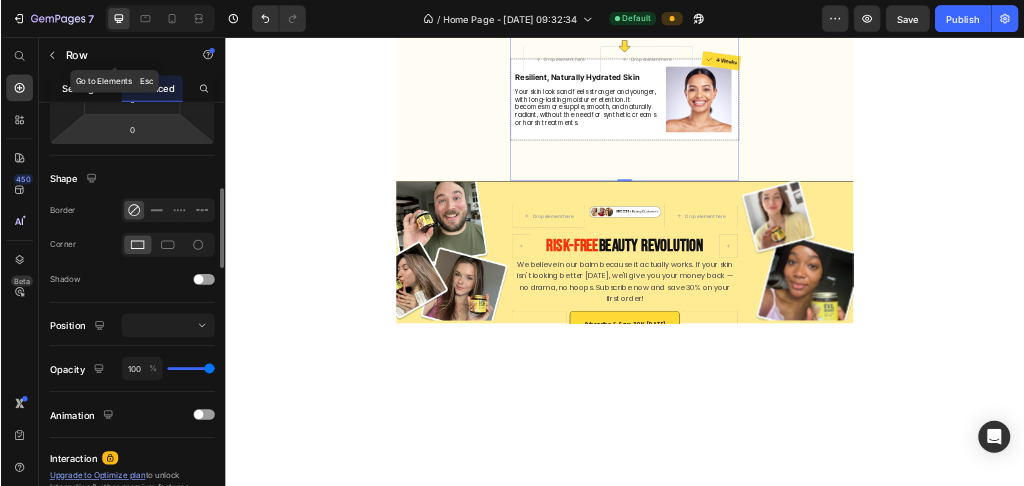 scroll, scrollTop: 418, scrollLeft: 0, axis: vertical 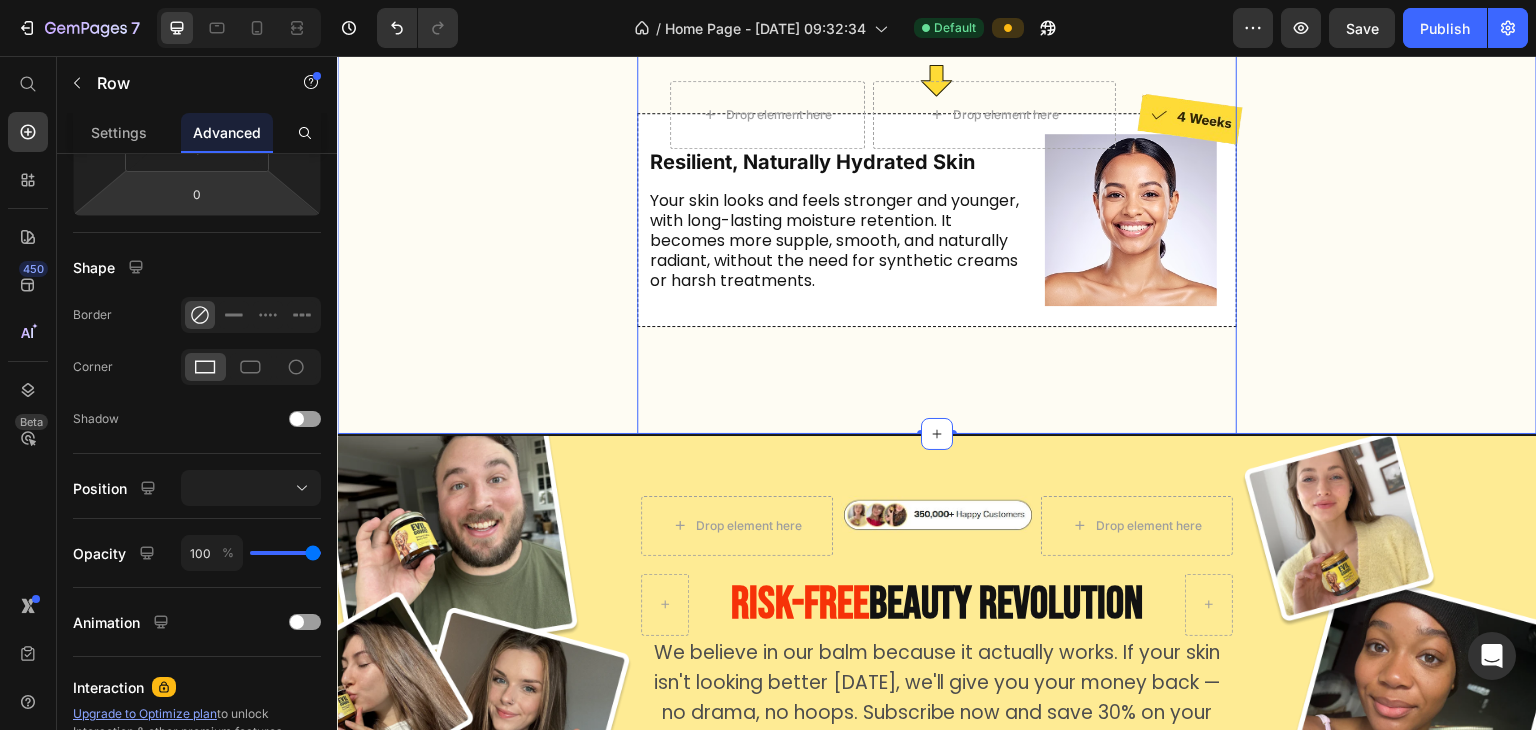 click on "Drop element here Your body's favorite 30-second ritual Text Block
Drop element here Row
Drop element here Here’s What Happens to Your Skin Once You Start Using Our Tallow Balm Heading
Drop element here Row
Drop element here See what happens when you ditch the chemicals and let nature take over. With grass-fed tallow, Manuka honey, and zero toxins, stronger, smoother, and actually healthier — week by week. Text Block
Drop element here Row Image
Drop element here
Drop element here Row Image Deep Hydration & Calming Irritation Heading Your skin will feel more nourished as the natural fats in beef tallow start to restore moisture. [MEDICAL_DATA], irritation, and redness begin to subside, especially if your skin has been exposed to harsh skincare products. Text Block Row Row
Icon
Drop element here
Row" at bounding box center [936, -388] 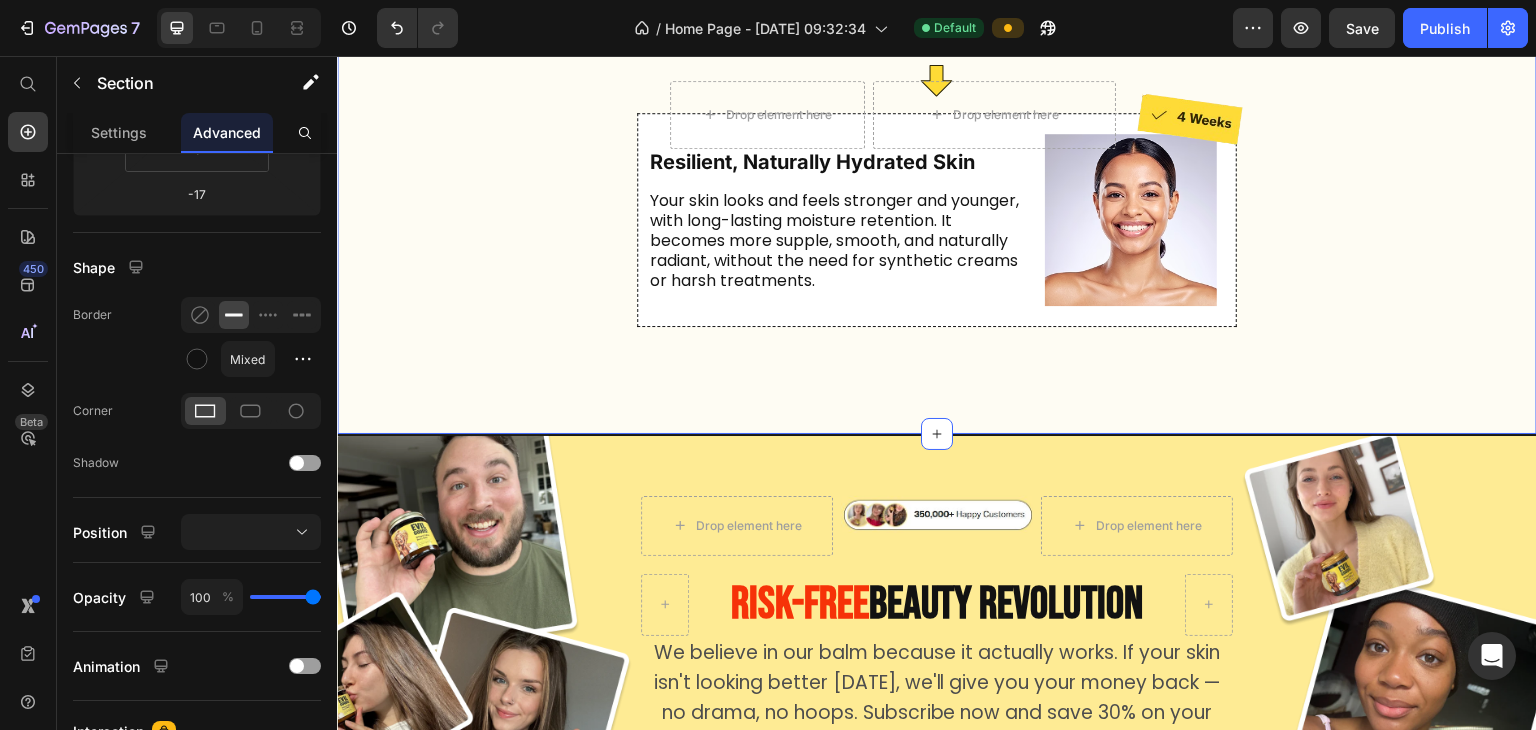 scroll, scrollTop: 0, scrollLeft: 0, axis: both 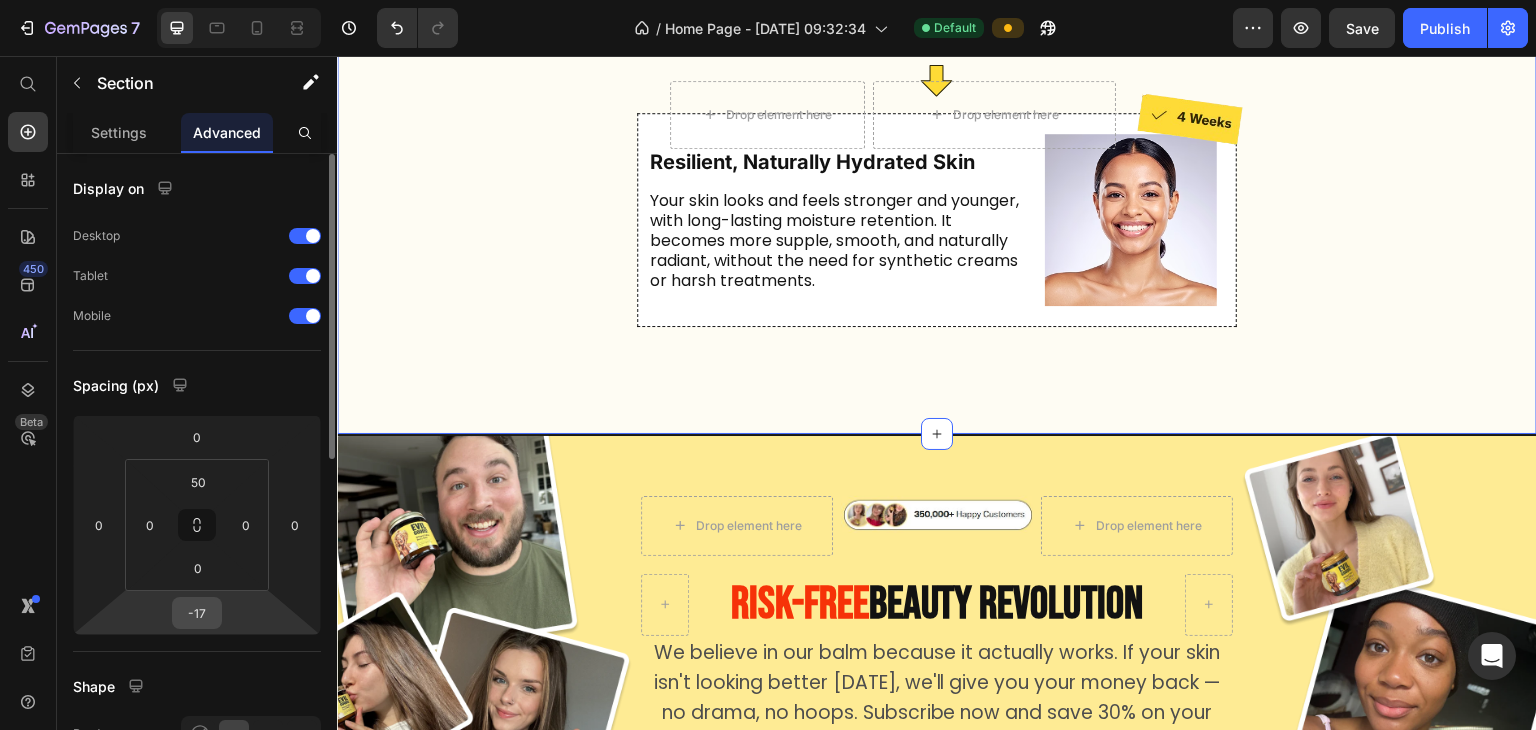 click on "-17" at bounding box center [197, 613] 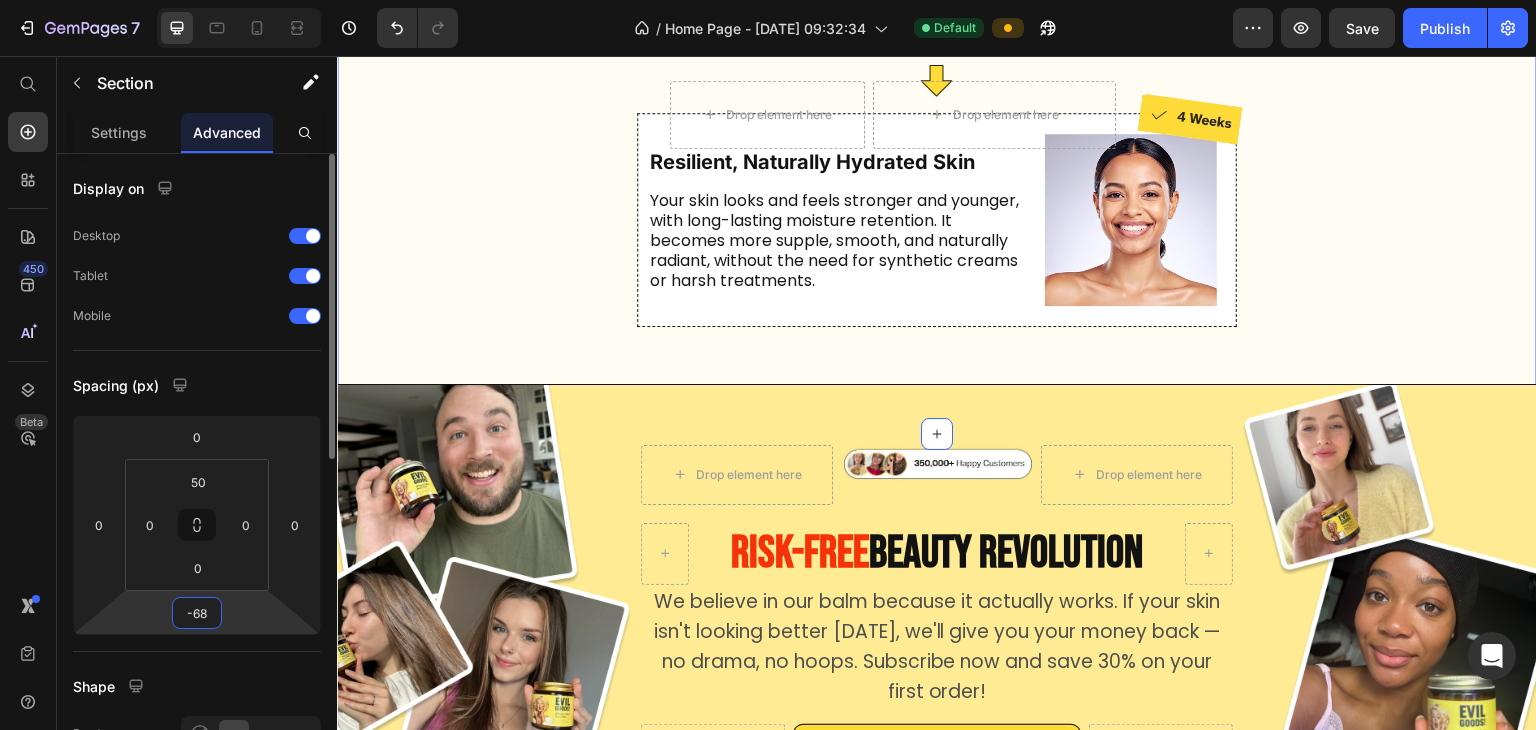 type on "-67" 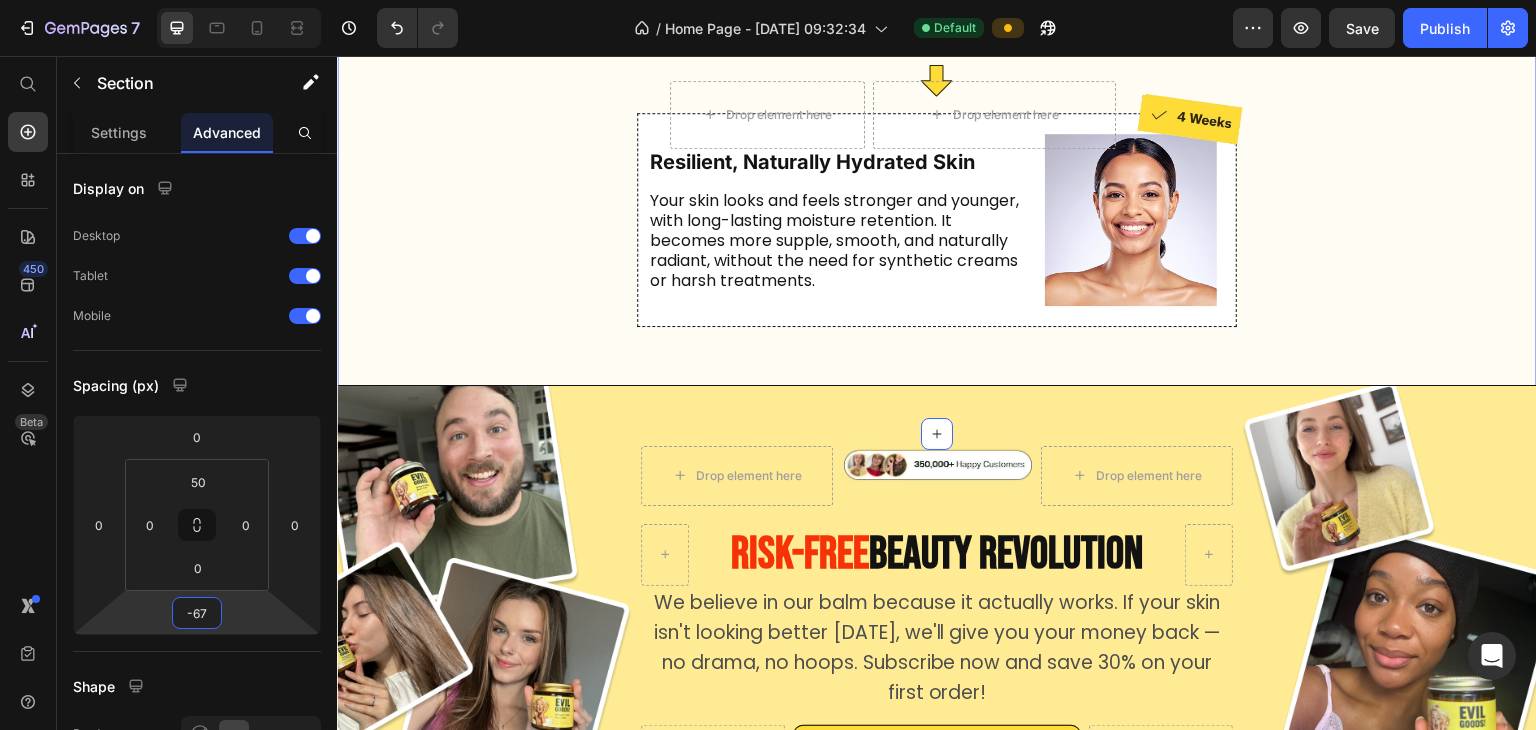 click on "Image
Drop element here Your body's favorite 30-second ritual Text Block
Drop element here Row
Drop element here Here’s What Happens to Your Skin Once You Start Using Our Tallow Balm Heading
Drop element here Row
Drop element here See what happens when you ditch the chemicals and let nature take over. With grass-fed tallow, Manuka honey, and zero toxins, stronger, smoother, and actually healthier — week by week. Text Block
Drop element here Row Image
Drop element here
Drop element here Row Image Deep Hydration & Calming Irritation Heading Your skin will feel more nourished as the natural fats in beef tallow start to restore moisture. [MEDICAL_DATA], irritation, and redness begin to subside, especially if your skin has been exposed to harsh skincare products. Text Block Row Row
Icon
Drop element here Row" at bounding box center (937, -413) 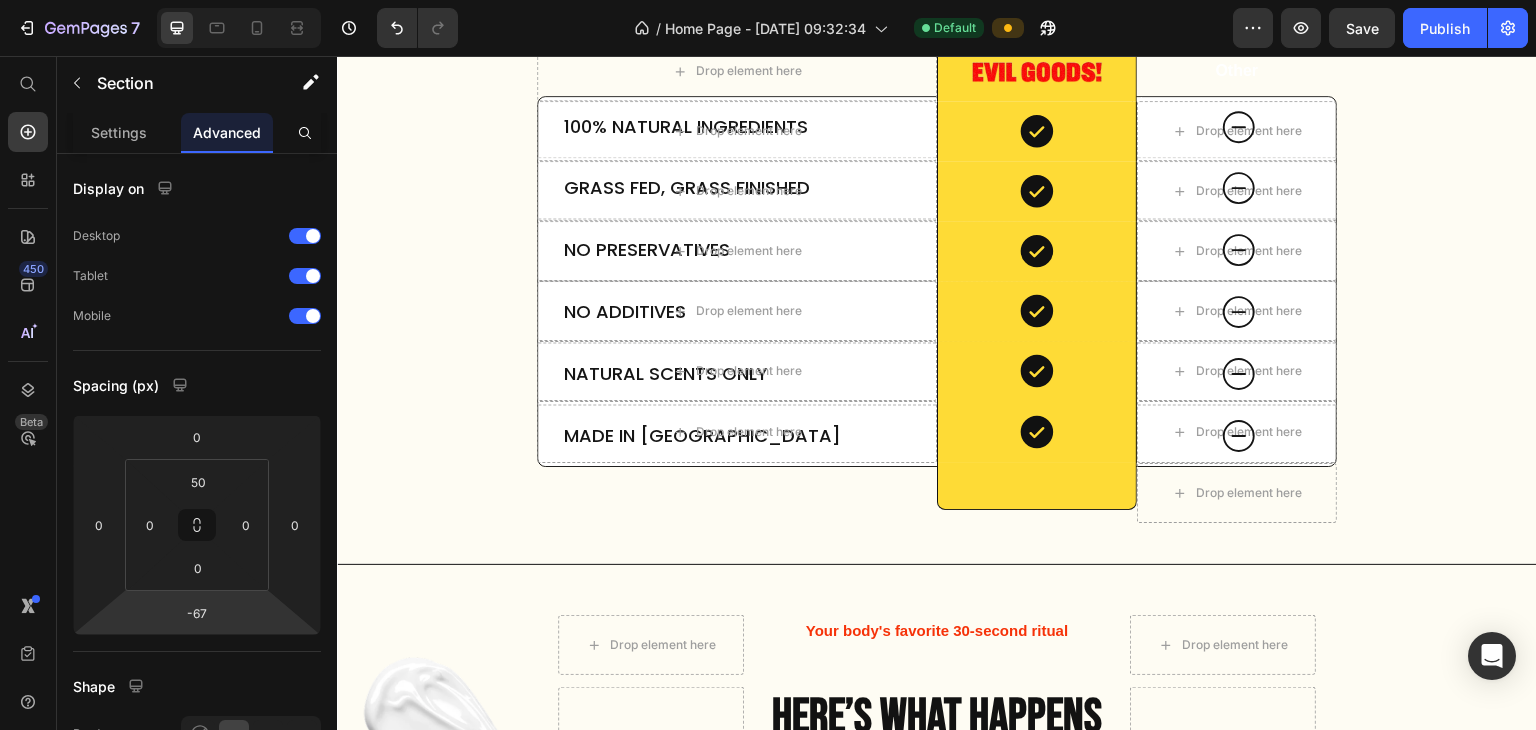 scroll, scrollTop: 4834, scrollLeft: 0, axis: vertical 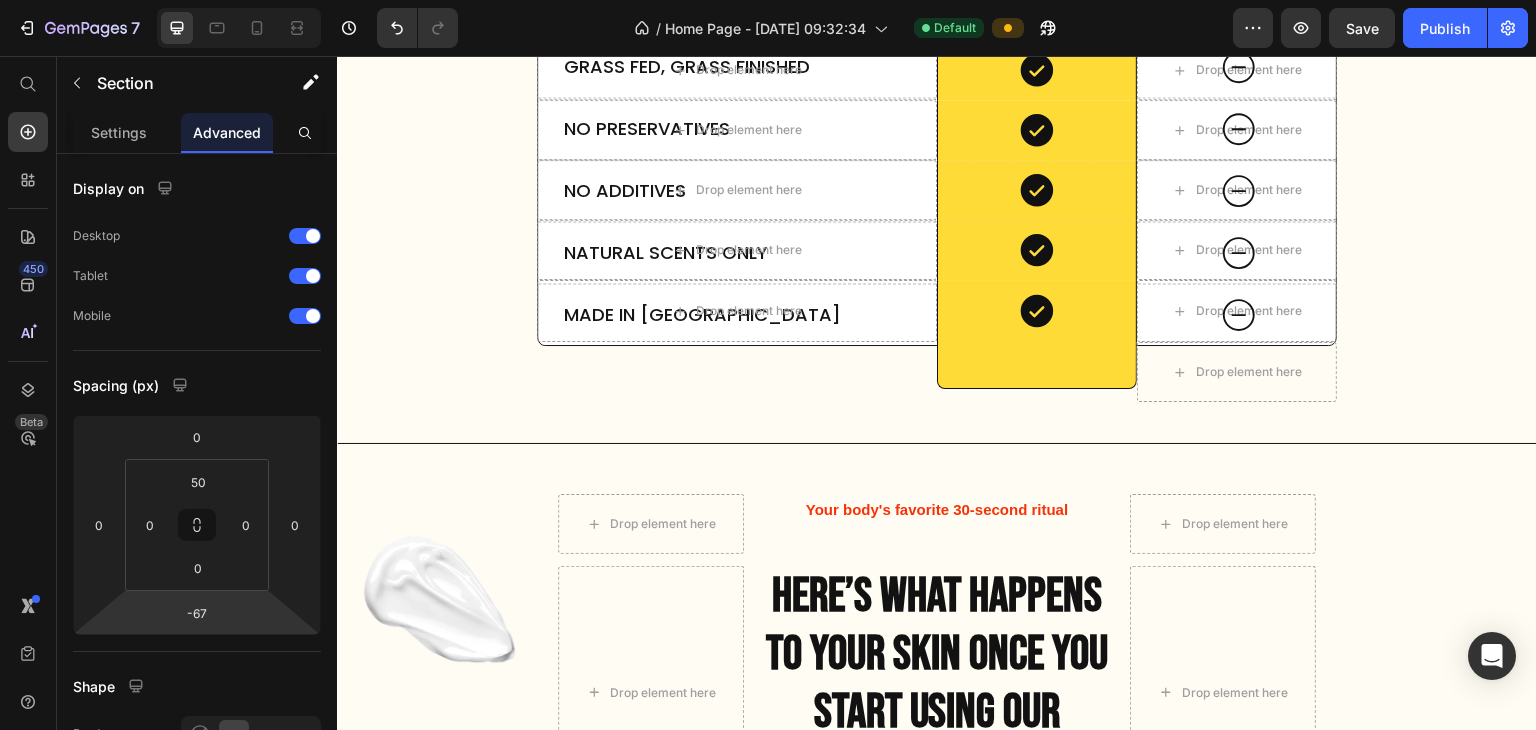 click on "Image
Drop element here Your body's favorite 30-second ritual Text Block
Drop element here Row
Drop element here Here’s What Happens to Your Skin Once You Start Using Our Tallow Balm Heading
Drop element here Row
Drop element here See what happens when you ditch the chemicals and let nature take over. With grass-fed tallow, Manuka honey, and zero toxins, stronger, smoother, and actually healthier — week by week. Text Block
Drop element here Row Image
Drop element here
Drop element here Row Image Deep Hydration & Calming Irritation Heading Your skin will feel more nourished as the natural fats in beef tallow start to restore moisture. [MEDICAL_DATA], irritation, and redness begin to subside, especially if your skin has been exposed to harsh skincare products. Text Block Row Row
Icon
Drop element here Row" at bounding box center (937, 1289) 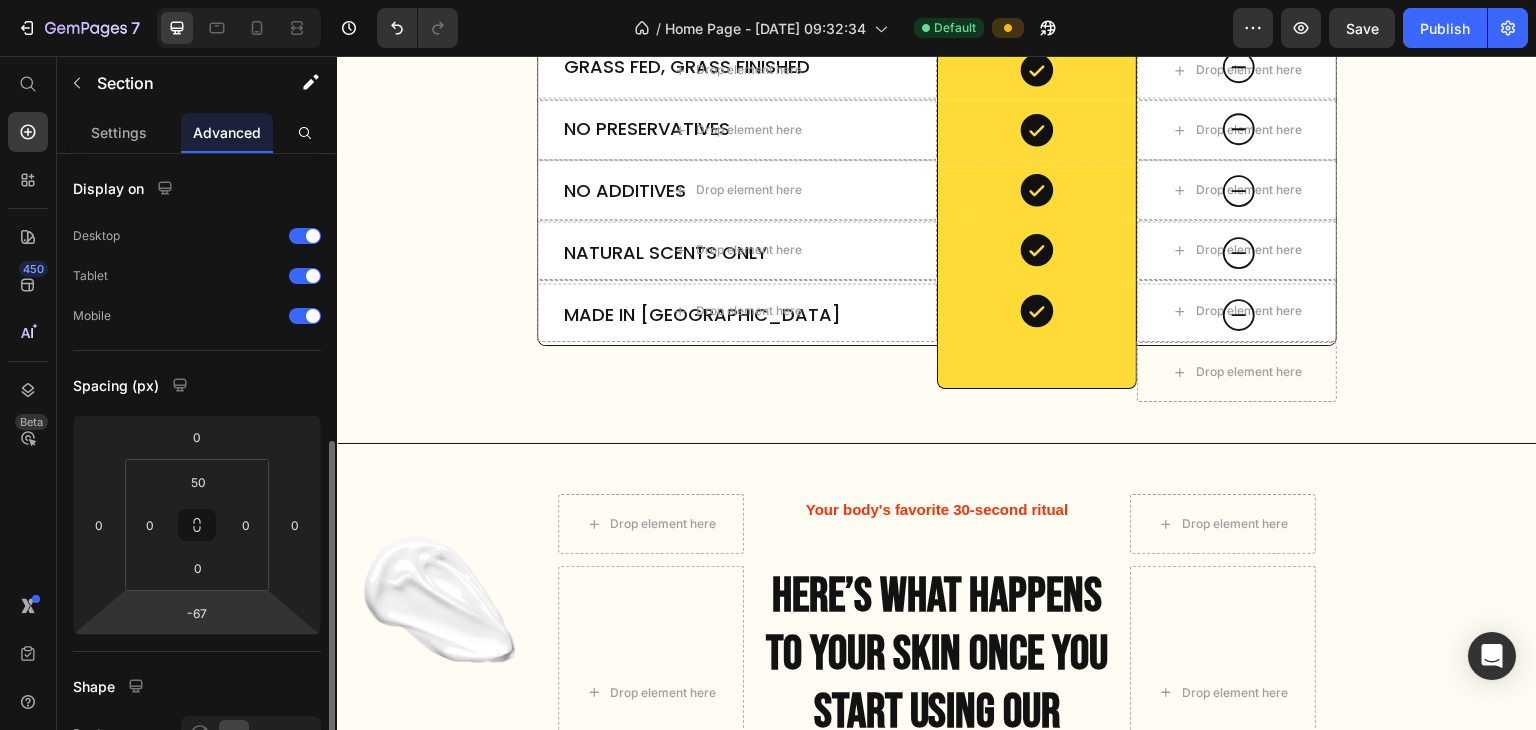 scroll, scrollTop: 194, scrollLeft: 0, axis: vertical 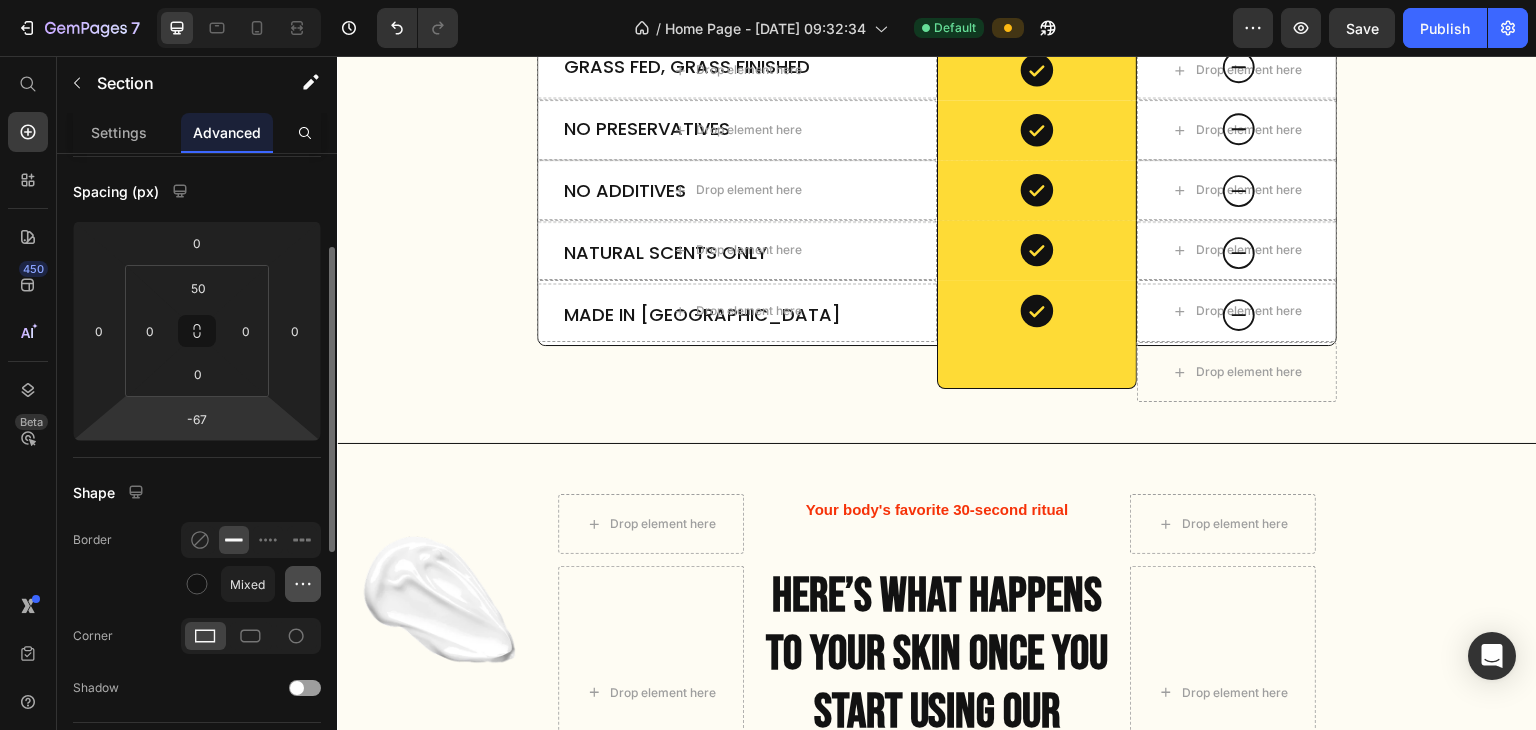click 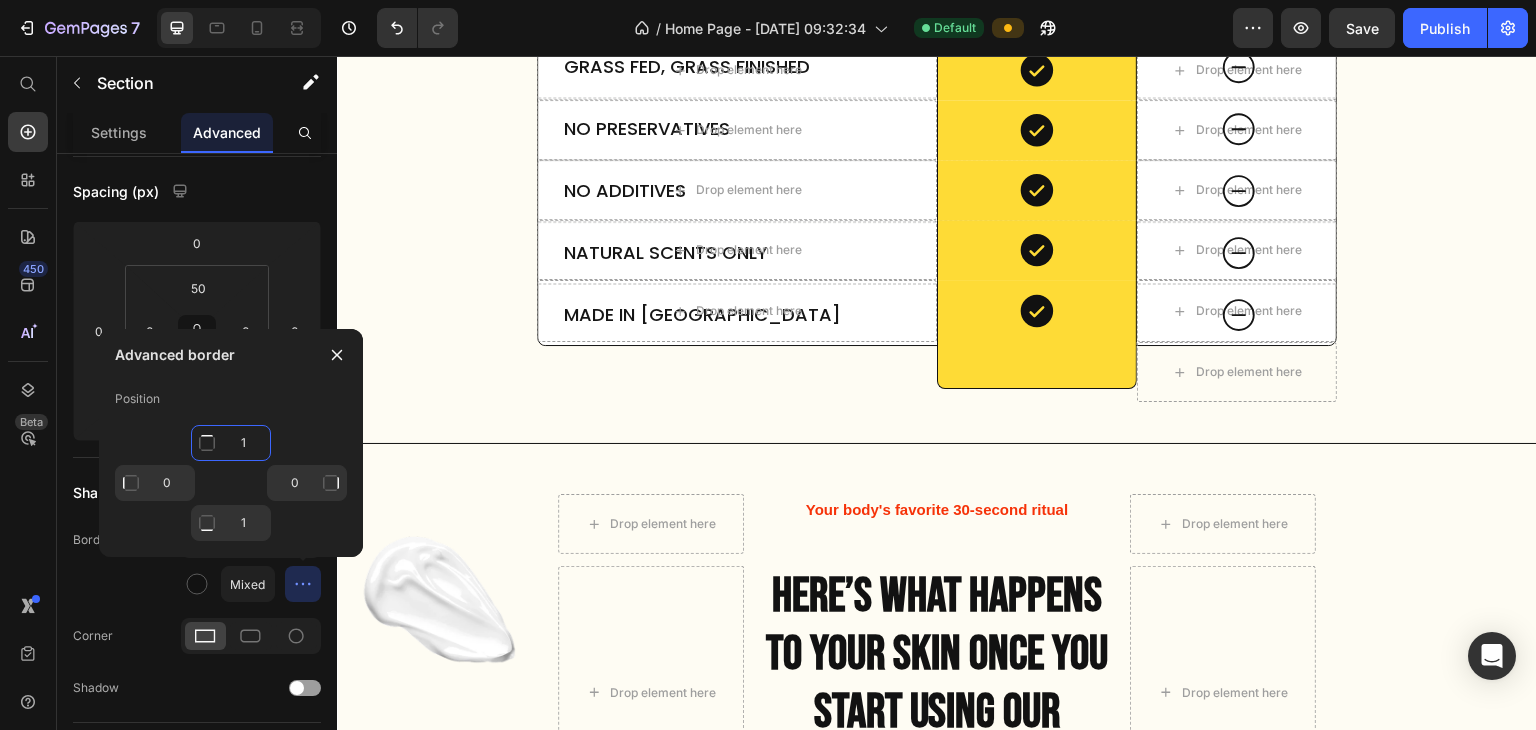 click on "1" 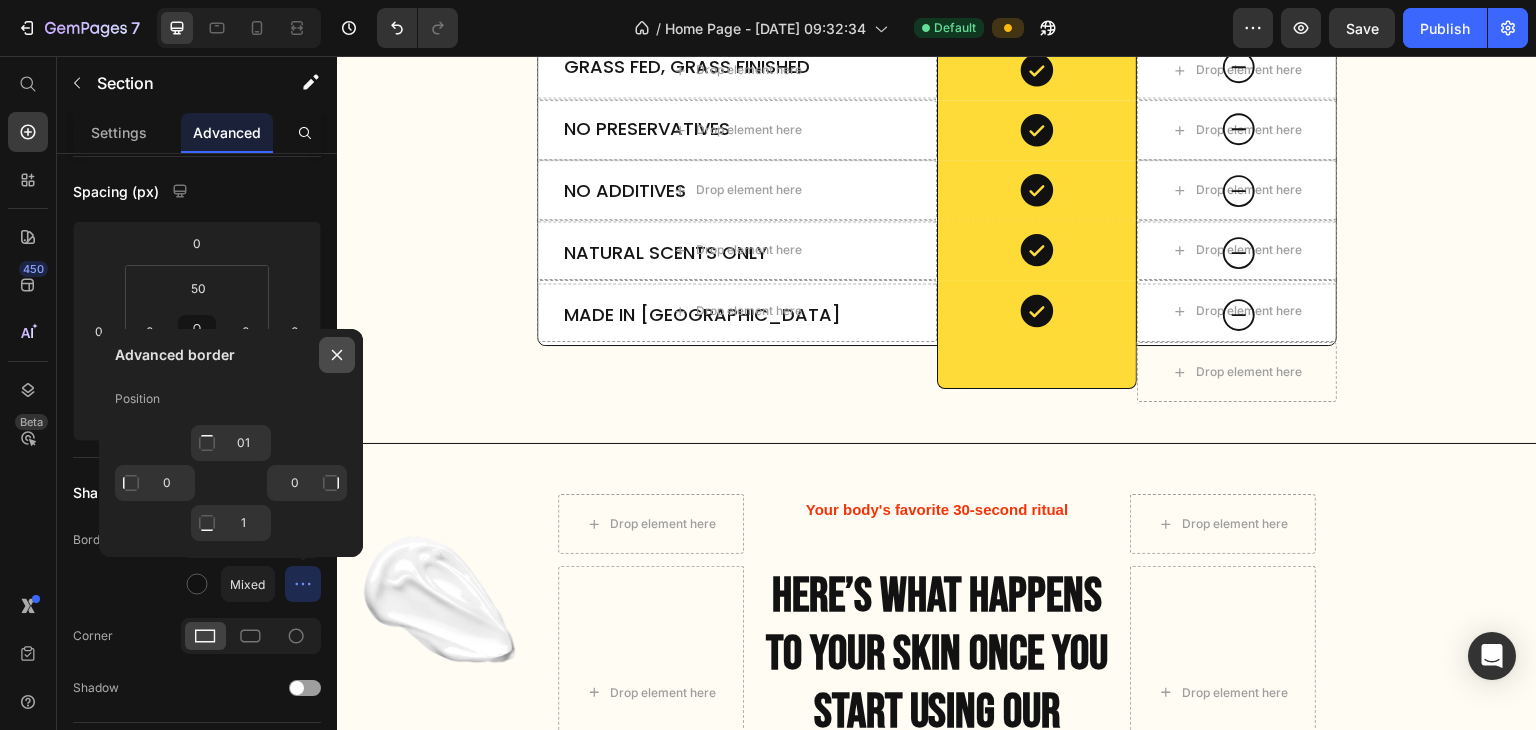 click 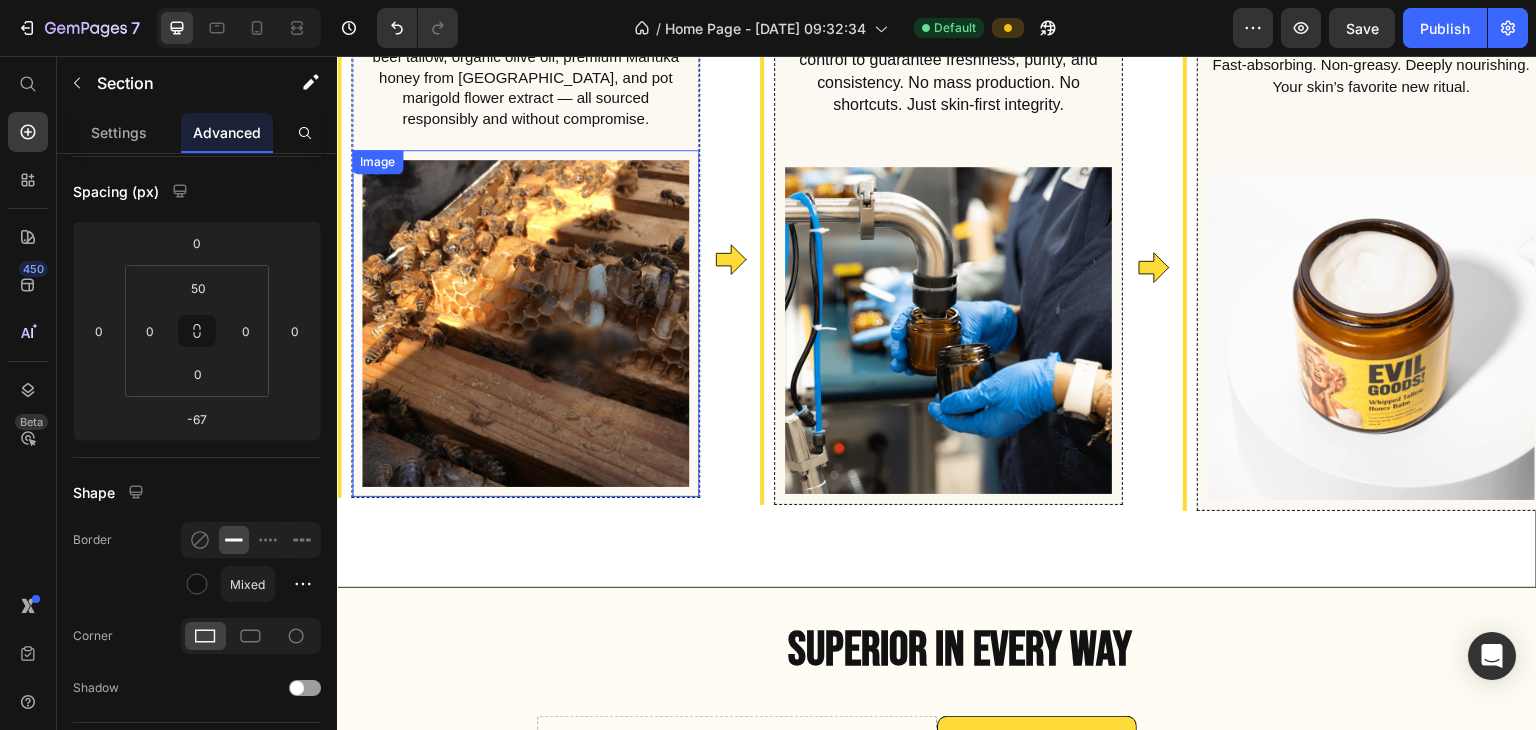 scroll, scrollTop: 4057, scrollLeft: 0, axis: vertical 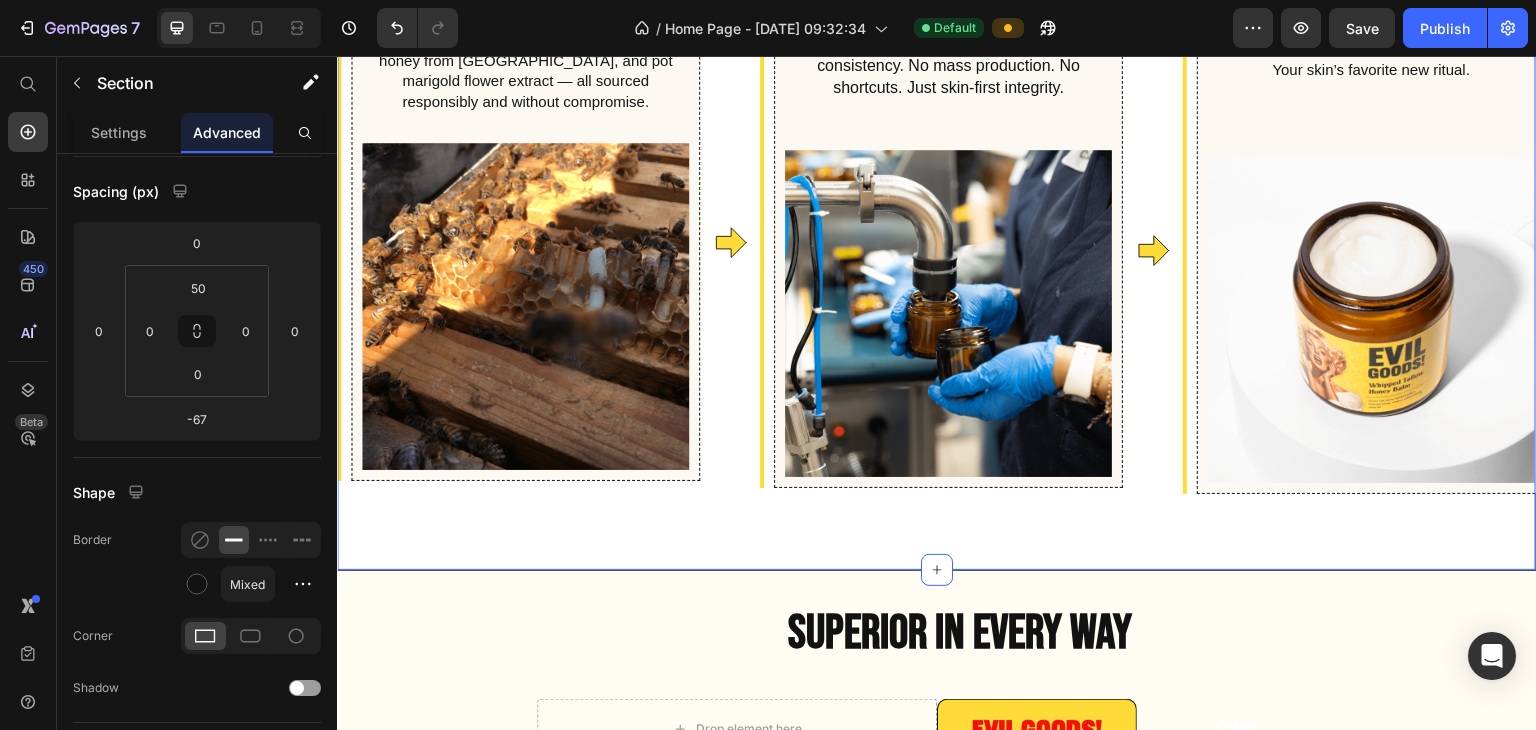 click on "How It Works Heading Row
STEP 1 Item List
Drop element here Row Ethically sourced ingredients Heading We start with the best: grass-fed, grass-finished beef tallow, organic olive oil, premium Manuka honey from [GEOGRAPHIC_DATA], and pot marigold flower extract — all sourced responsibly and without compromise. Text Block Image Row Row
Icon Row
STEP 2 Item List
Drop element here Row Small-batch production Heading Every jar is produced with careful quality control to guarantee freshness, purity, and consistency. No mass production. No shortcuts. Just skin-first integrity. Text Block
Icon Image Row Row
Icon
STEP 3 Item List
Drop element here" at bounding box center [937, 142] 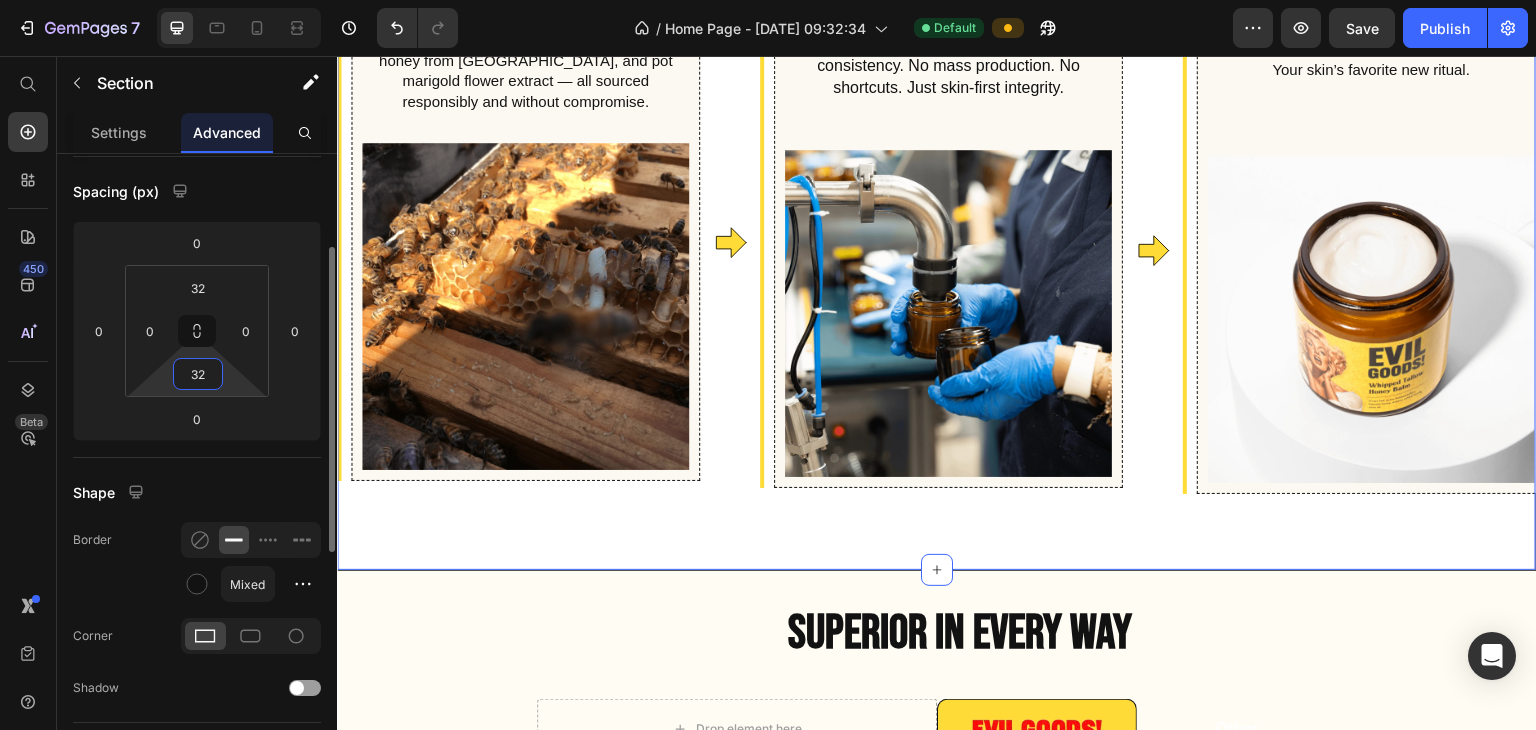 click on "32" at bounding box center (198, 374) 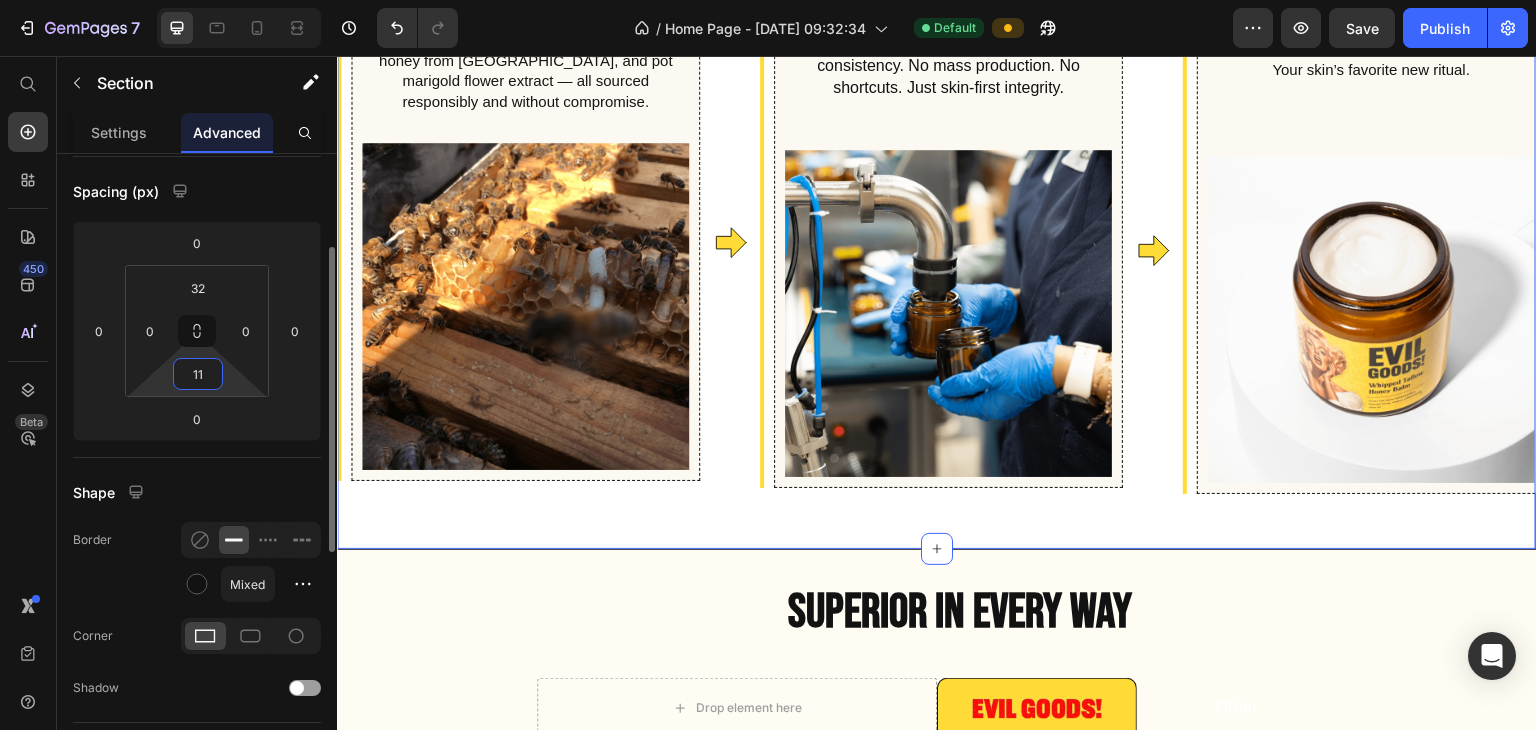 type on "12" 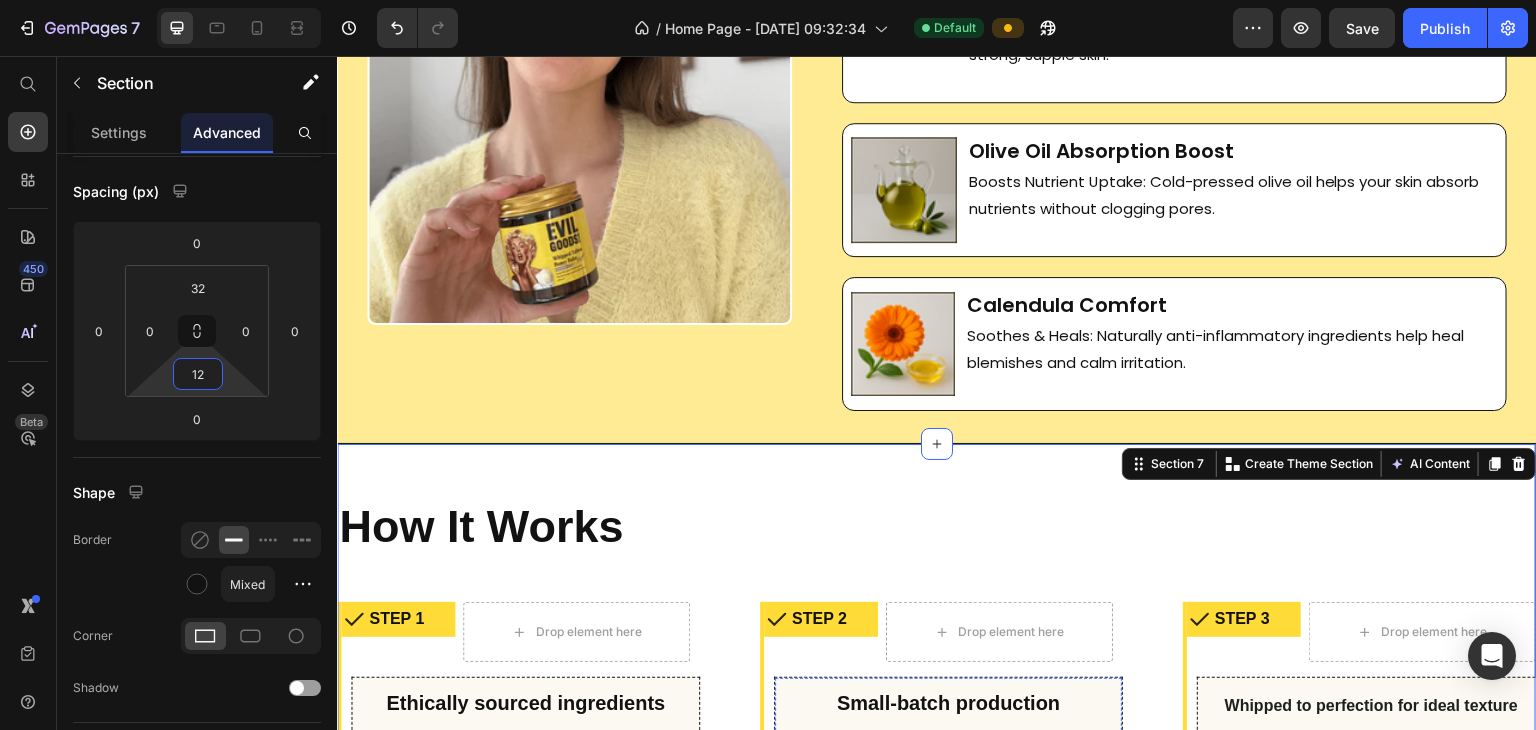 scroll, scrollTop: 3318, scrollLeft: 0, axis: vertical 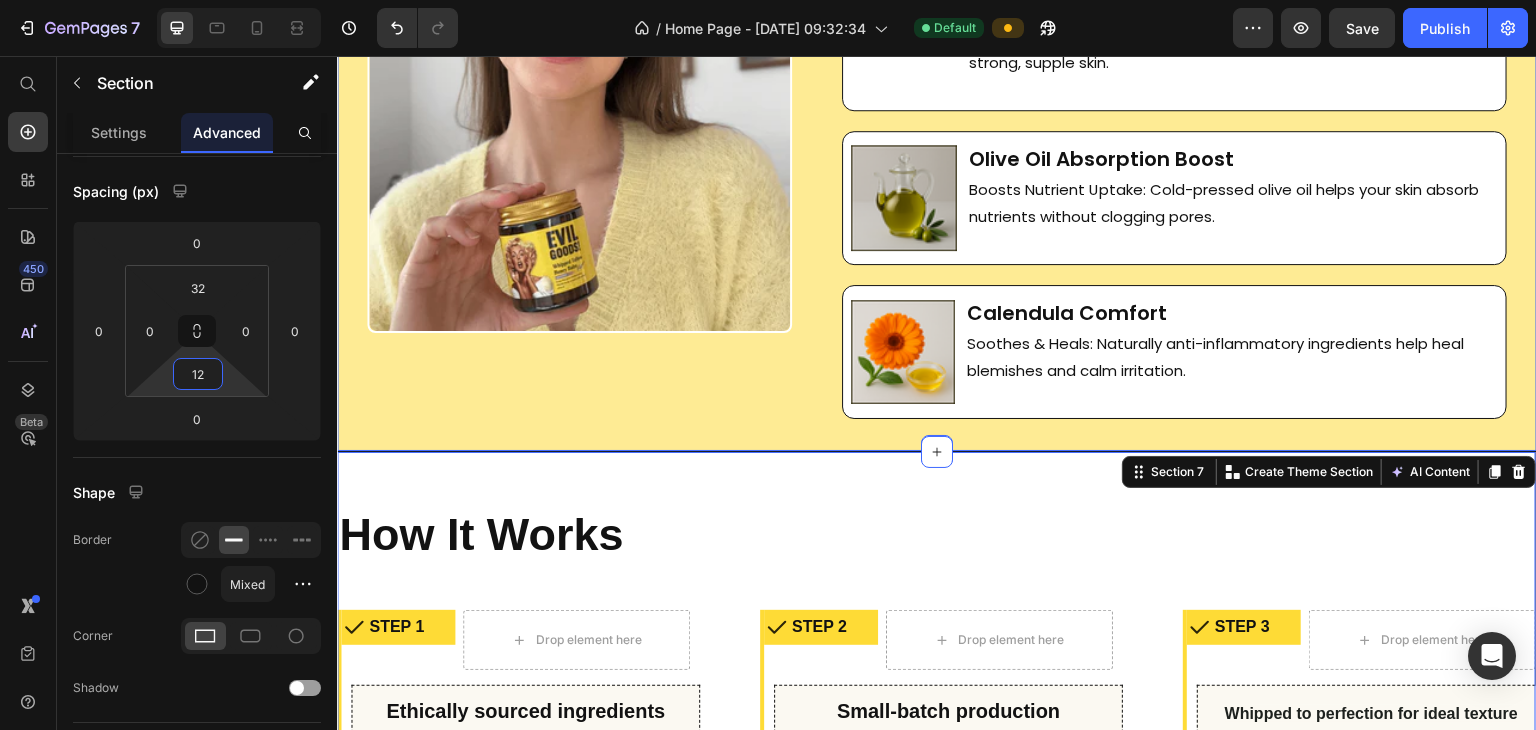 click on "Drop element here SKINCARE THAT HITS DIFFERENT Heading Powered by nature's heavy-hitters. No fluff, no fillers — just real ingredients that heal, hydrate, and hold the line. Text Block Tallow Balm Button Row Row
Drop element here Row Image Row Image Manuka Honey Therapy Heading Soothes & Heals: Naturally anti-inflammatory ingredients help heal blemishes and calm irritation. Text Block Row Row Image Grass-Fed Grass-Finished Tallow Nutrition Heading Nourishes Deeply: Delivers deep moisture and essential vitamins for strong, supple skin. Text Block Row Row Image Olive Oil Absorption Boost Heading Boosts Nutrient Uptake: Cold-pressed olive oil helps your skin absorb nutrients without clogging pores. Text Block Row Row Image Calendula Comfort Heading Soothes & Heals: Naturally anti-inflammatory ingredients help heal blemishes and calm irritation. Text Block Row Row Row Image Section 6" at bounding box center [937, -19] 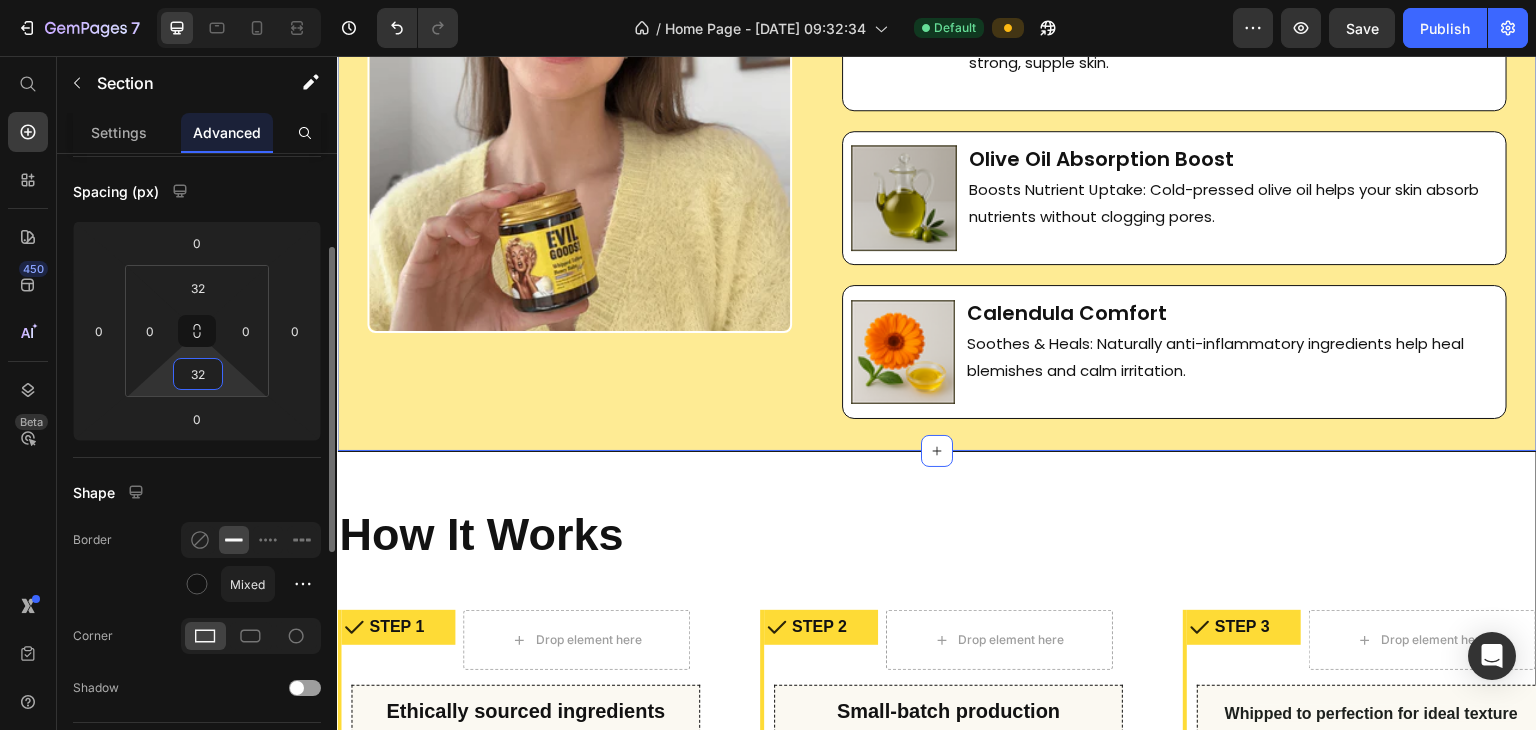 click on "32" at bounding box center [198, 374] 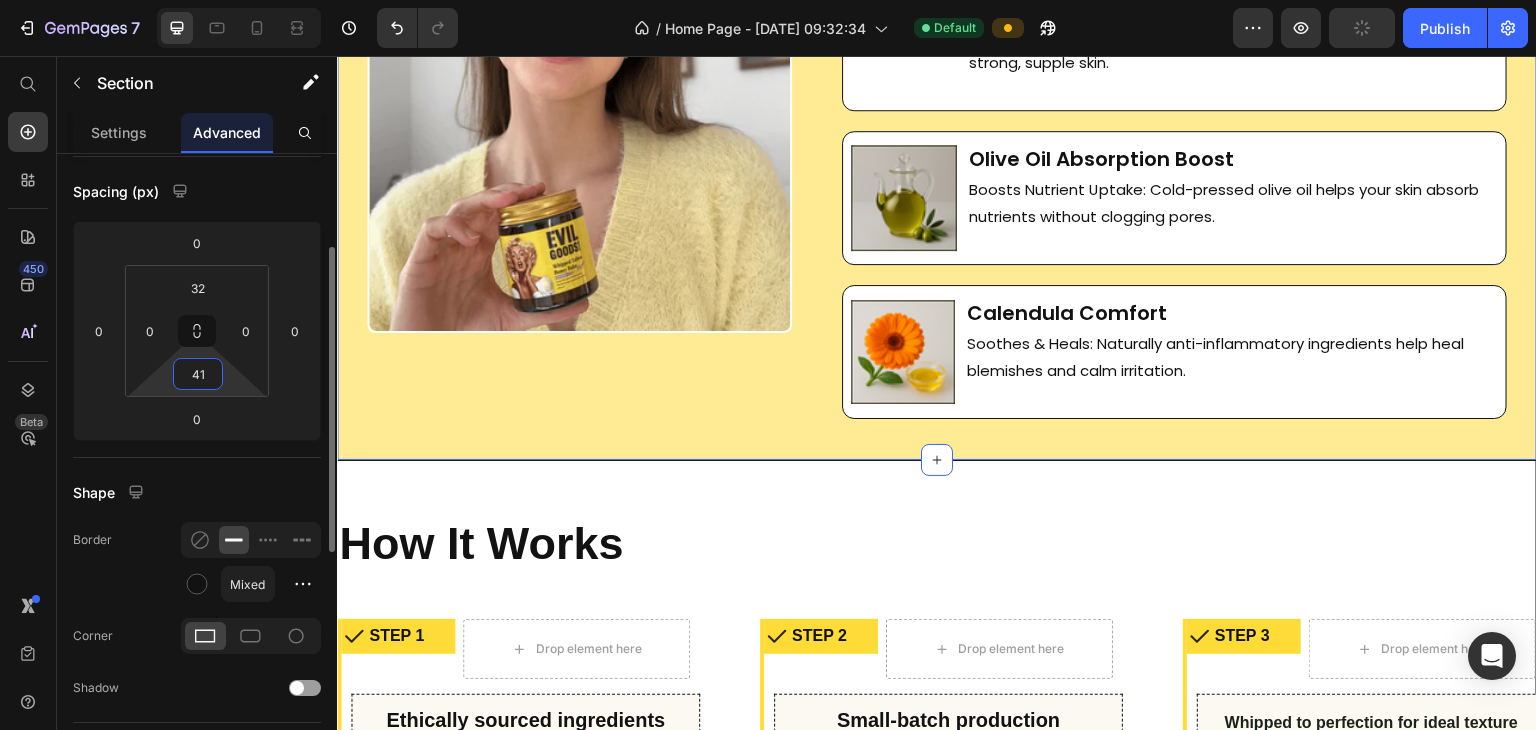 type on "40" 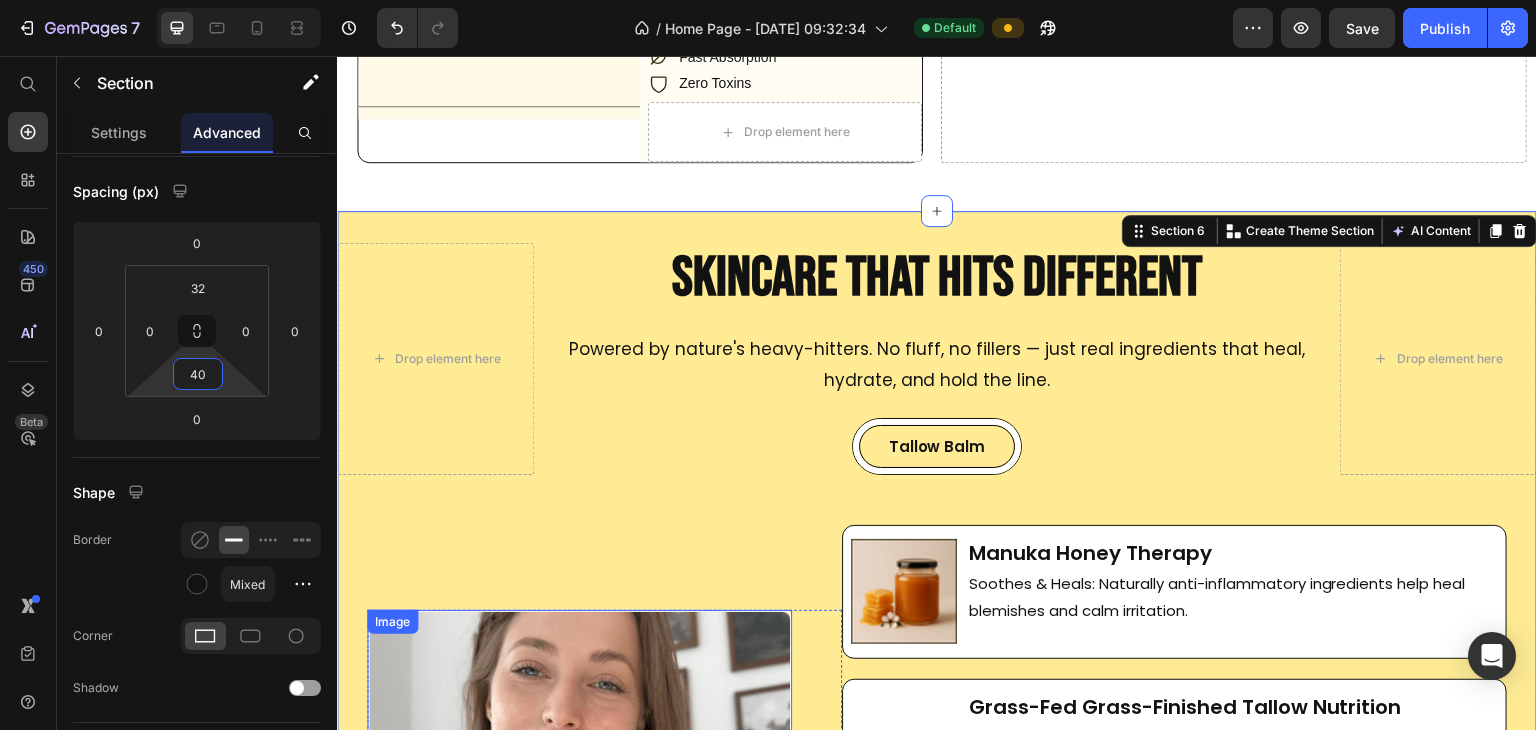scroll, scrollTop: 2656, scrollLeft: 0, axis: vertical 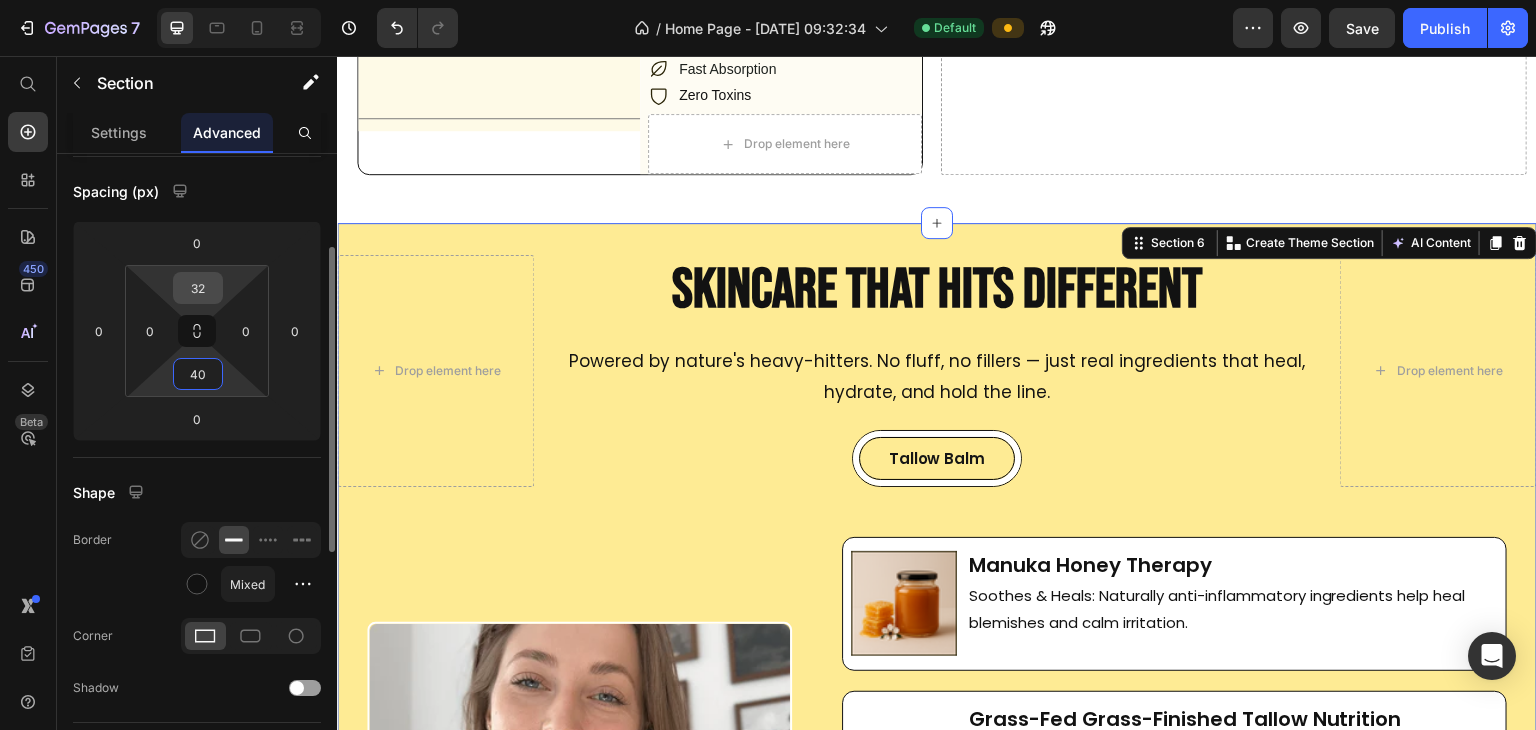 click on "32" at bounding box center (198, 288) 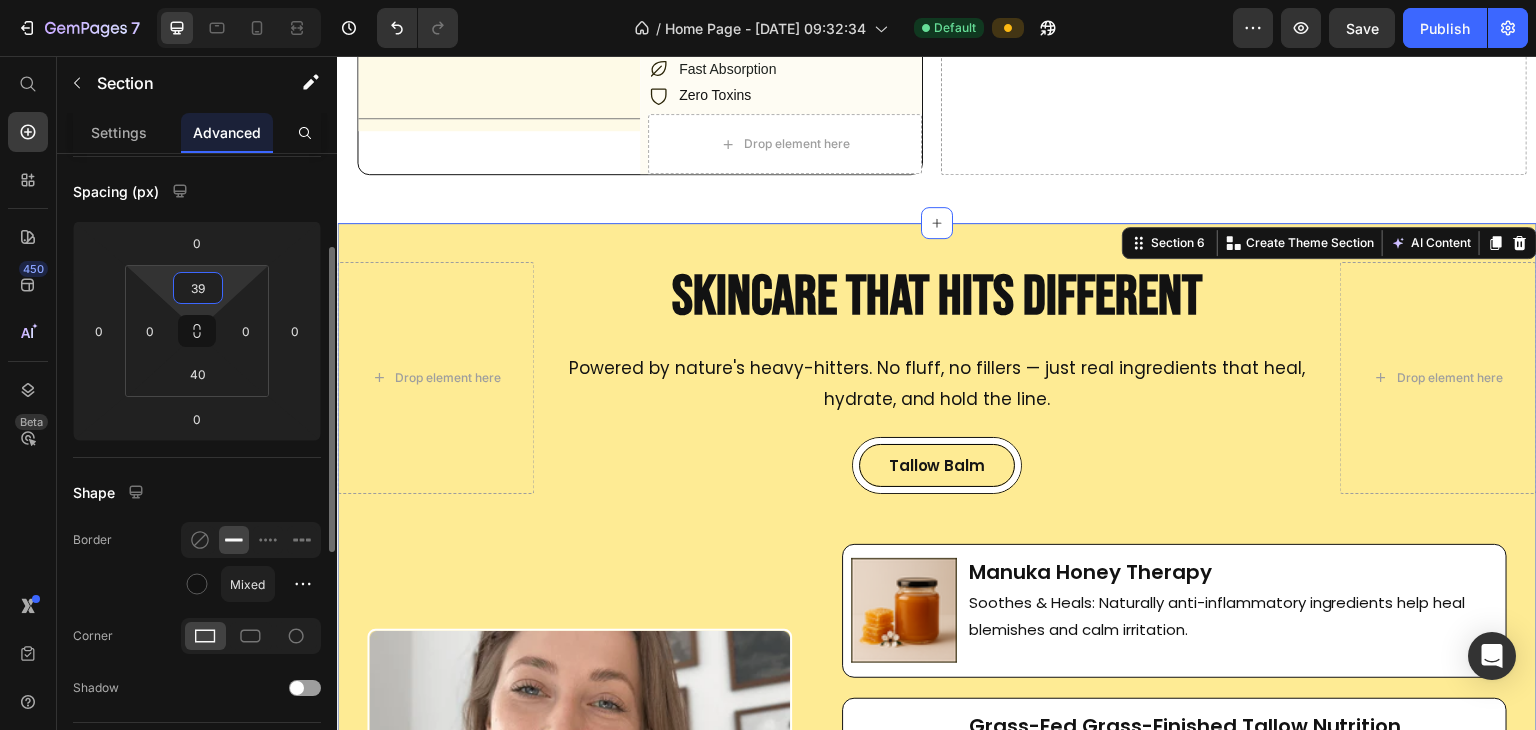 type on "40" 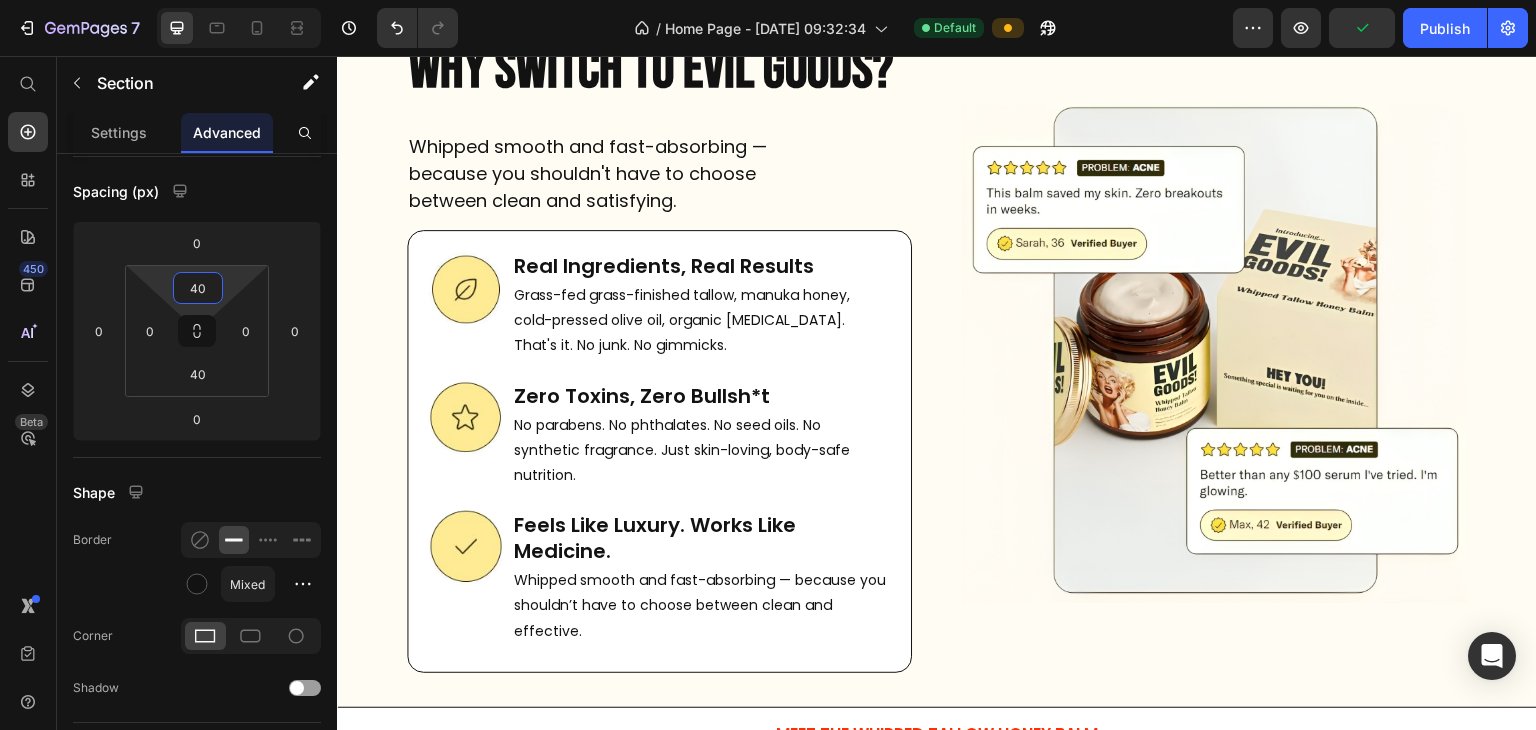 scroll, scrollTop: 1436, scrollLeft: 0, axis: vertical 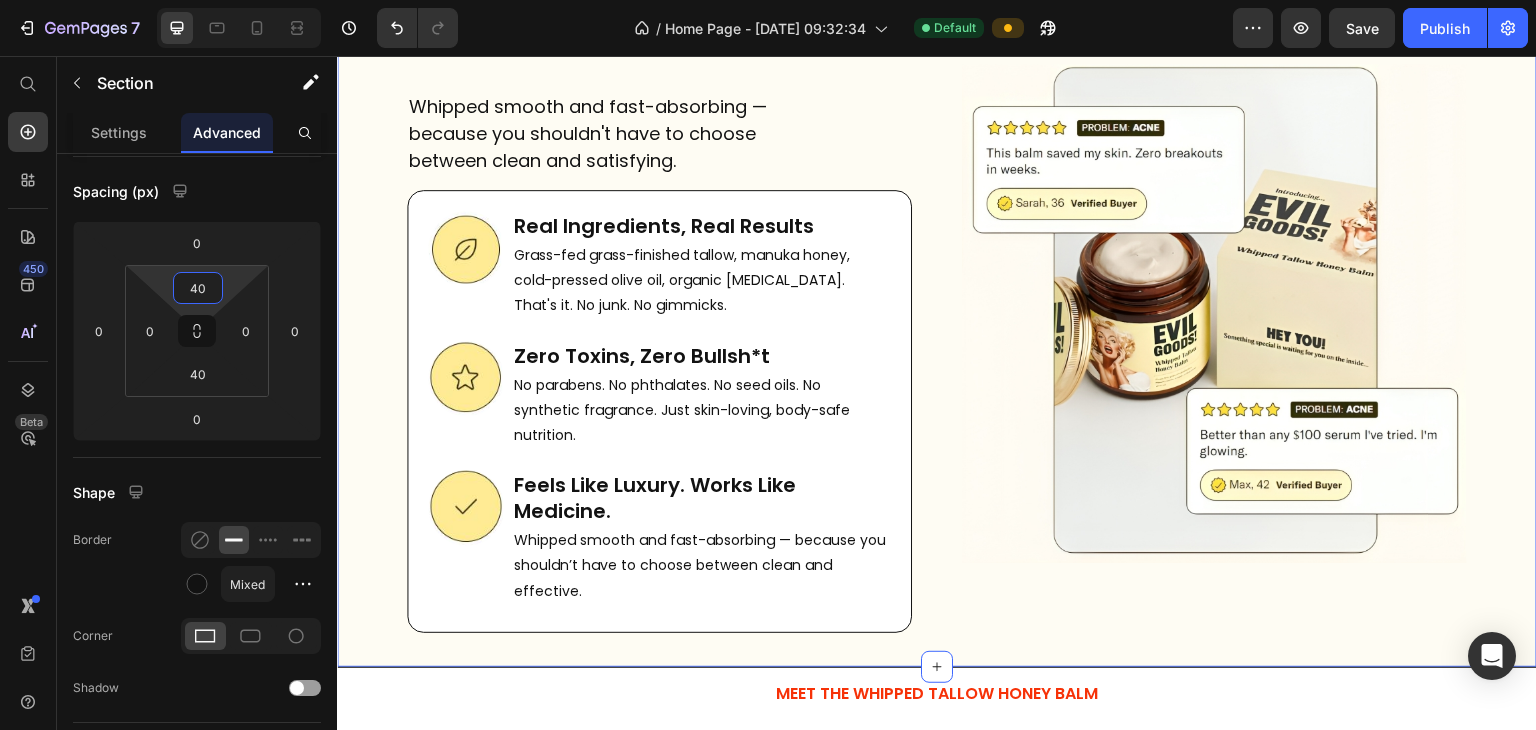click on "WHY SWITCH TO EVIL GOODS? Heading Whipped smooth and fast-absorbing — because you shouldn't have to choose between clean and satisfying. Text Block Image Real Ingredients, Real Results Heading Grass-fed grass-finished tallow, manuka honey, cold-pressed olive oil, organic [MEDICAL_DATA]. That's it. No junk. No gimmicks. Text Block Row Image Zero Toxins, Zero Bullsh*t Heading No parabens. No phthalates. No seed oils. No synthetic fragrance. Just skin-loving, body-safe nutrition. Text Block Row Image Feels Like Luxury. Works Like Medicine. Heading Whipped smooth and fast-absorbing — because you shouldn’t have to choose between clean and effective. Text Block Row Row Image Row" at bounding box center [937, 321] 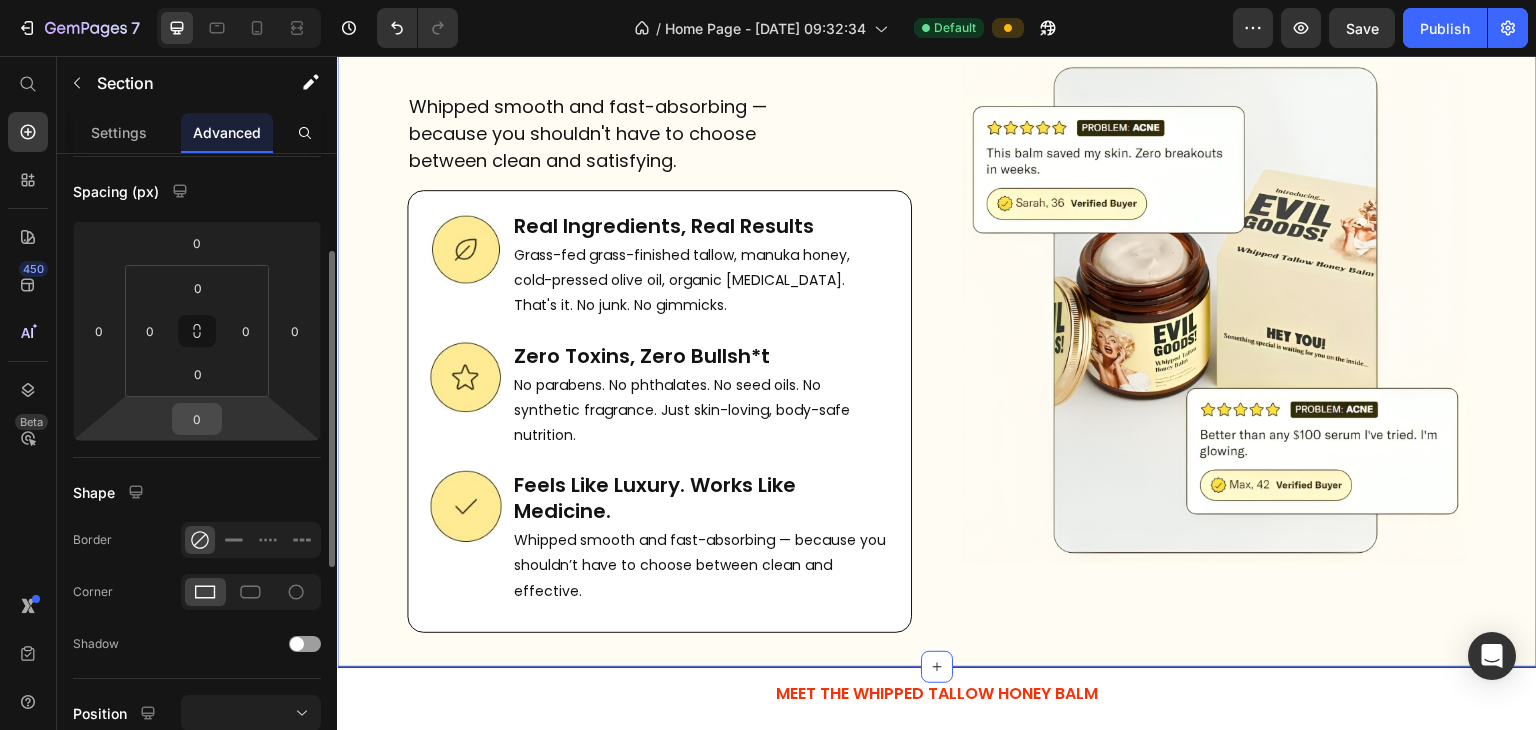 click on "0" at bounding box center (197, 419) 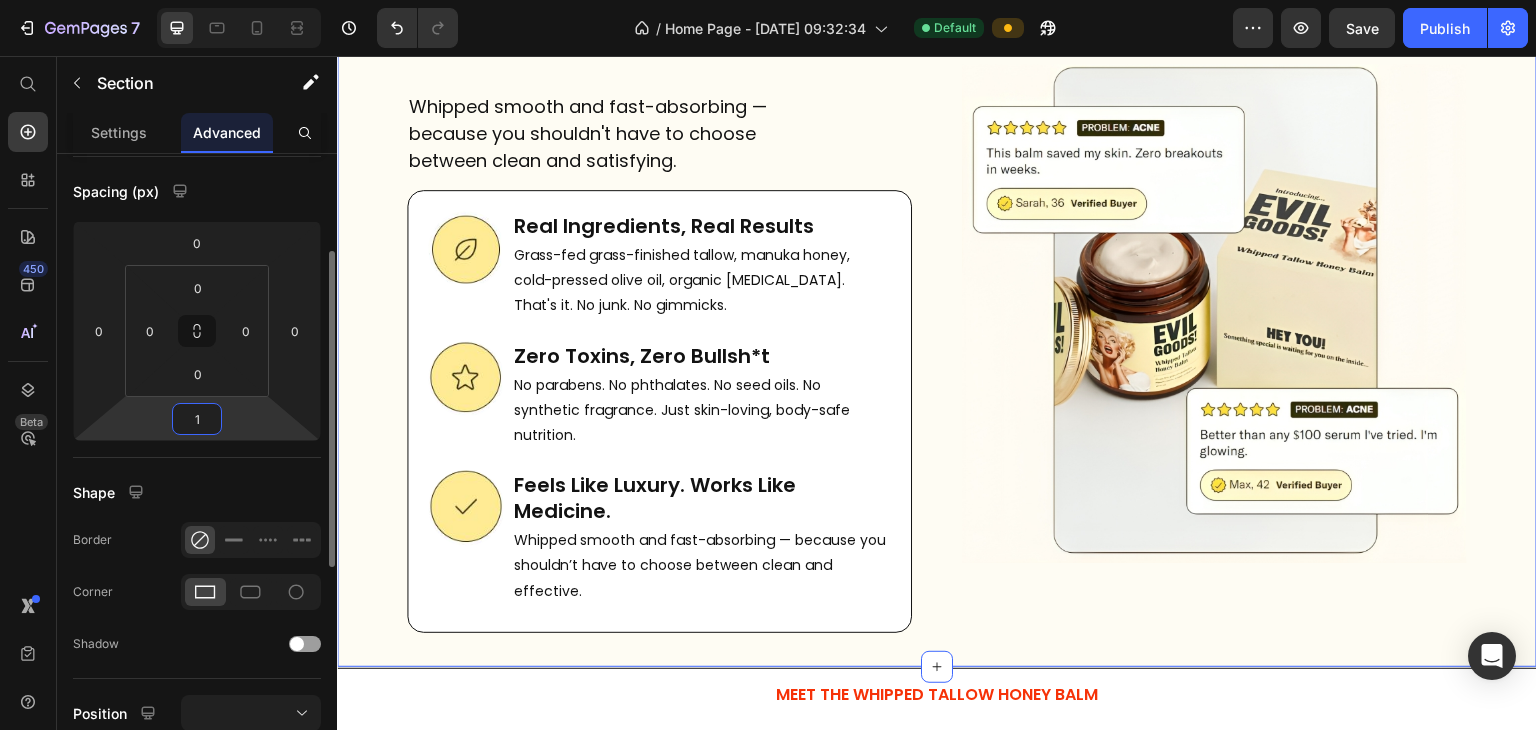 type on "0" 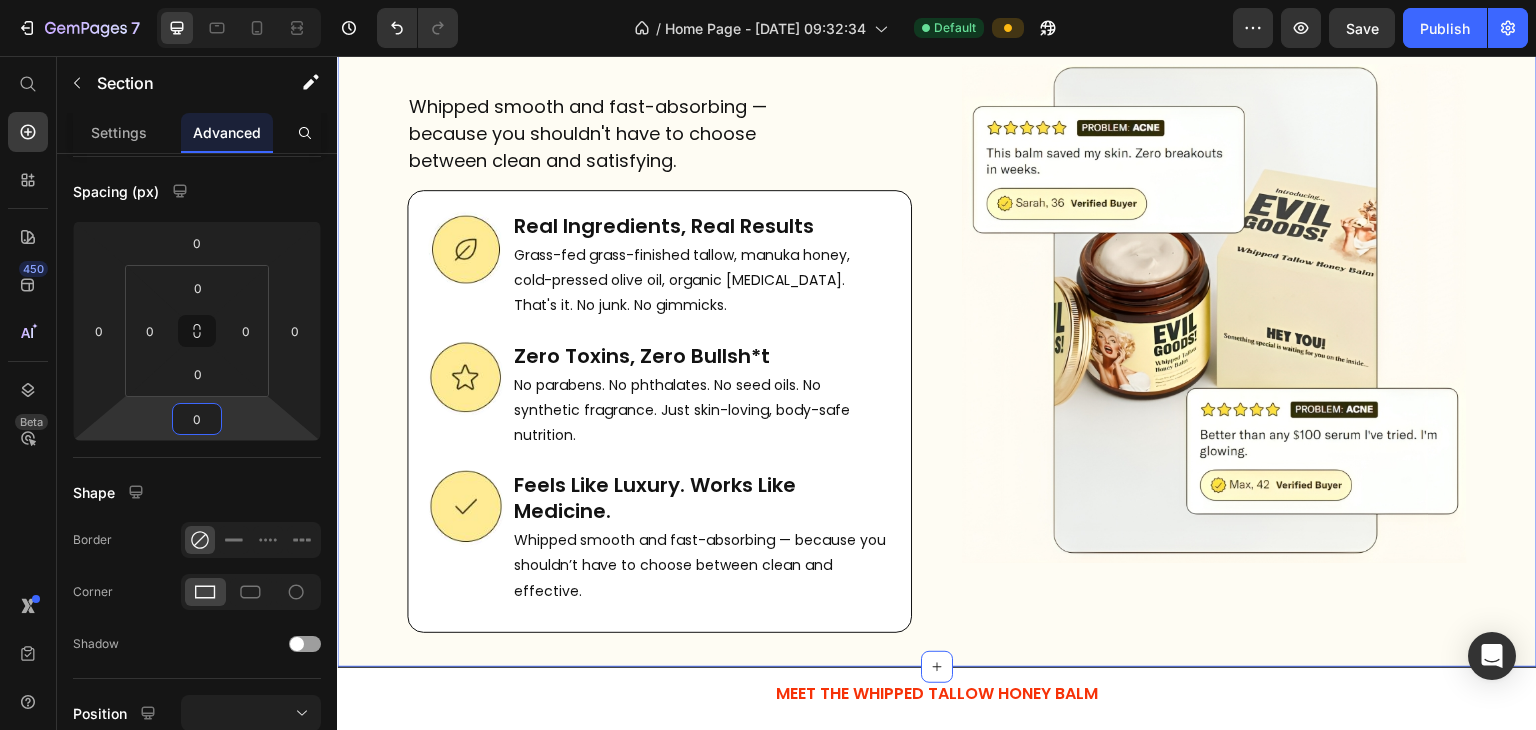 click on "WHY SWITCH TO EVIL GOODS? Heading Whipped smooth and fast-absorbing — because you shouldn't have to choose between clean and satisfying. Text Block Image Real Ingredients, Real Results Heading Grass-fed grass-finished tallow, manuka honey, cold-pressed olive oil, organic [MEDICAL_DATA]. That's it. No junk. No gimmicks. Text Block Row Image Zero Toxins, Zero Bullsh*t Heading No parabens. No phthalates. No seed oils. No synthetic fragrance. Just skin-loving, body-safe nutrition. Text Block Row Image Feels Like Luxury. Works Like Medicine. Heading Whipped smooth and fast-absorbing — because you shouldn’t have to choose between clean and effective. Text Block Row Row Image Row" at bounding box center (937, 321) 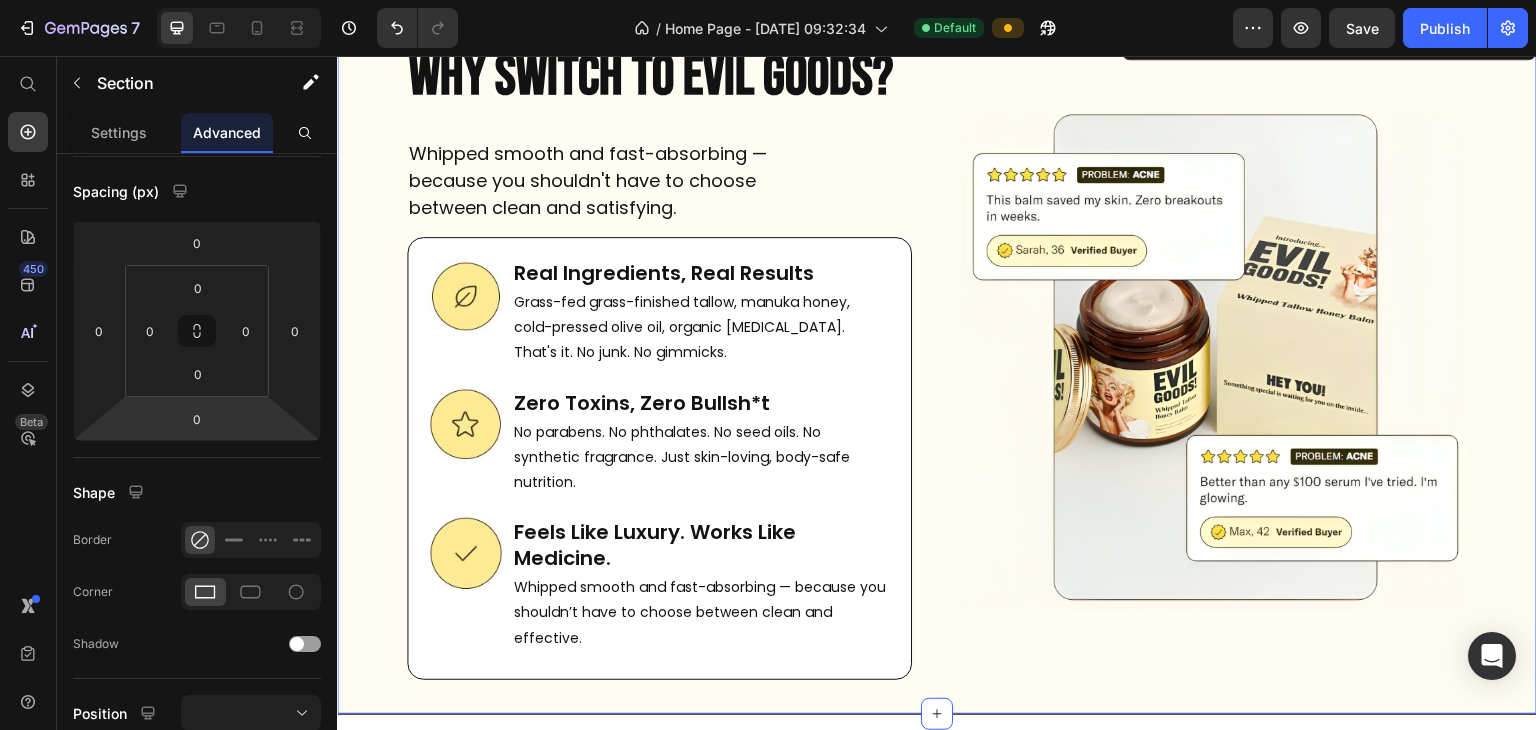 scroll, scrollTop: 1459, scrollLeft: 0, axis: vertical 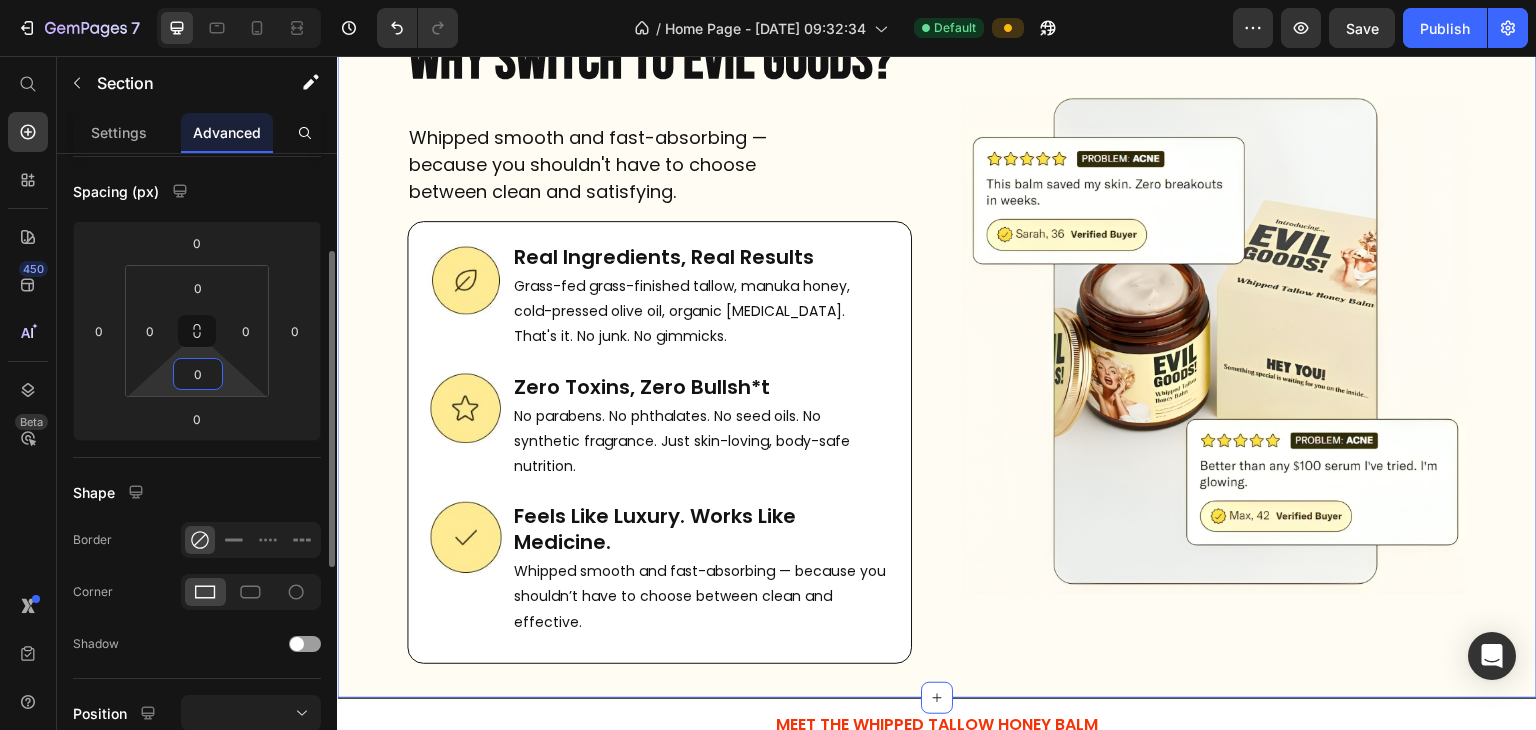 click on "0" at bounding box center [198, 374] 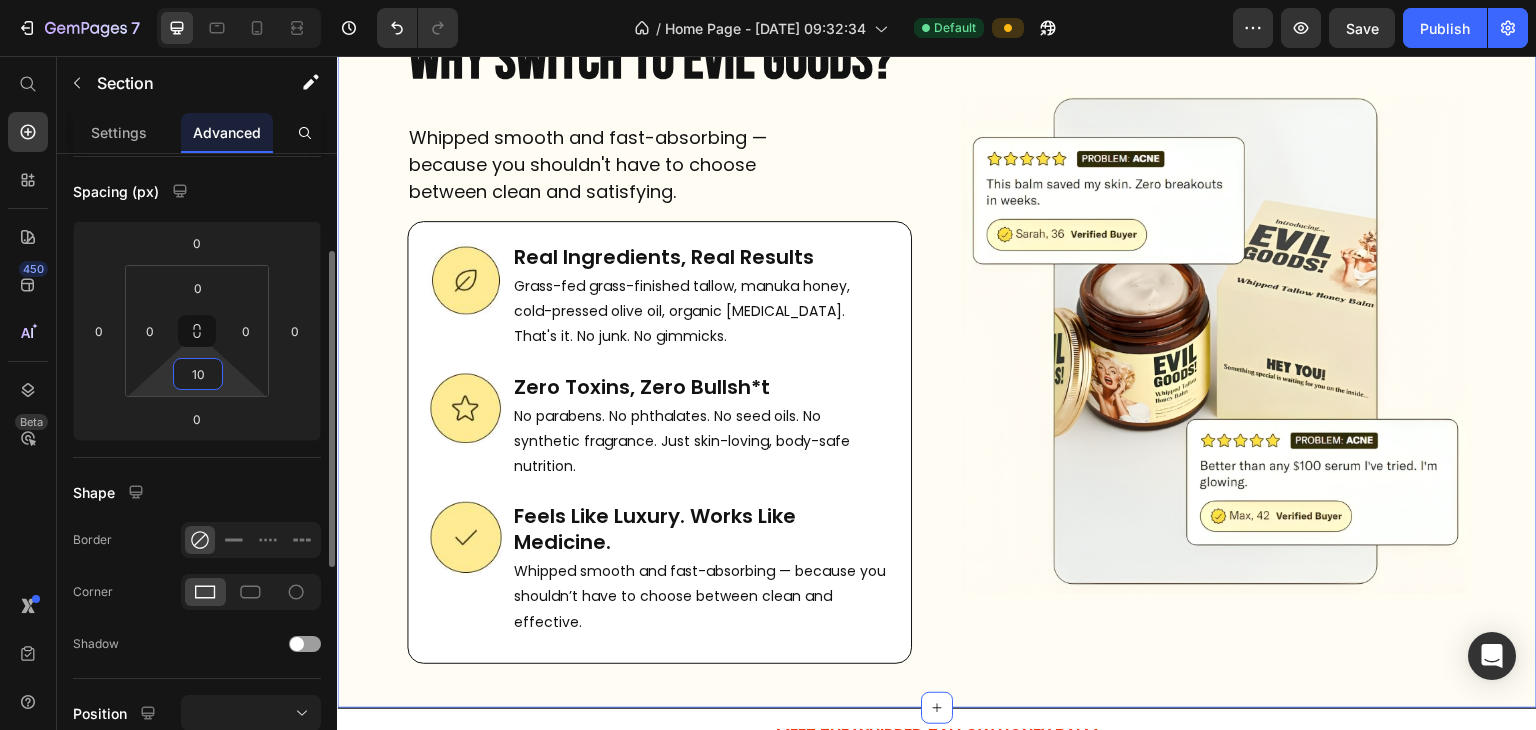type on "11" 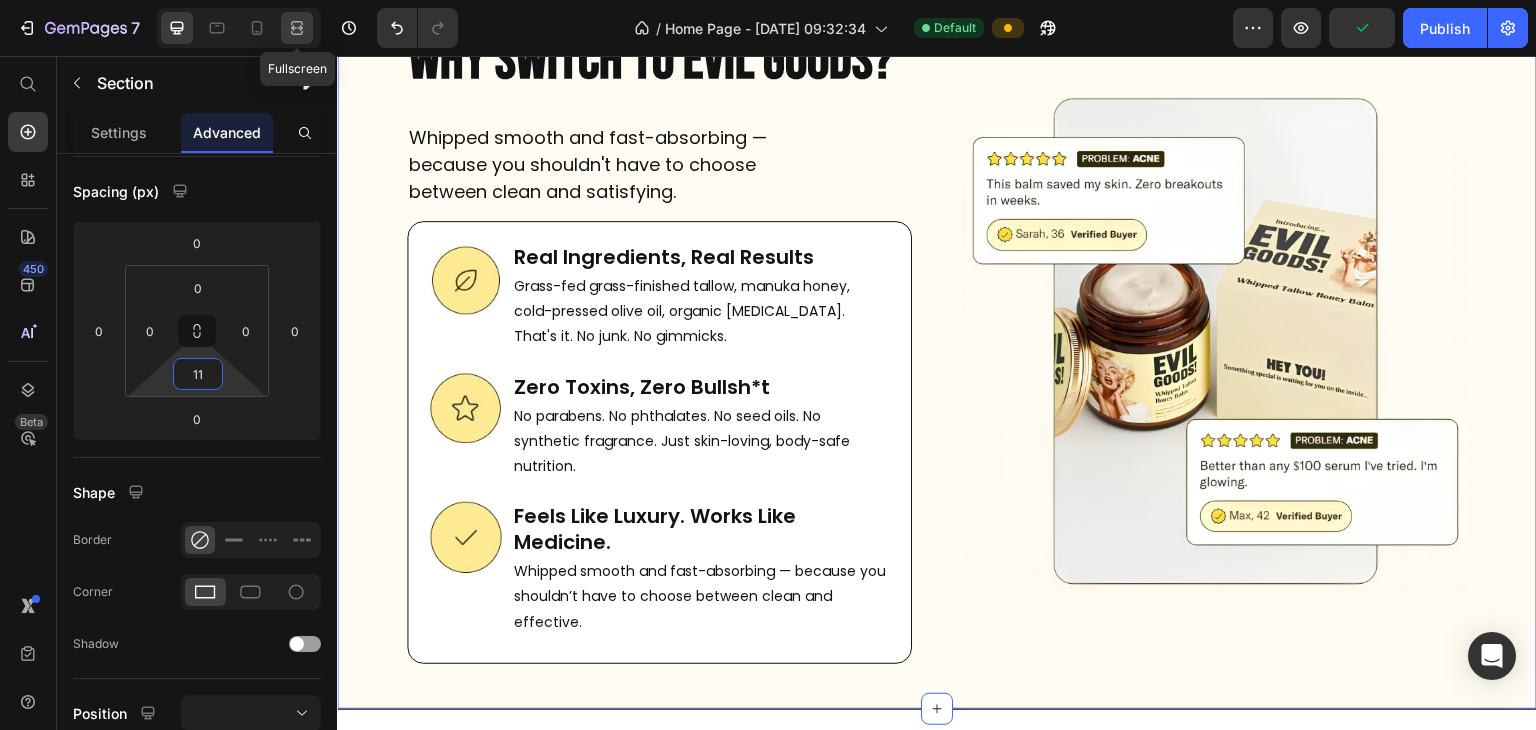 click 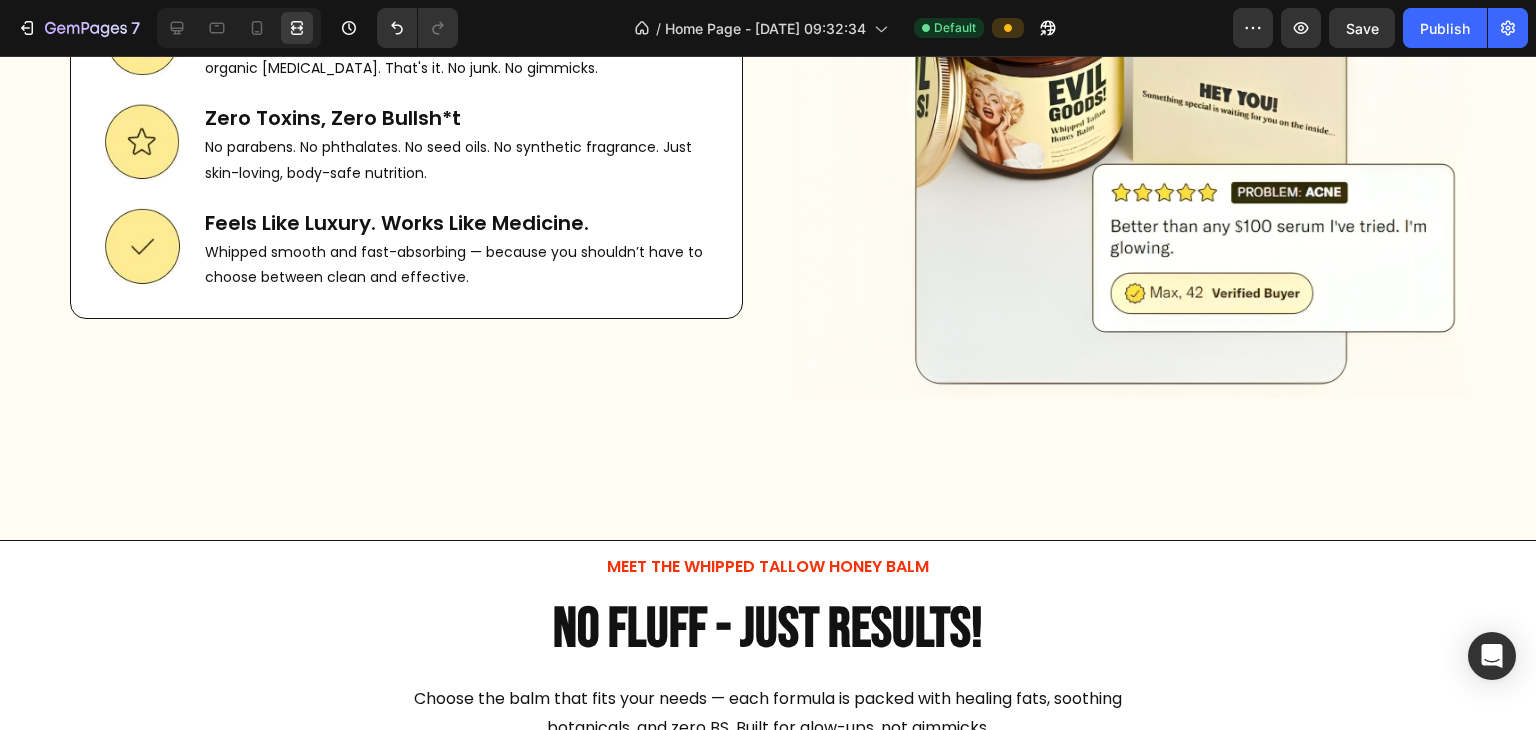 scroll, scrollTop: 1898, scrollLeft: 0, axis: vertical 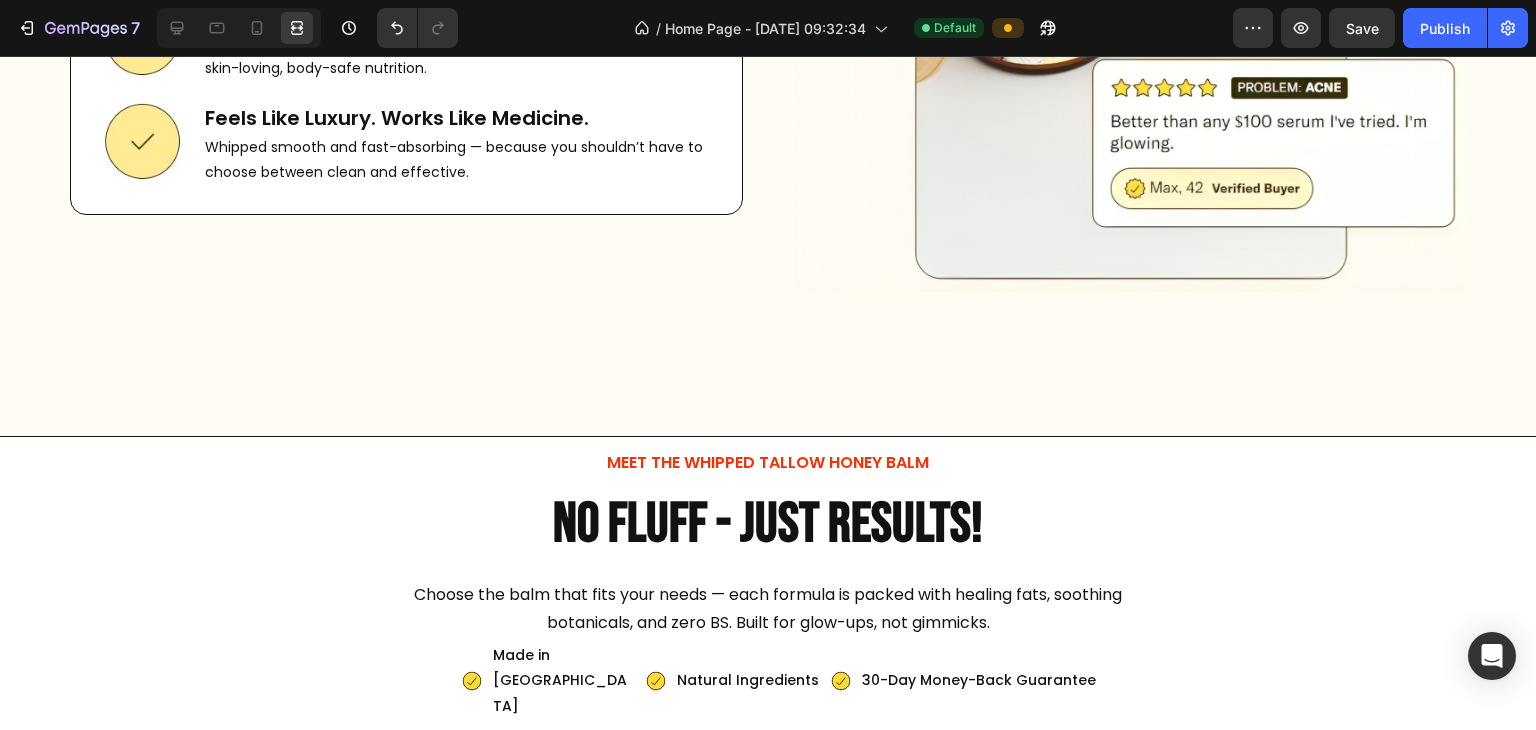 click on "WHY SWITCH TO EVIL GOODS? Heading Whipped smooth and fast-absorbing — because you shouldn't have to choose between clean and satisfying. Text Block Image Real Ingredients, Real Results Heading Grass-fed grass-finished tallow, manuka honey, cold-pressed olive oil, organic [MEDICAL_DATA]. That's it. No junk. No gimmicks. Text Block Row Image Zero Toxins, Zero Bullsh*t Heading No parabens. No phthalates. No seed oils. No synthetic fragrance. Just skin-loving, body-safe nutrition. Text Block Row Image Feels Like Luxury. Works Like Medicine. Heading Whipped smooth and fast-absorbing — because you shouldn’t have to choose between clean and effective. Text Block Row Row Image Row" at bounding box center [768, -33] 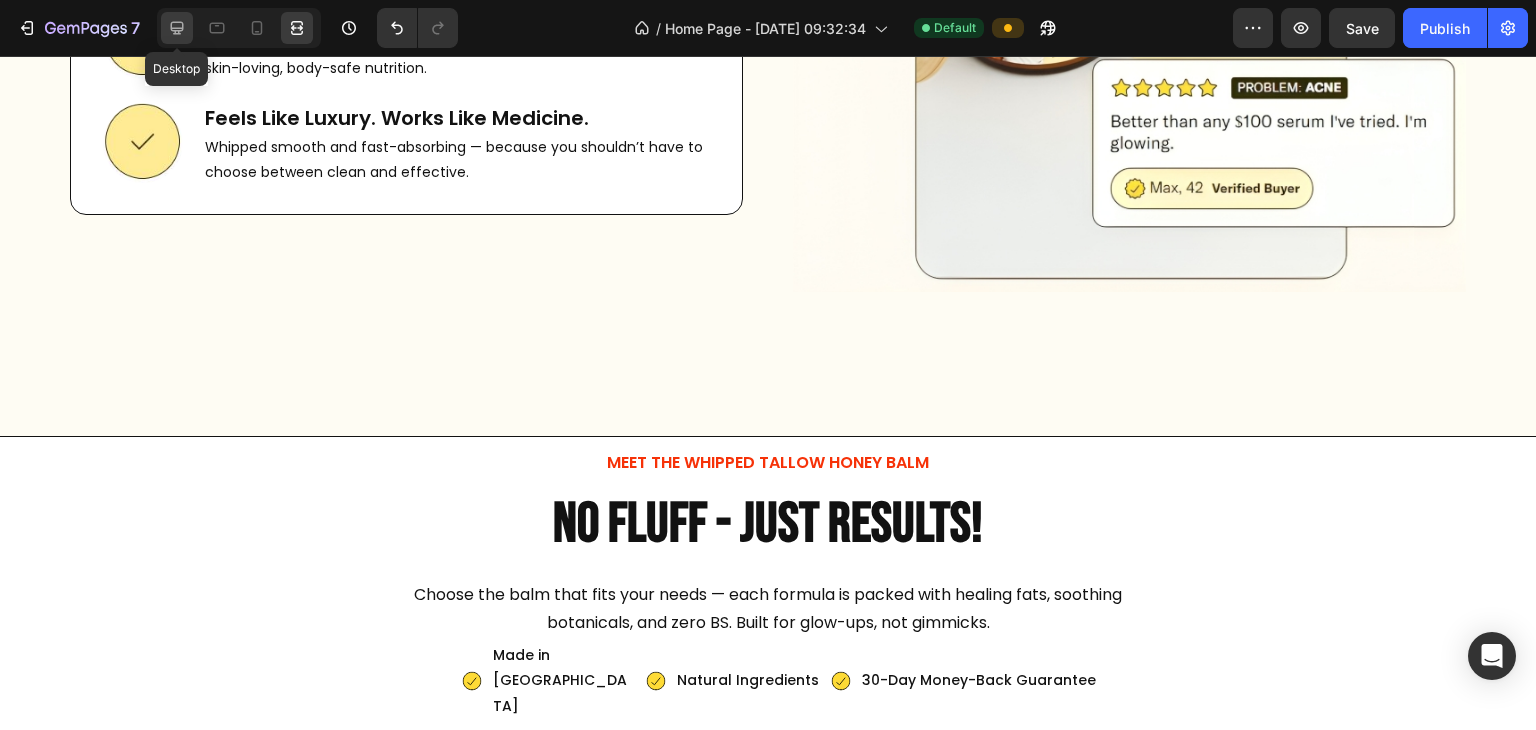 click 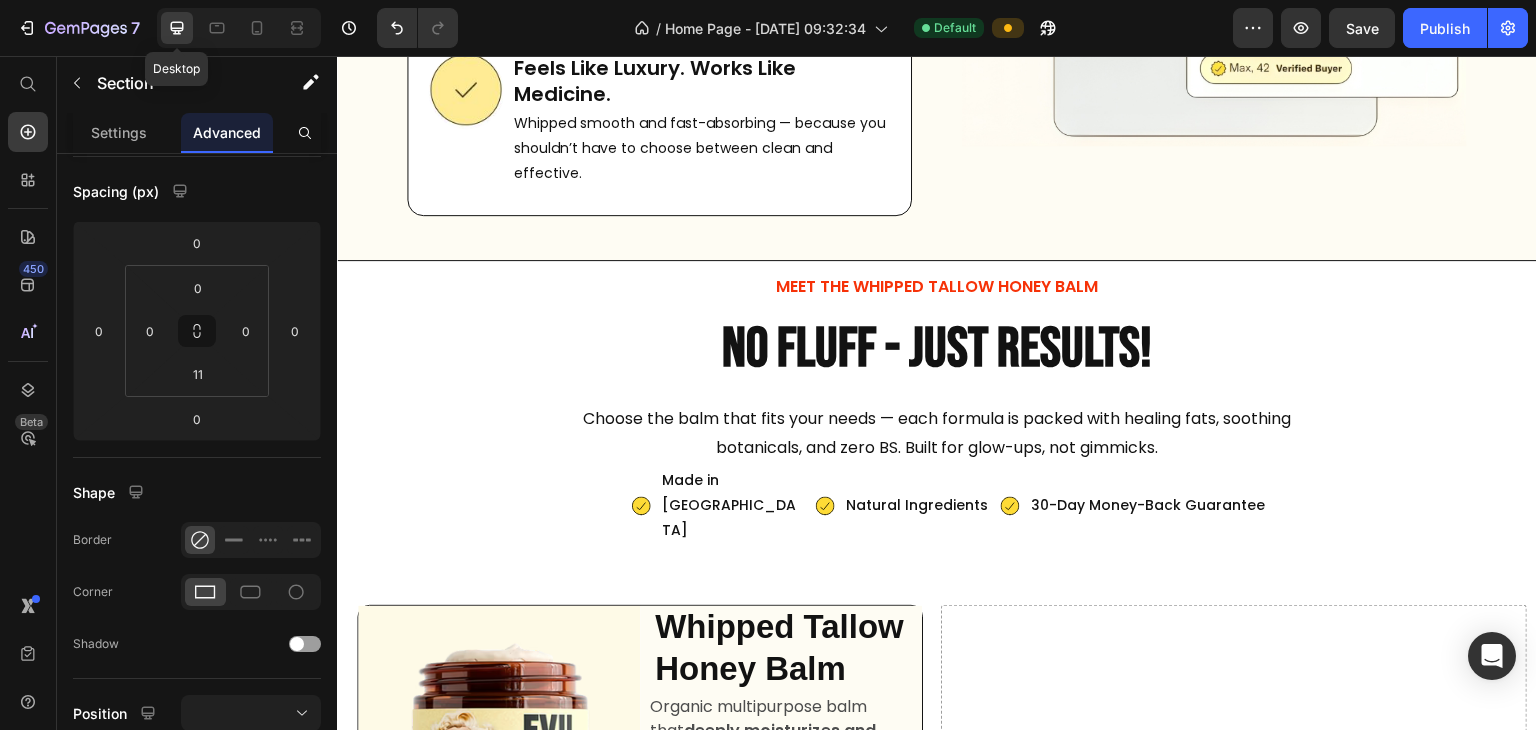 scroll, scrollTop: 1795, scrollLeft: 0, axis: vertical 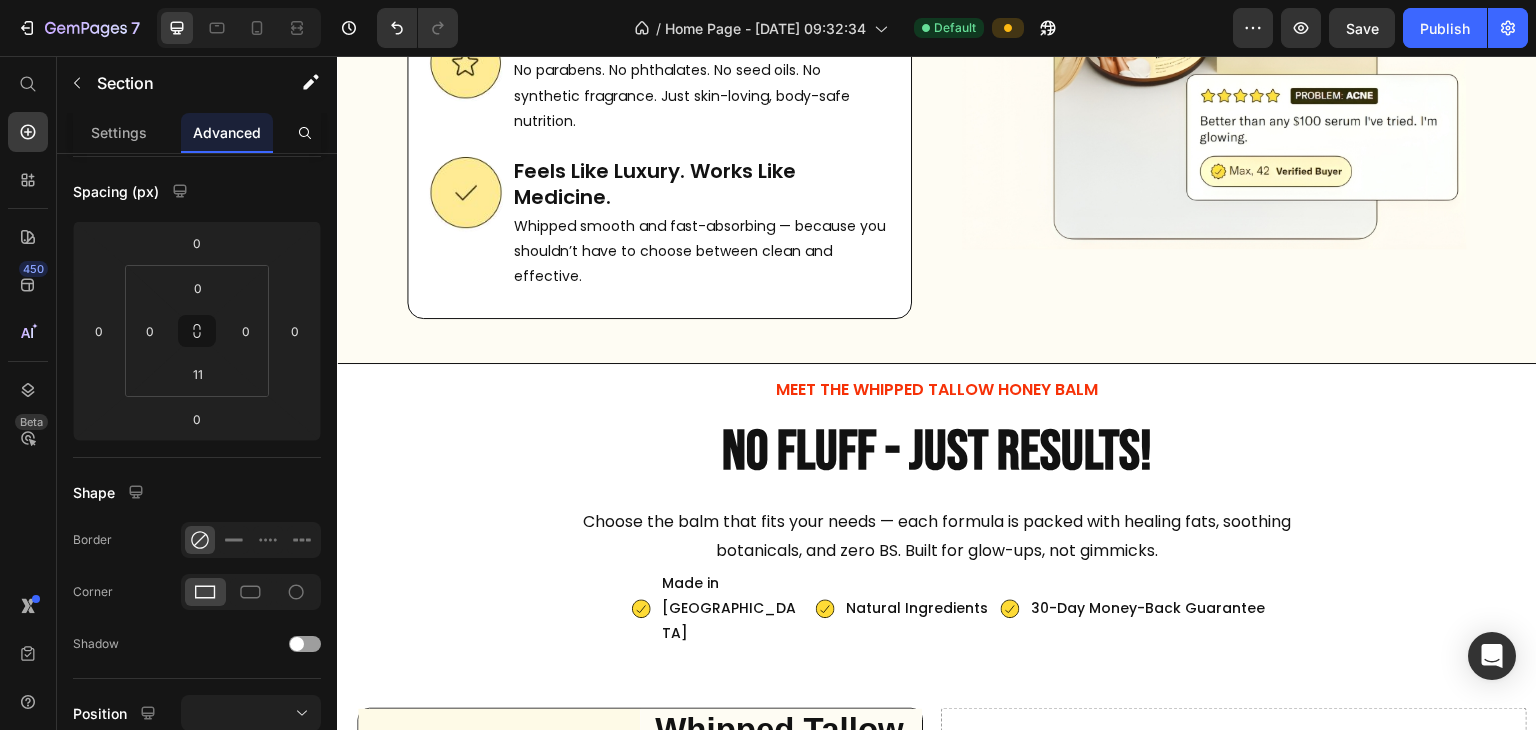click on "WHY SWITCH TO EVIL GOODS? Heading Whipped smooth and fast-absorbing — because you shouldn't have to choose between clean and satisfying. Text Block Image Real Ingredients, Real Results Heading Grass-fed grass-finished tallow, manuka honey, cold-pressed olive oil, organic [MEDICAL_DATA]. That's it. No junk. No gimmicks. Text Block Row Image Zero Toxins, Zero Bullsh*t Heading No parabens. No phthalates. No seed oils. No synthetic fragrance. Just skin-loving, body-safe nutrition. Text Block Row Image Feels Like Luxury. Works Like Medicine. Heading Whipped smooth and fast-absorbing — because you shouldn’t have to choose between clean and effective. Text Block Row Row Image Row" at bounding box center (937, 7) 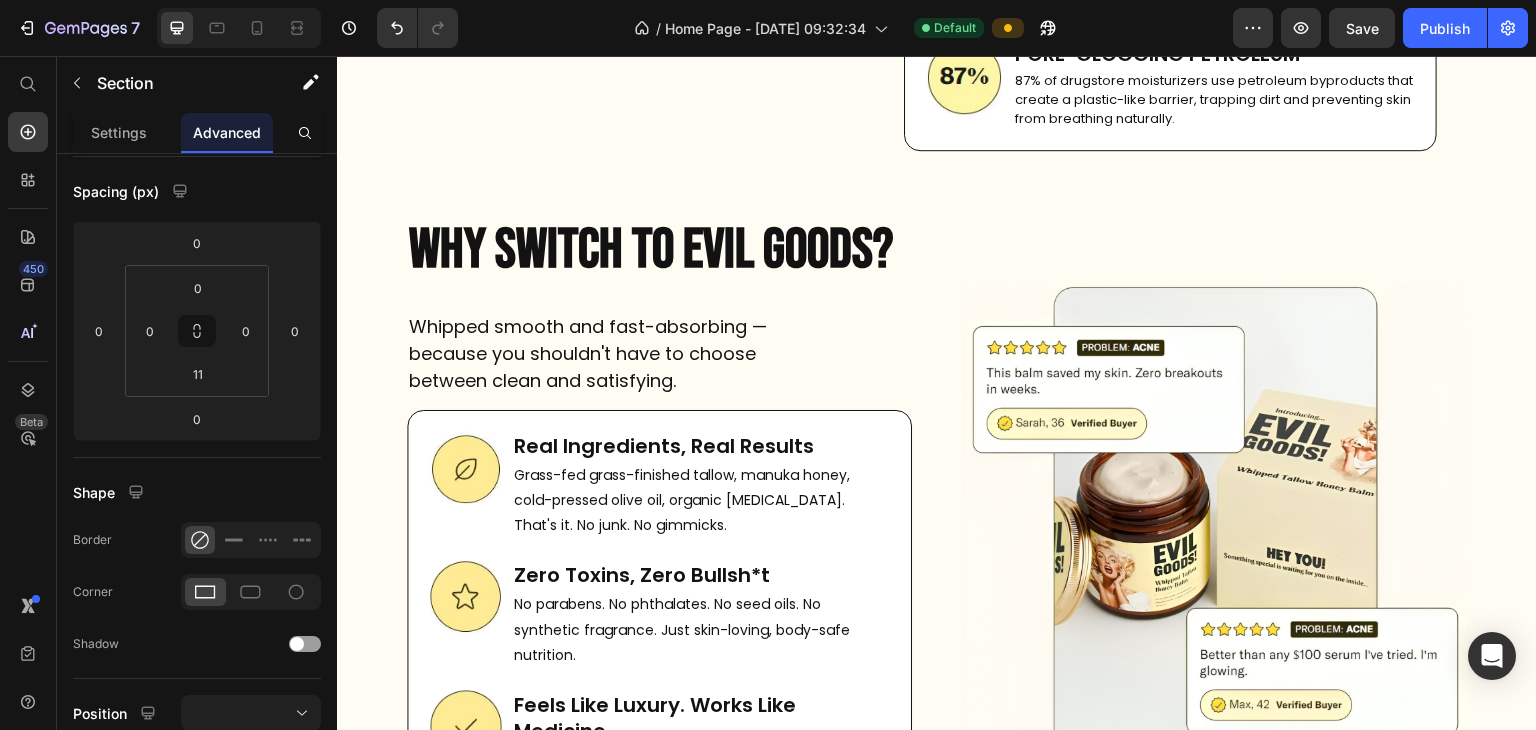 scroll, scrollTop: 1250, scrollLeft: 0, axis: vertical 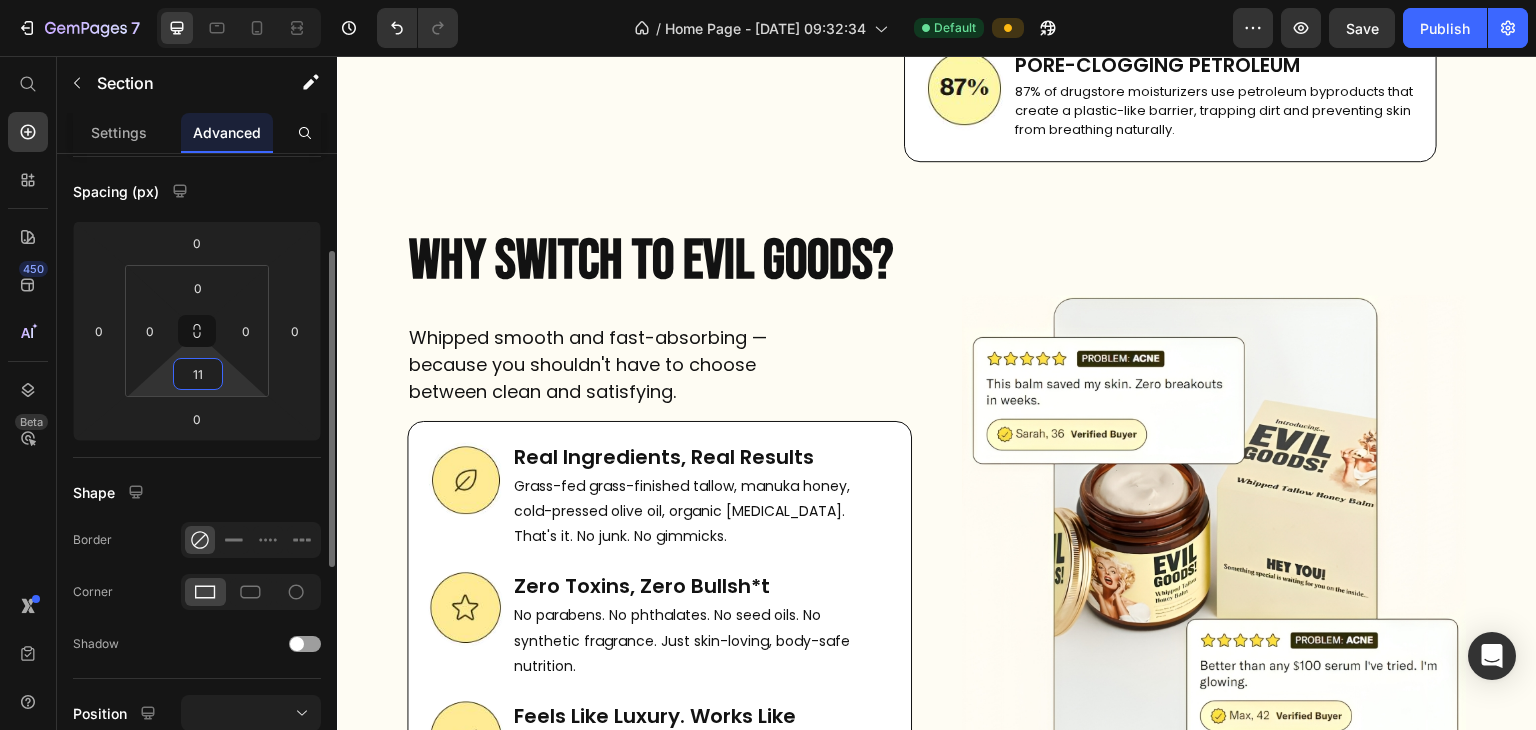 click on "11" at bounding box center (198, 374) 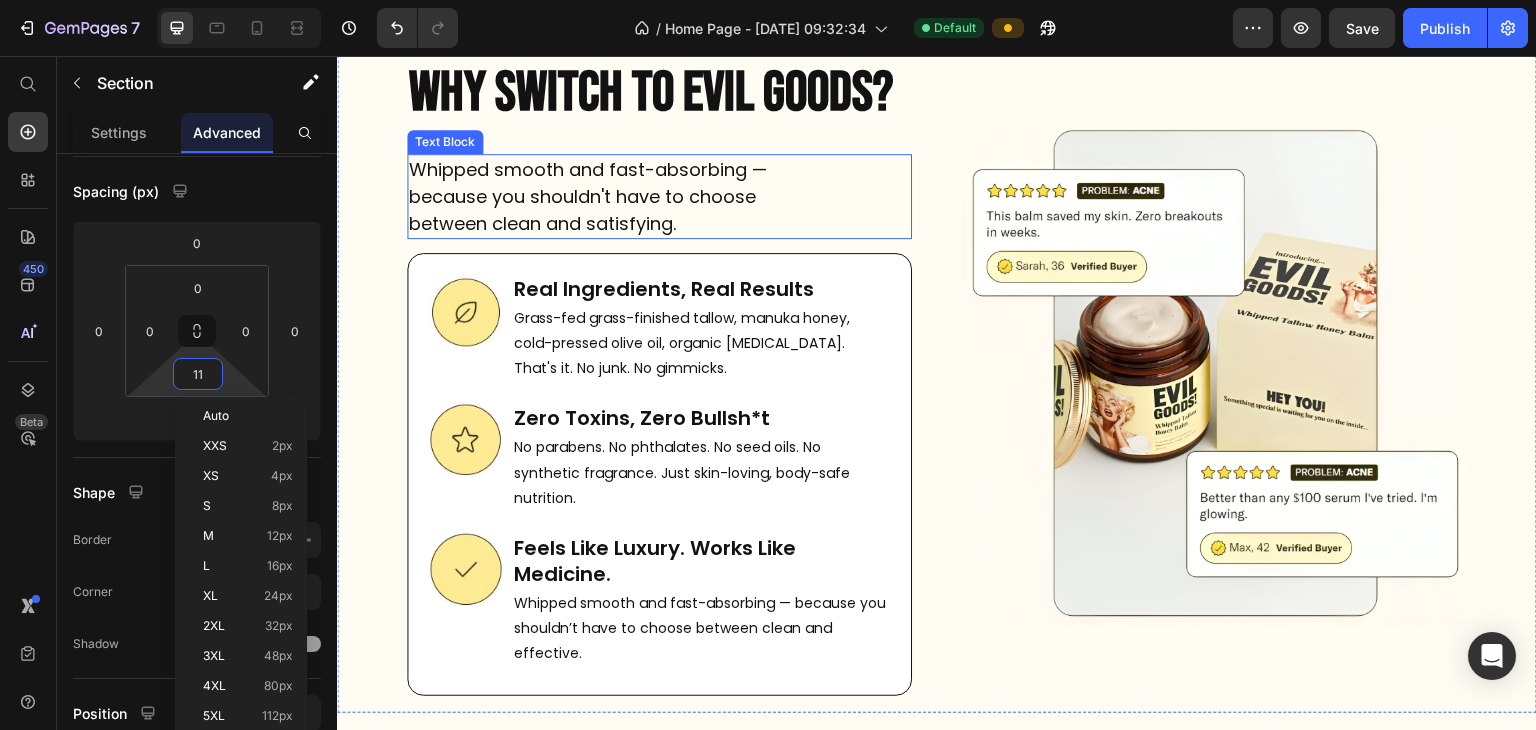 scroll, scrollTop: 1421, scrollLeft: 0, axis: vertical 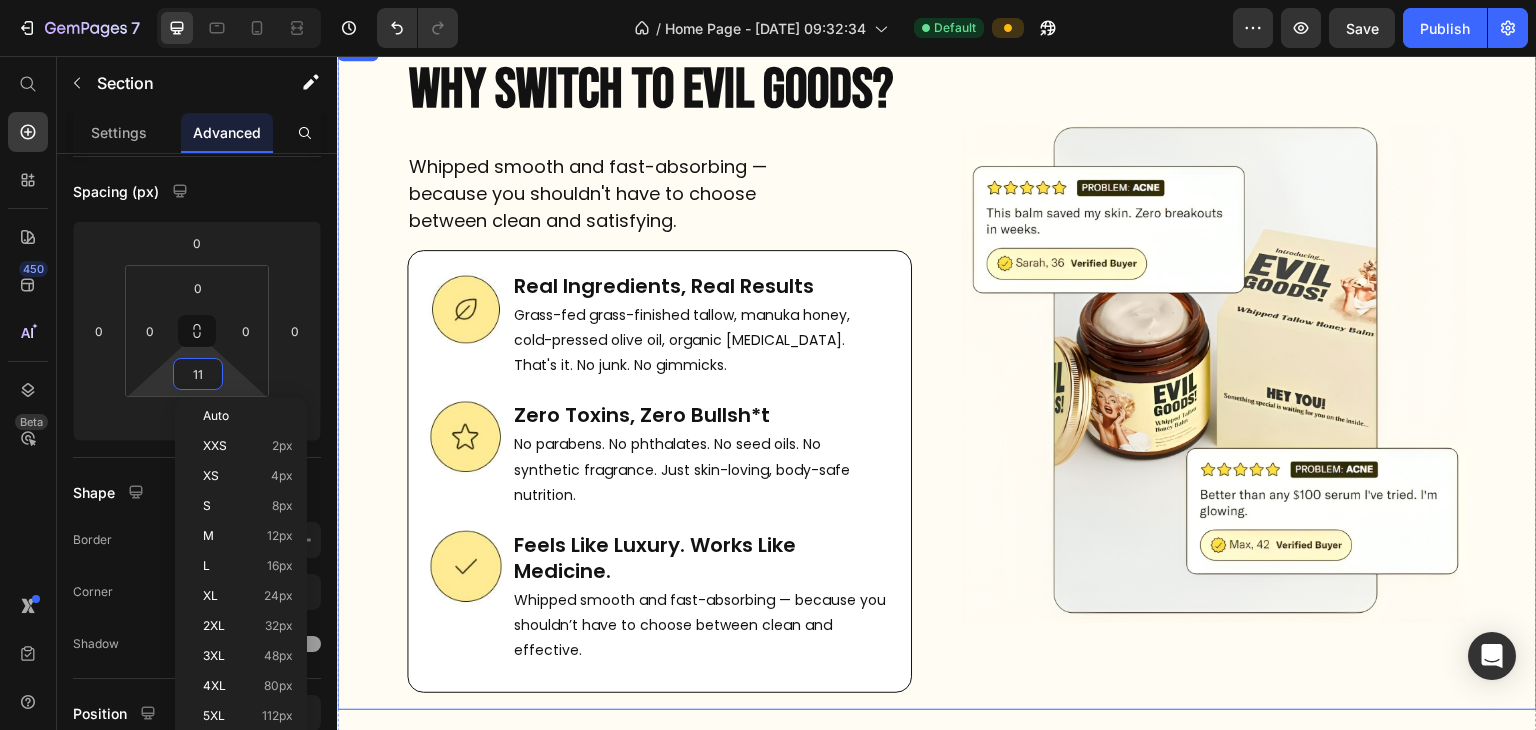 click on "WHY SWITCH TO EVIL GOODS? Heading Whipped smooth and fast-absorbing — because you shouldn't have to choose between clean and satisfying. Text Block Image Real Ingredients, Real Results Heading Grass-fed grass-finished tallow, manuka honey, cold-pressed olive oil, organic [MEDICAL_DATA]. That's it. No junk. No gimmicks. Text Block Row Image Zero Toxins, Zero Bullsh*t Heading No parabens. No phthalates. No seed oils. No synthetic fragrance. Just skin-loving, body-safe nutrition. Text Block Row Image Feels Like Luxury. Works Like Medicine. Heading Whipped smooth and fast-absorbing — because you shouldn’t have to choose between clean and effective. Text Block Row Row Image Row" at bounding box center [937, 373] 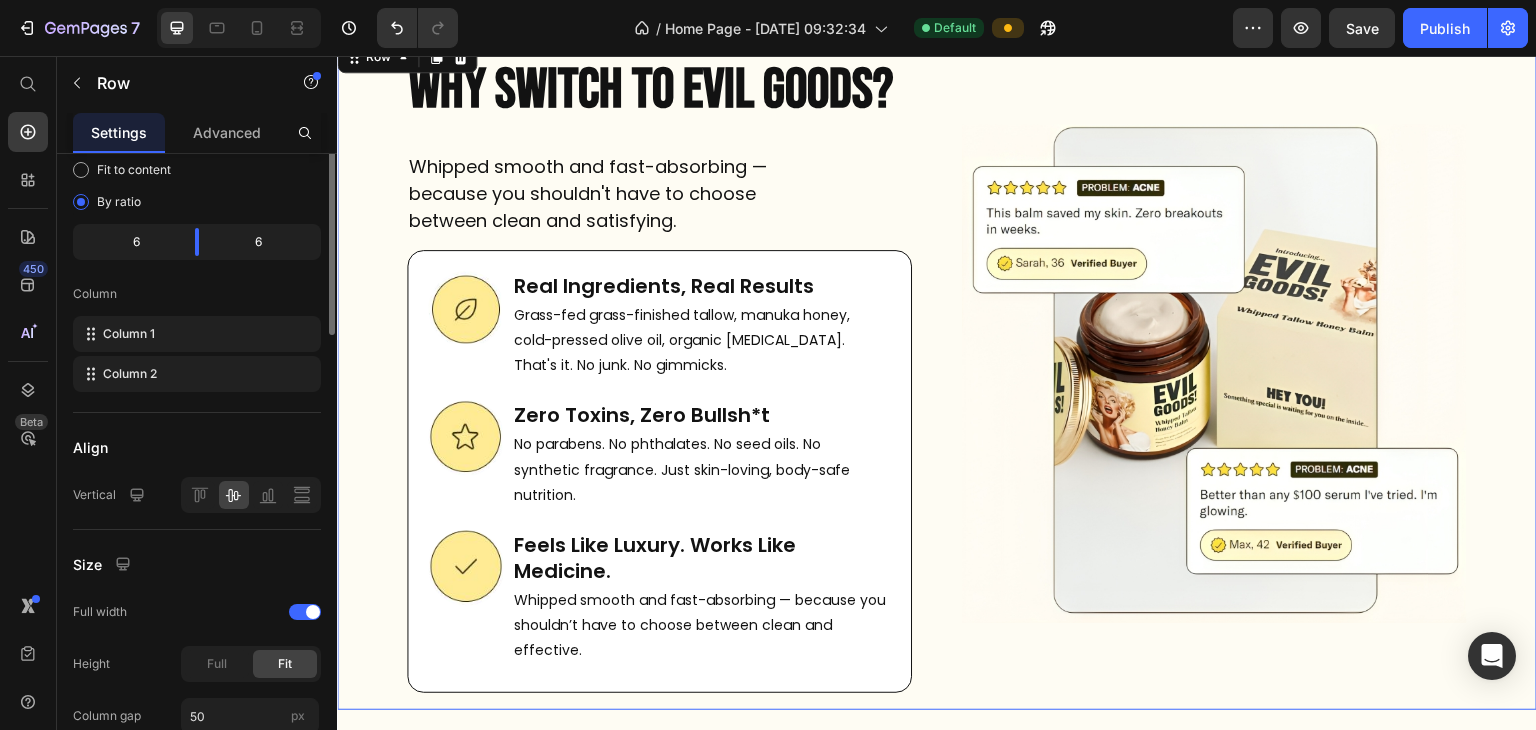 scroll, scrollTop: 0, scrollLeft: 0, axis: both 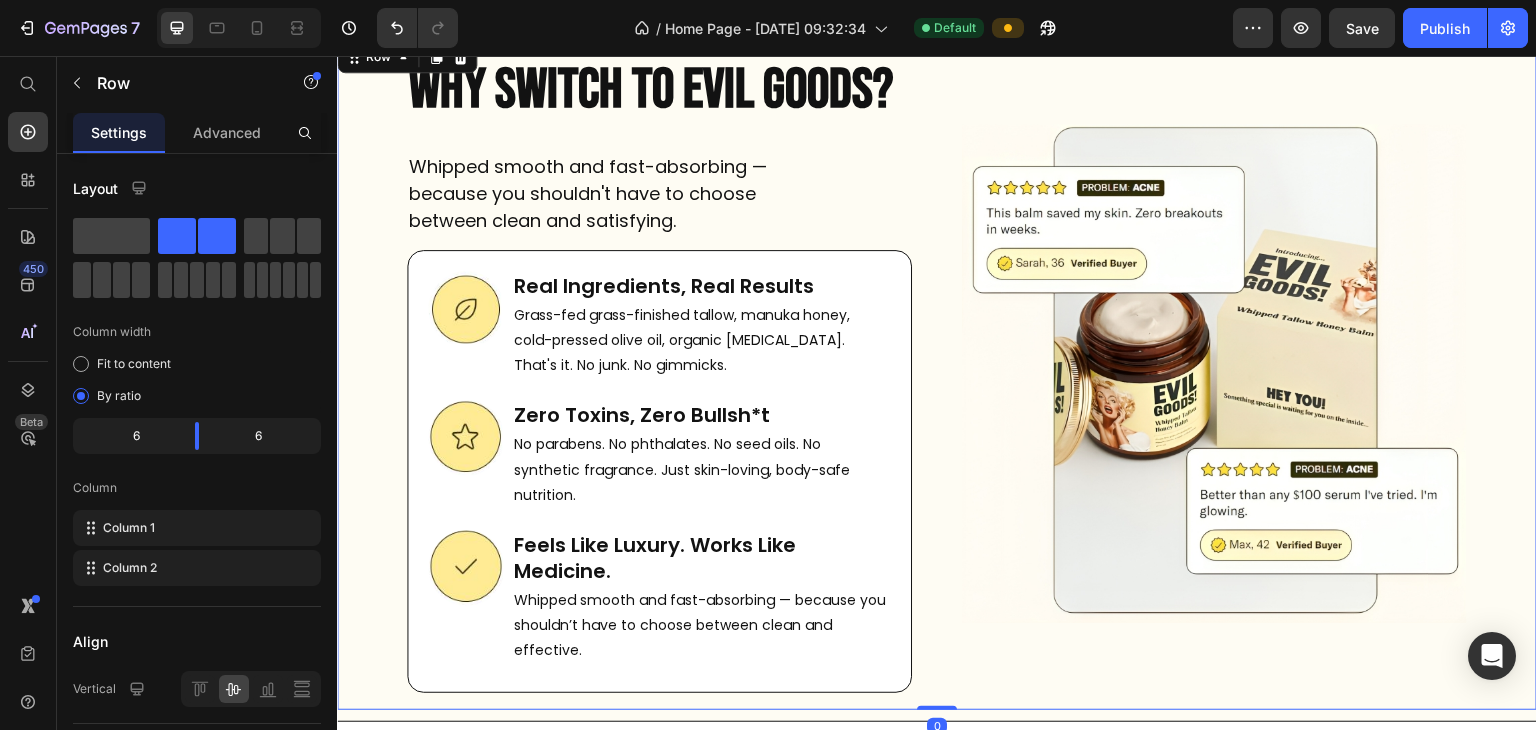drag, startPoint x: 946, startPoint y: 684, endPoint x: 946, endPoint y: 662, distance: 22 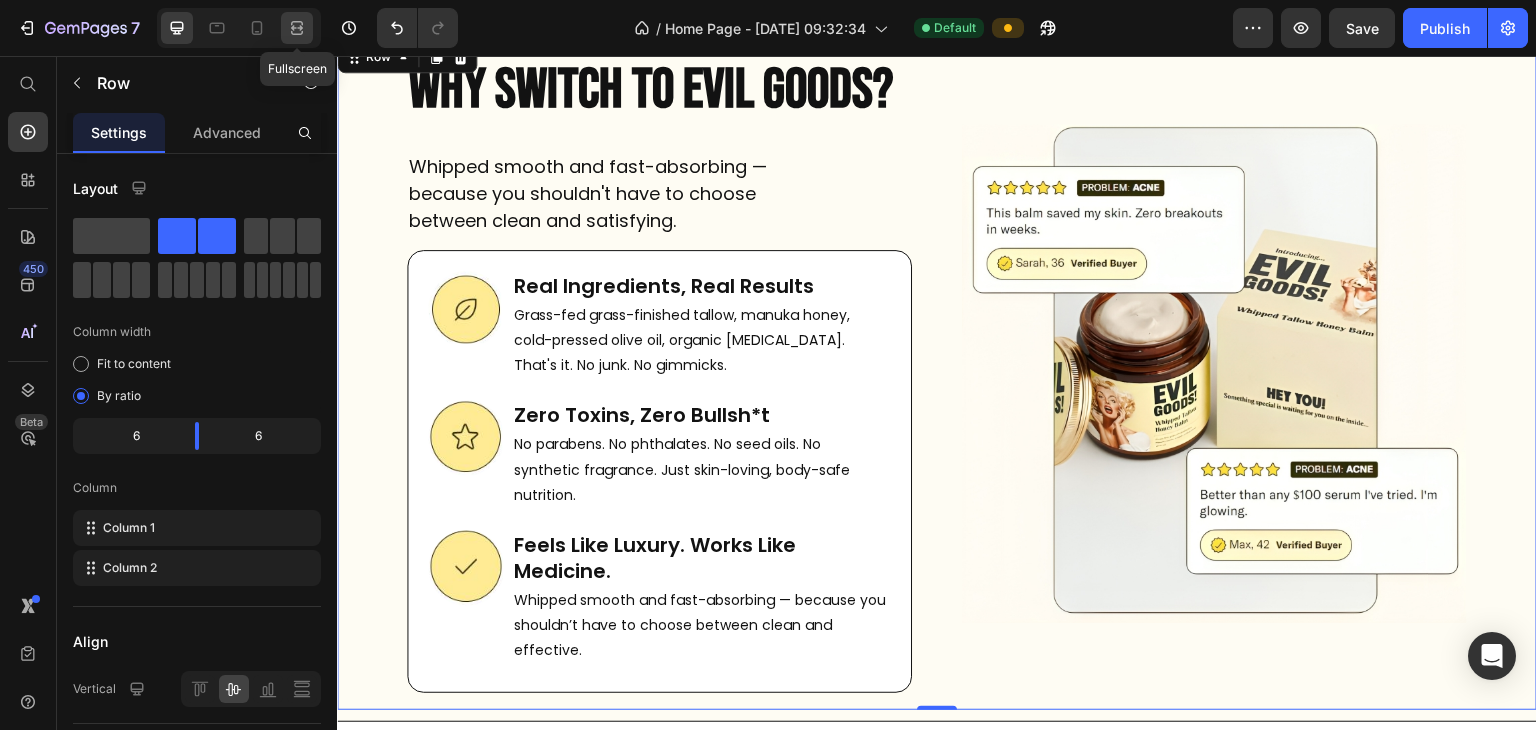 click 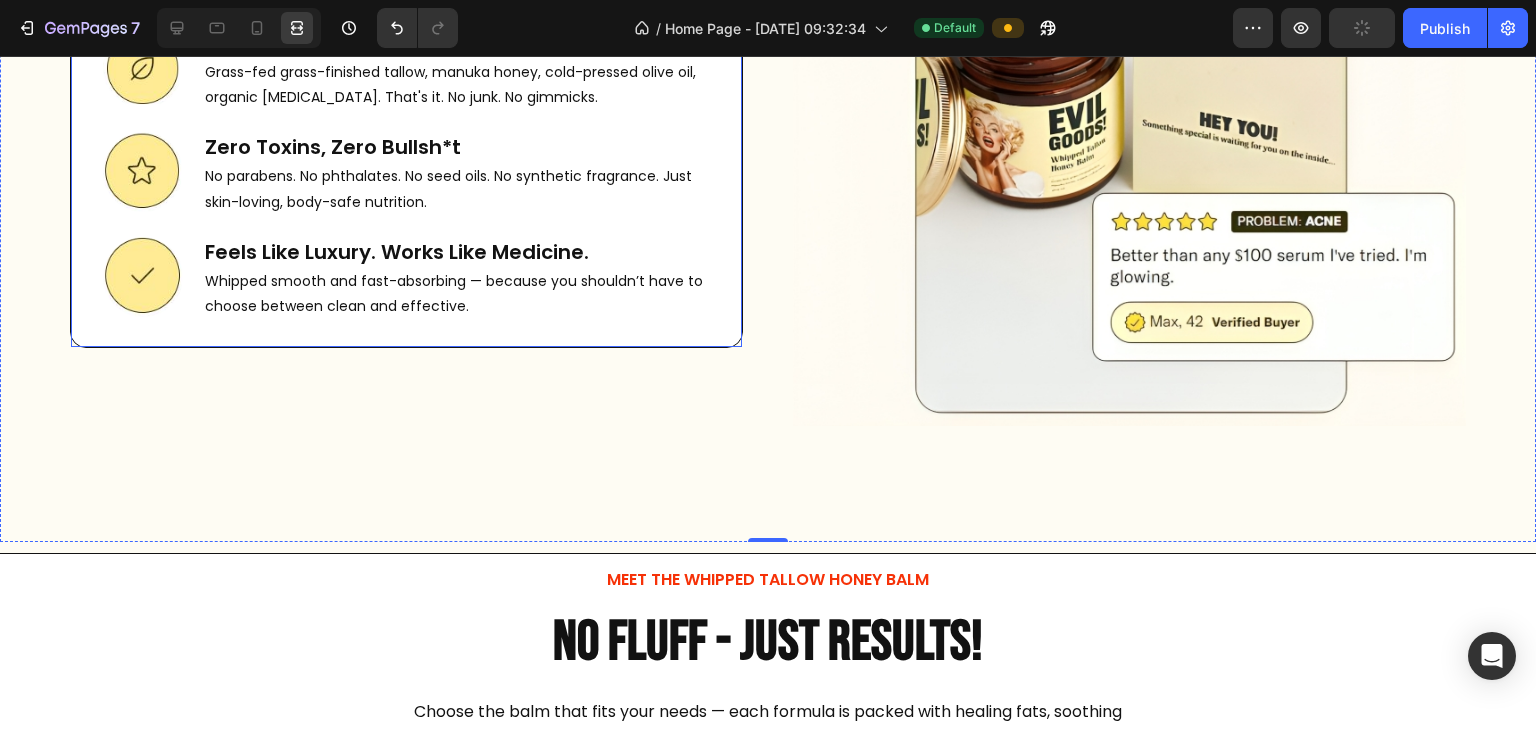 scroll, scrollTop: 1740, scrollLeft: 0, axis: vertical 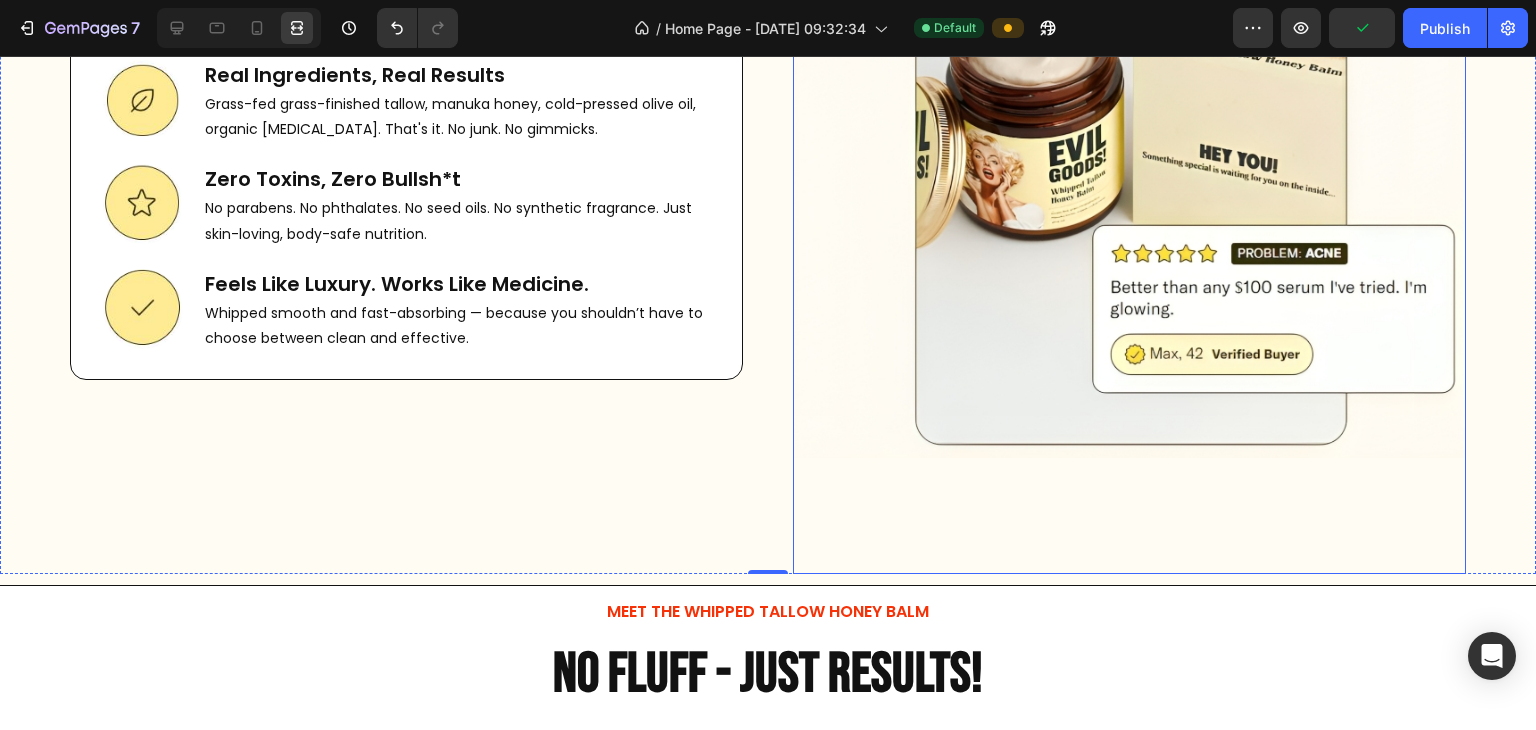 click at bounding box center (1129, 125) 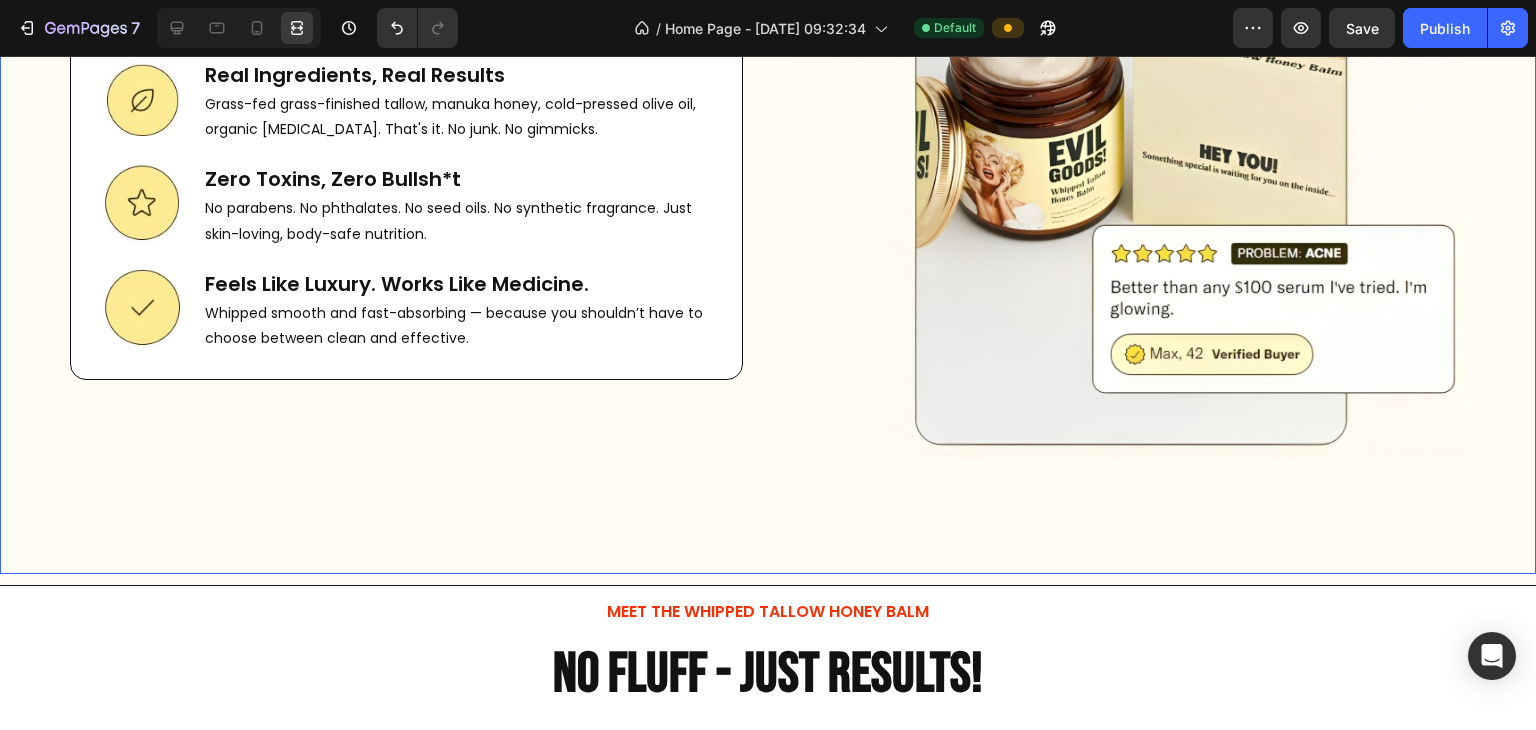 click on "WHY SWITCH TO EVIL GOODS? Heading Whipped smooth and fast-absorbing — because you shouldn't have to choose between clean and satisfying. Text Block Image Real Ingredients, Real Results Heading Grass-fed grass-finished tallow, manuka honey, cold-pressed olive oil, organic [MEDICAL_DATA]. That's it. No junk. No gimmicks. Text Block Row Image Zero Toxins, Zero Bullsh*t Heading No parabens. No phthalates. No seed oils. No synthetic fragrance. Just skin-loving, body-safe nutrition. Text Block Row Image Feels Like Luxury. Works Like Medicine. Heading Whipped smooth and fast-absorbing — because you shouldn’t have to choose between clean and effective. Text Block Row Row Image Row   0" at bounding box center (768, 125) 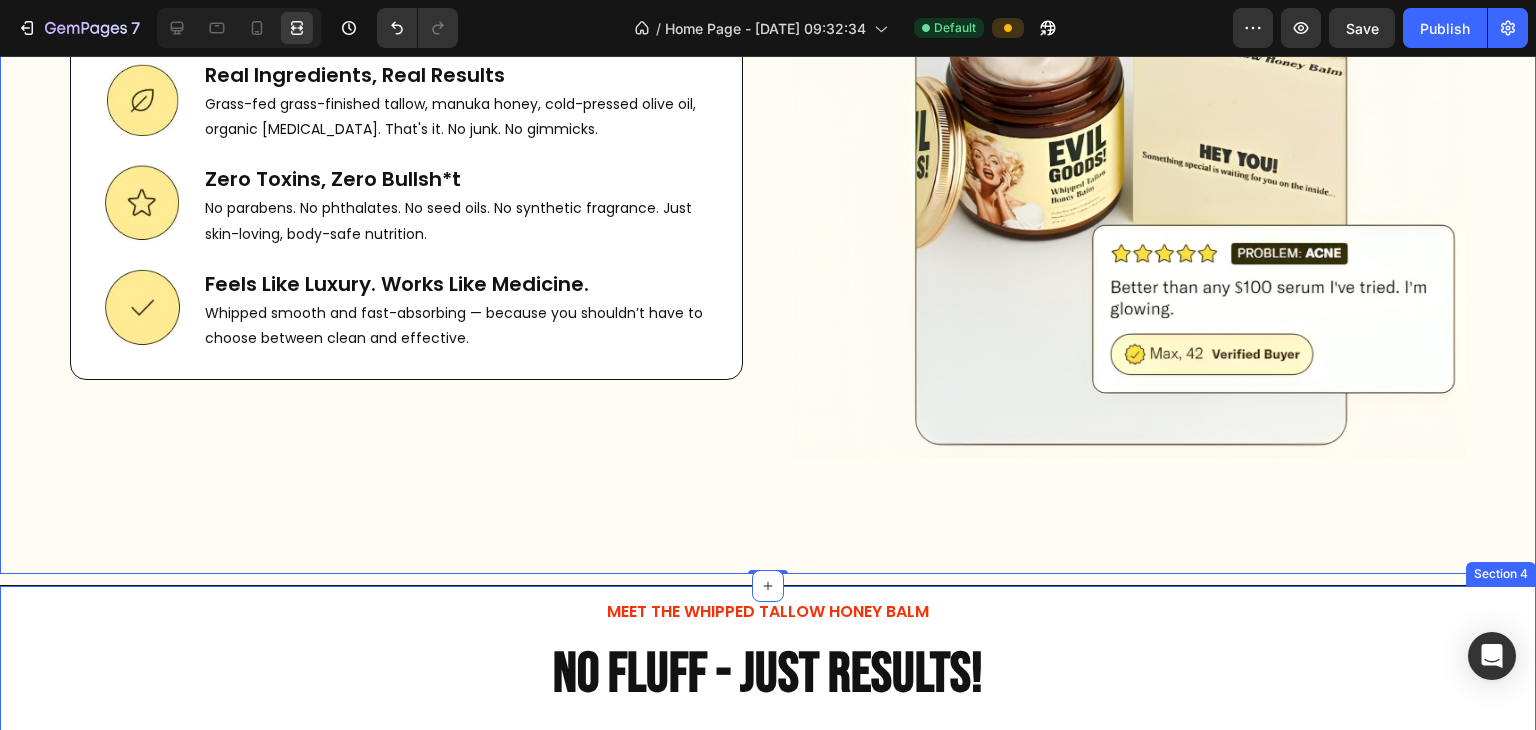 click on "MEET THE WHIPPED TALLOW HONEY BALM Text Block No fluff - Just results! Heading Choose the balm that fits your needs — each formula is packed with healing fats, soothing botanicals, and zero BS. Built for glow-ups, not gimmicks. Text Block
Made in [GEOGRAPHIC_DATA] Item List Row
Natural Ingredients Item List Row
30-Day Money-Back Guarantee Item List Row Row Section 4" at bounding box center (768, 736) 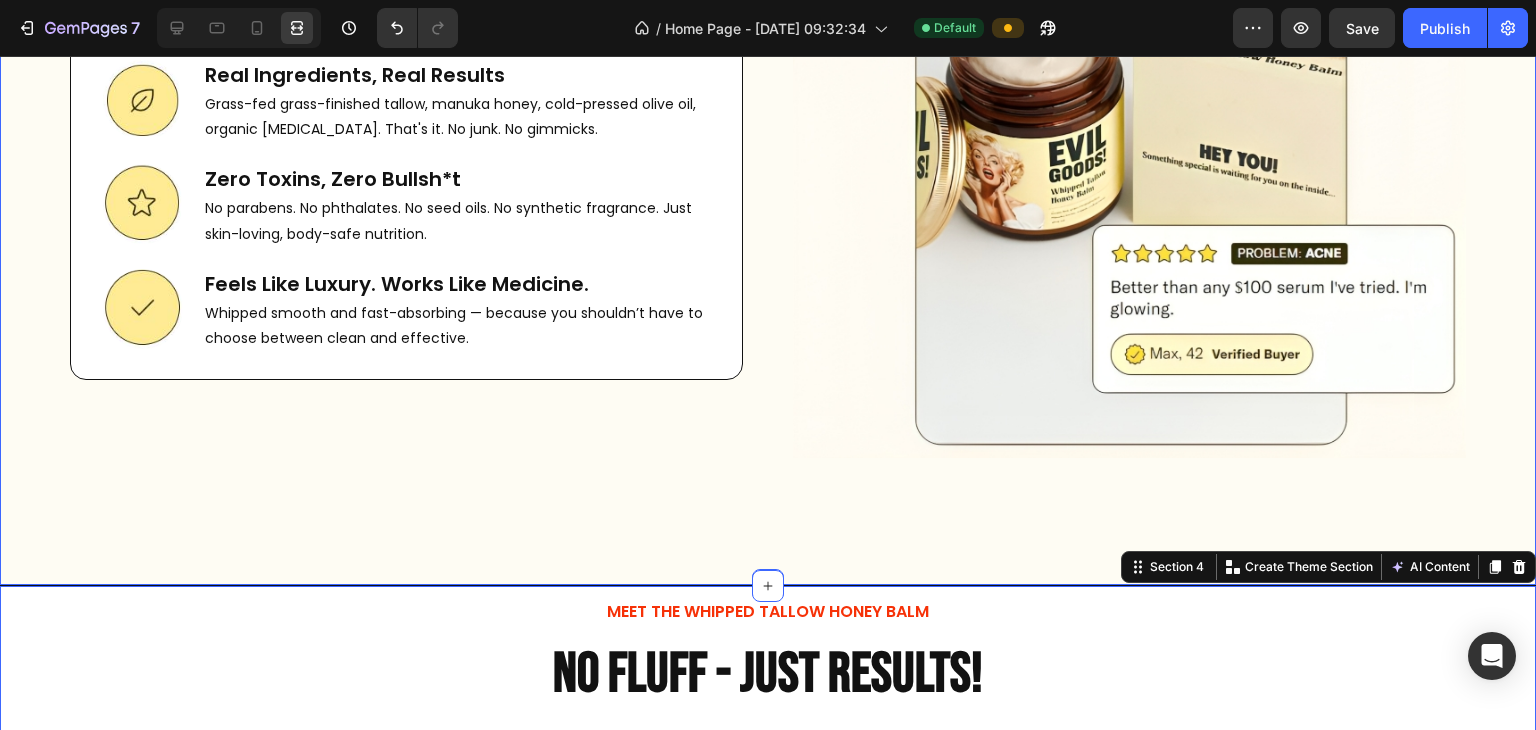 click on "WHY SWITCH TO EVIL GOODS? Heading Whipped smooth and fast-absorbing — because you shouldn't have to choose between clean and satisfying. Text Block Image Real Ingredients, Real Results Heading Grass-fed grass-finished tallow, manuka honey, cold-pressed olive oil, organic [MEDICAL_DATA]. That's it. No junk. No gimmicks. Text Block Row Image Zero Toxins, Zero Bullsh*t Heading No parabens. No phthalates. No seed oils. No synthetic fragrance. Just skin-loving, body-safe nutrition. Text Block Row Image Feels Like Luxury. Works Like Medicine. Heading Whipped smooth and fast-absorbing — because you shouldn’t have to choose between clean and effective. Text Block Row Row Image Row Section 3" at bounding box center (768, 131) 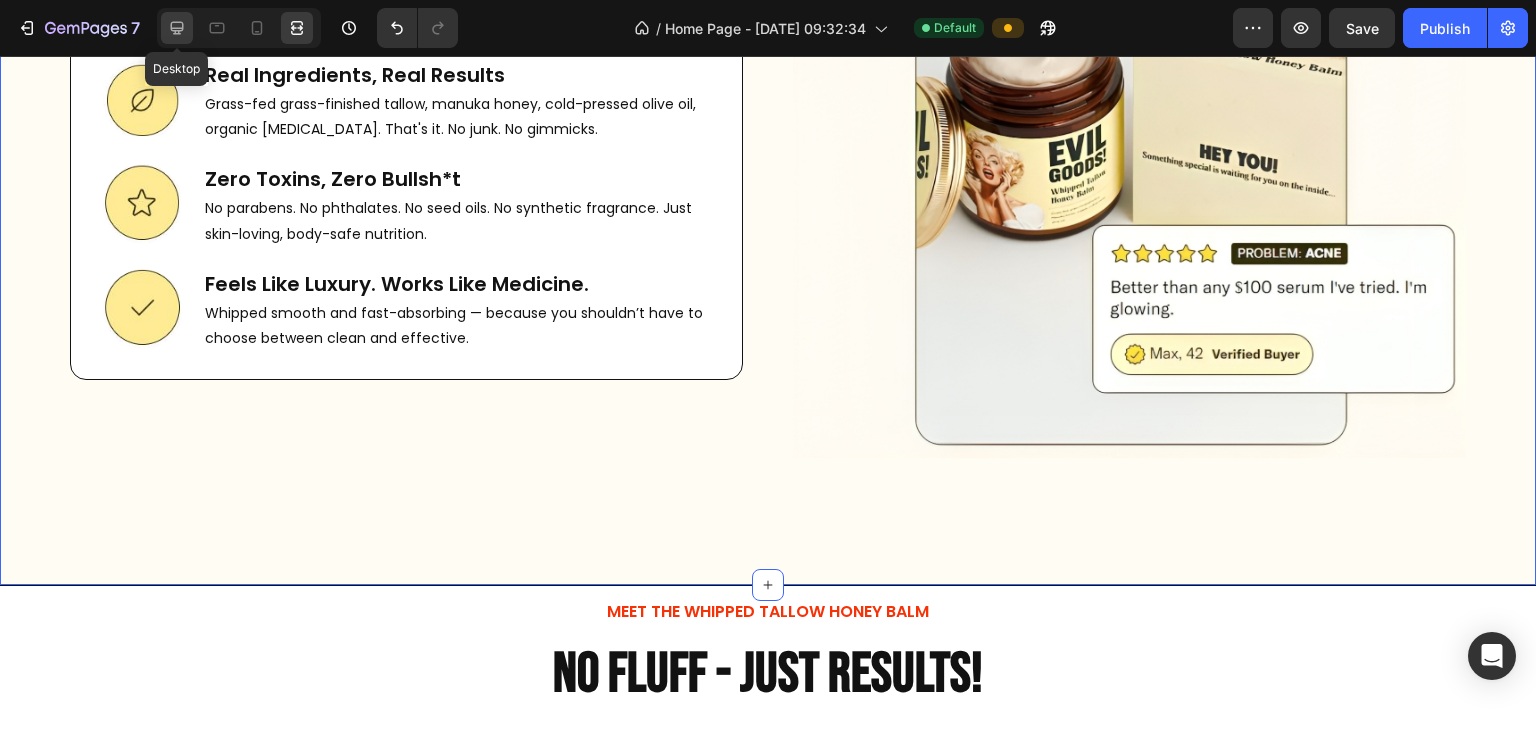 click 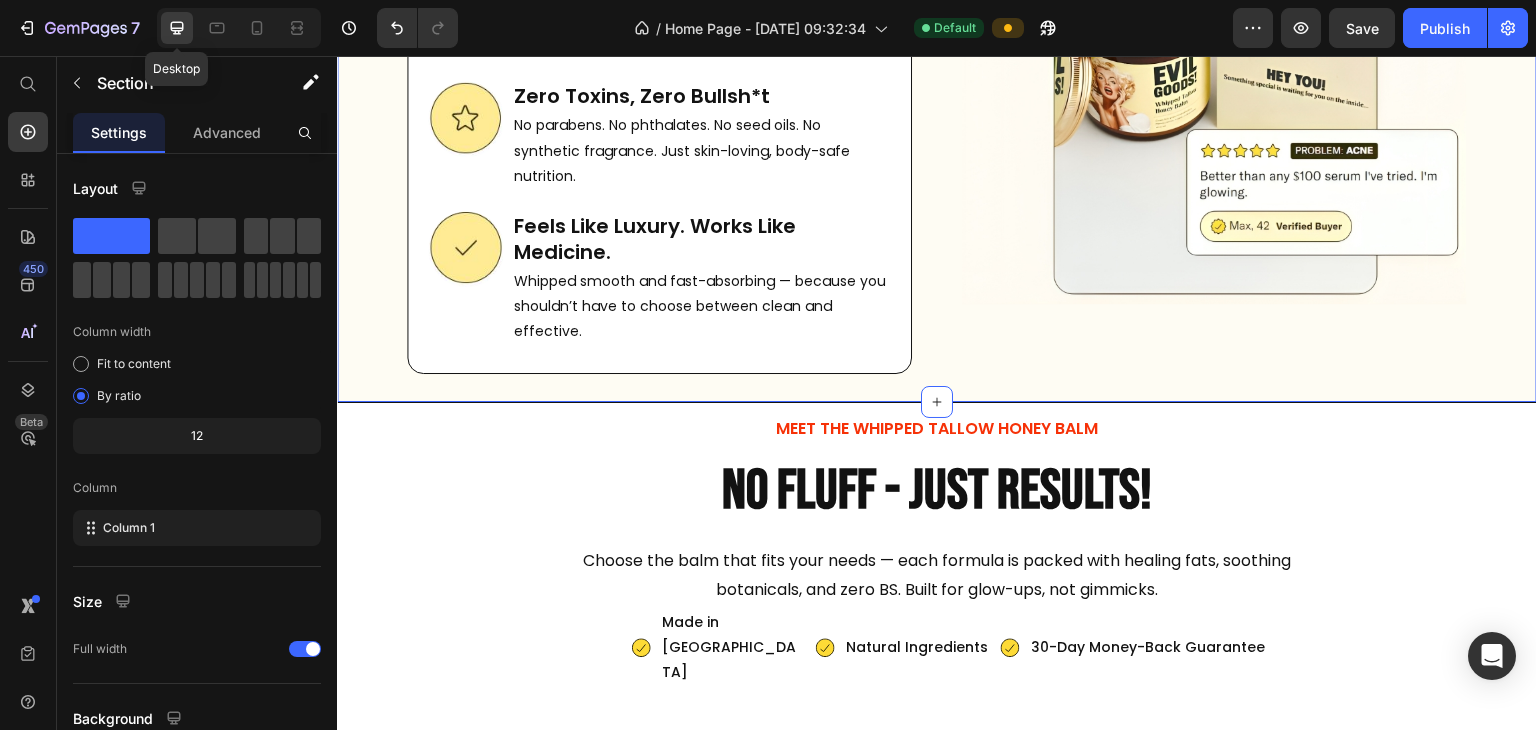 scroll, scrollTop: 1612, scrollLeft: 0, axis: vertical 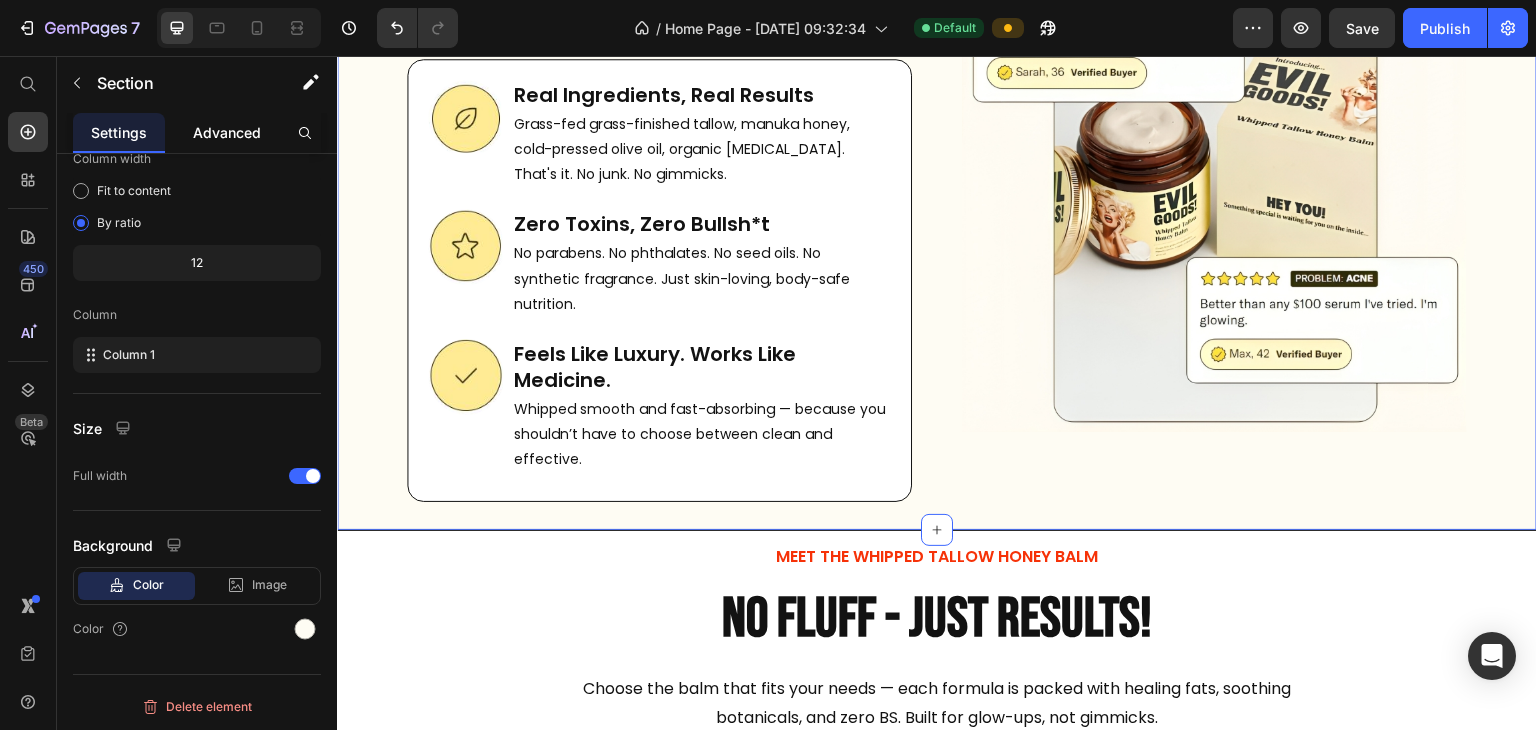 click on "Advanced" at bounding box center (227, 132) 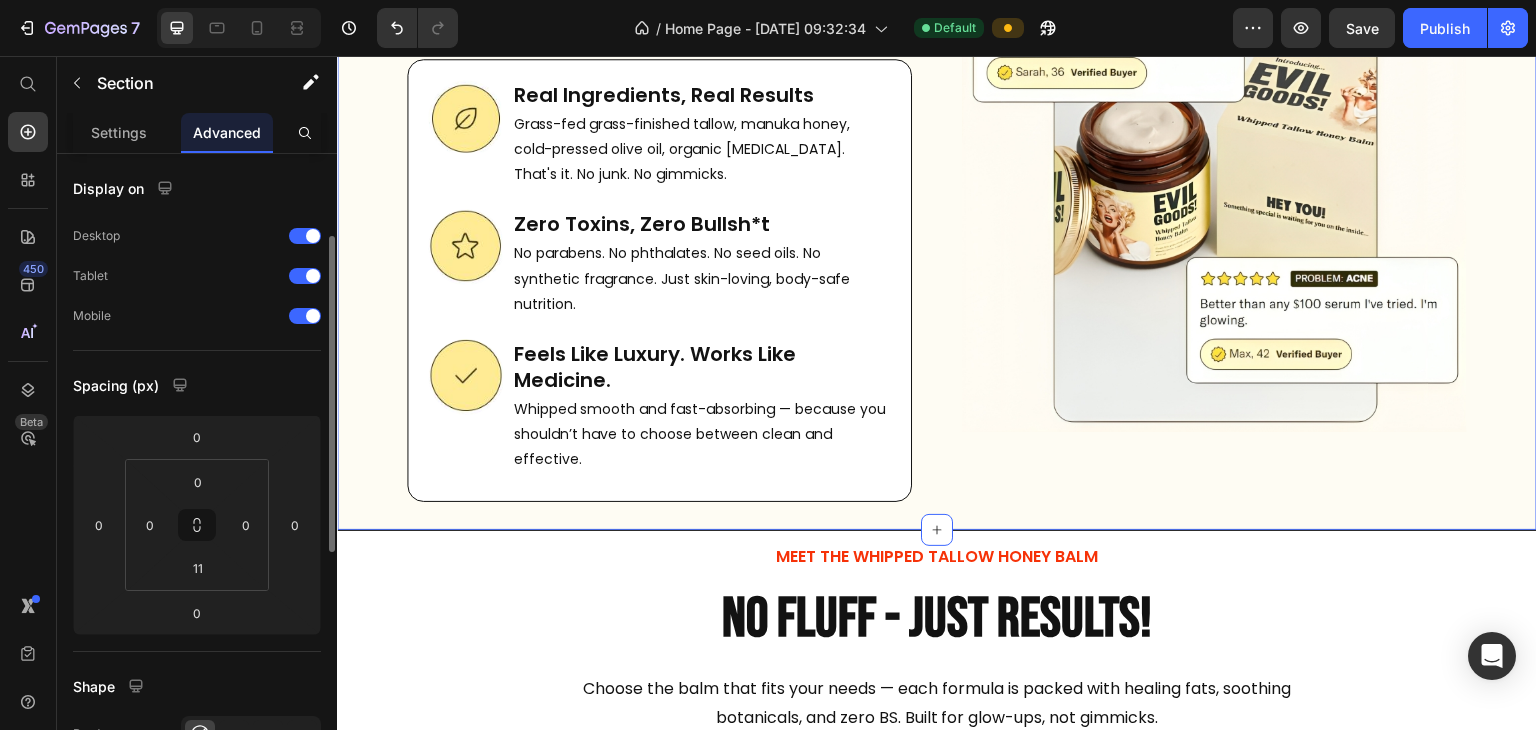 scroll, scrollTop: 55, scrollLeft: 0, axis: vertical 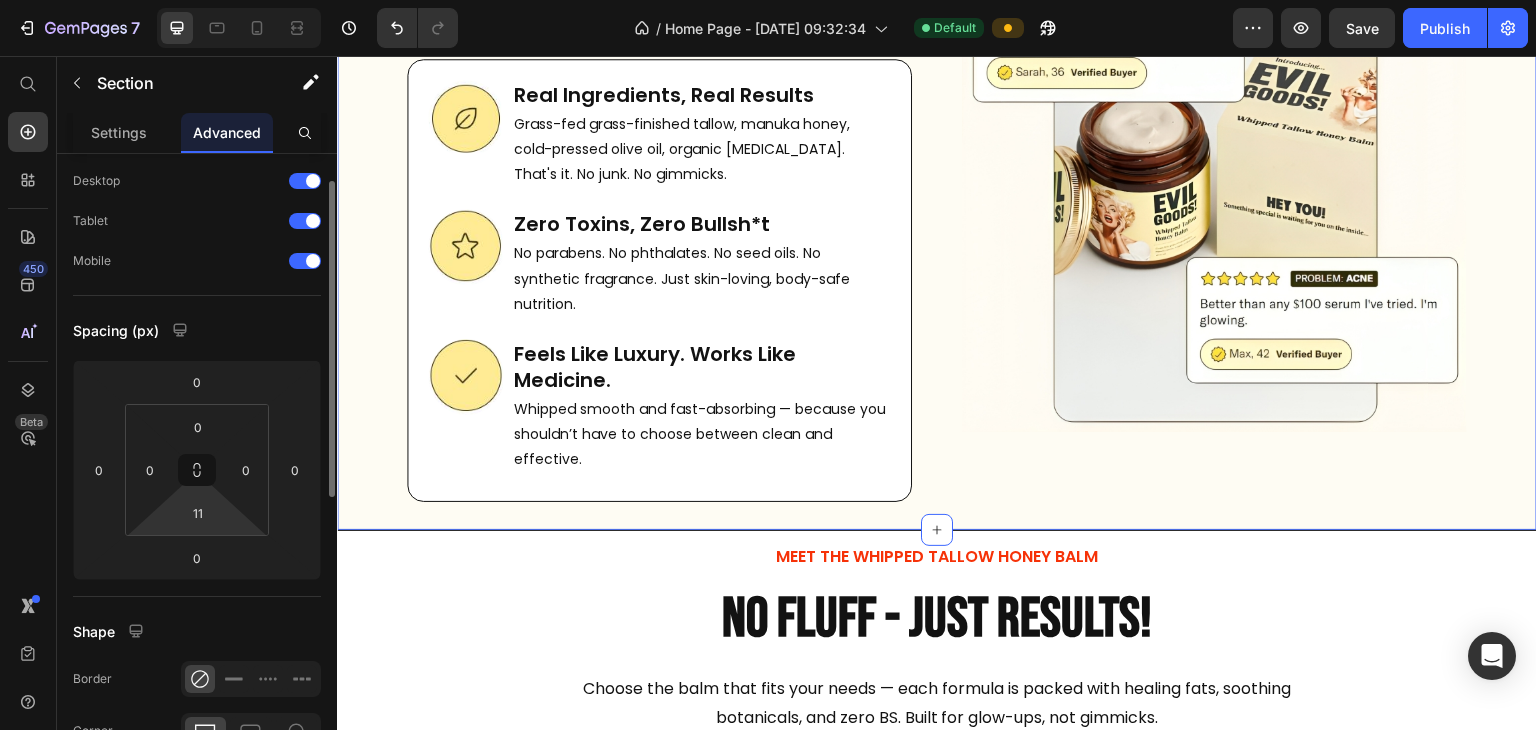 click on "7  Version history  /  Home Page - [DATE] 09:32:34 Default Preview  Save   Publish  450 Beta Start with Sections Elements Hero Section Product Detail Brands Trusted Badges Guarantee Product Breakdown How to use Testimonials Compare Bundle FAQs Social Proof Brand Story Product List Collection Blog List Contact Sticky Add to Cart Custom Footer Browse Library 450 Layout
Row
Row
Row
Row Text
Heading
Text Block Button
Button
Button
Sticky Back to top Media
Image Image" at bounding box center (768, 0) 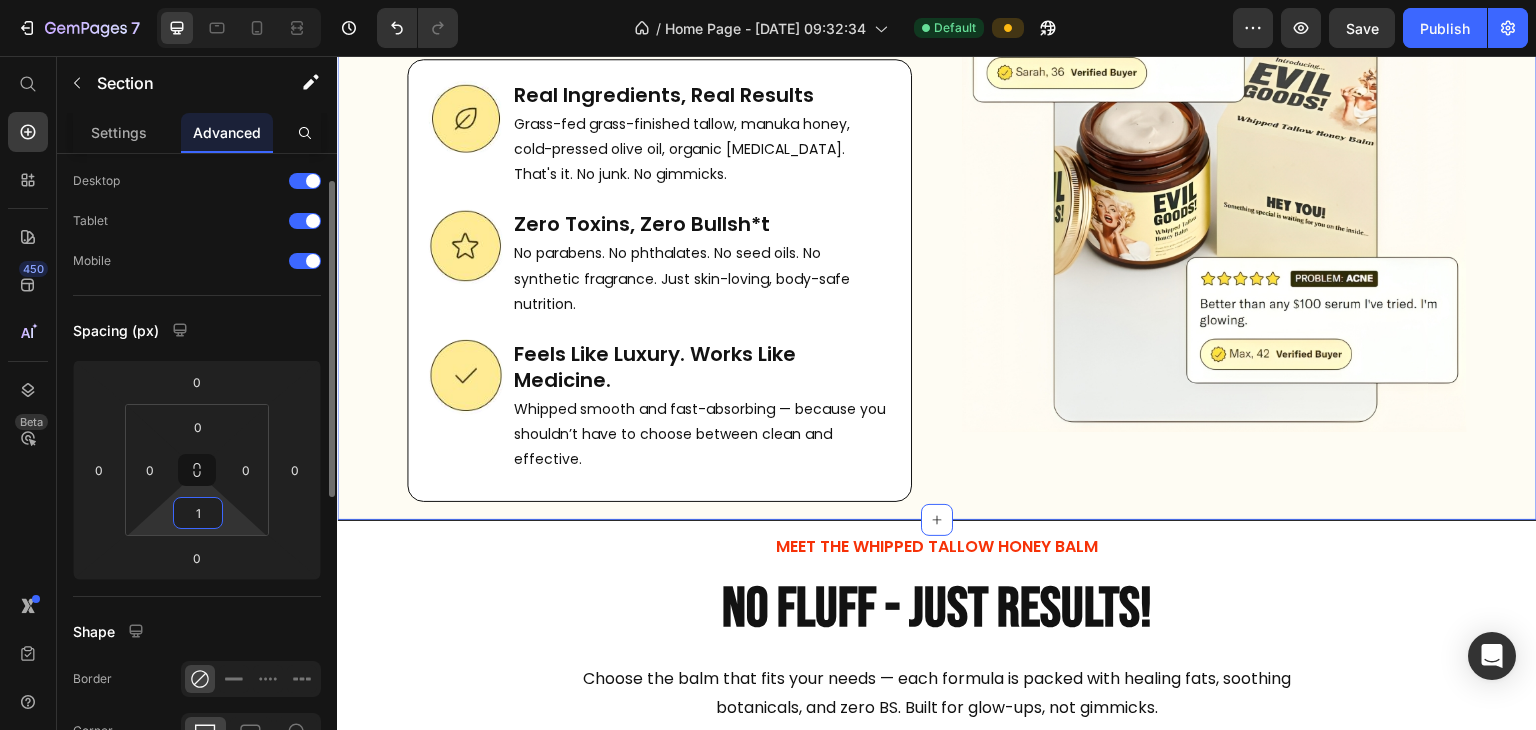 type on "0" 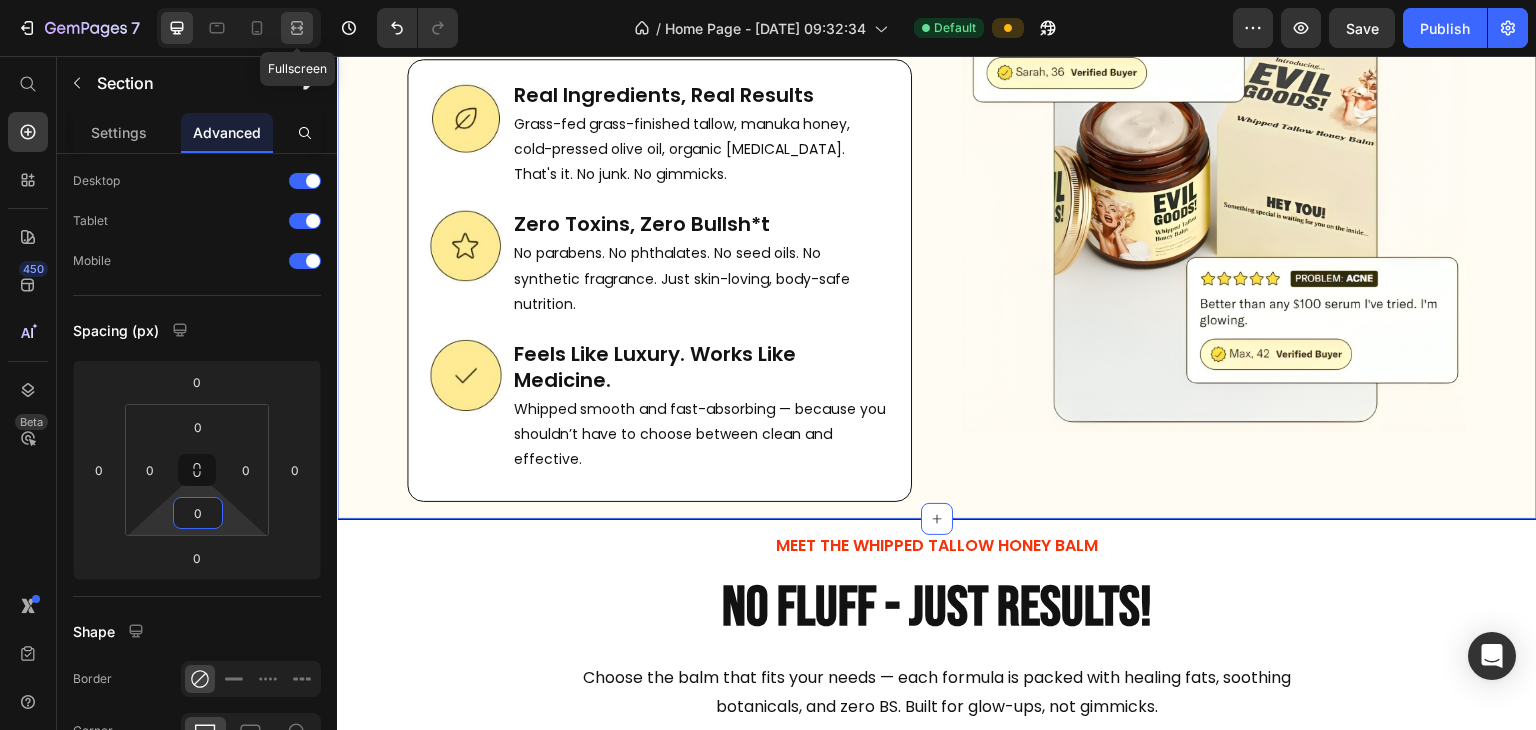 click 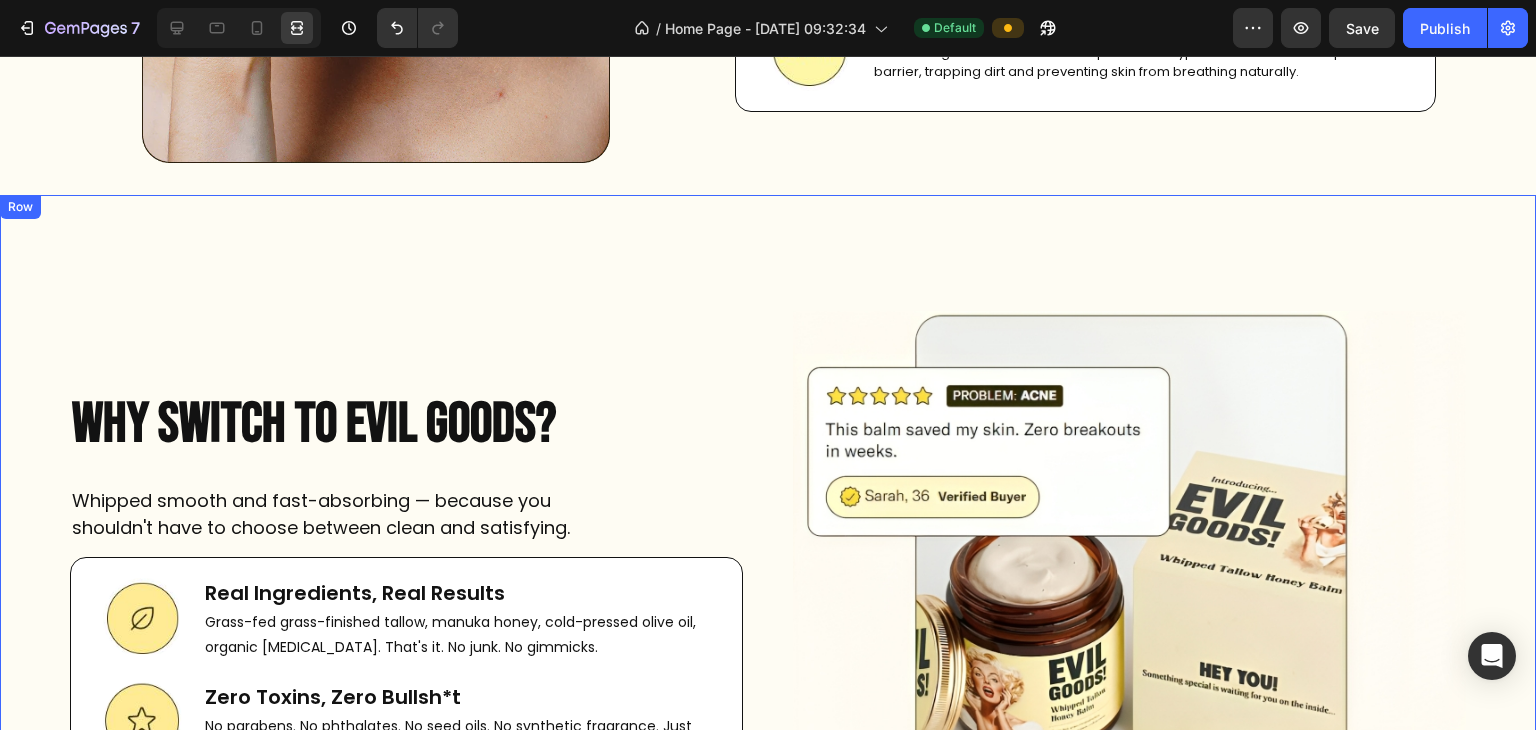scroll, scrollTop: 1213, scrollLeft: 0, axis: vertical 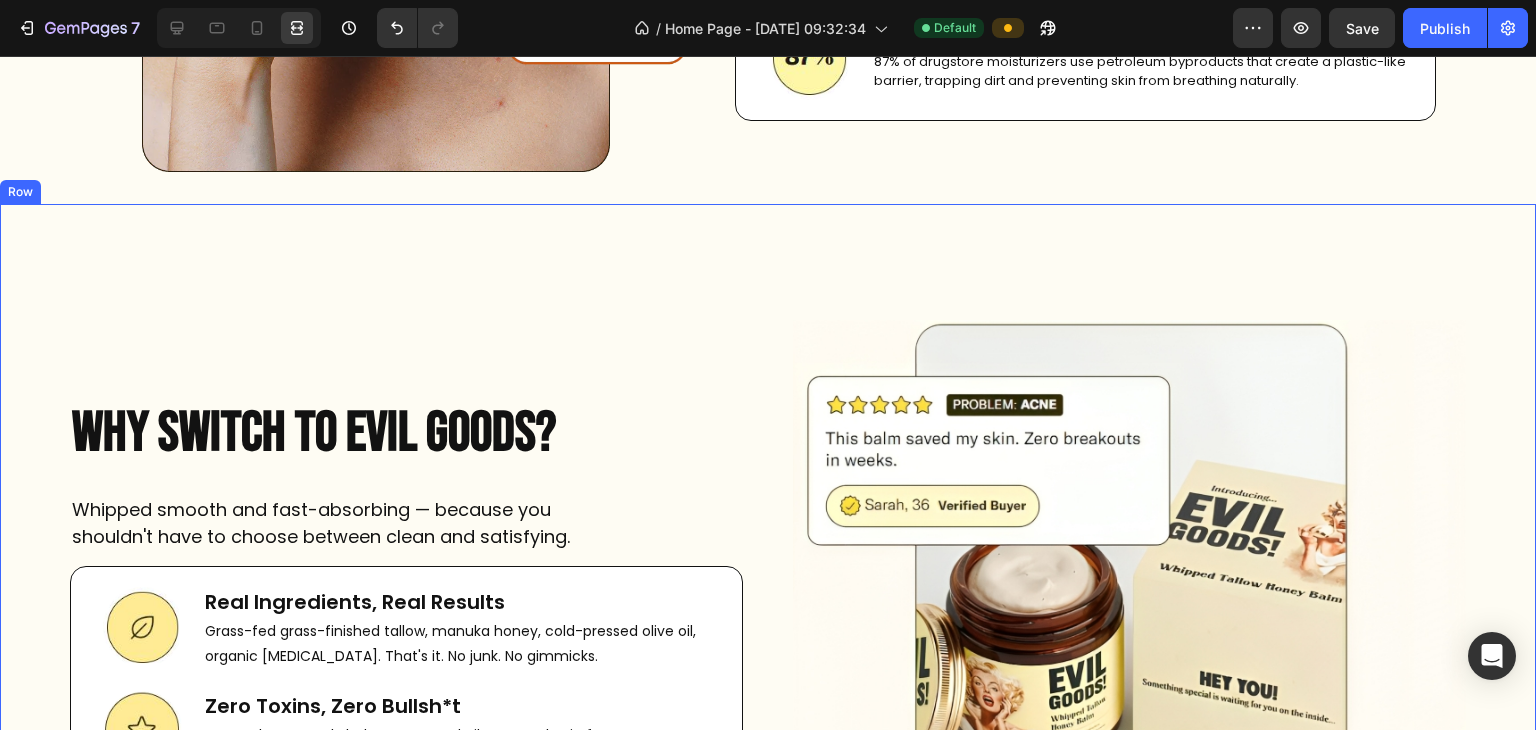 click on "WHY SWITCH TO EVIL GOODS? Heading Whipped smooth and fast-absorbing — because you shouldn't have to choose between clean and satisfying. Text Block Image Real Ingredients, Real Results Heading Grass-fed grass-finished tallow, manuka honey, cold-pressed olive oil, organic [MEDICAL_DATA]. That's it. No junk. No gimmicks. Text Block Row Image Zero Toxins, Zero Bullsh*t Heading No parabens. No phthalates. No seed oils. No synthetic fragrance. Just skin-loving, body-safe nutrition. Text Block Row Image Feels Like Luxury. Works Like Medicine. Heading Whipped smooth and fast-absorbing — because you shouldn’t have to choose between clean and effective. Text Block Row Row" at bounding box center [406, 652] 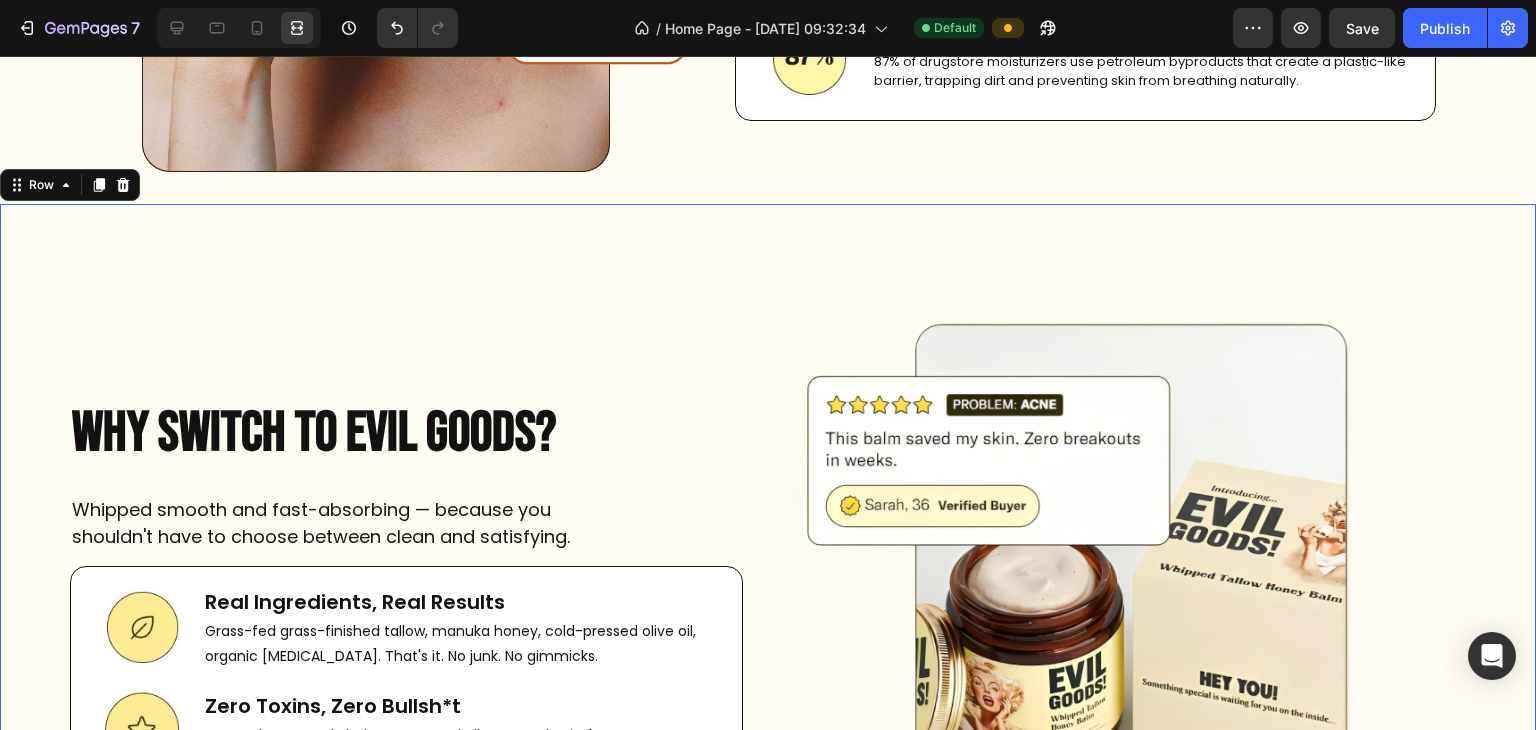 scroll, scrollTop: 0, scrollLeft: 0, axis: both 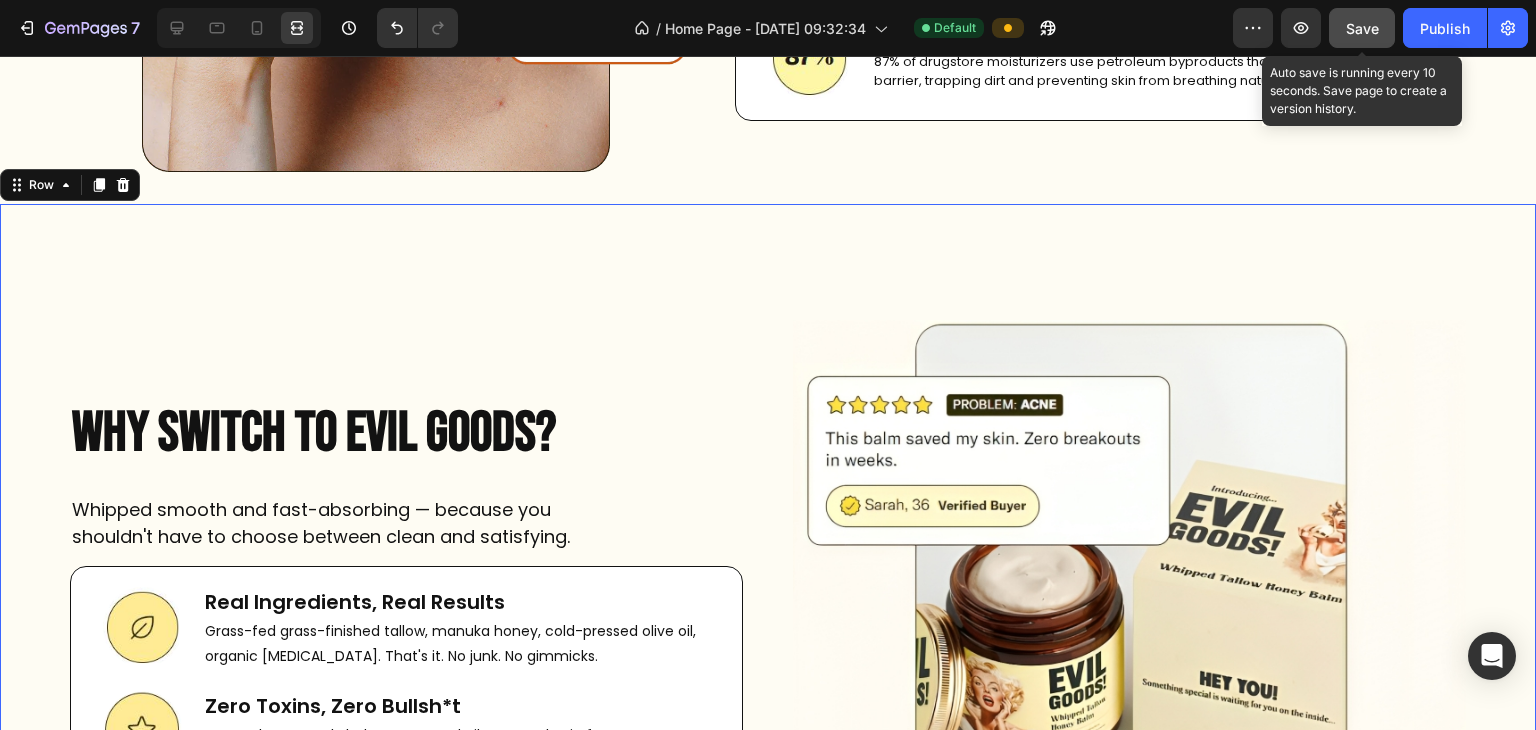 click on "Save" at bounding box center [1362, 28] 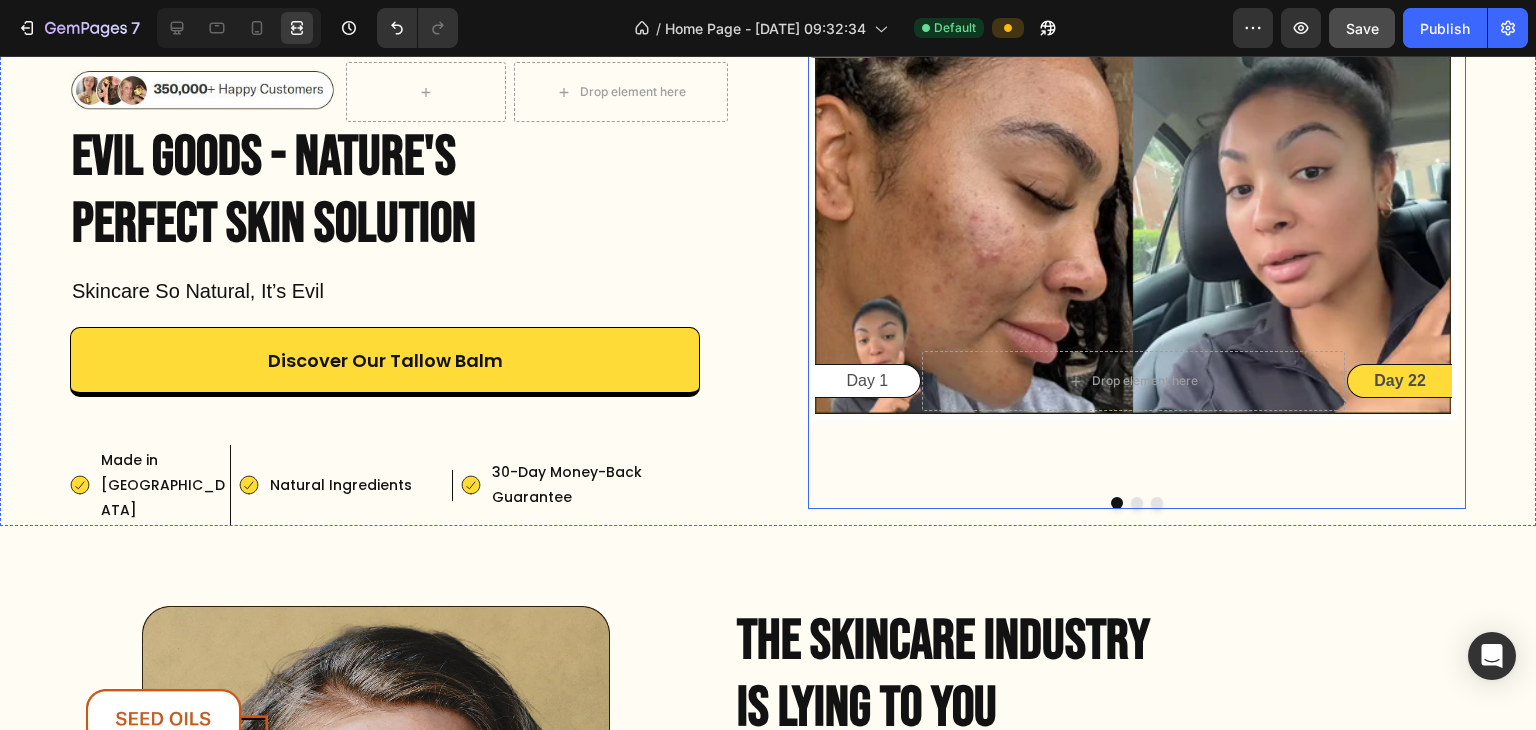 scroll, scrollTop: 244, scrollLeft: 0, axis: vertical 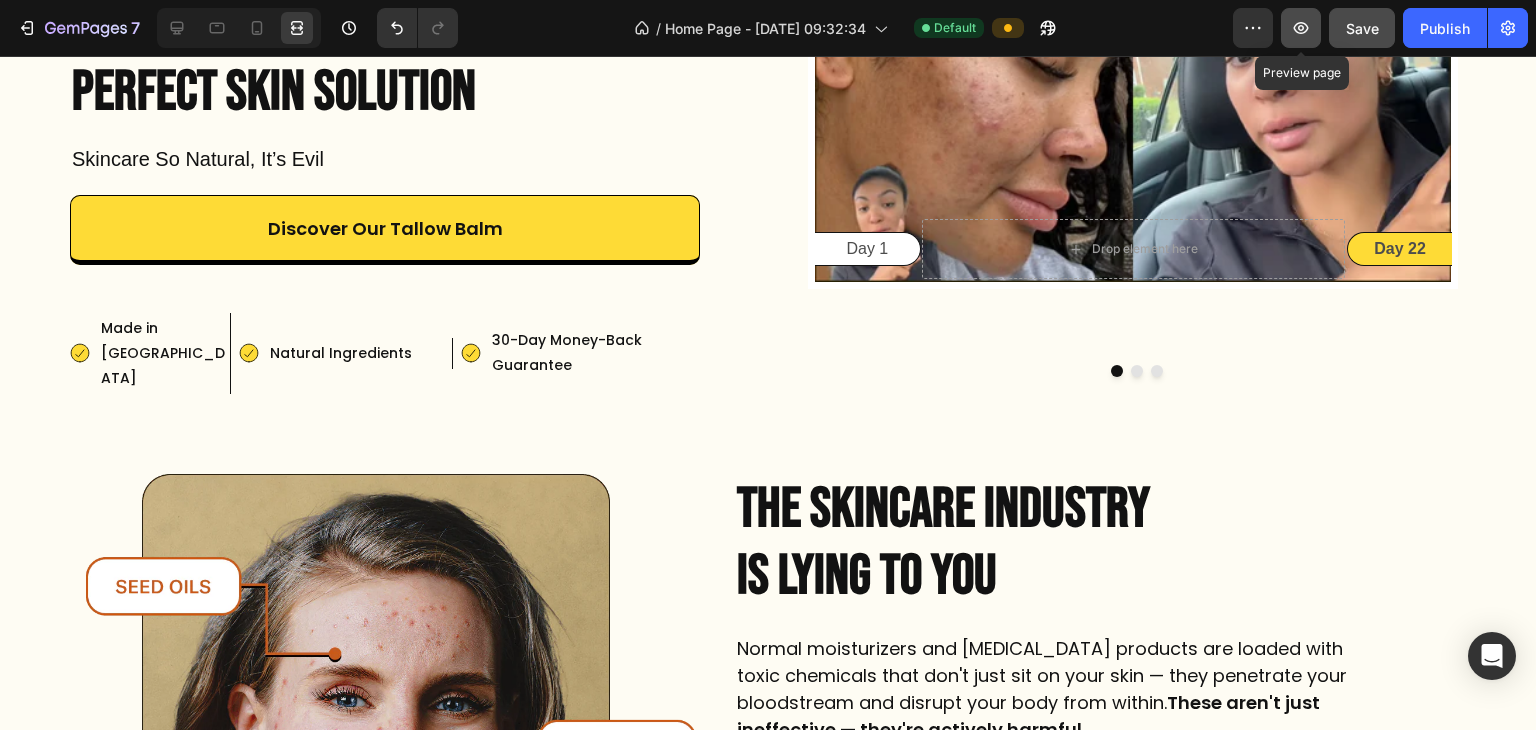 click 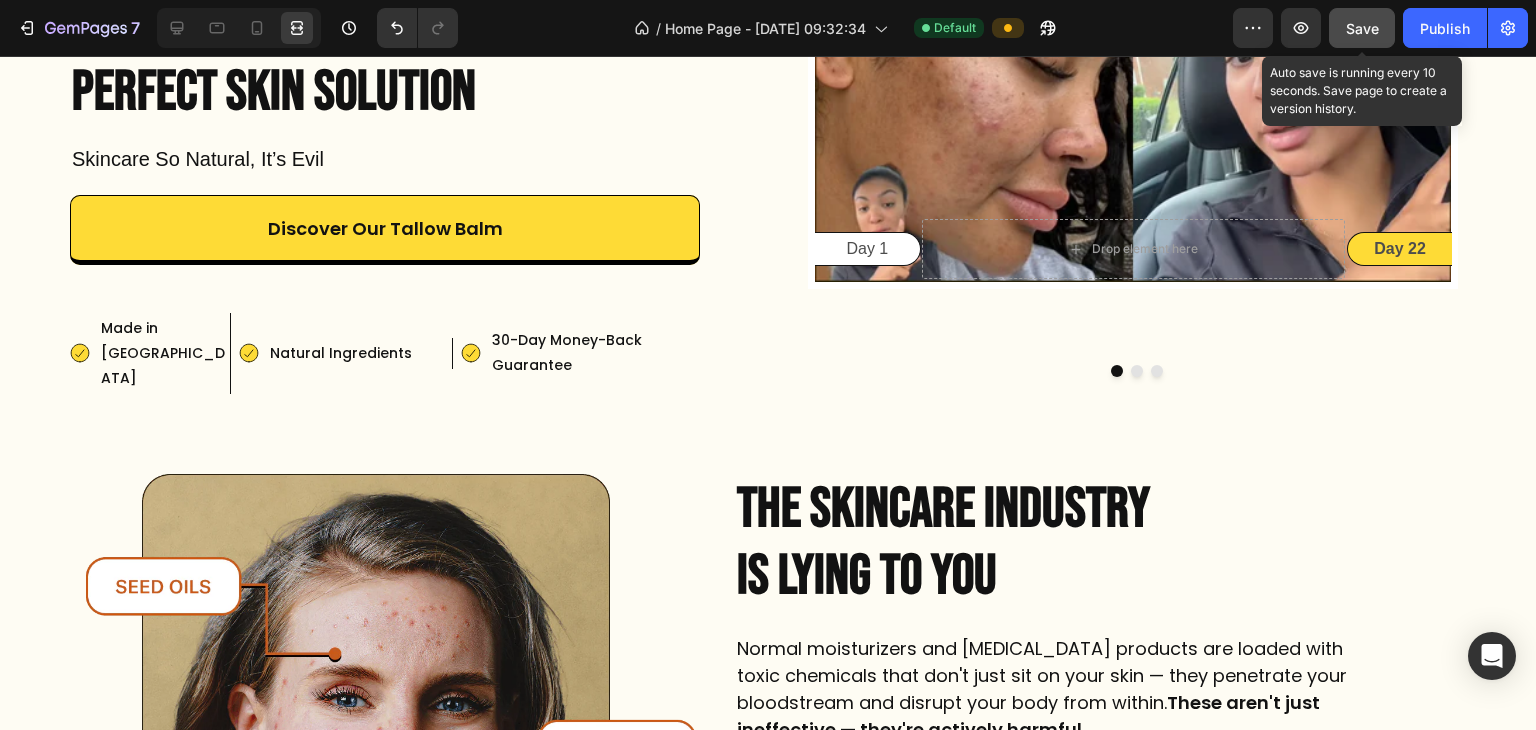 click on "Save" at bounding box center (1362, 28) 